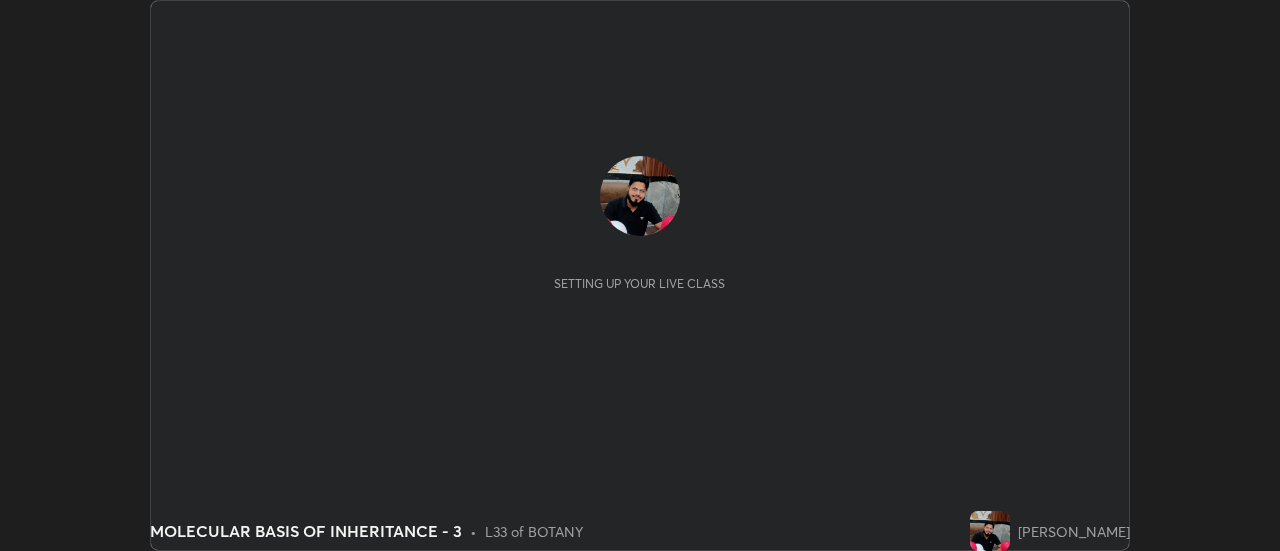 scroll, scrollTop: 0, scrollLeft: 0, axis: both 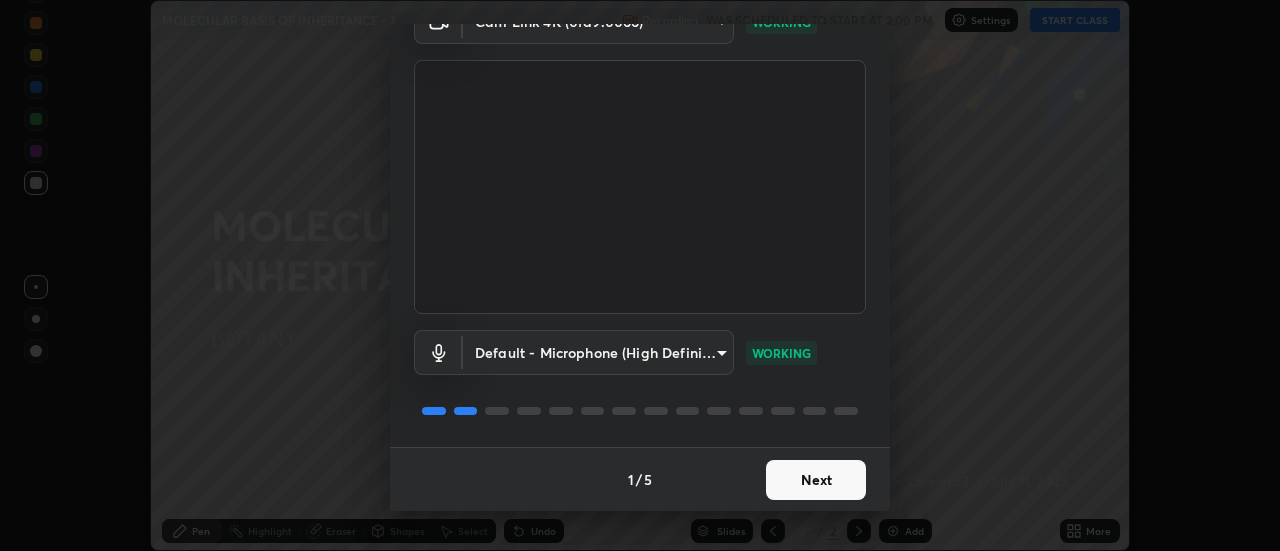 click on "Next" at bounding box center (816, 480) 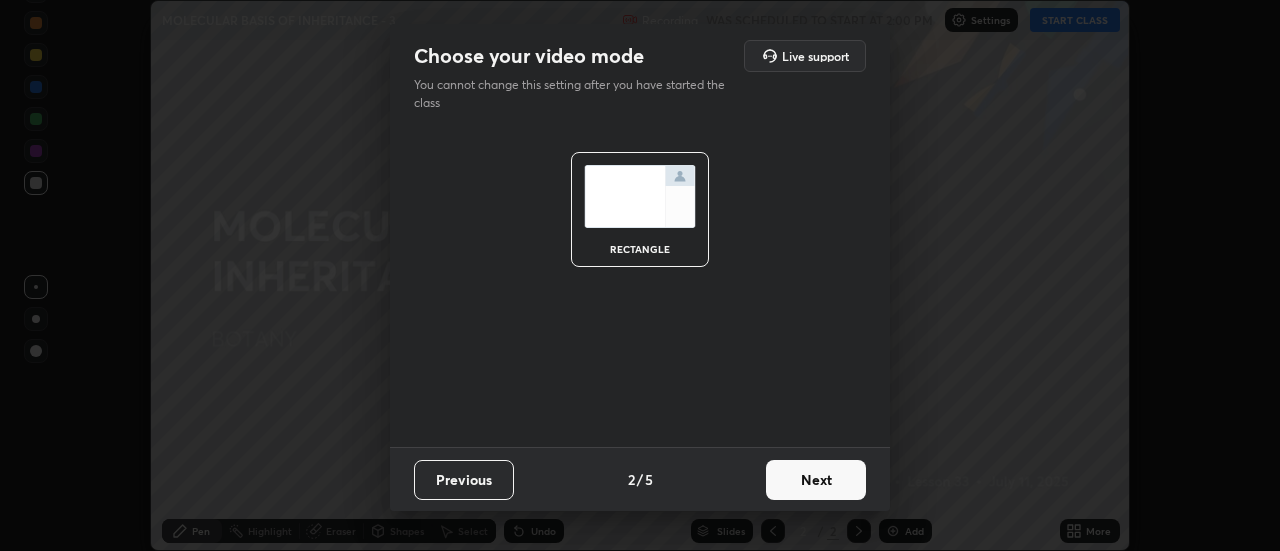 scroll, scrollTop: 0, scrollLeft: 0, axis: both 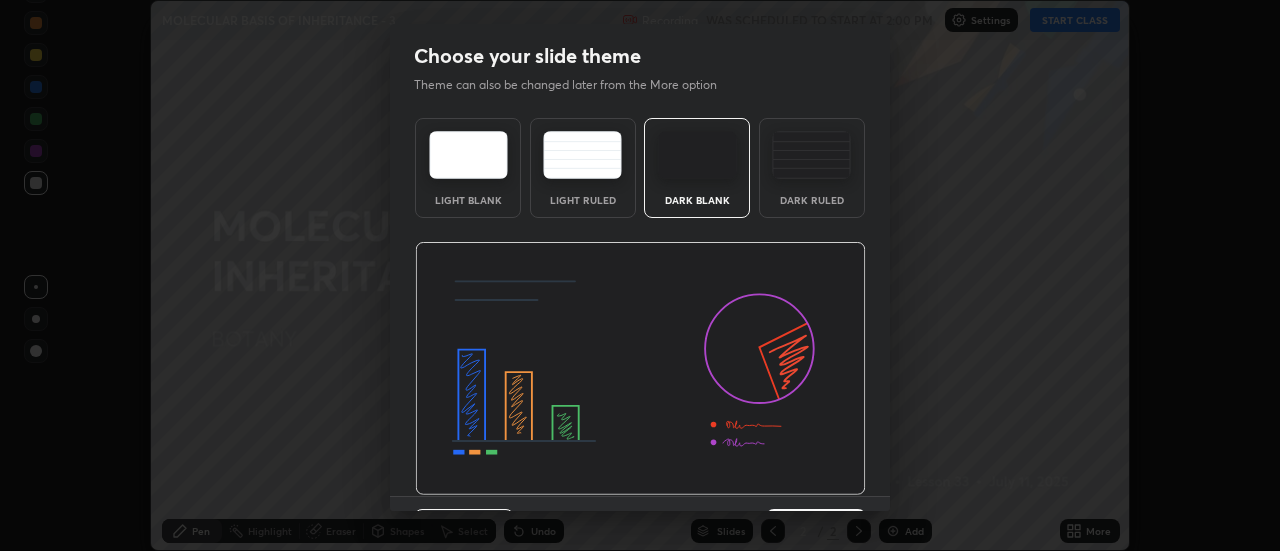 click on "Dark Ruled" at bounding box center (812, 168) 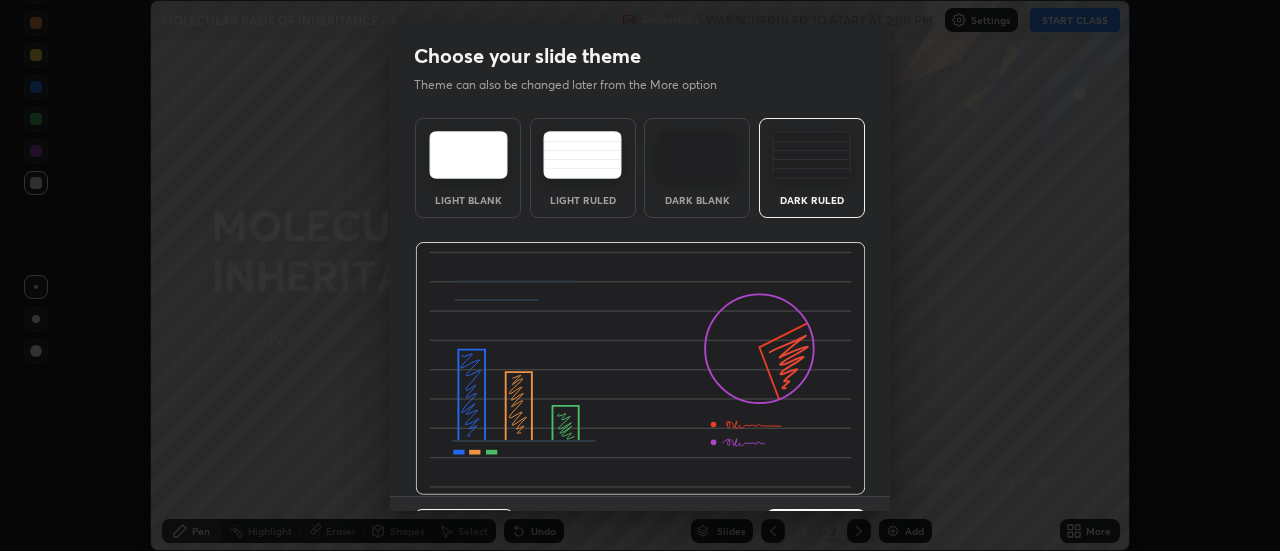 scroll, scrollTop: 49, scrollLeft: 0, axis: vertical 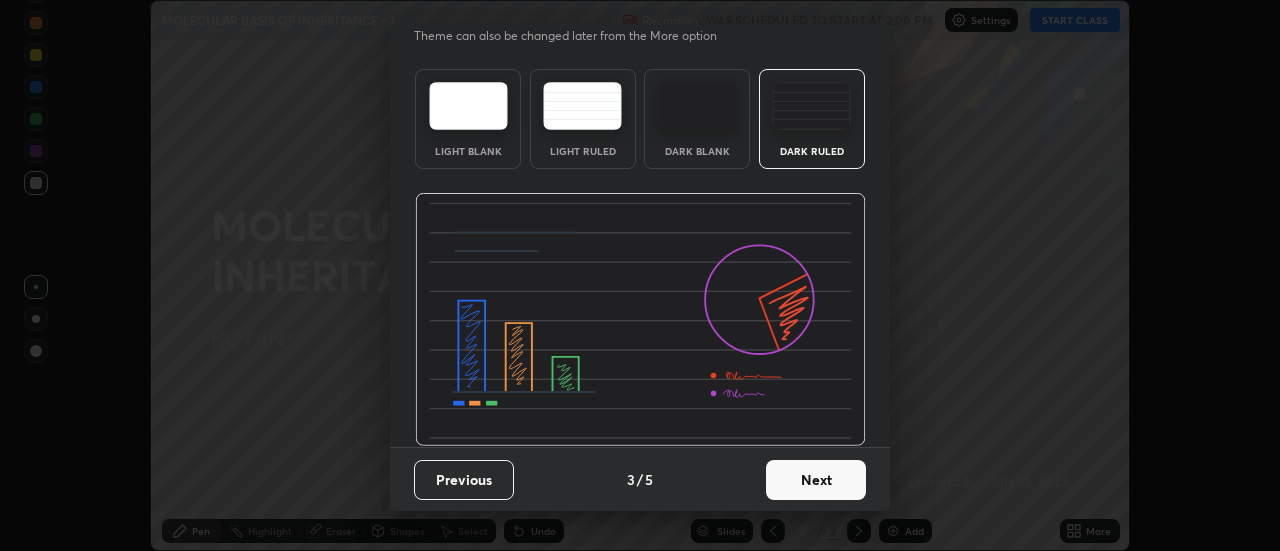click on "Next" at bounding box center [816, 480] 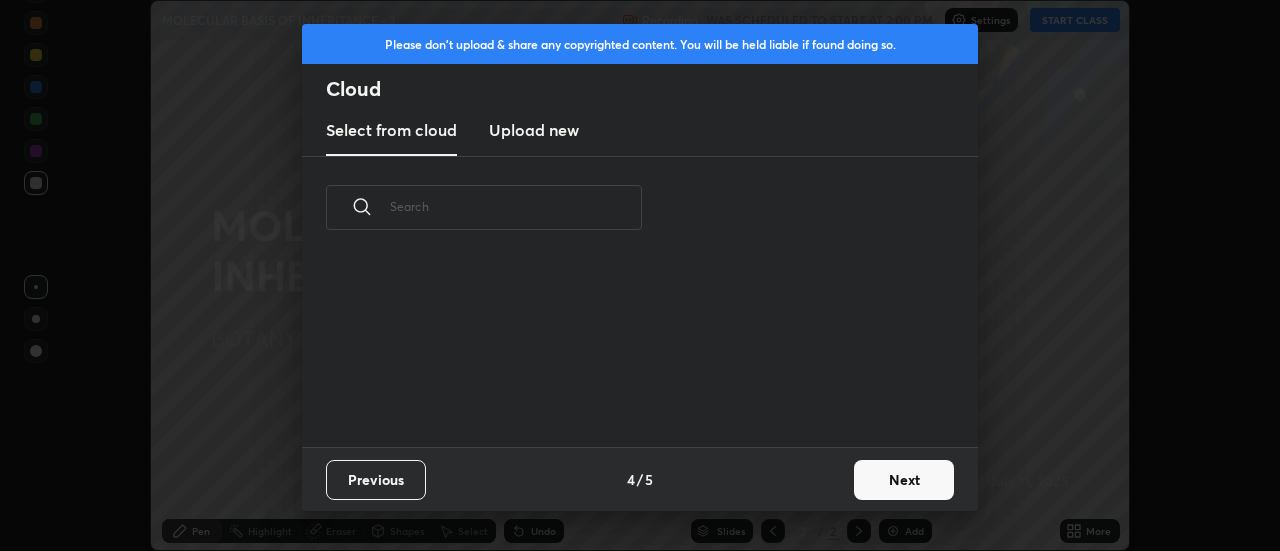 scroll, scrollTop: 0, scrollLeft: 0, axis: both 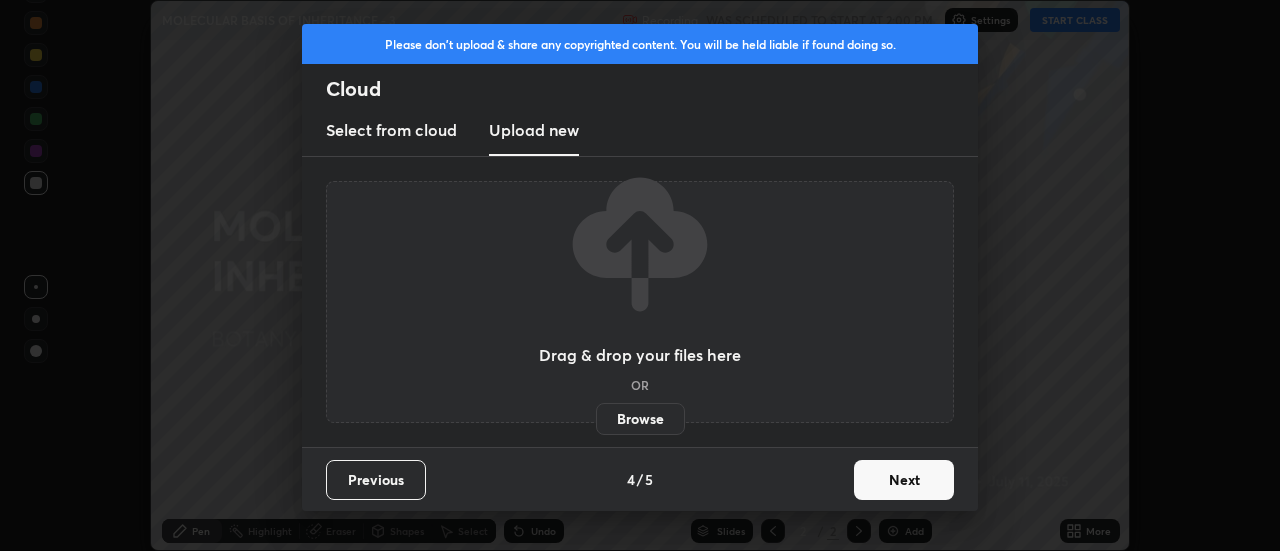 click on "Browse" at bounding box center [640, 419] 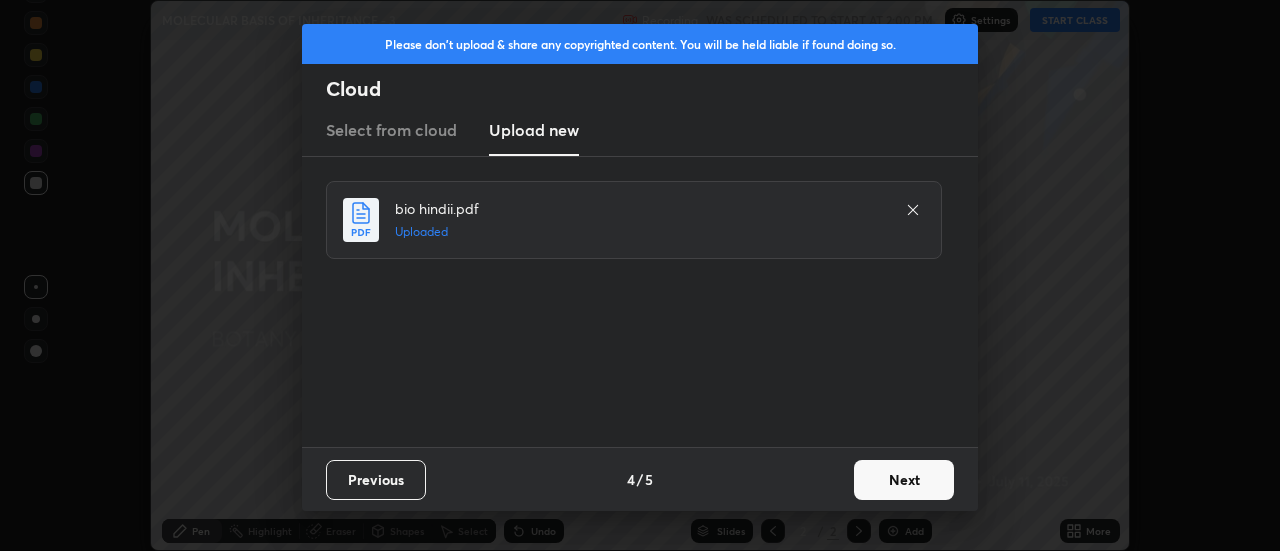 click on "Next" at bounding box center (904, 480) 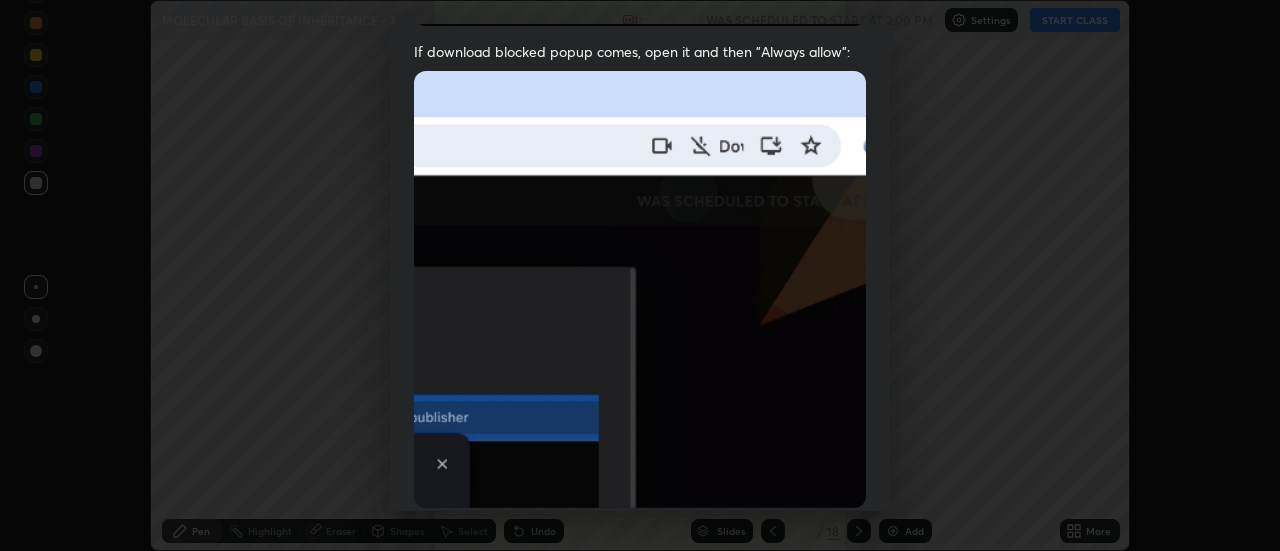 scroll, scrollTop: 513, scrollLeft: 0, axis: vertical 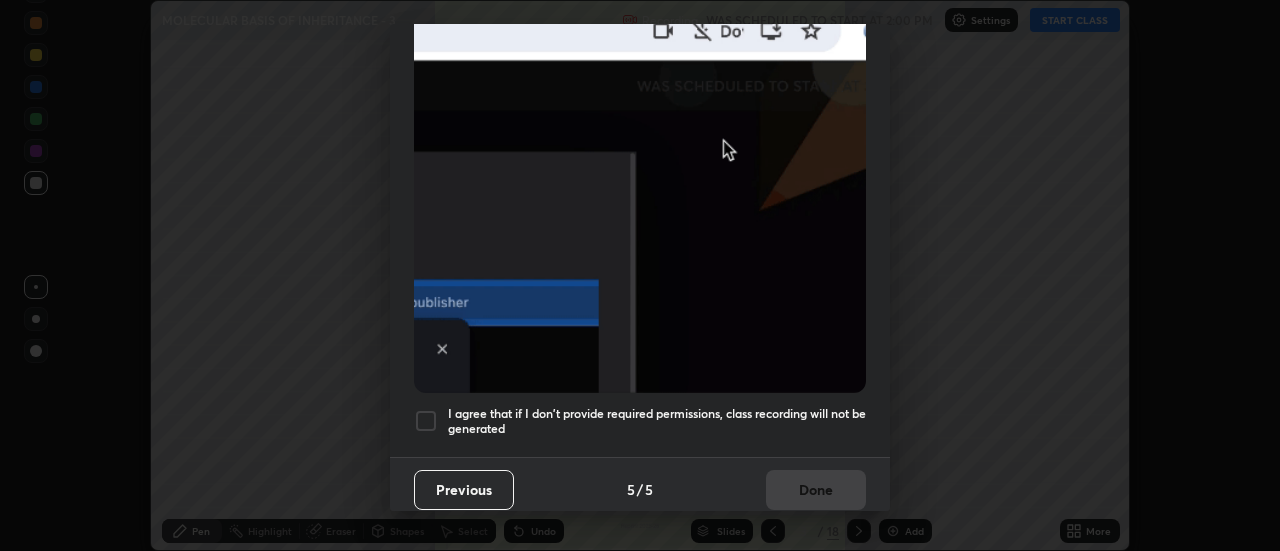 click on "I agree that if I don't provide required permissions, class recording will not be generated" at bounding box center (657, 421) 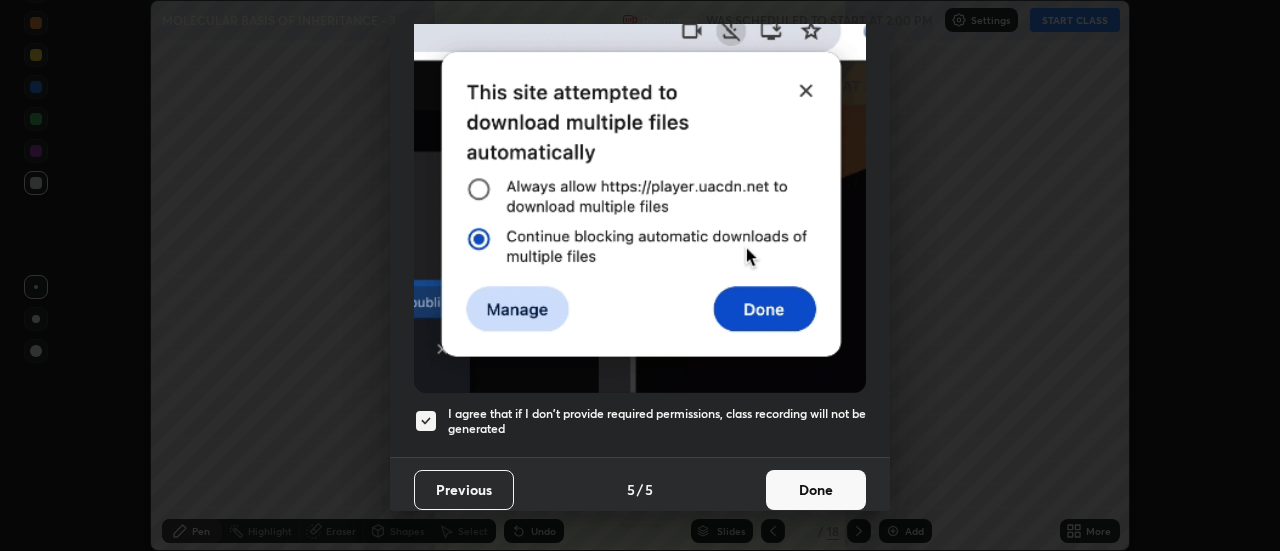 click on "Done" at bounding box center [816, 490] 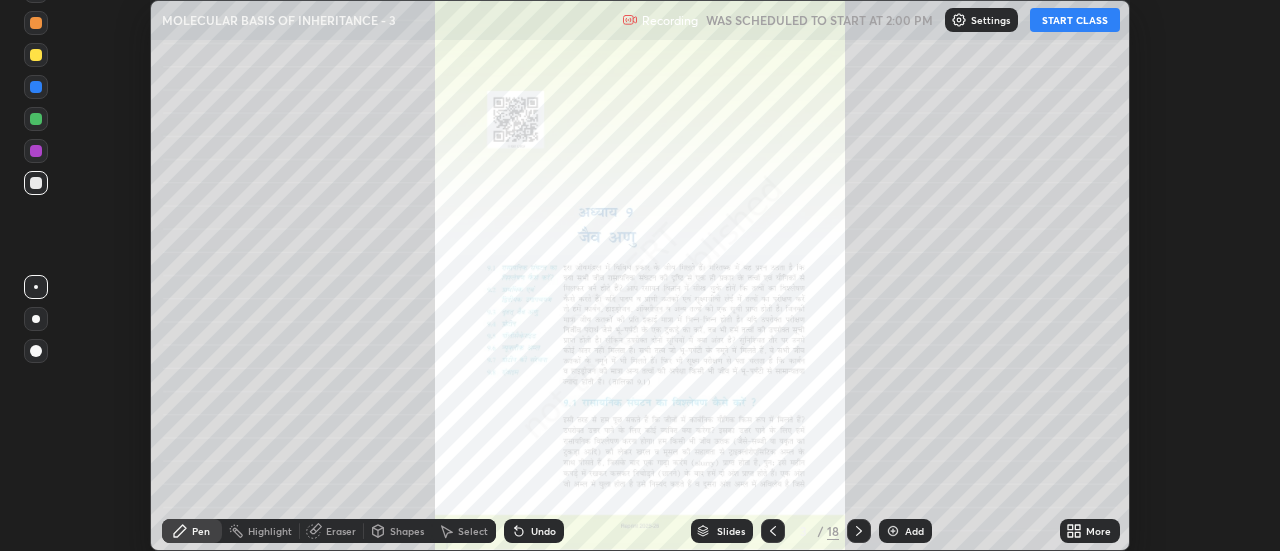 click 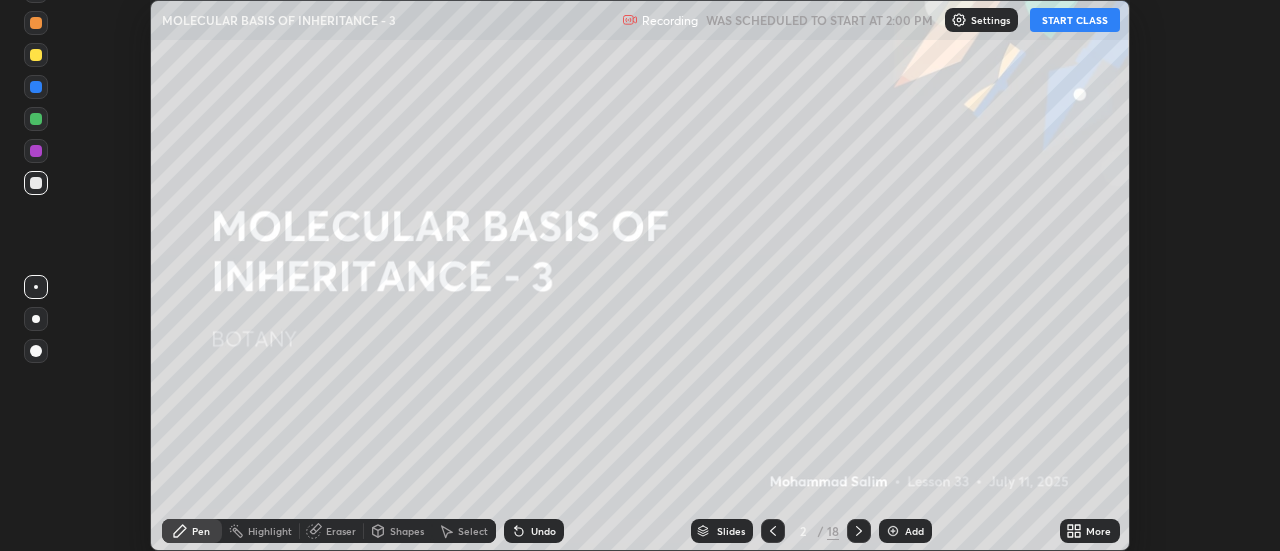 click 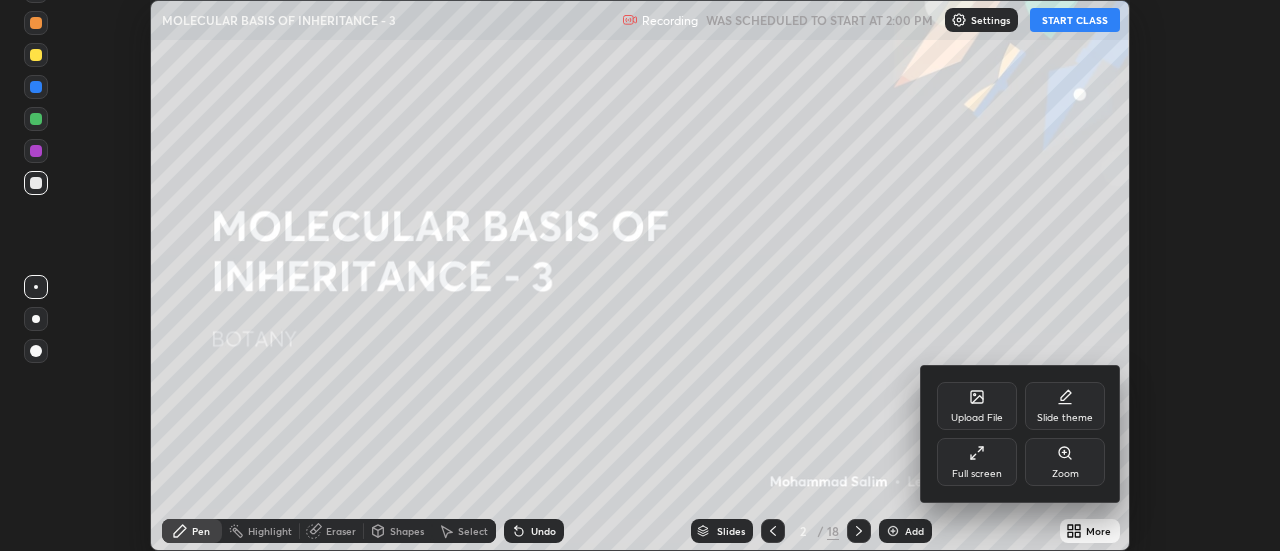 click 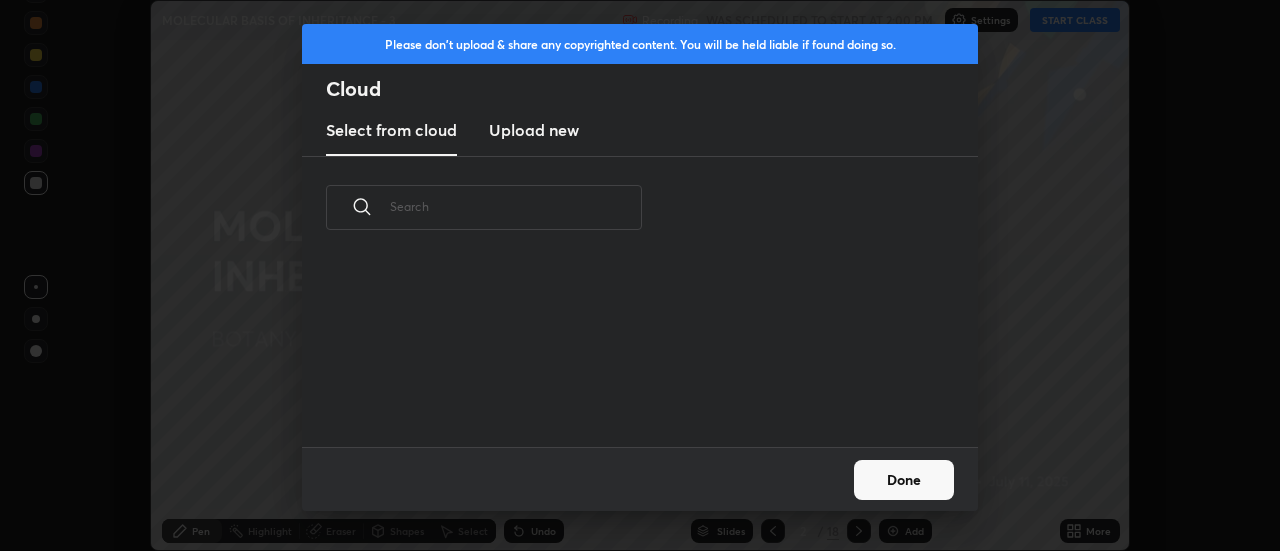 click on "​" at bounding box center (640, 302) 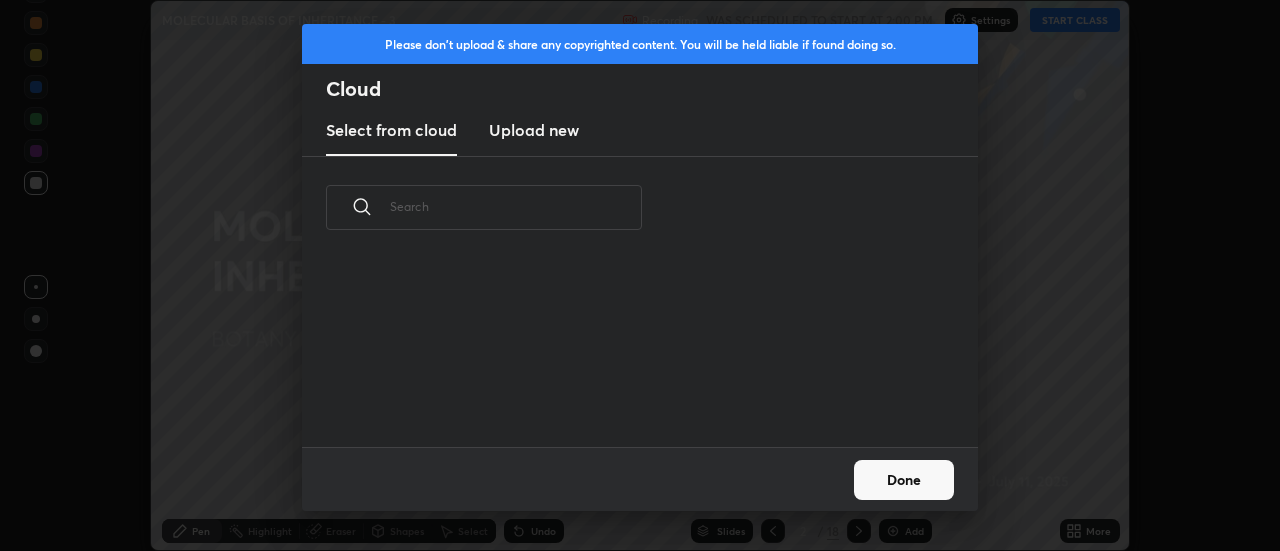 scroll, scrollTop: 7, scrollLeft: 11, axis: both 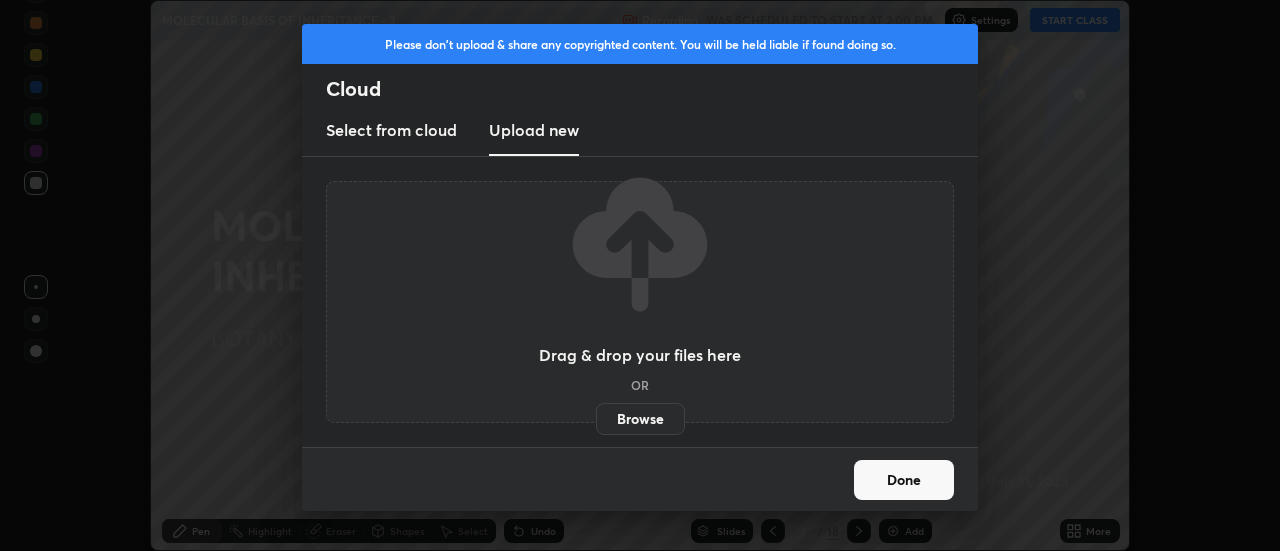click on "Browse" at bounding box center (640, 419) 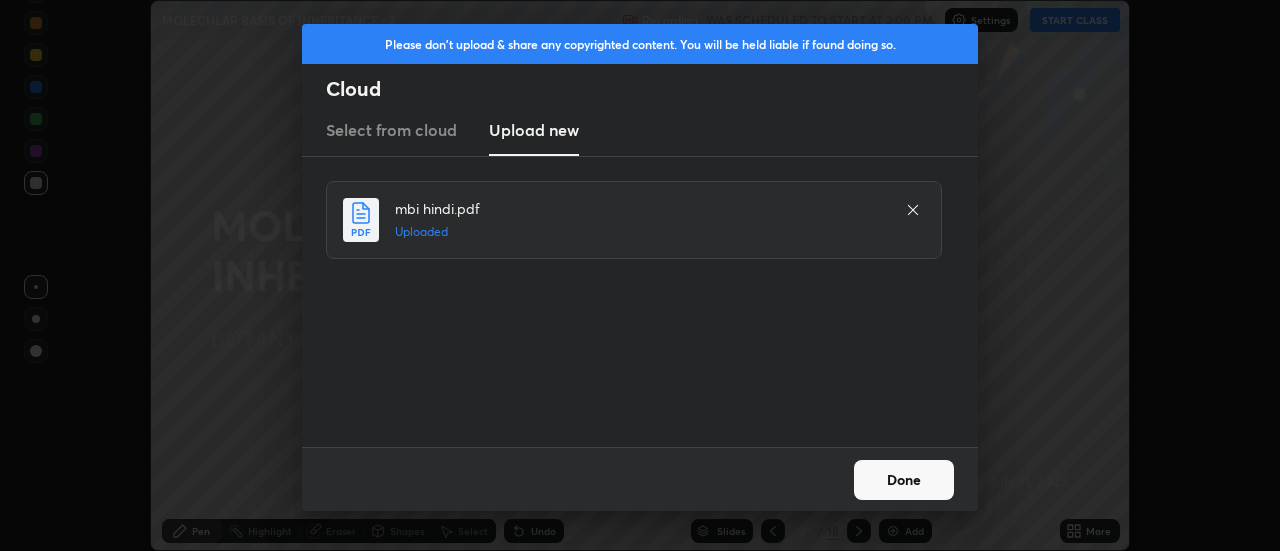 click on "Done" at bounding box center [904, 480] 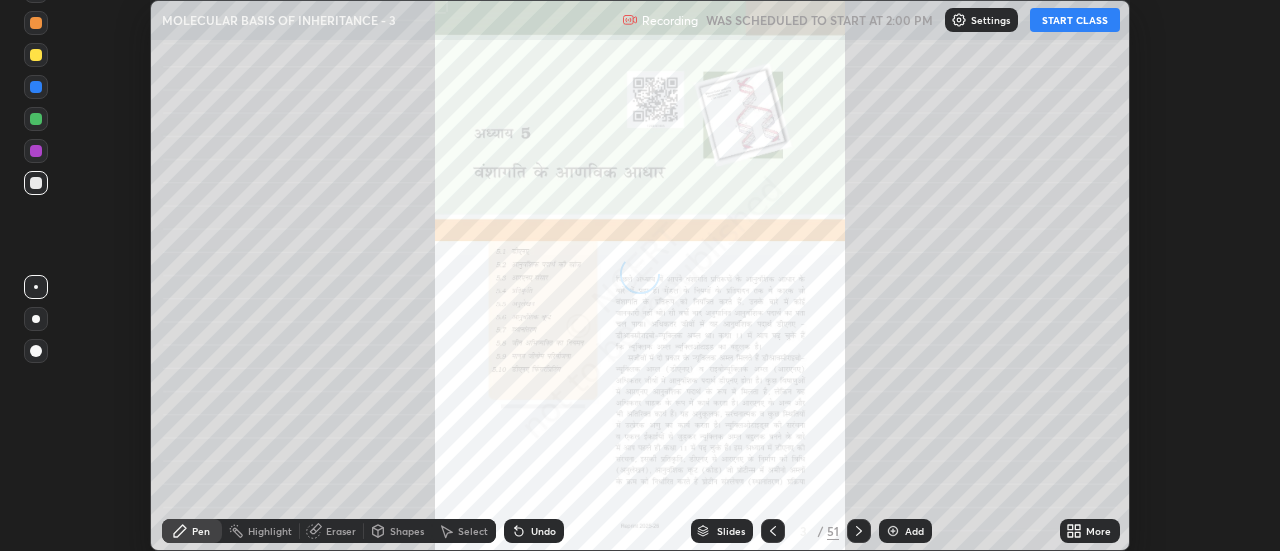 click 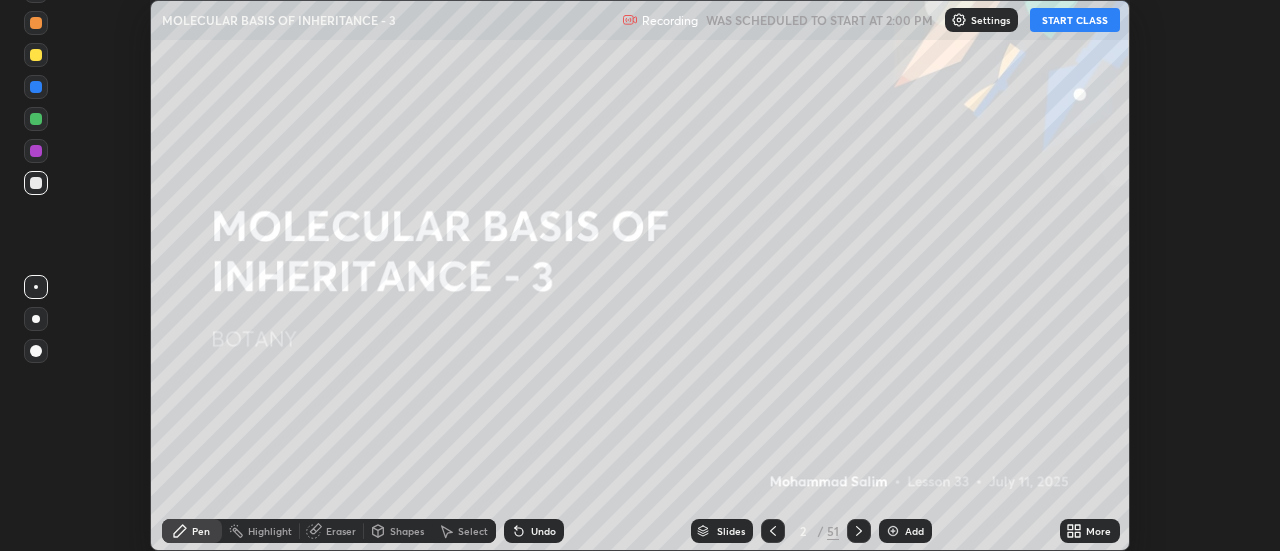 click 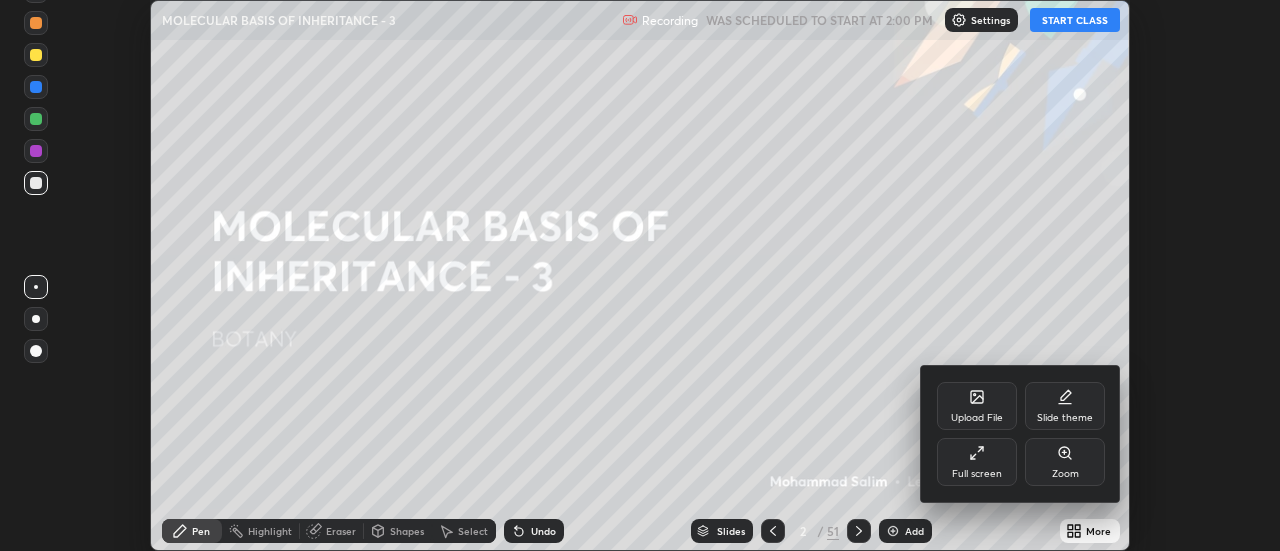click on "Full screen" at bounding box center (977, 462) 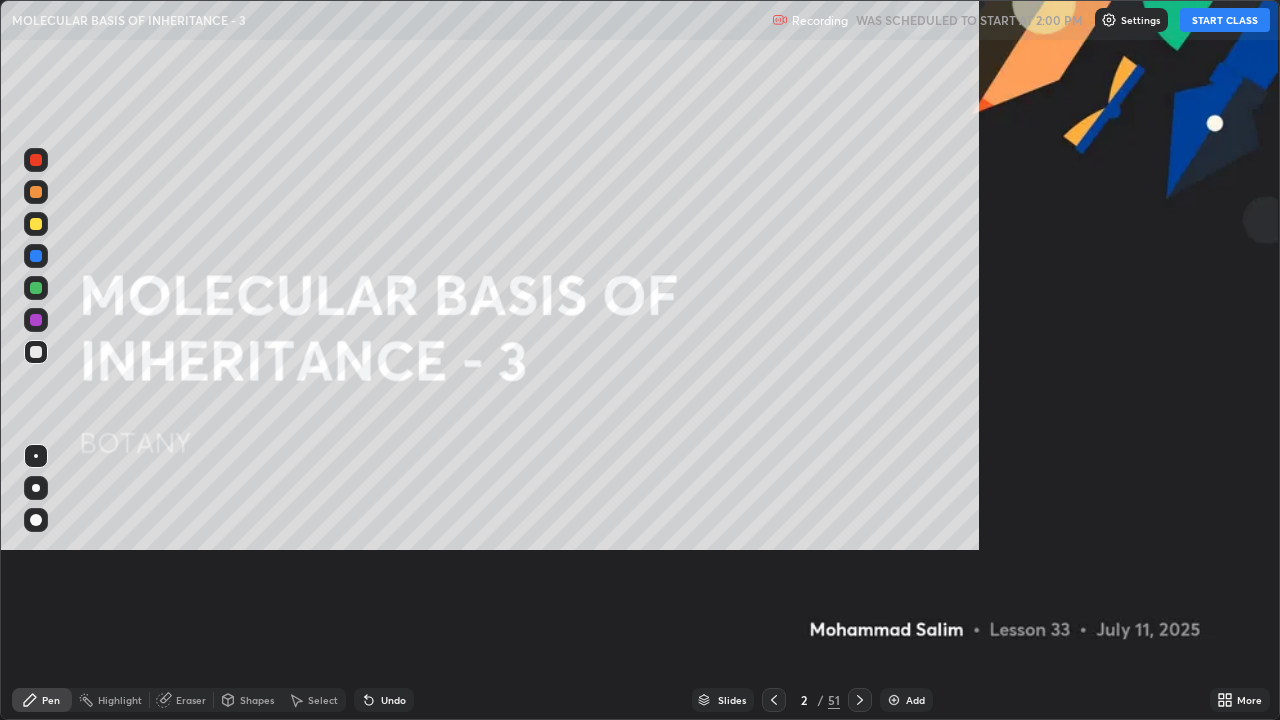 scroll, scrollTop: 99280, scrollLeft: 98720, axis: both 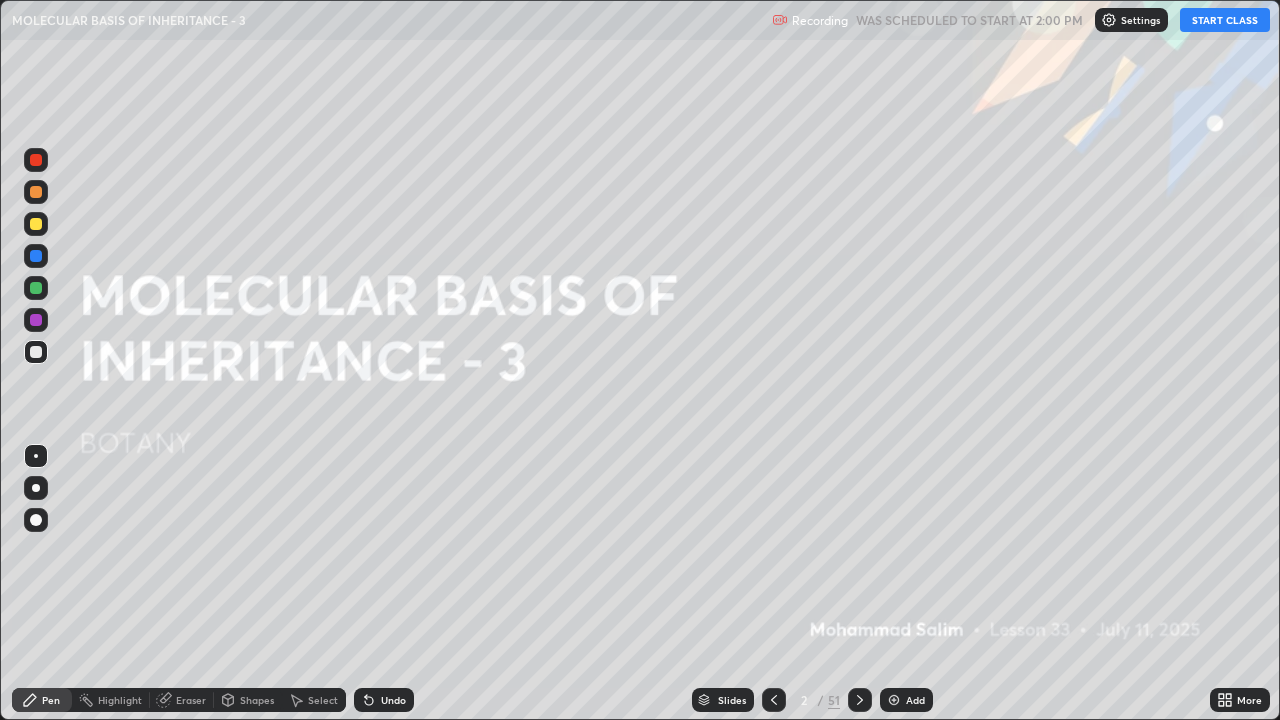 click on "START CLASS" at bounding box center [1225, 20] 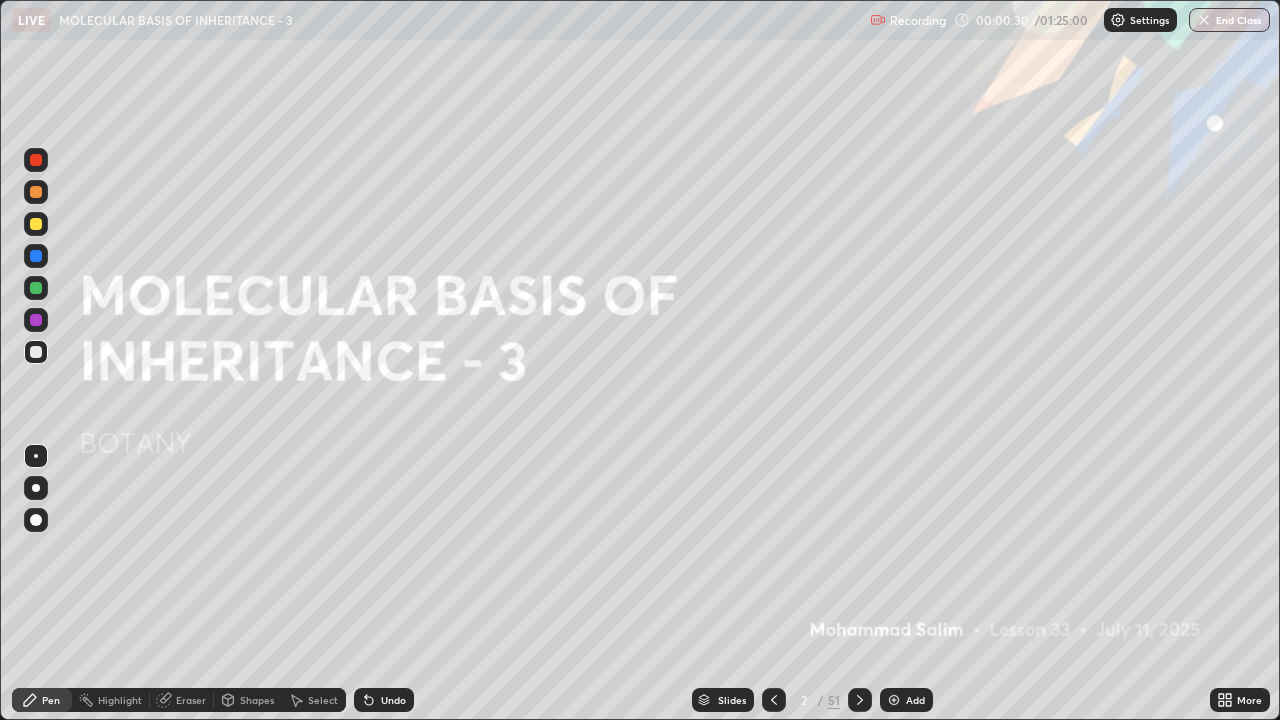 click at bounding box center [894, 700] 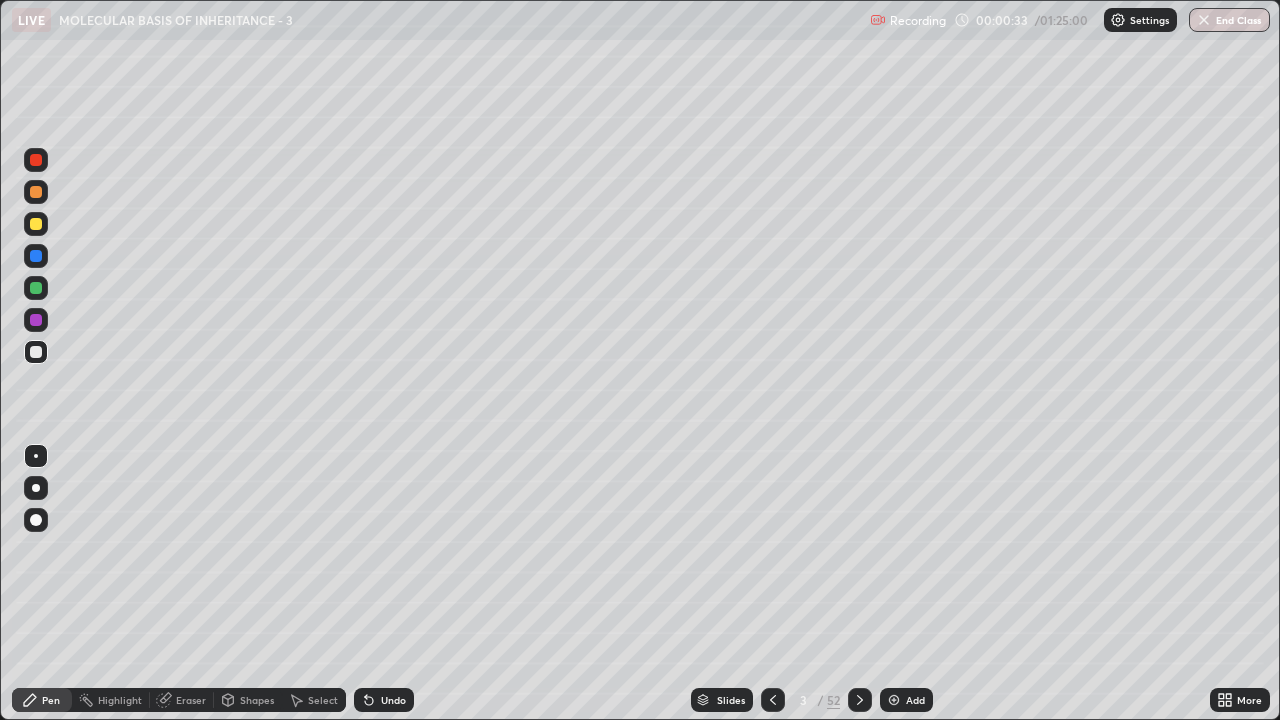 click at bounding box center (36, 288) 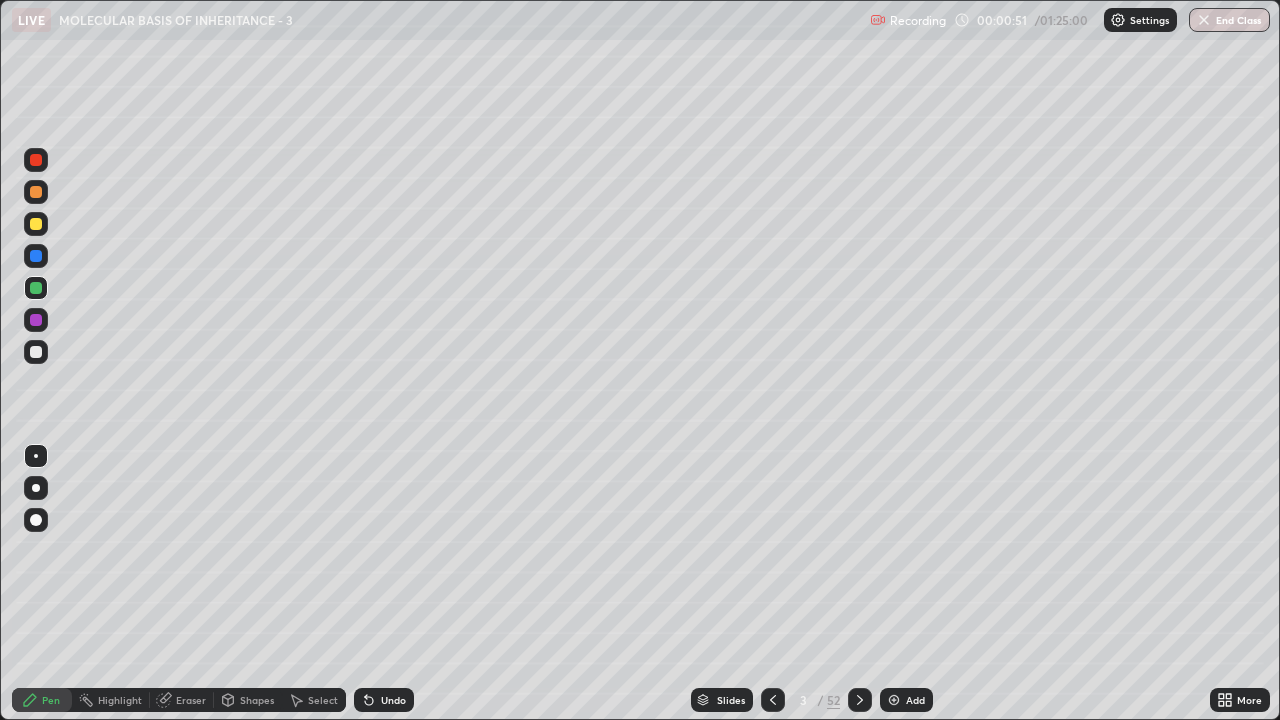 click on "Undo" at bounding box center (393, 700) 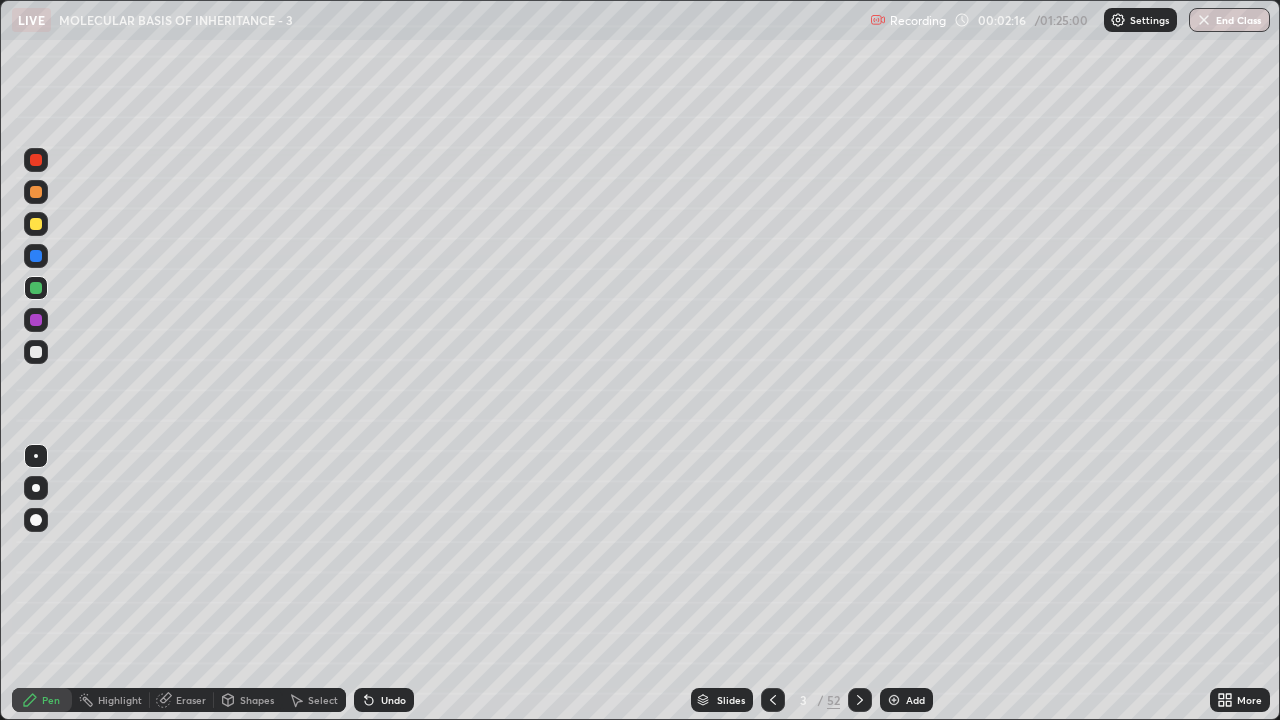 click on "Undo" at bounding box center (393, 700) 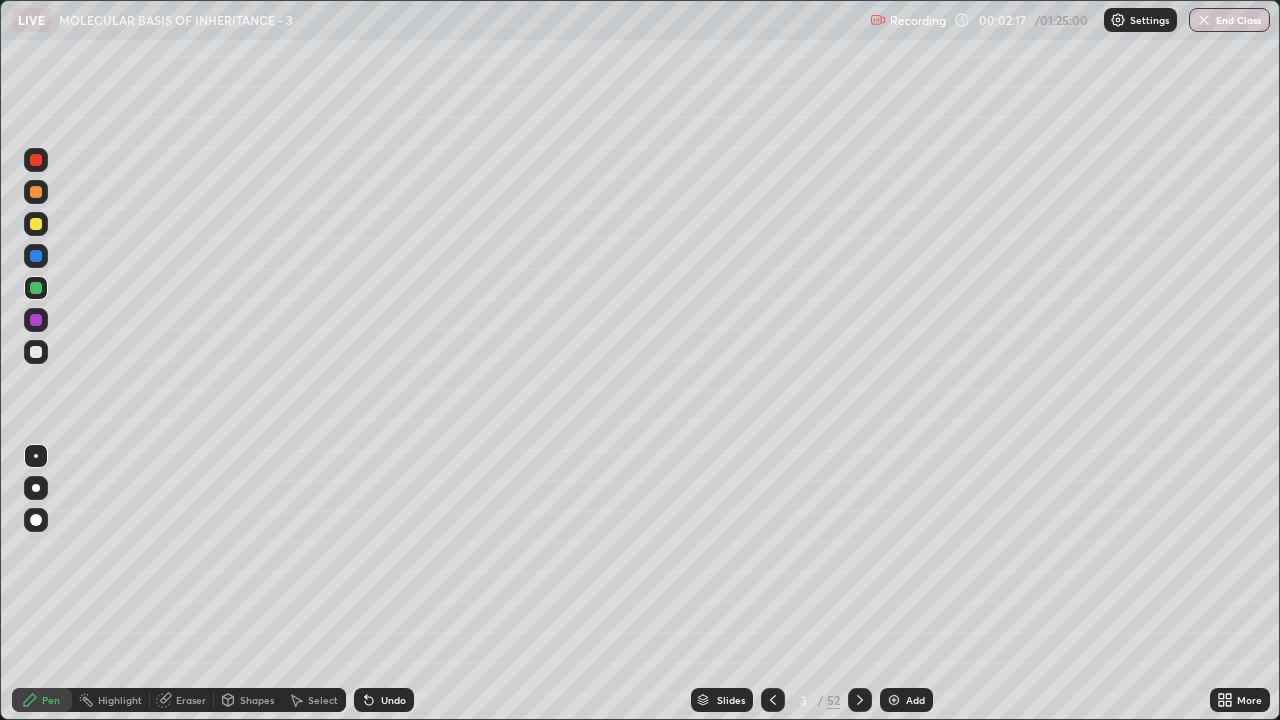 click on "Undo" at bounding box center (384, 700) 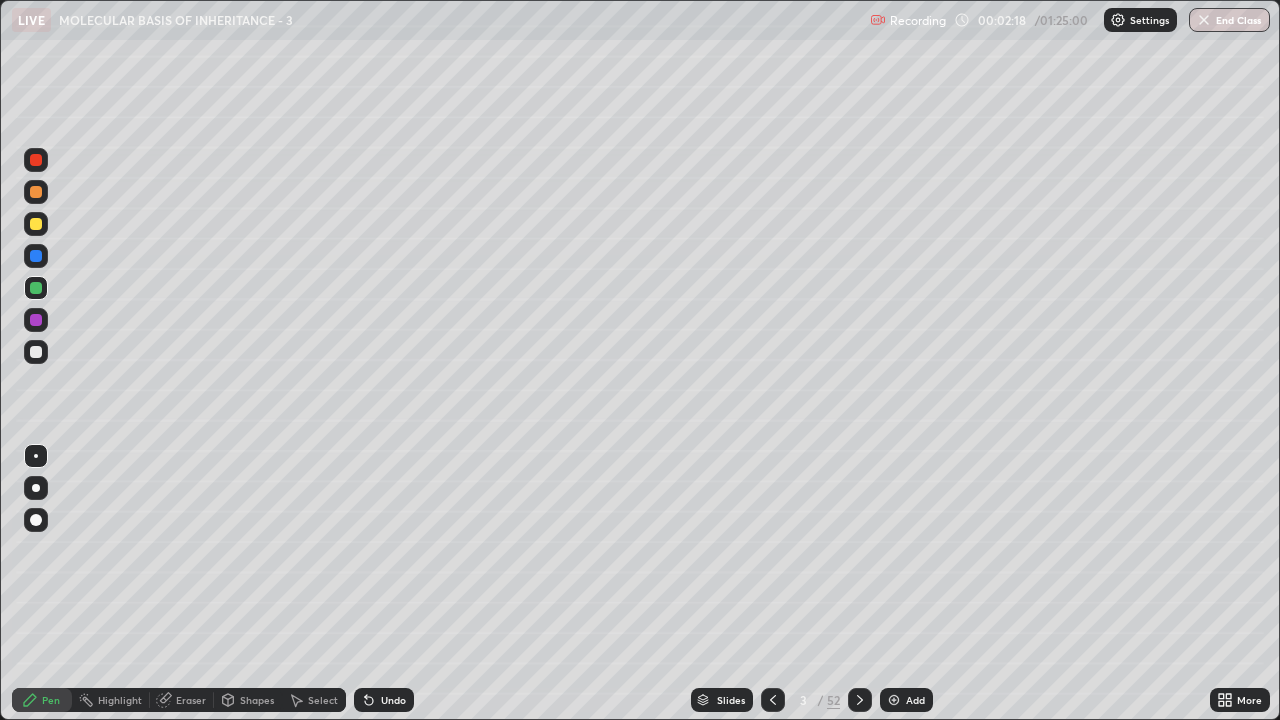 click 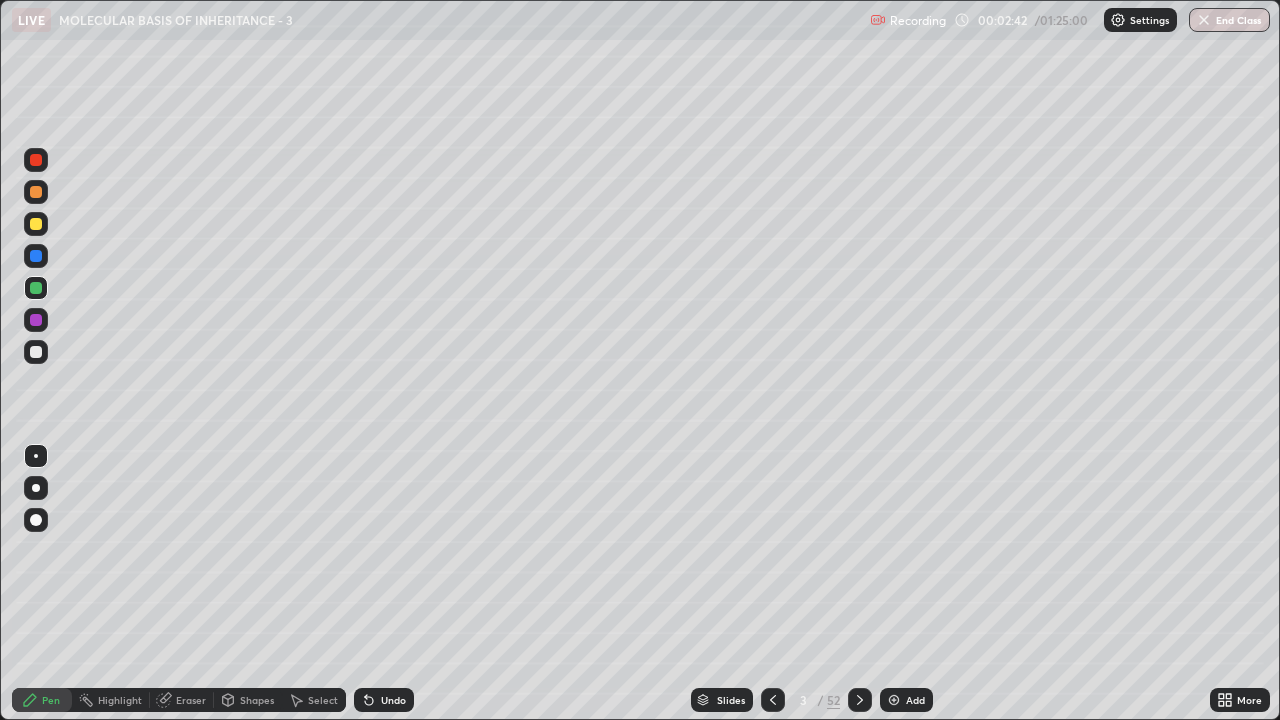 click on "Eraser" at bounding box center [182, 700] 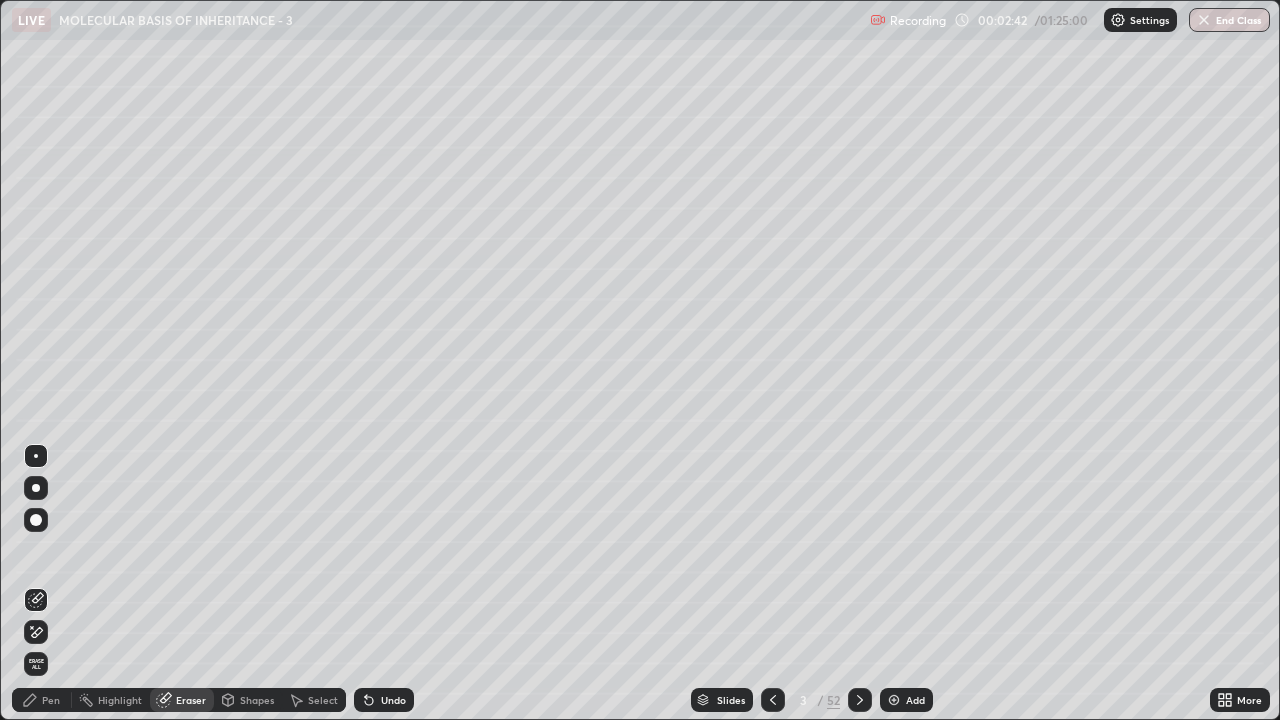 click at bounding box center (36, 632) 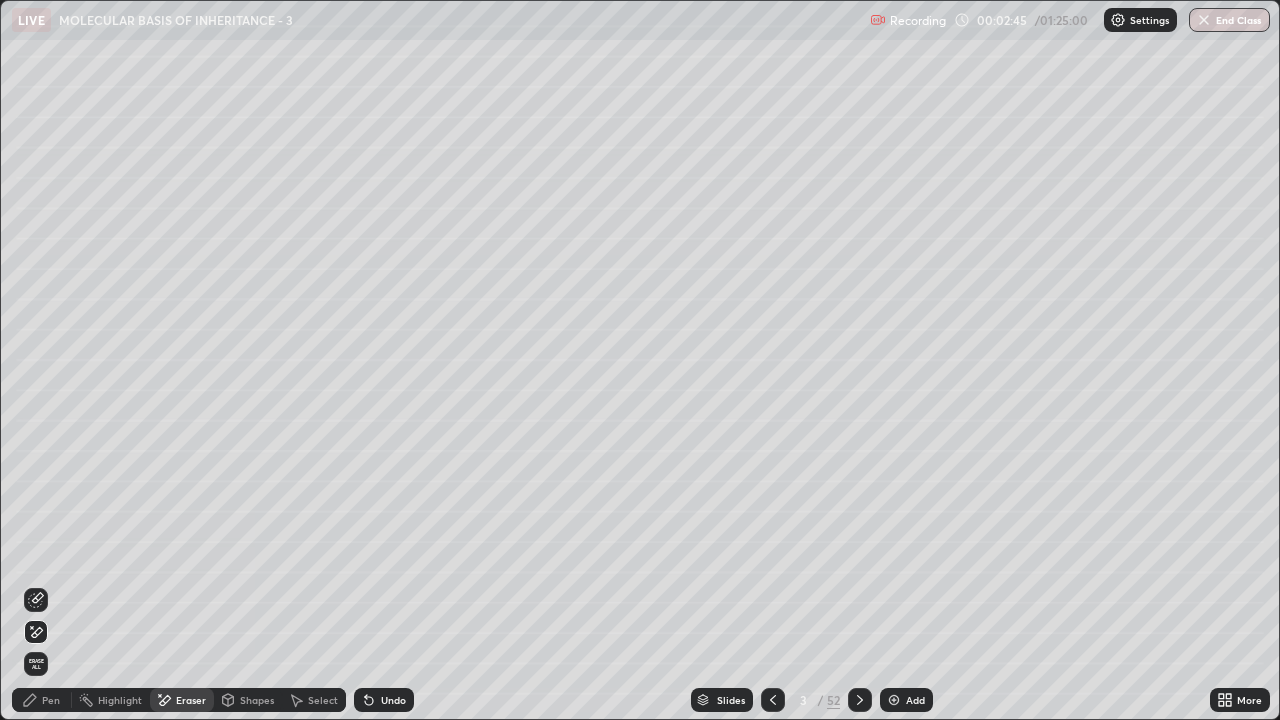 click 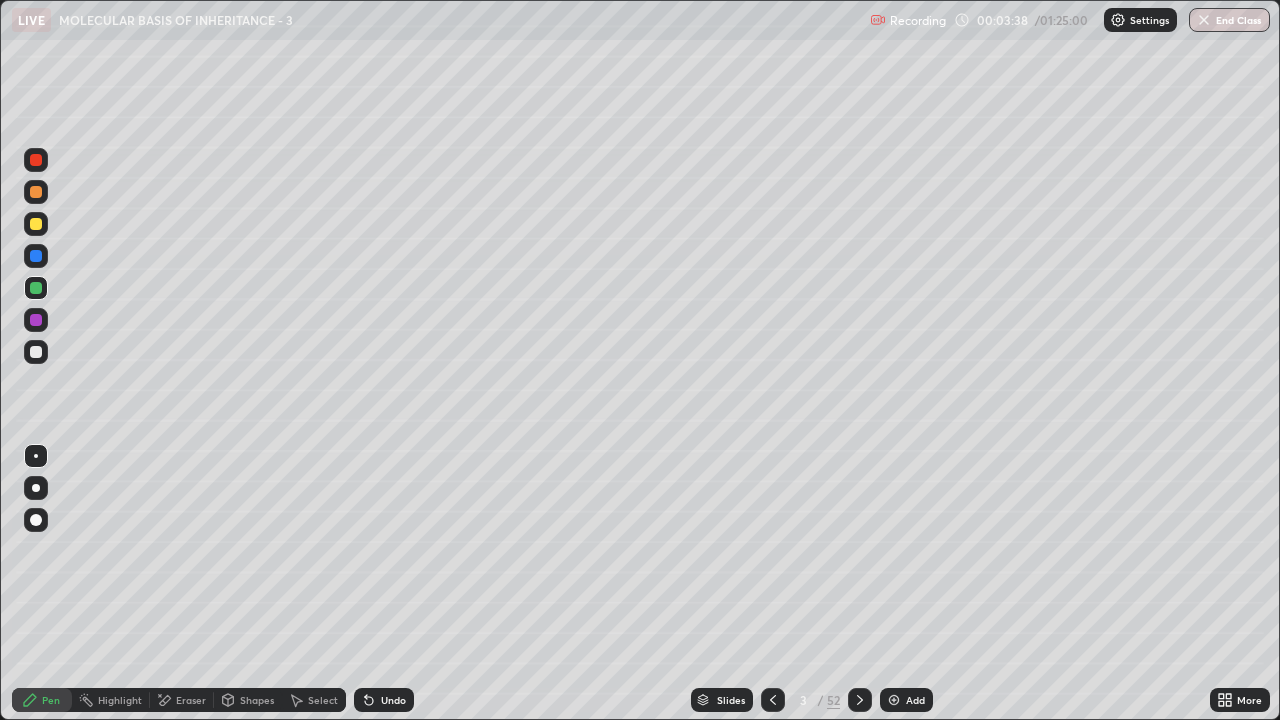 click at bounding box center (894, 700) 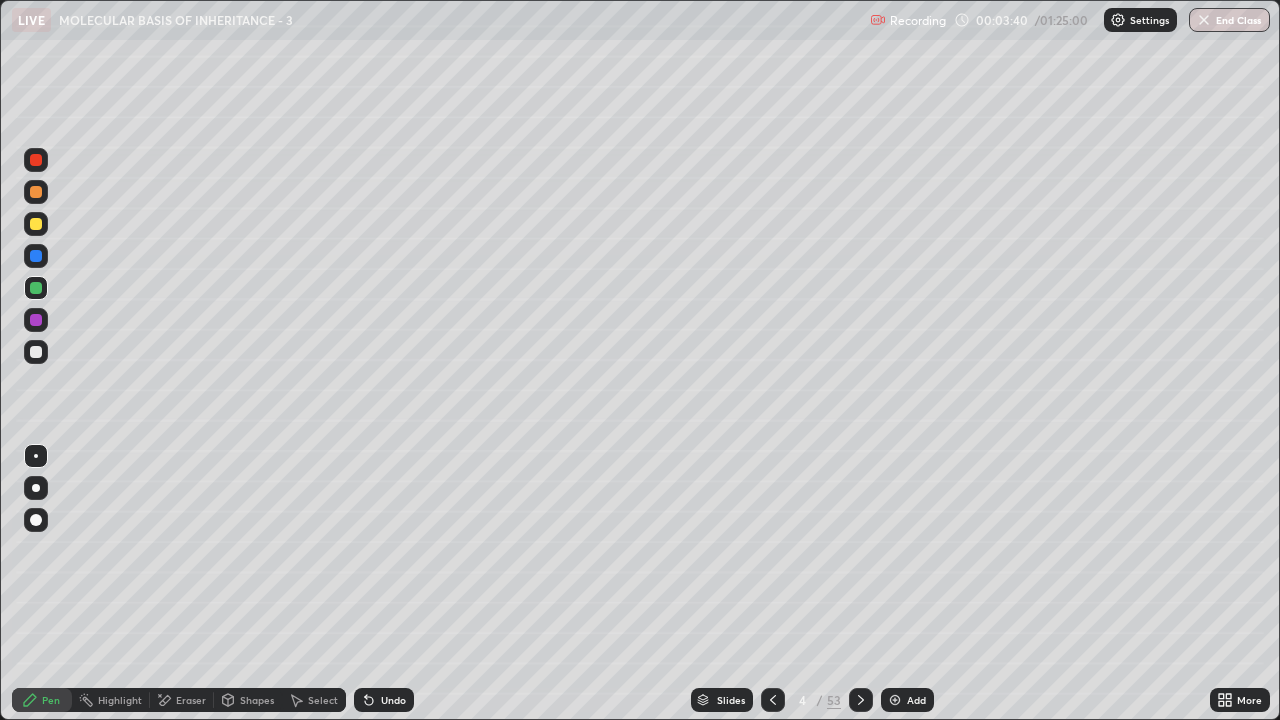 click at bounding box center (36, 488) 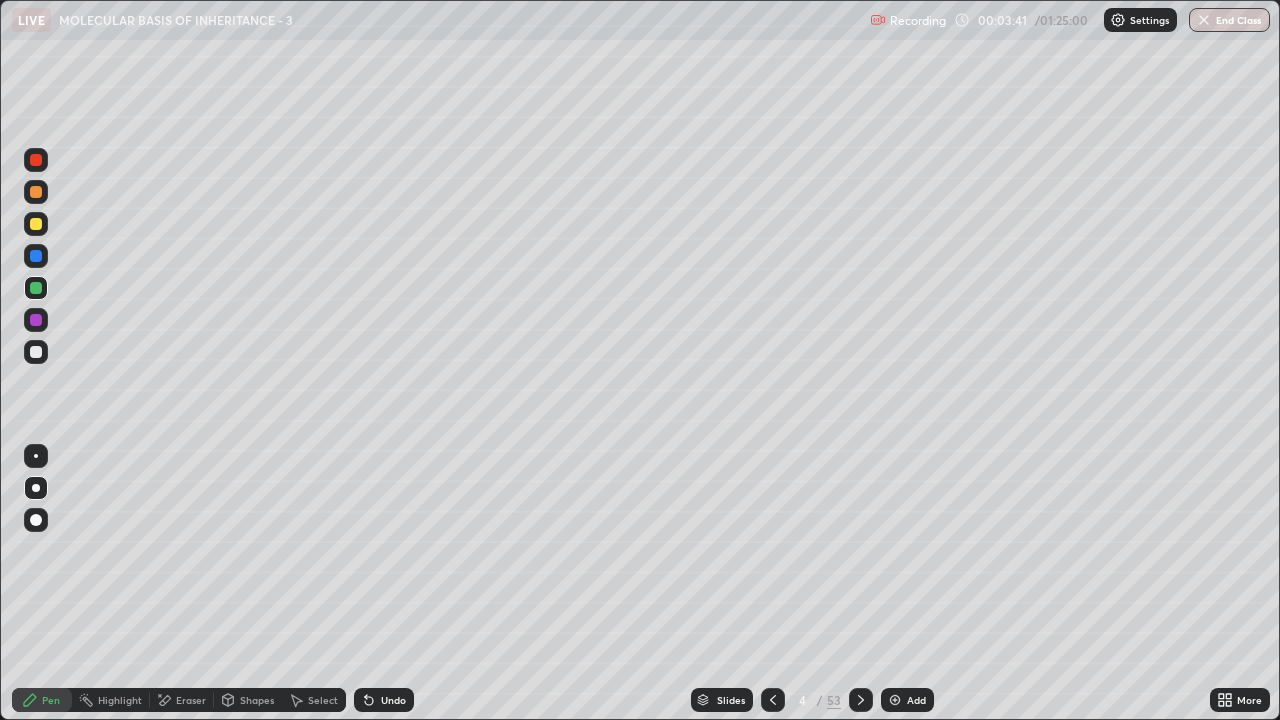 click at bounding box center (36, 320) 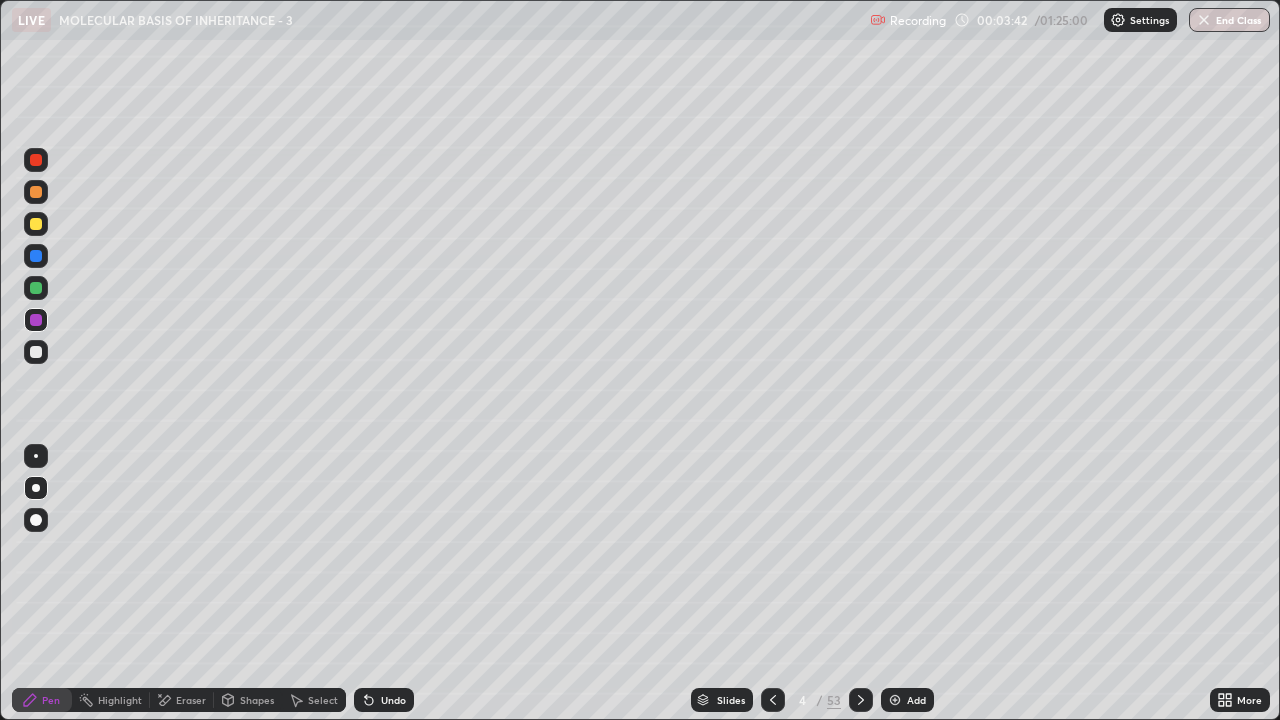 click at bounding box center (36, 288) 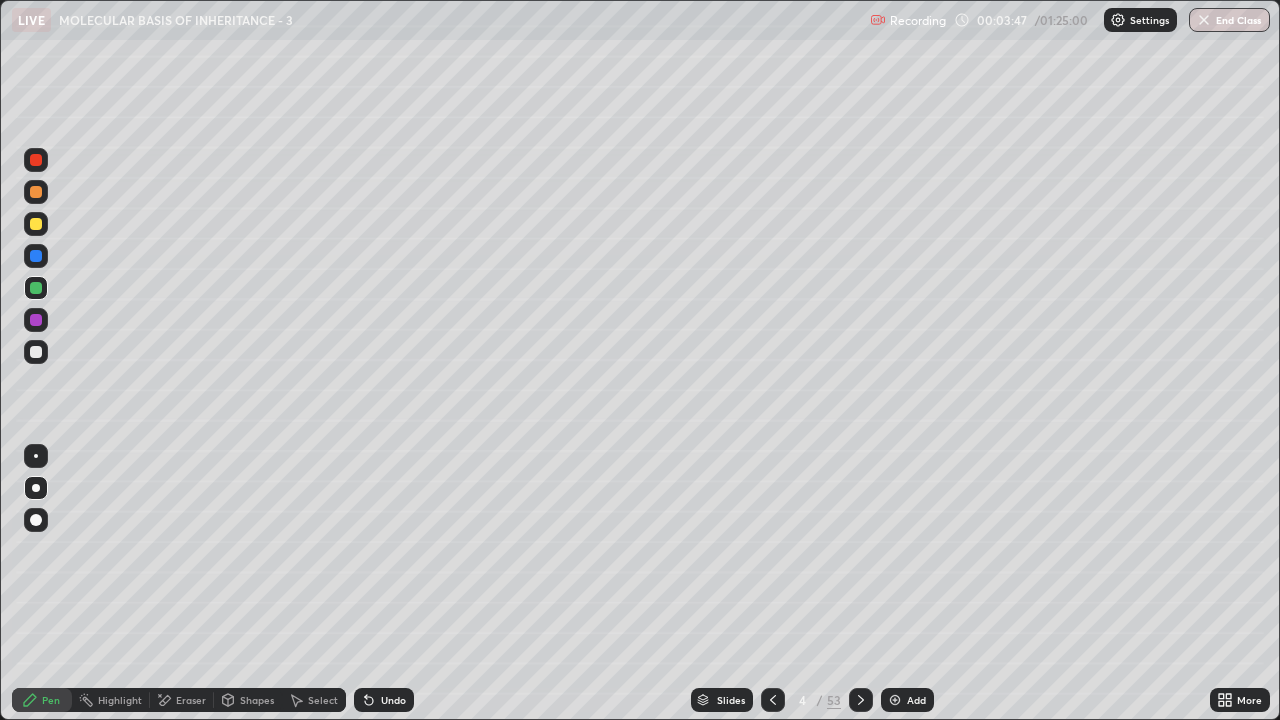 click 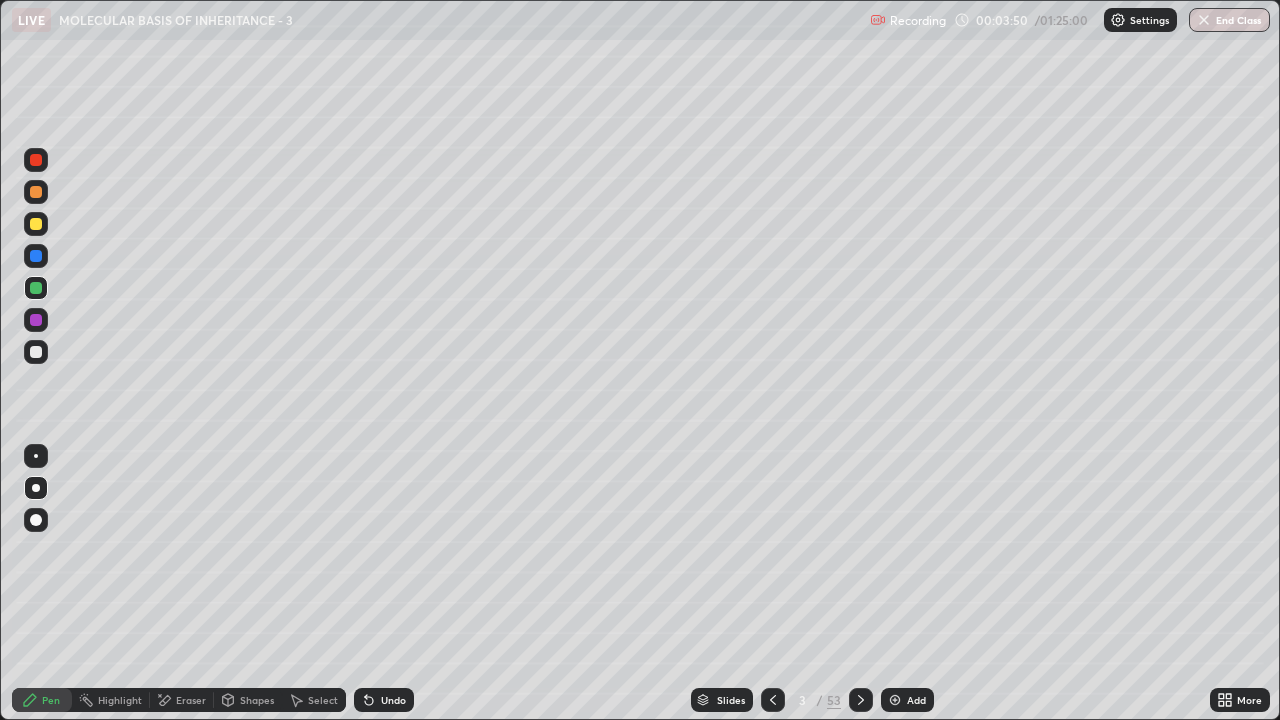 click 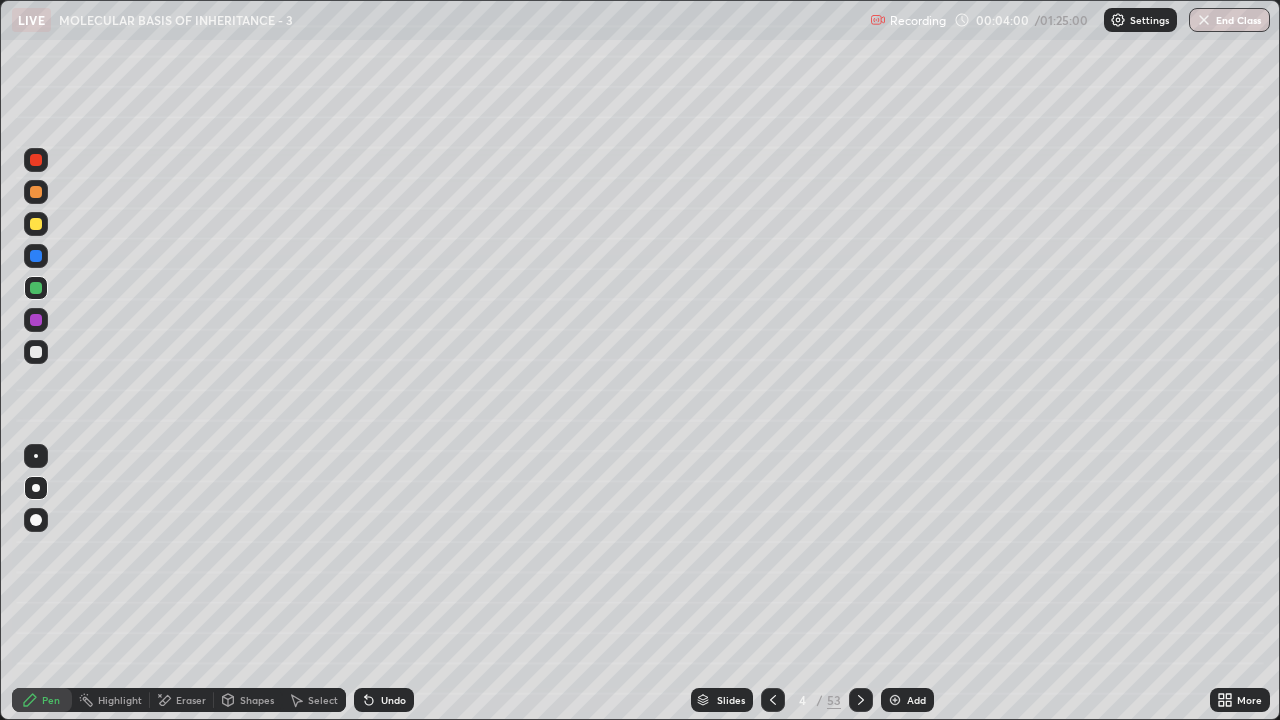 click at bounding box center [36, 352] 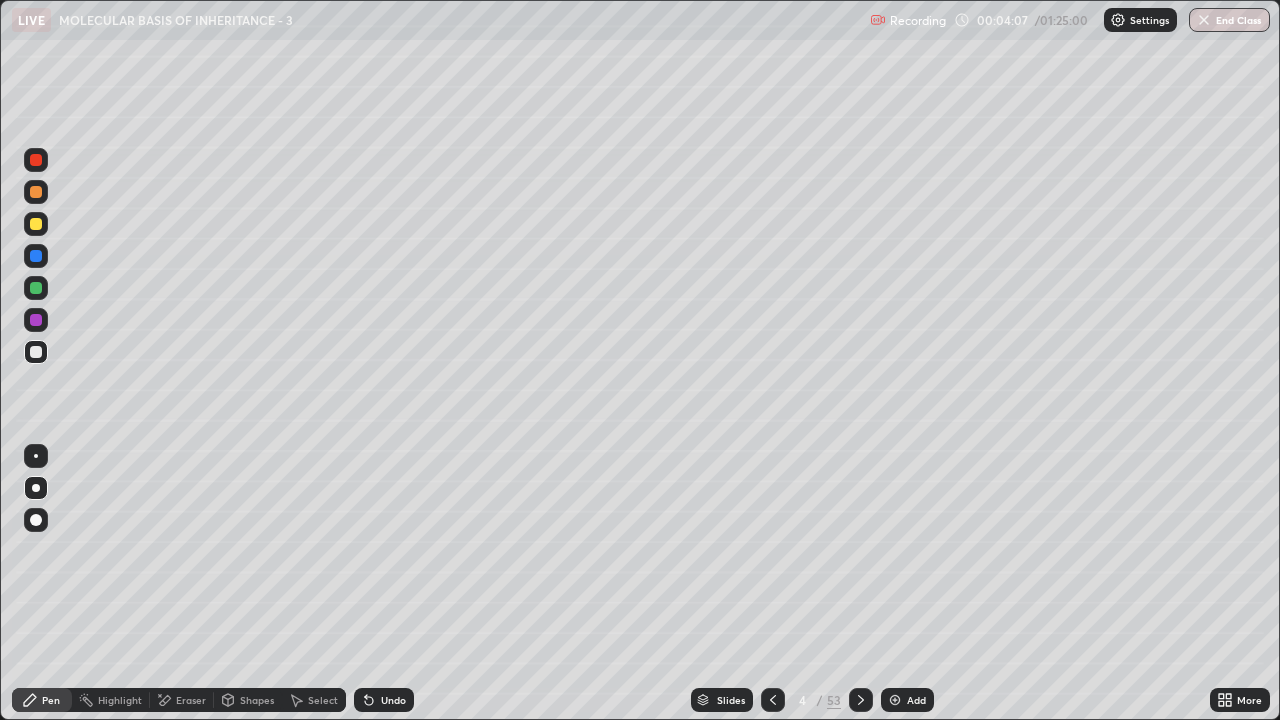 click 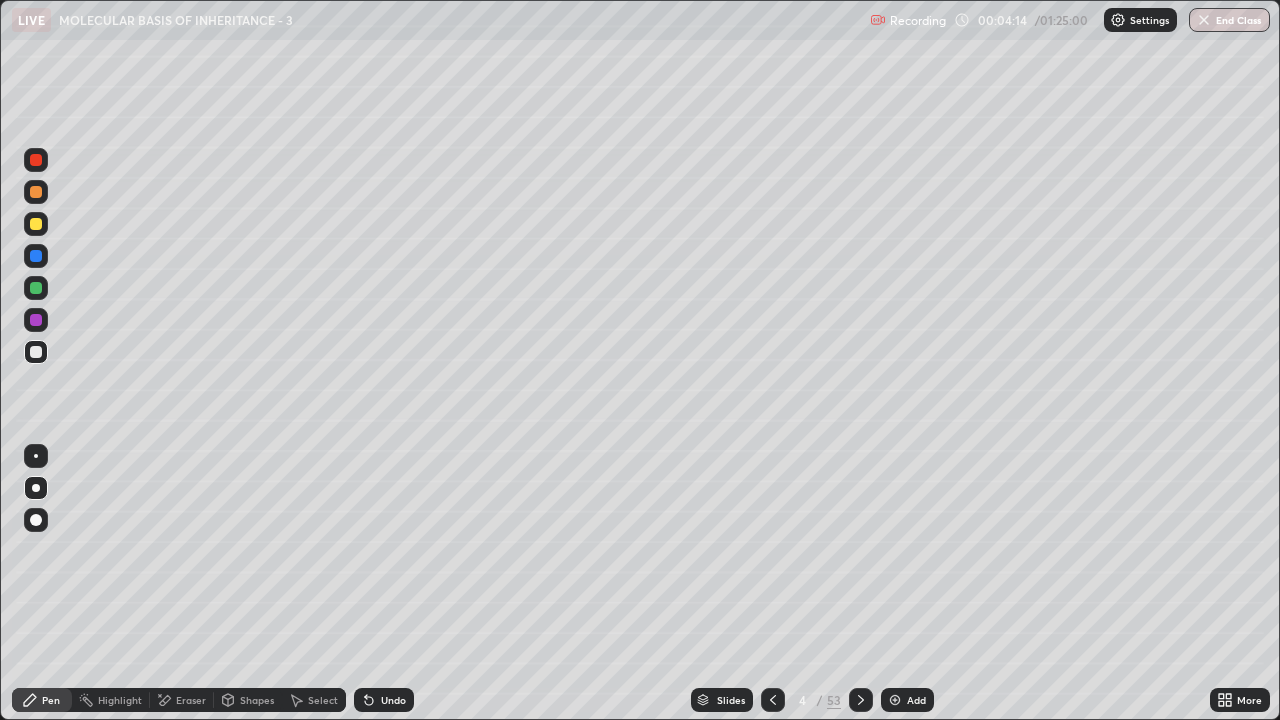 click at bounding box center [36, 352] 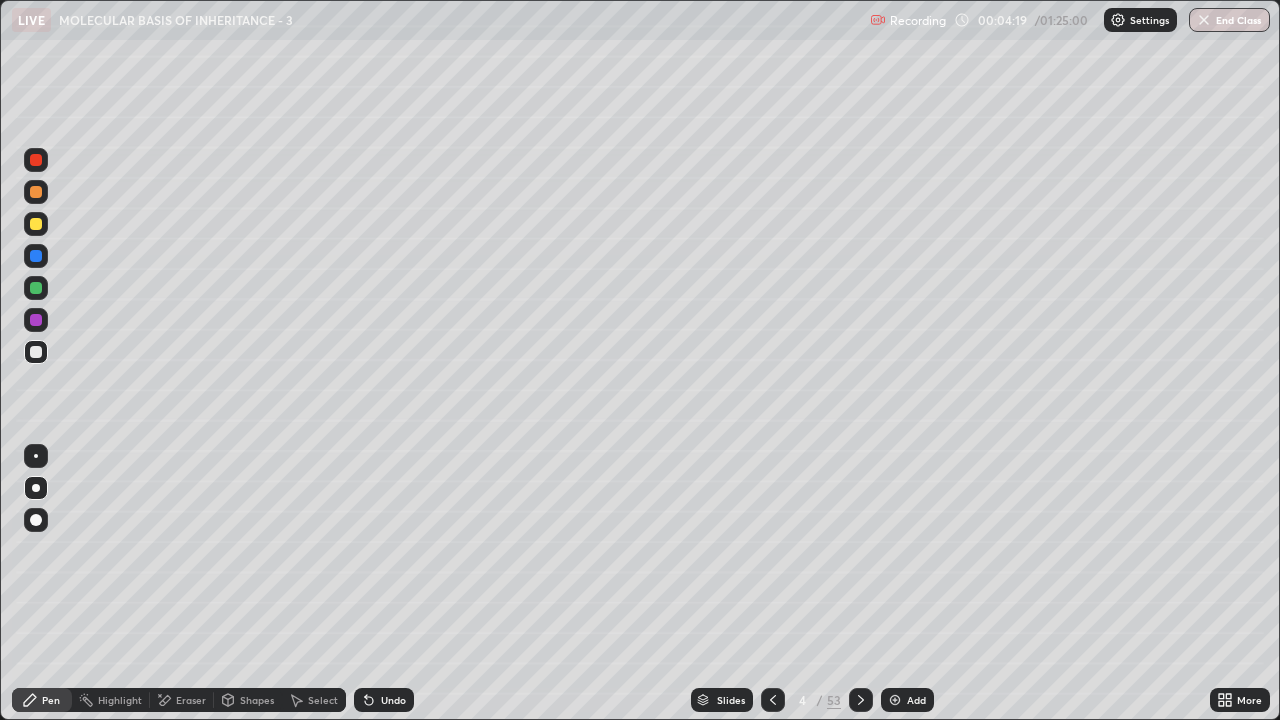 click at bounding box center (36, 456) 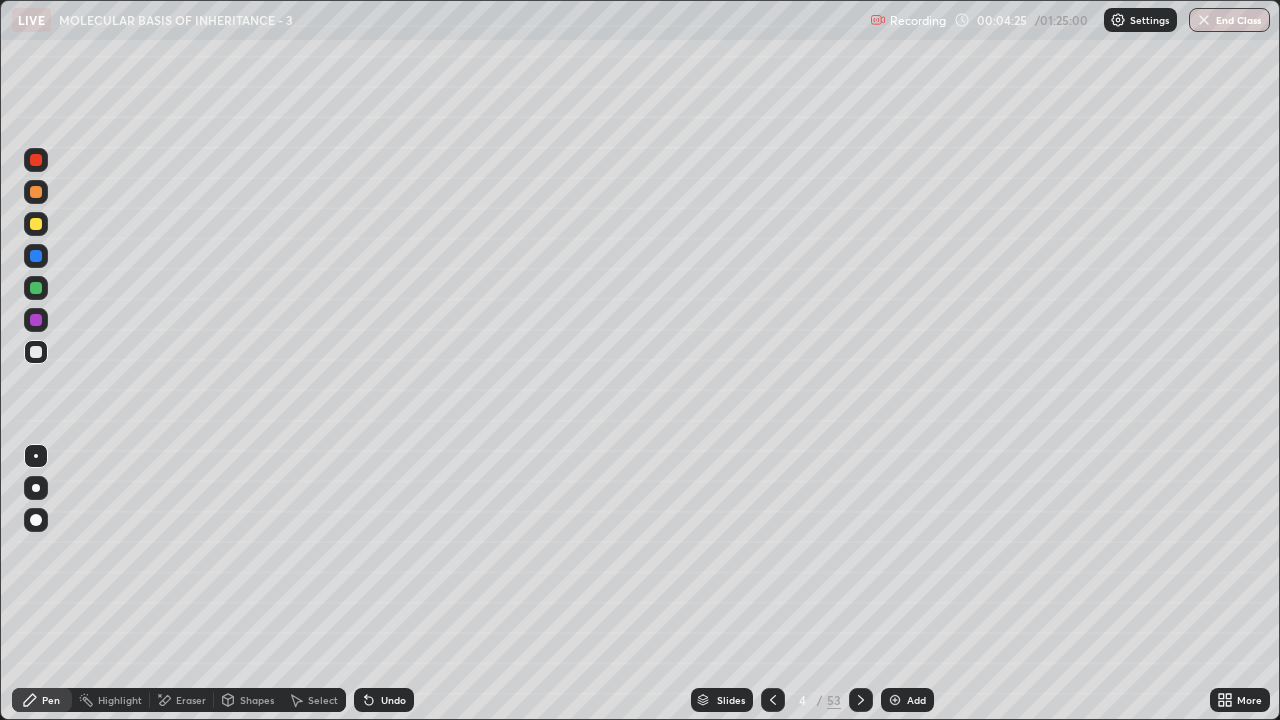 click 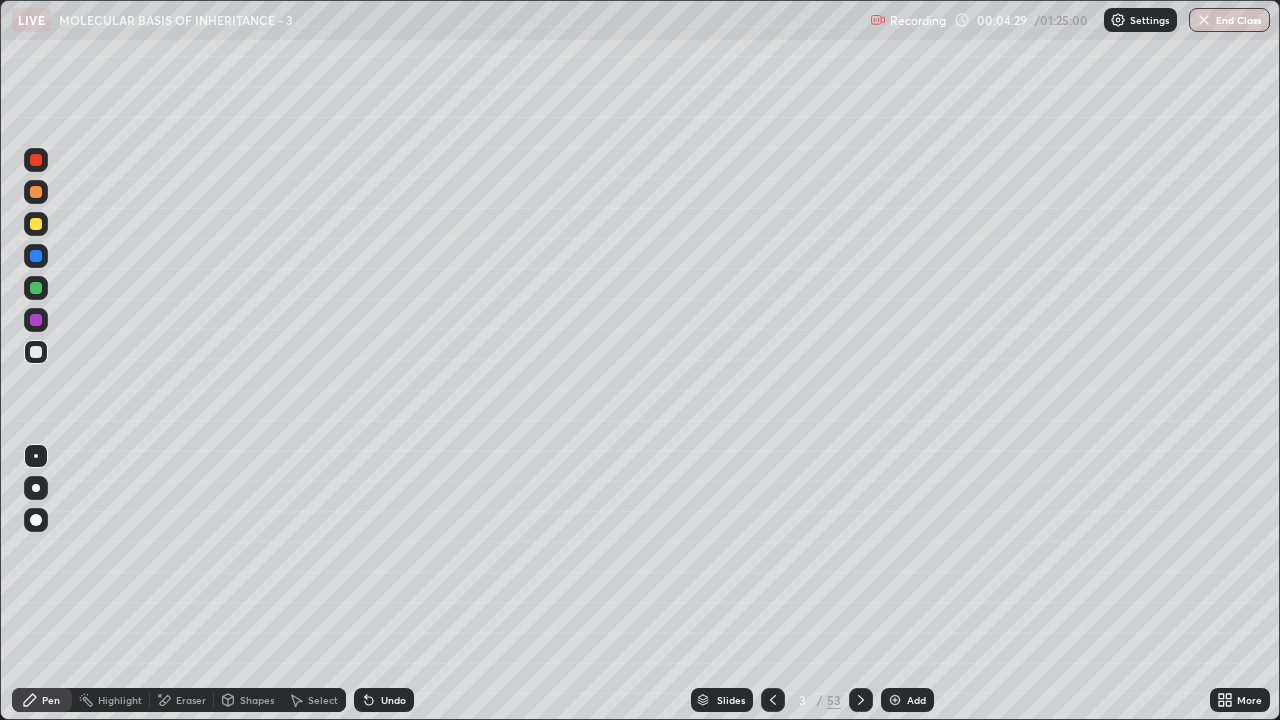 click 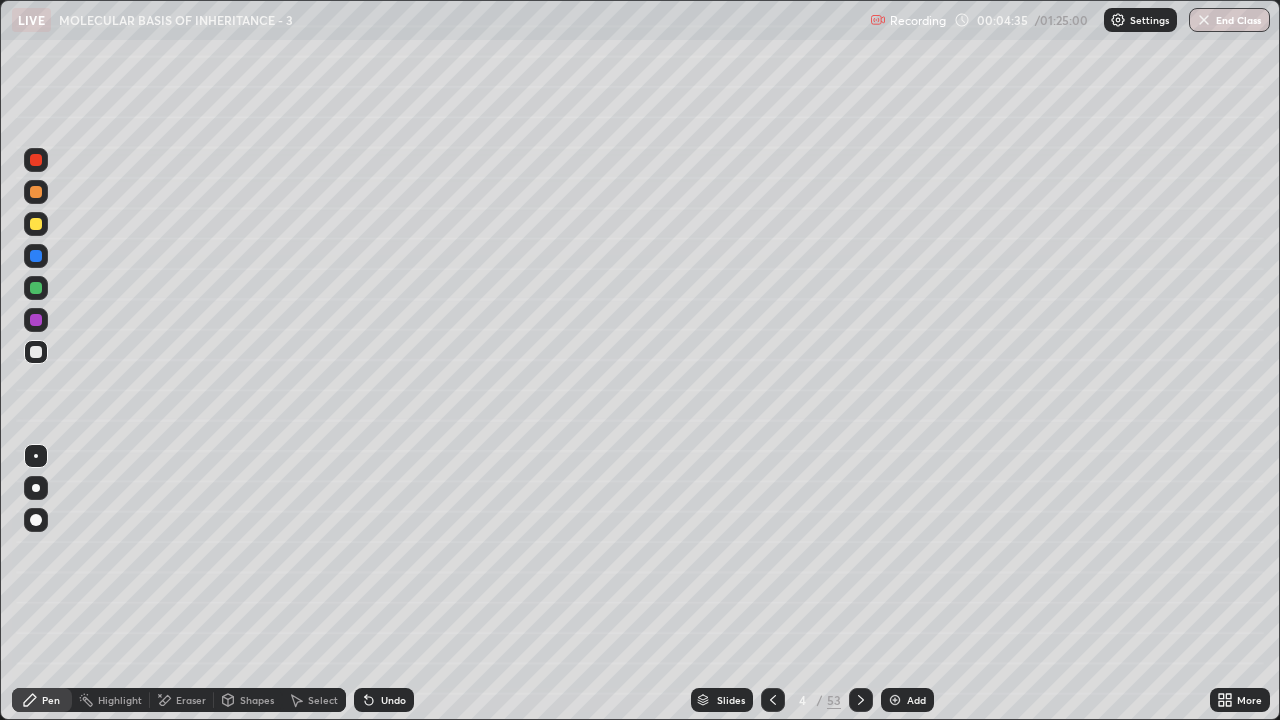 click 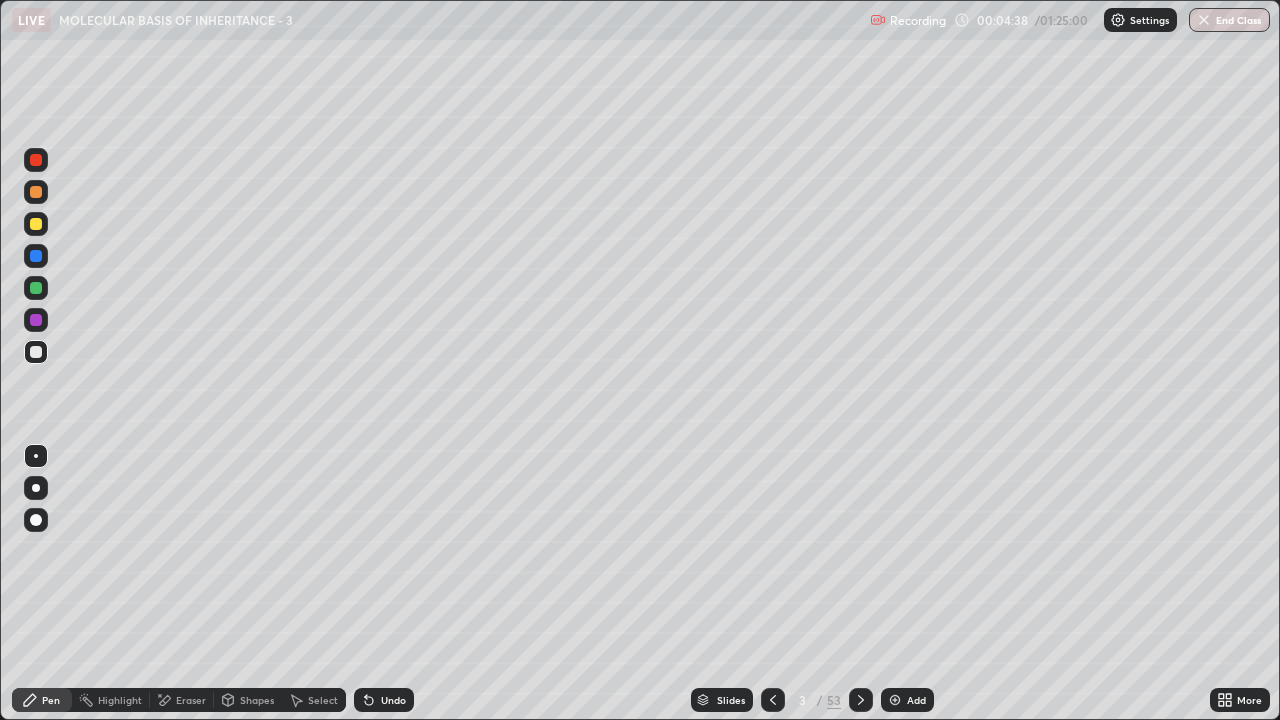 click 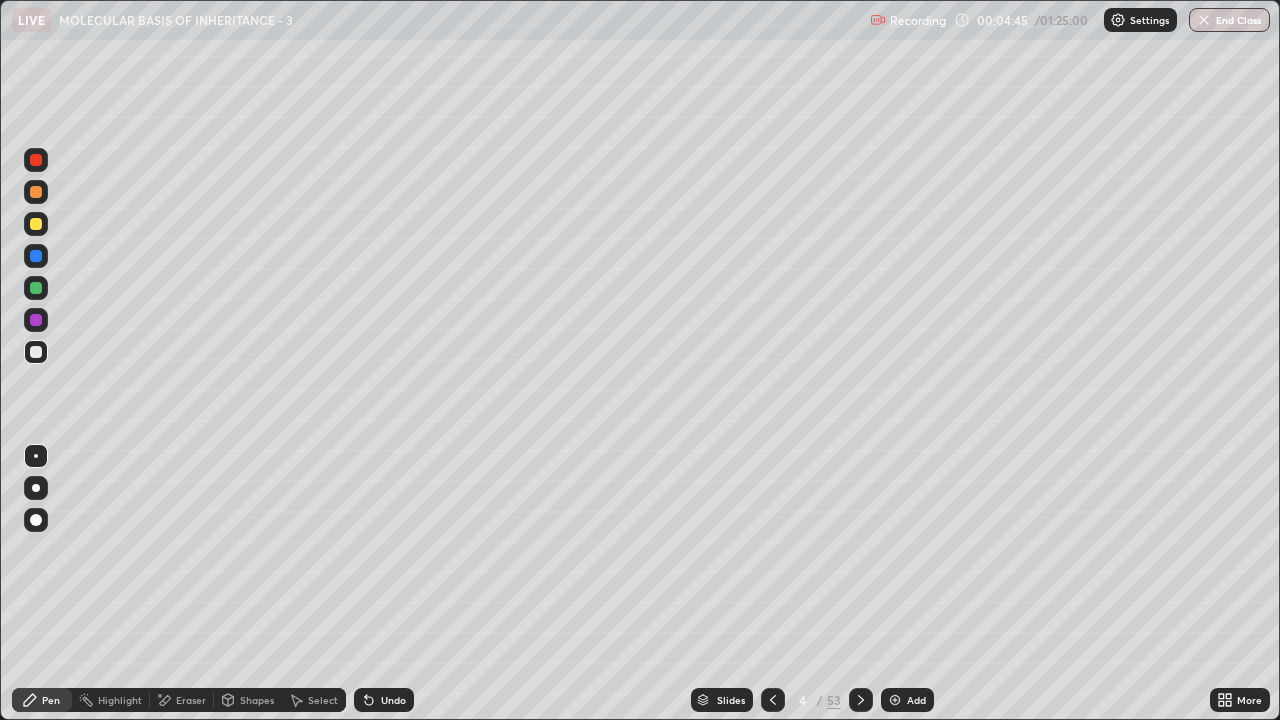 click at bounding box center [36, 352] 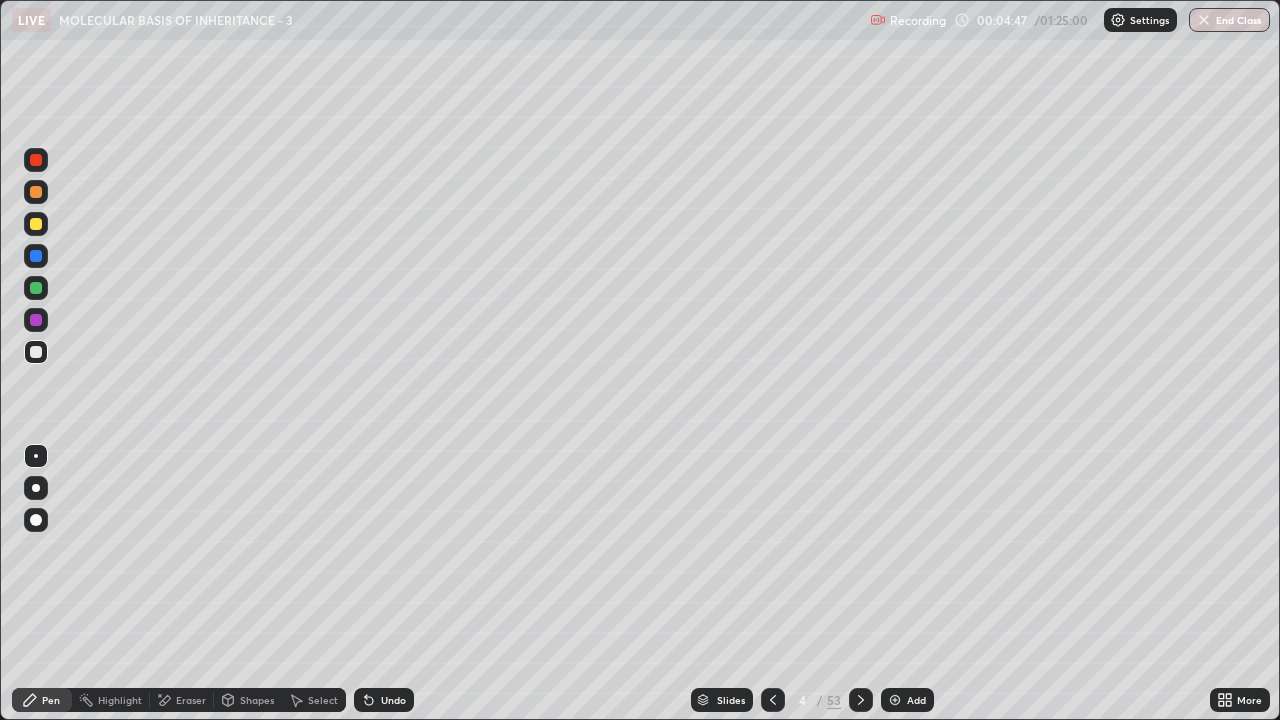 click 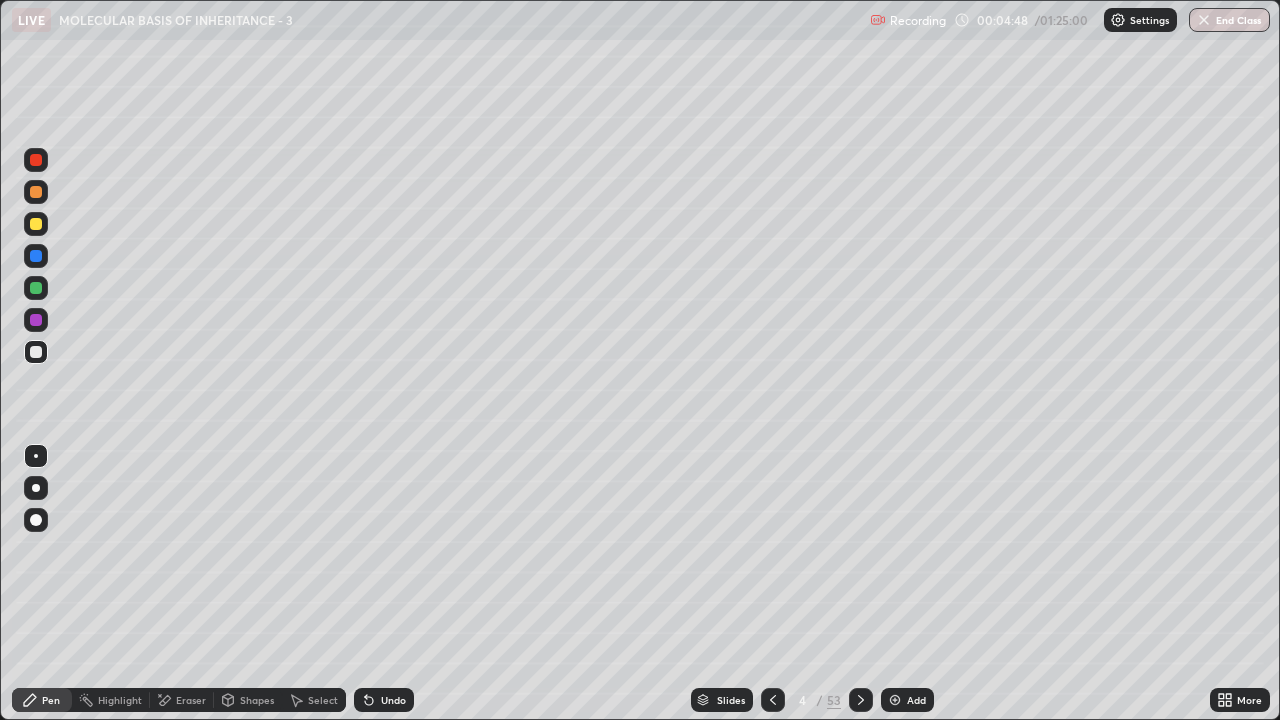 click at bounding box center (36, 320) 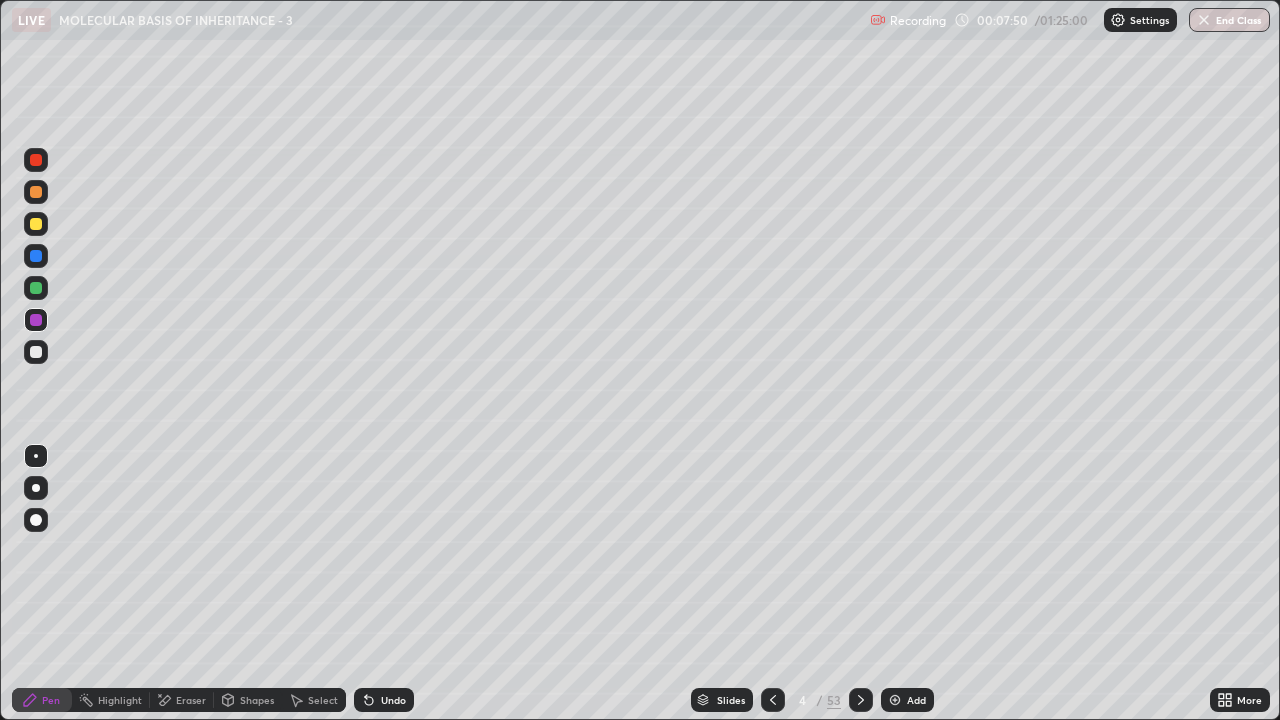 click on "Slides" at bounding box center [731, 700] 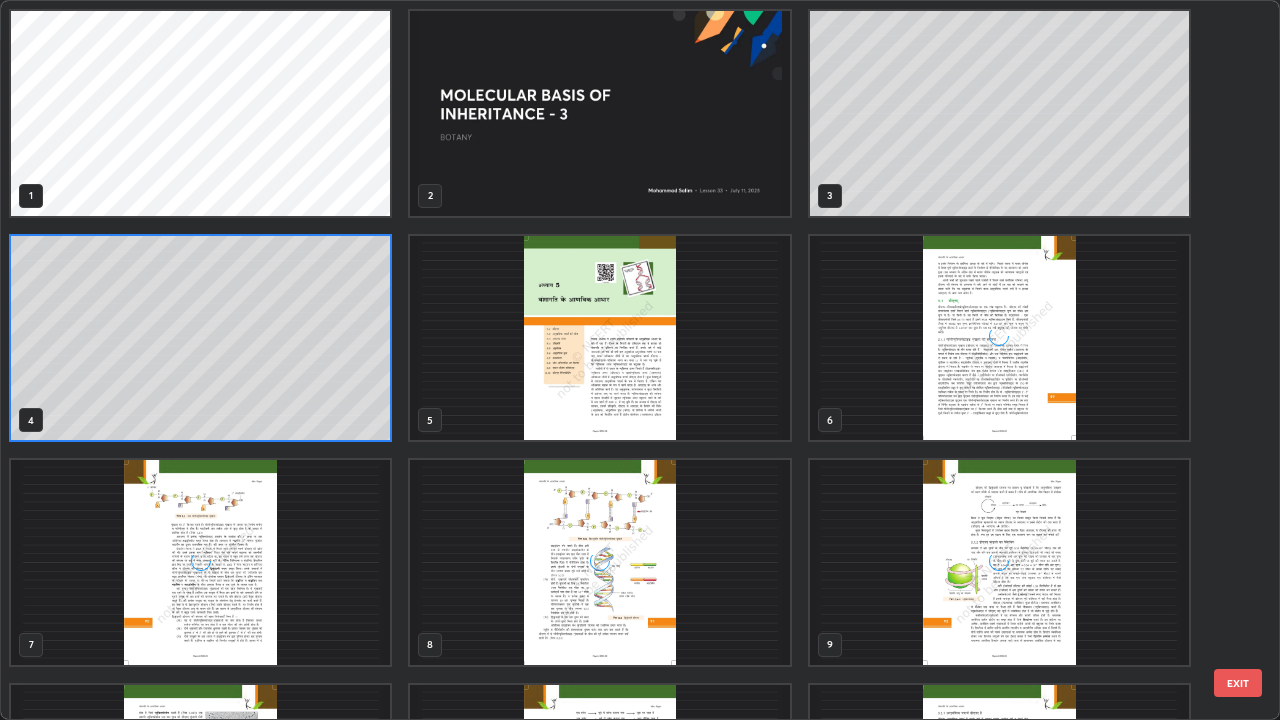 scroll, scrollTop: 7, scrollLeft: 11, axis: both 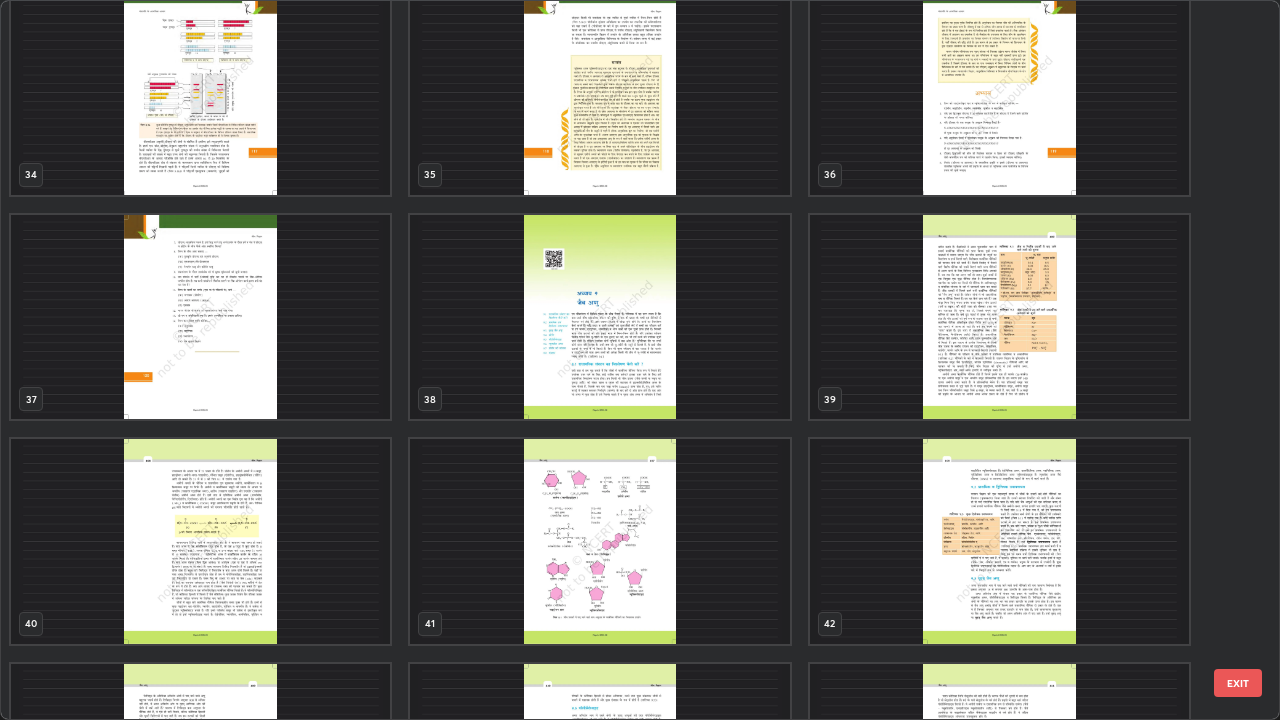 click at bounding box center [599, 541] 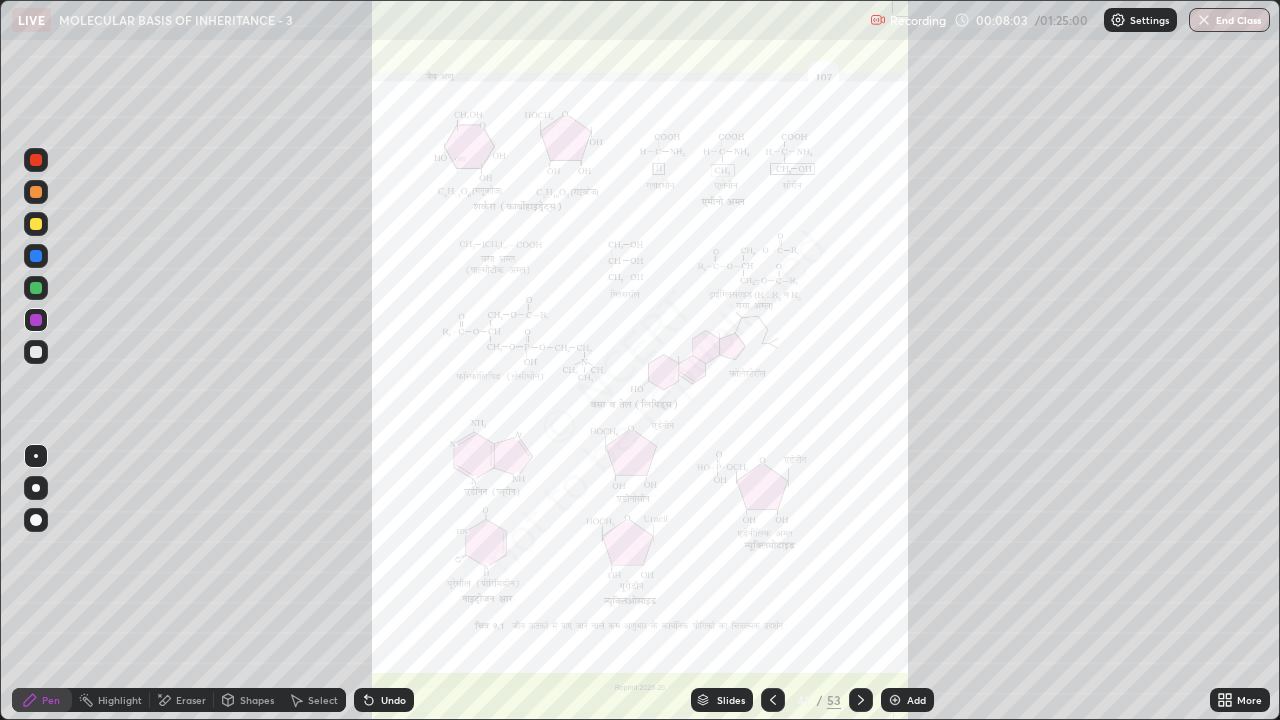 click at bounding box center (599, 541) 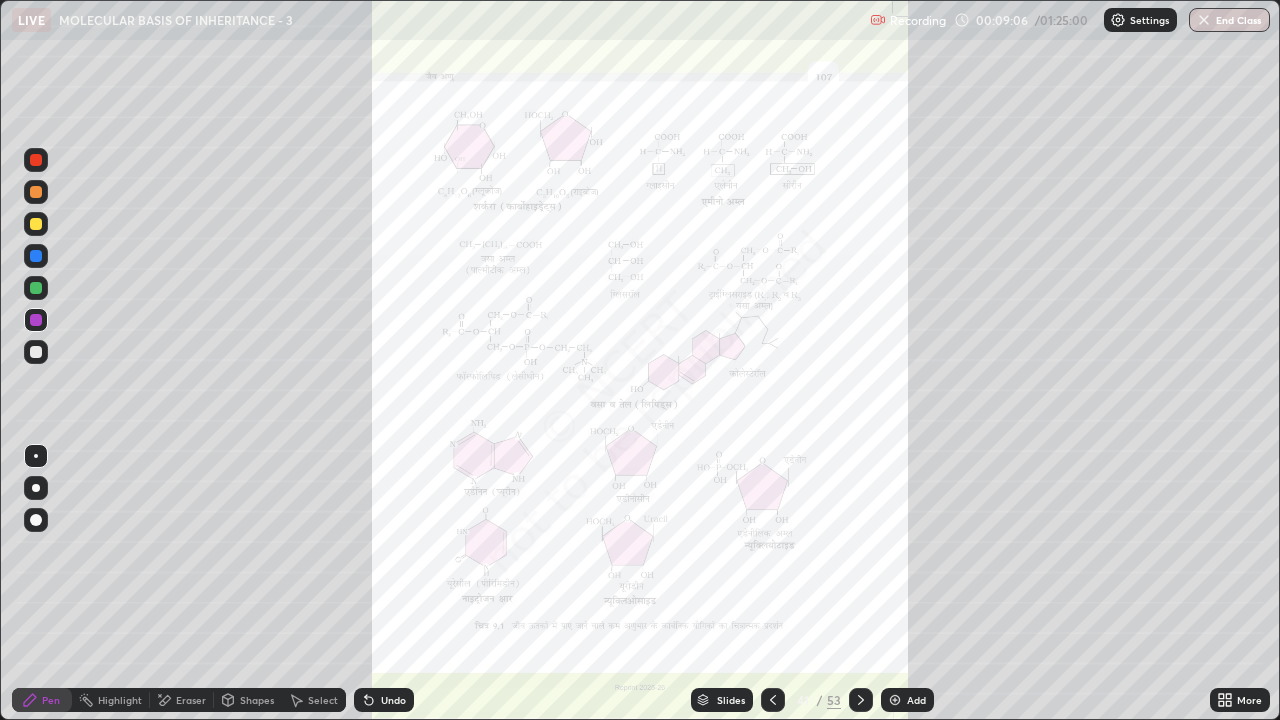 click 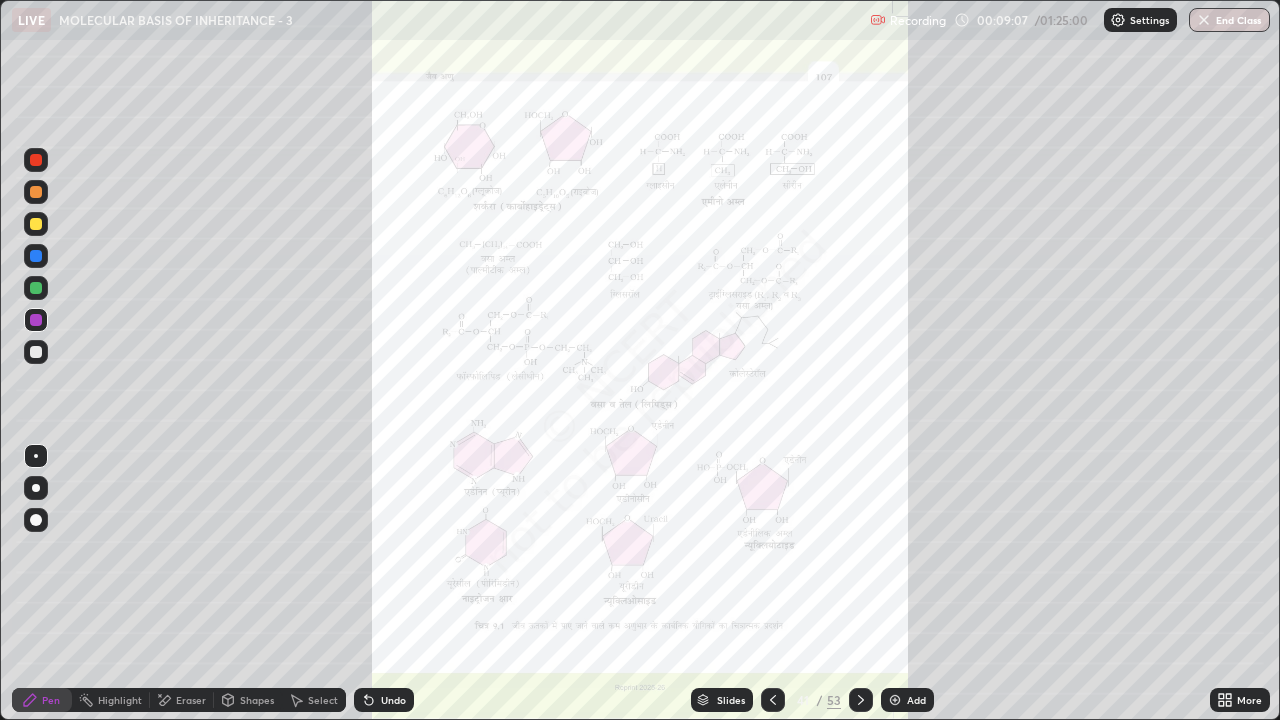 click 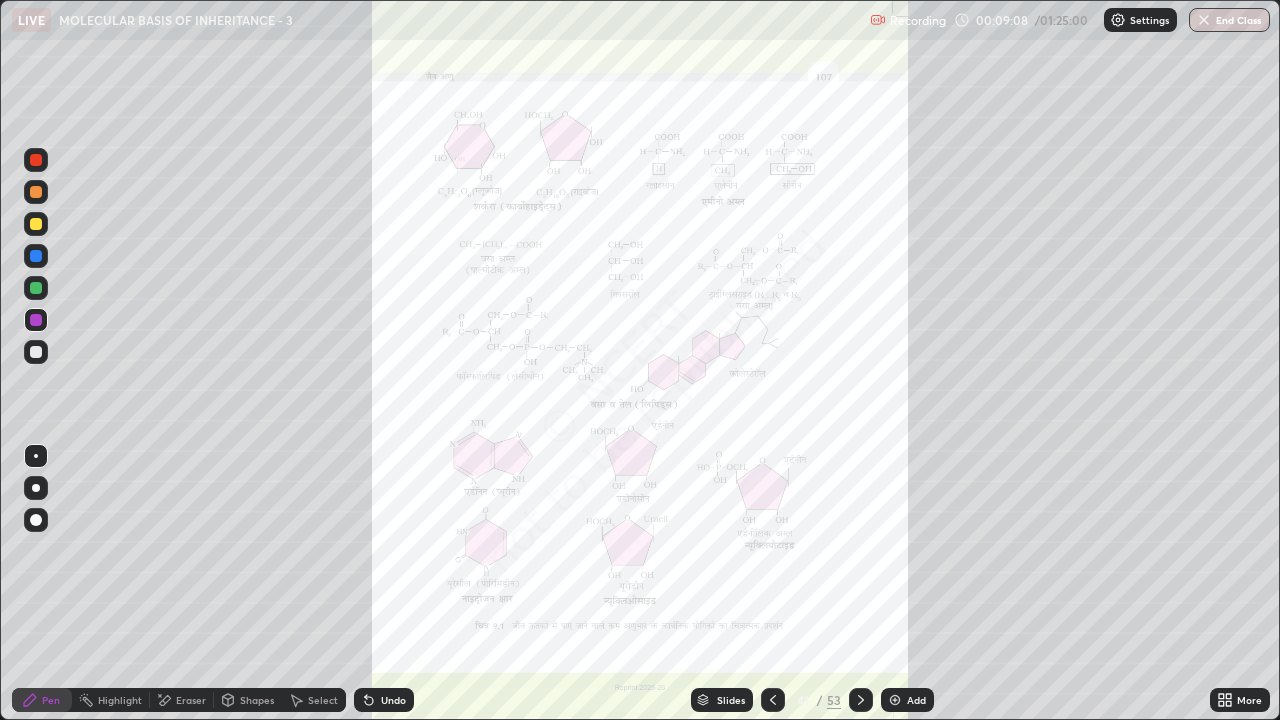 click 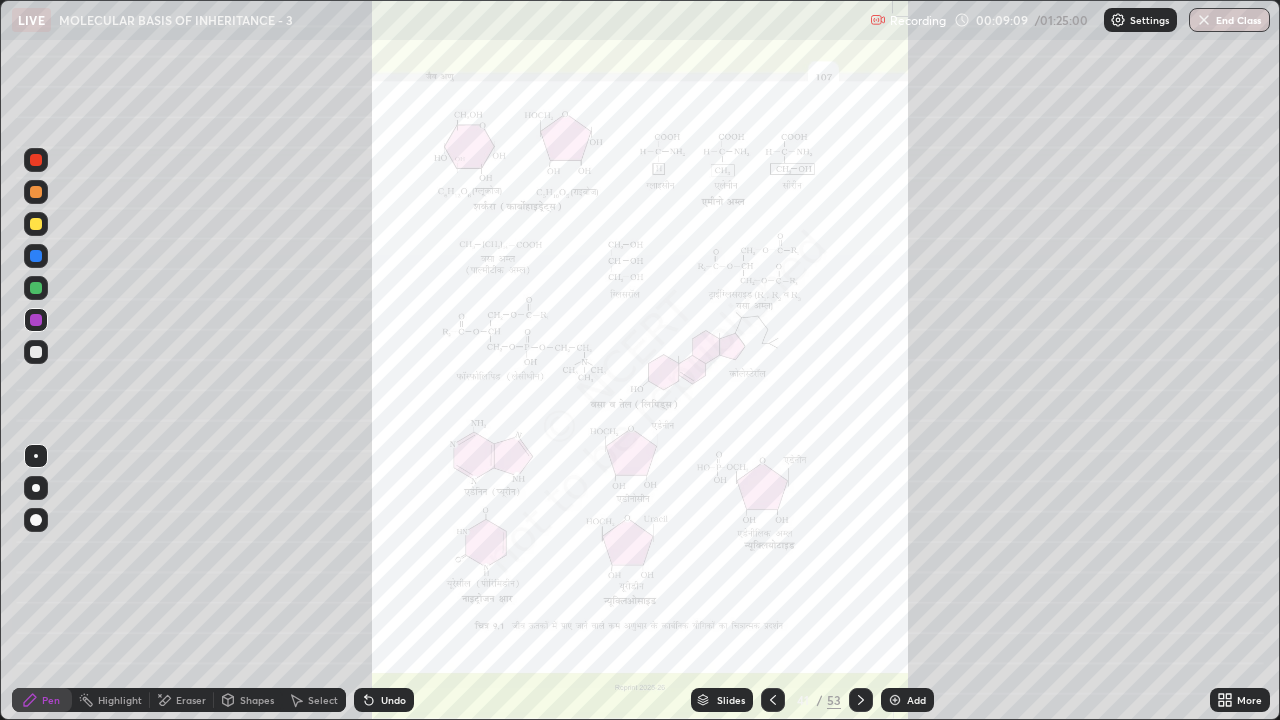 click 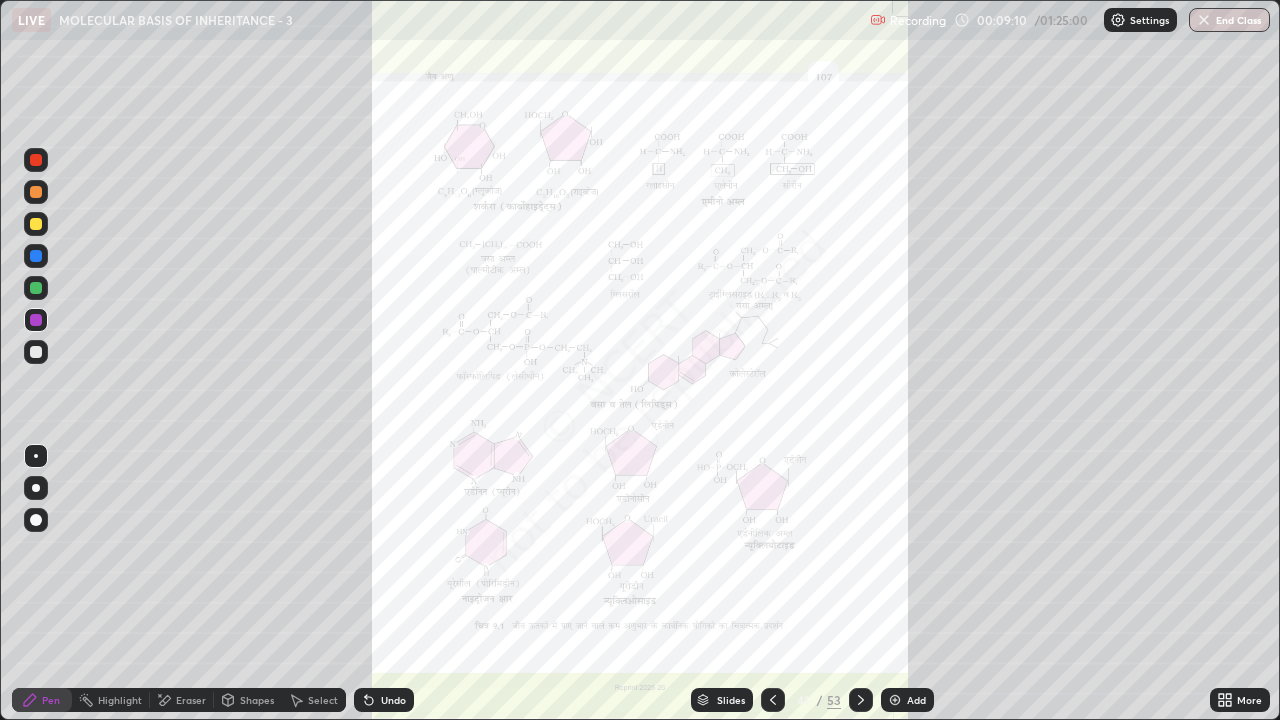 click 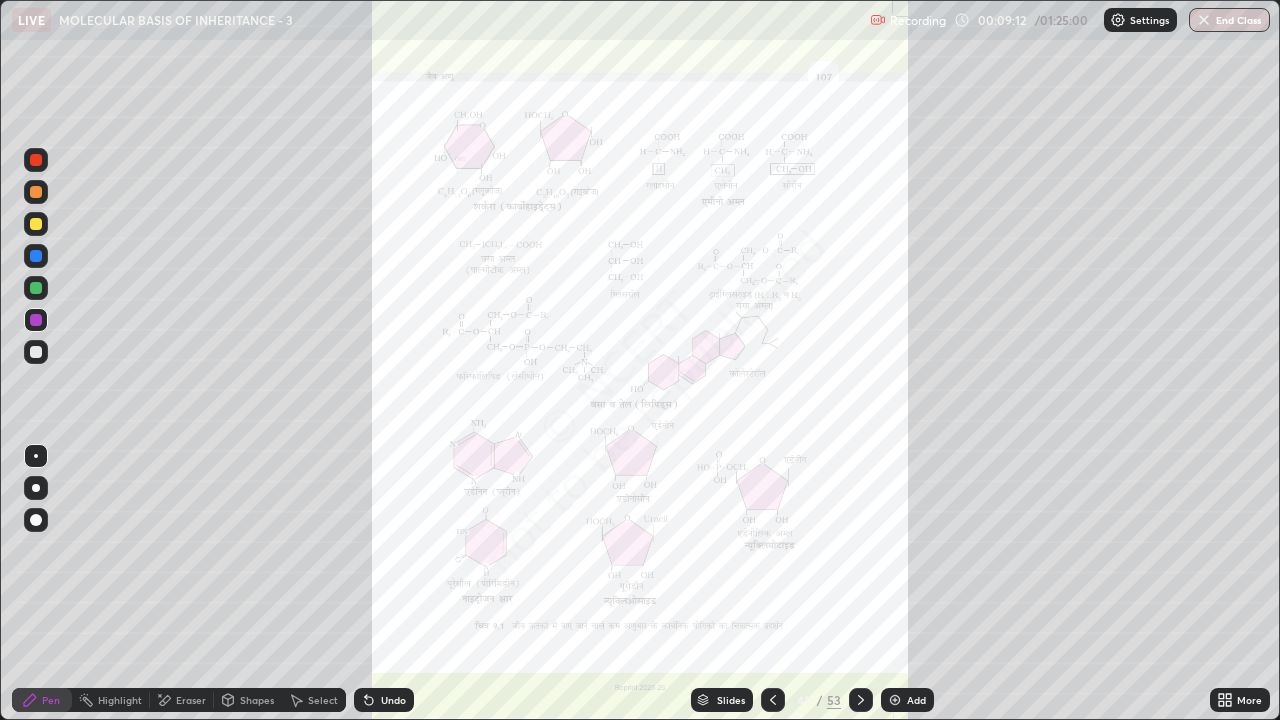 click on "Slides" at bounding box center [731, 700] 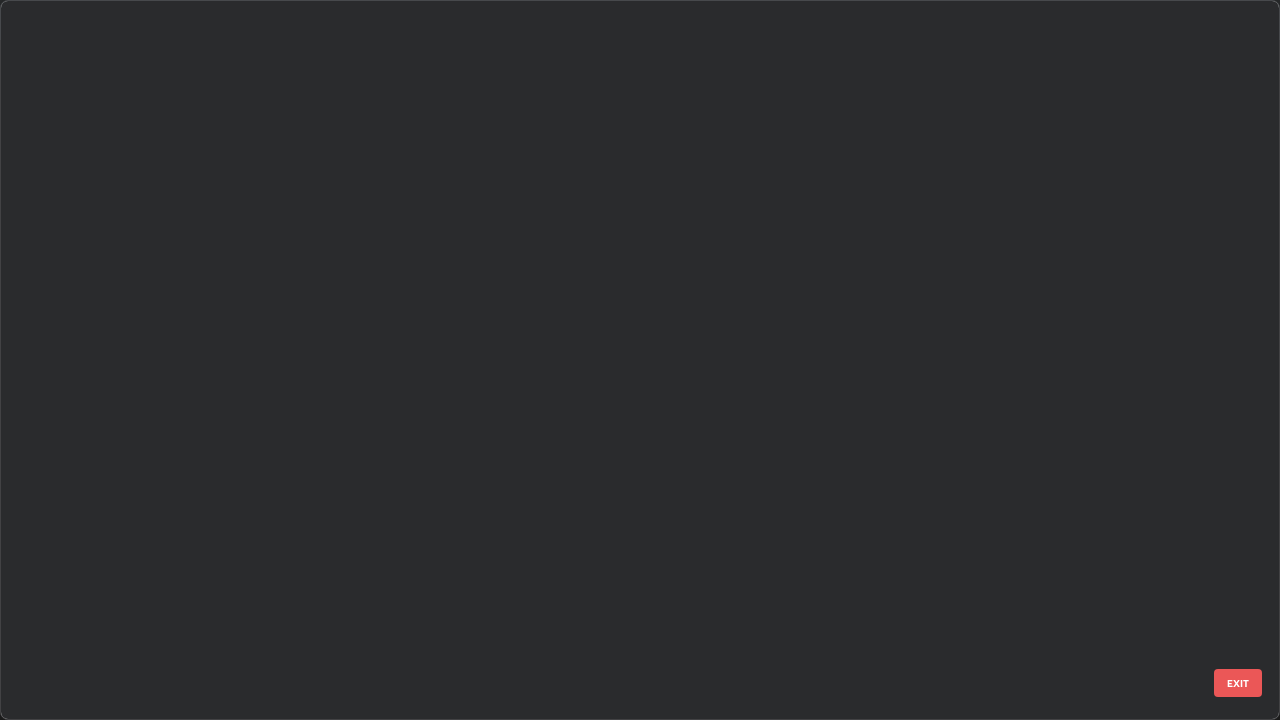 scroll, scrollTop: 2426, scrollLeft: 0, axis: vertical 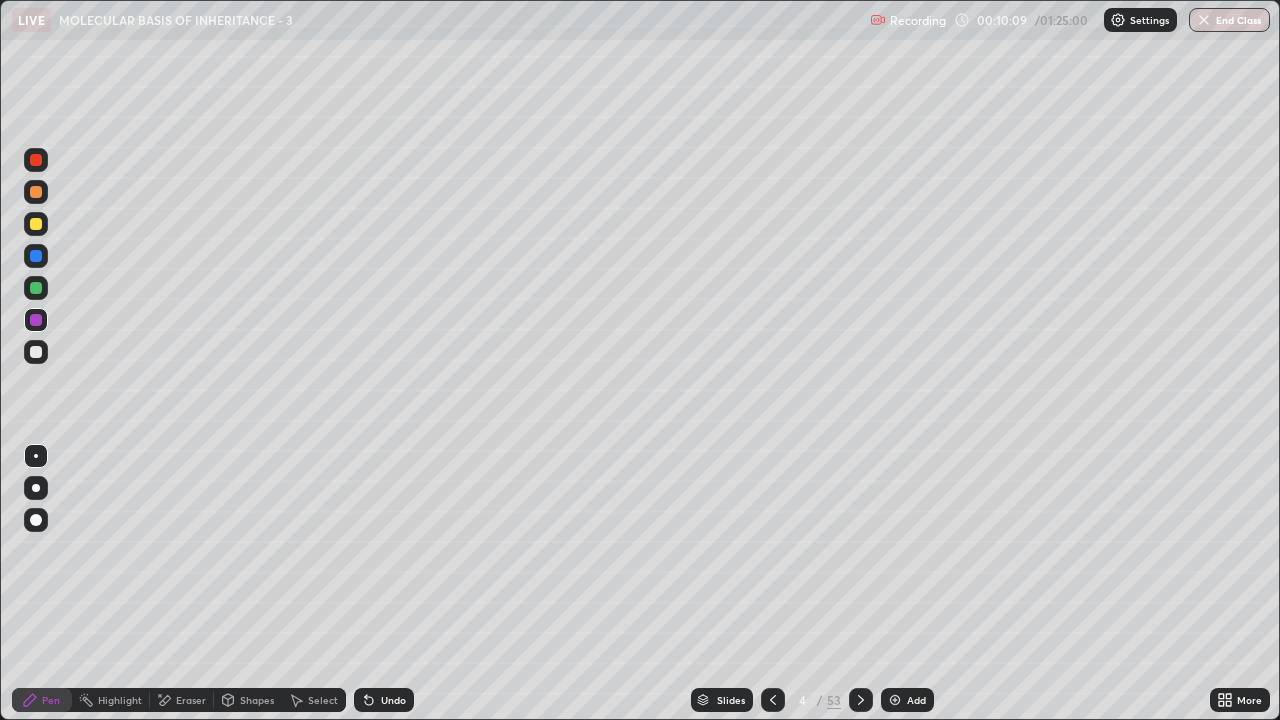 click 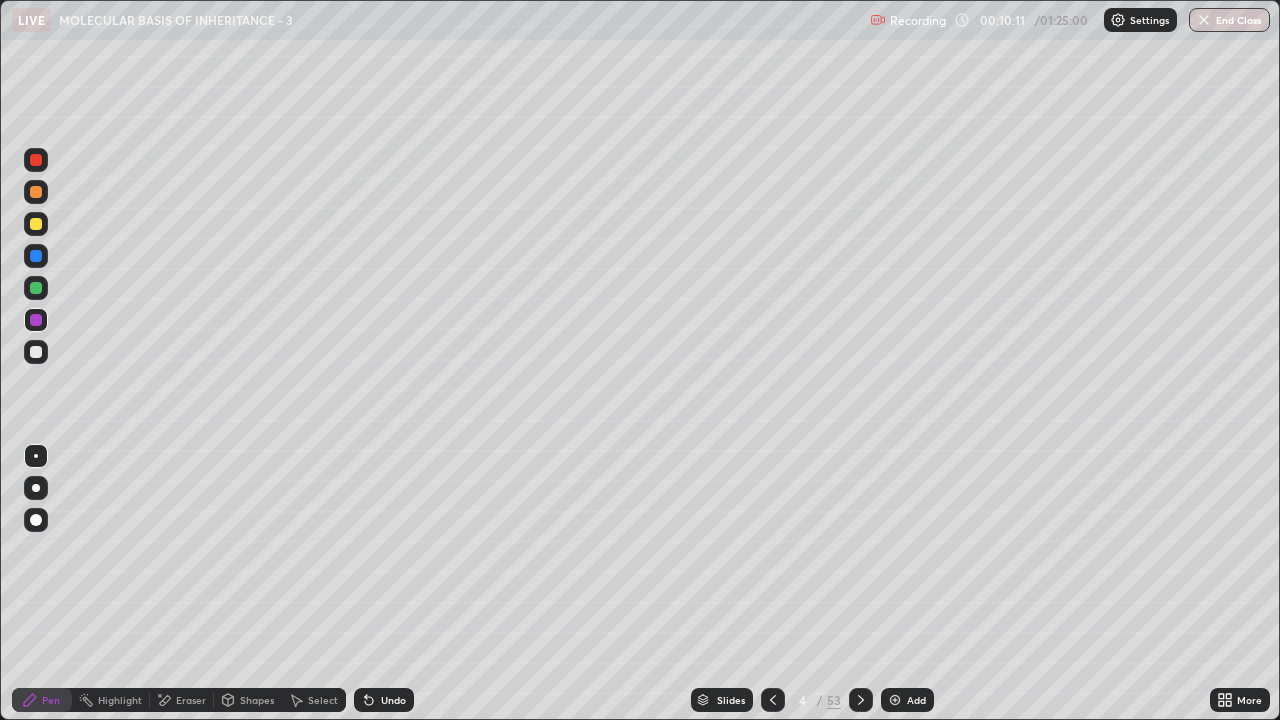 click 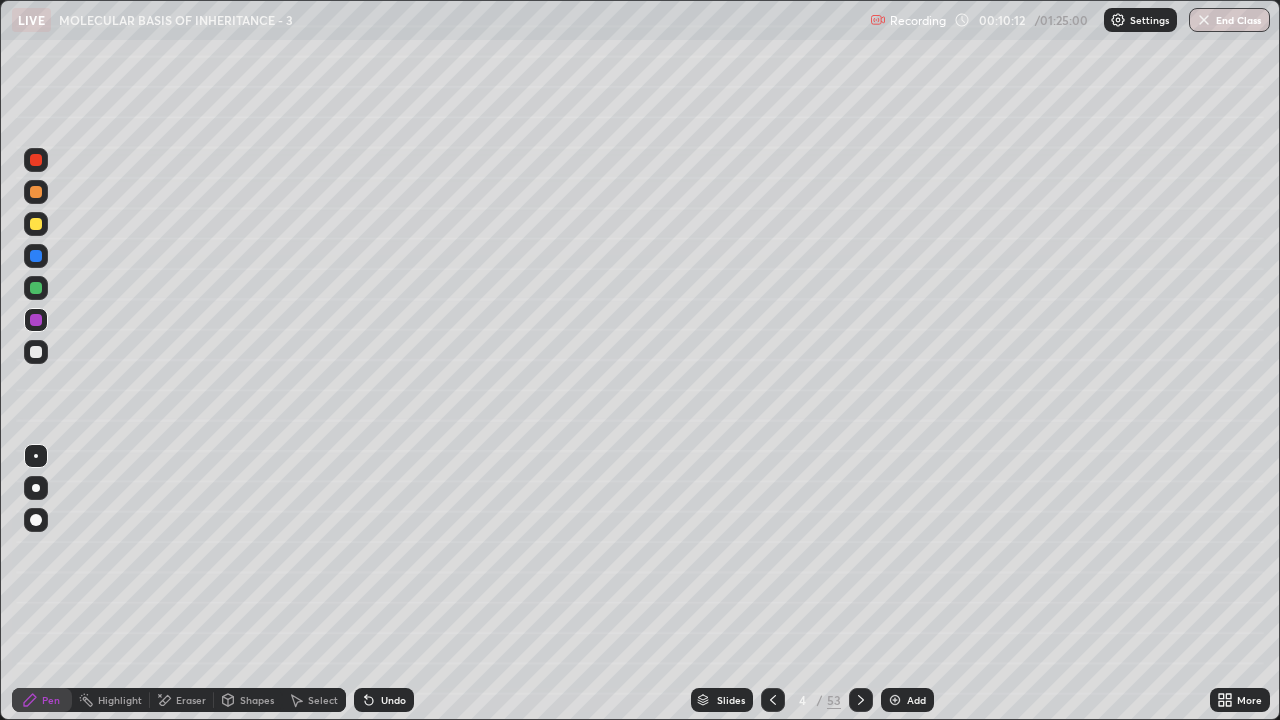 click 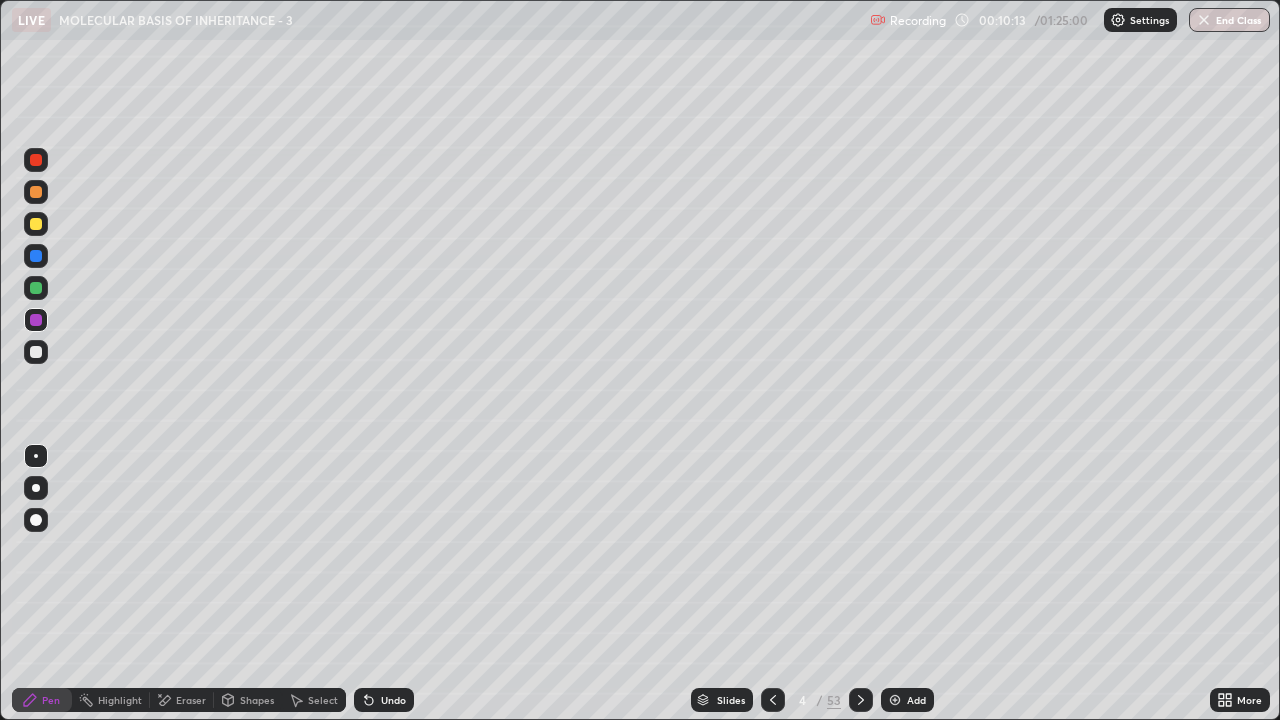 click 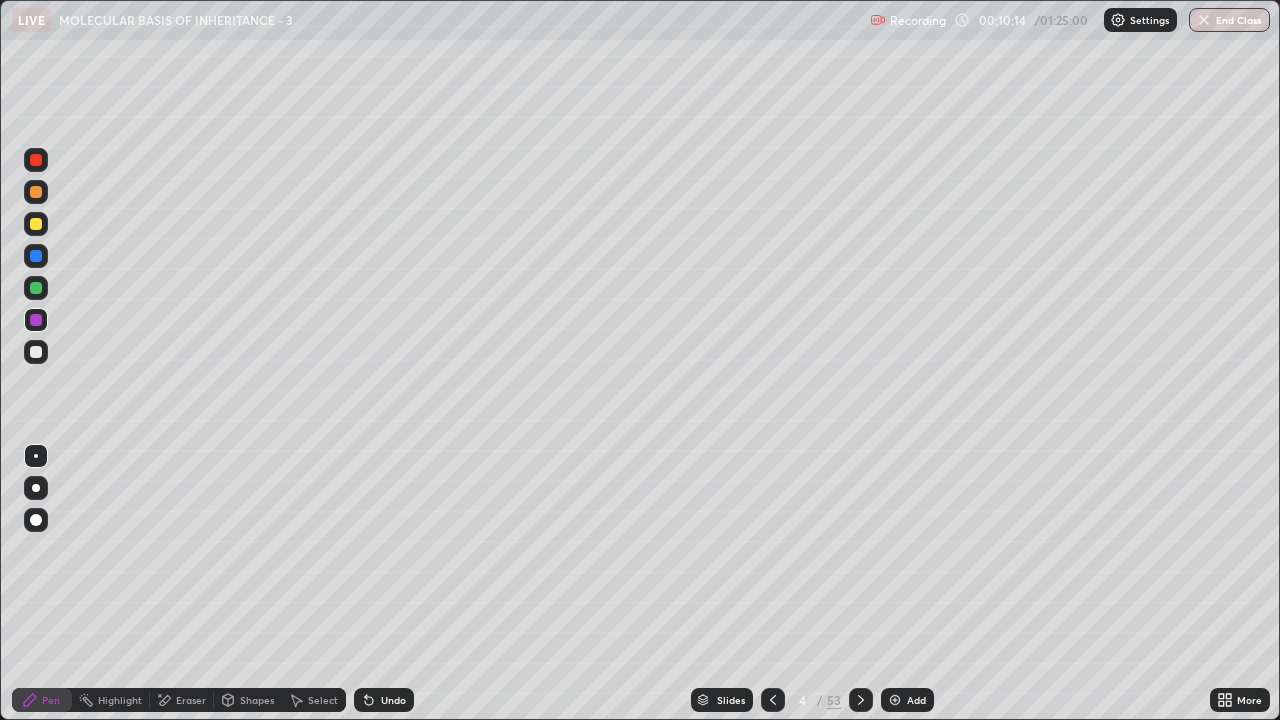 click 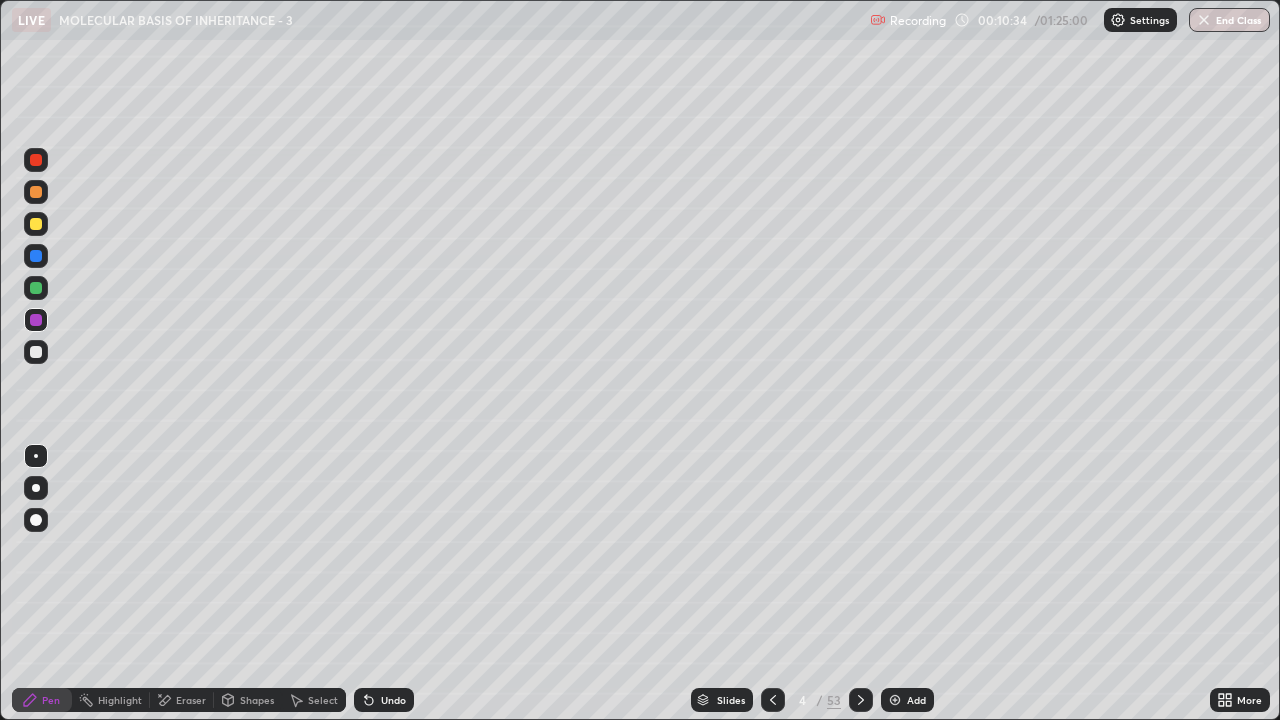 click at bounding box center [36, 352] 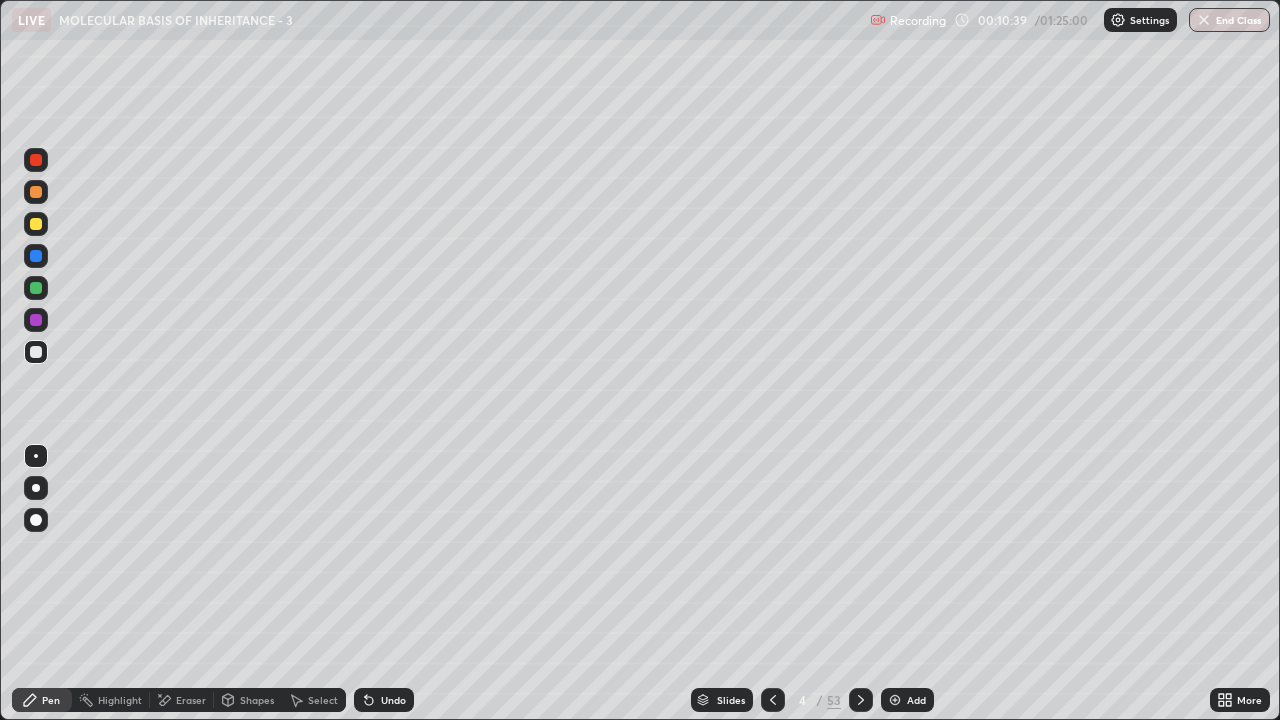 click on "Undo" at bounding box center (393, 700) 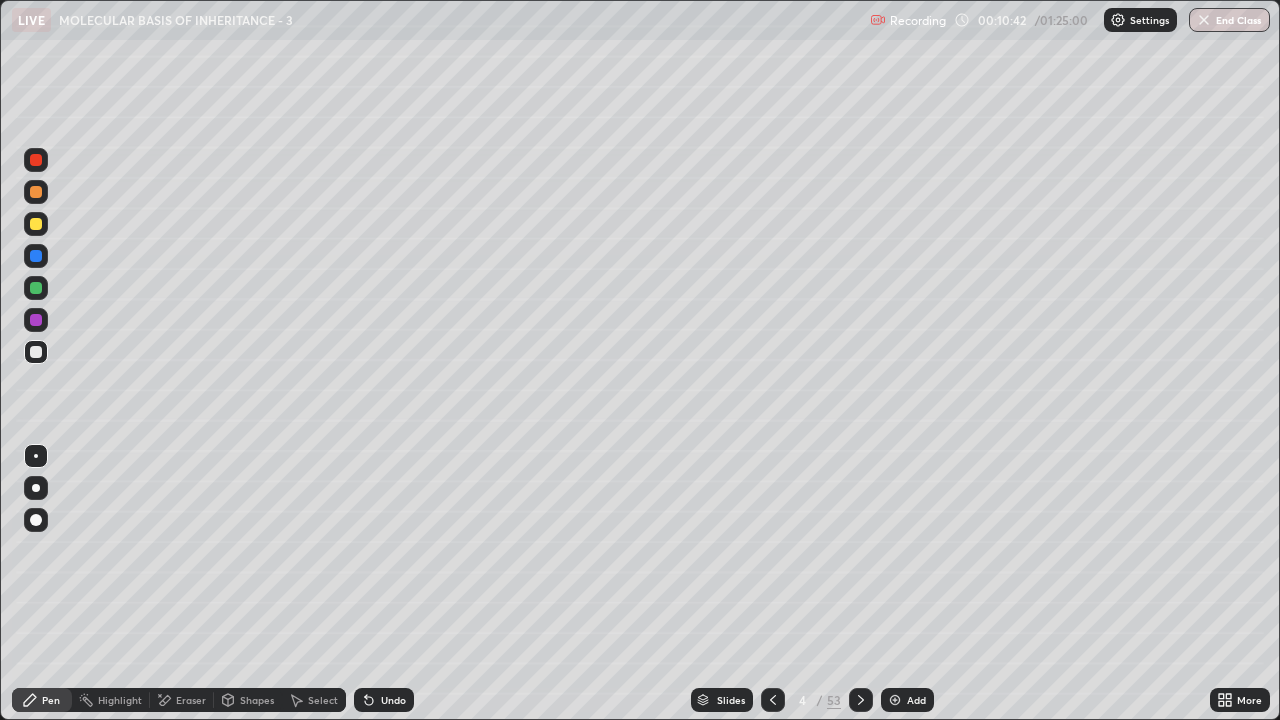 click 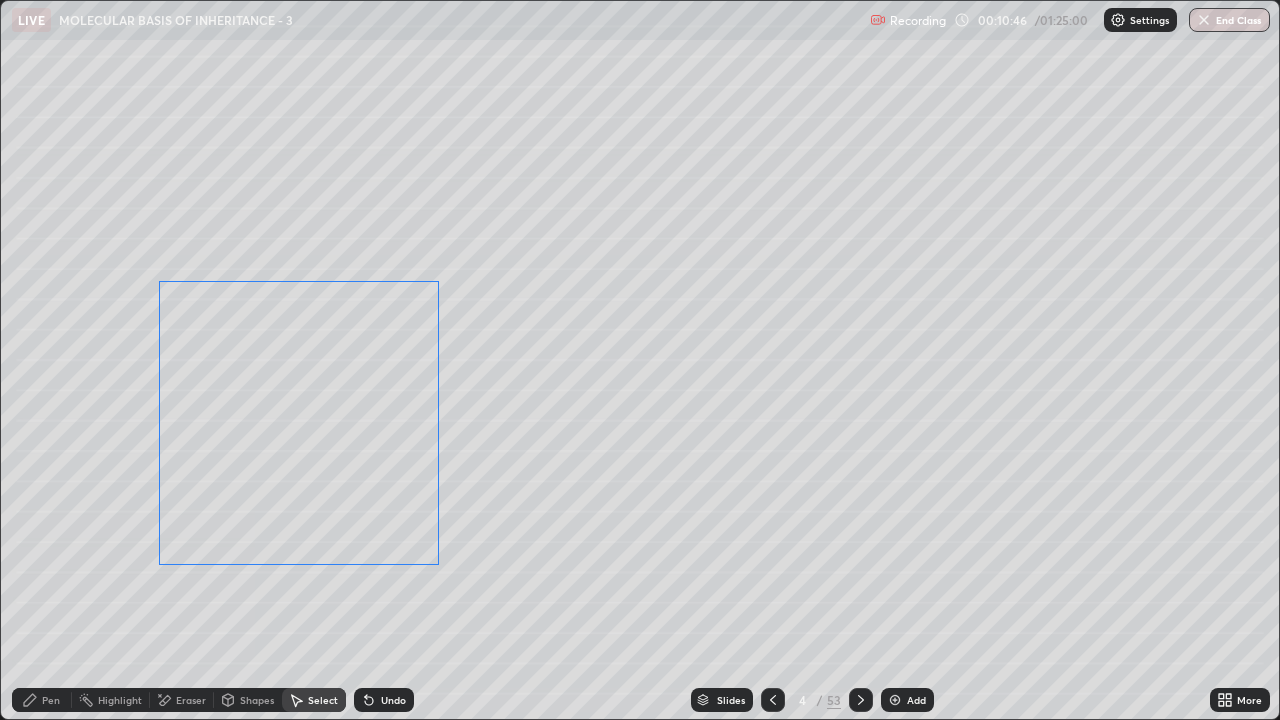 click on "0 ° Undo Copy Duplicate Duplicate to new slide Delete" at bounding box center [640, 360] 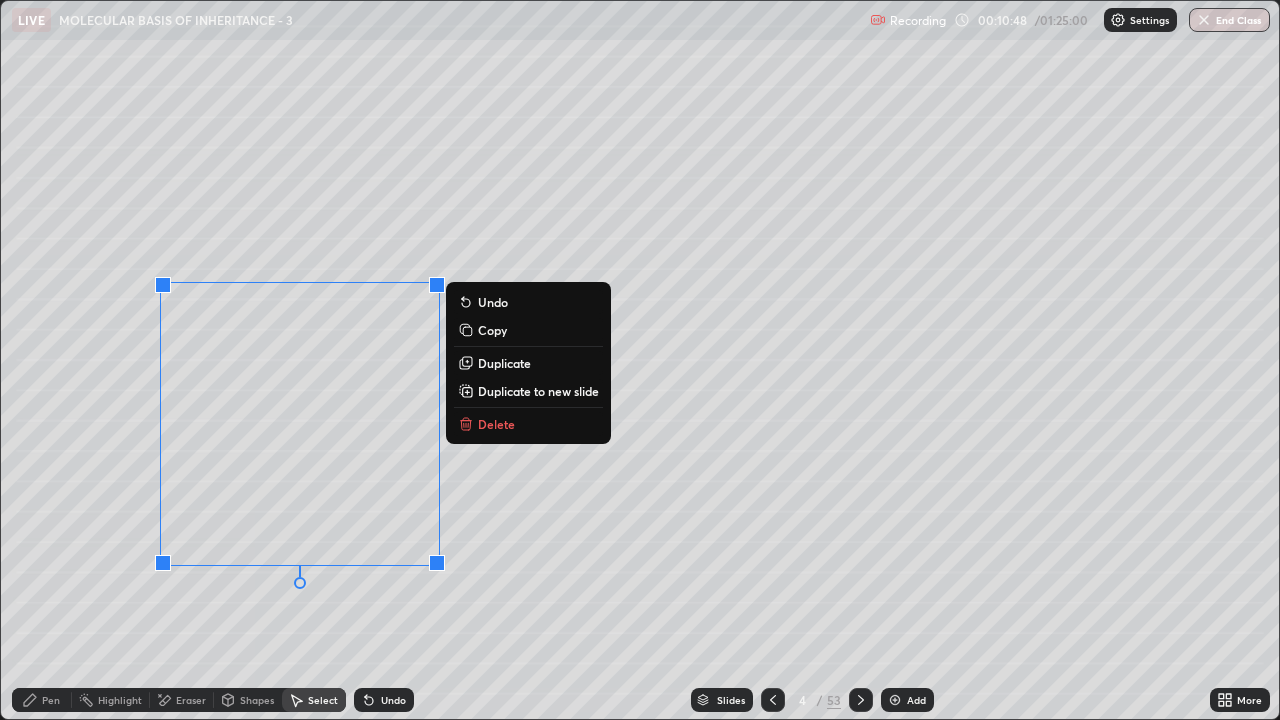 click on "Copy" at bounding box center (492, 330) 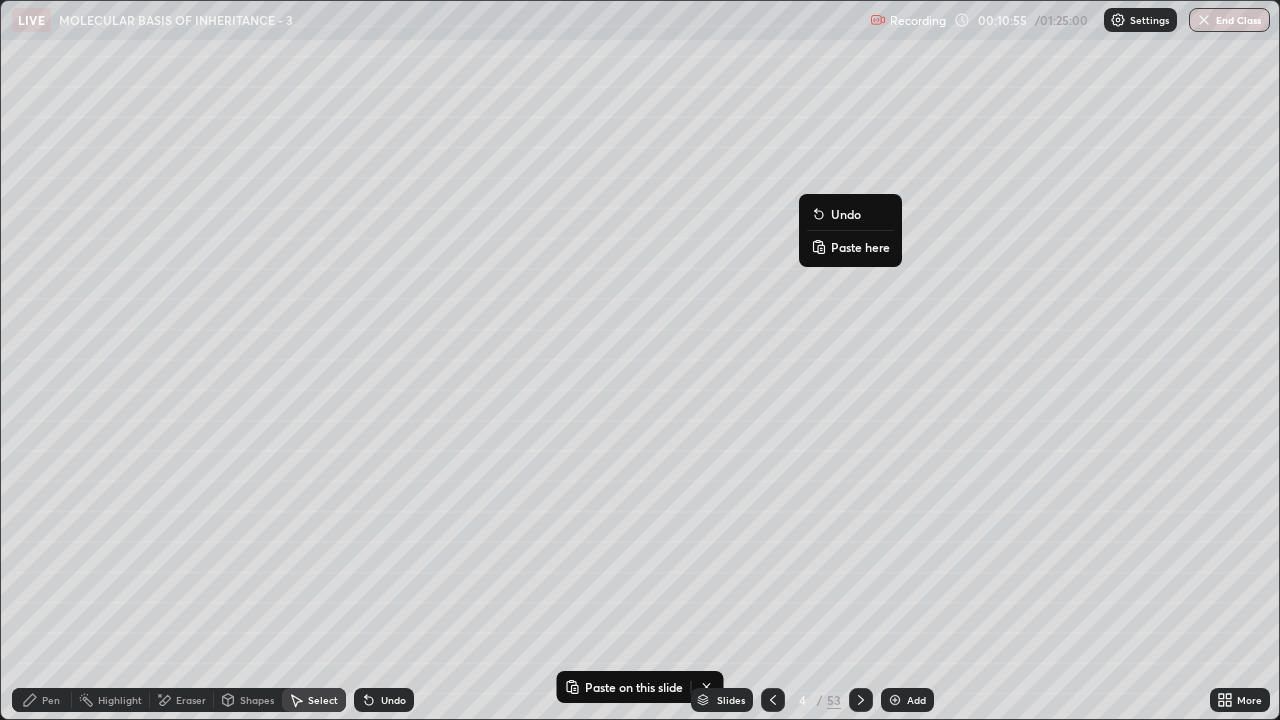 click on "Paste here" at bounding box center (860, 247) 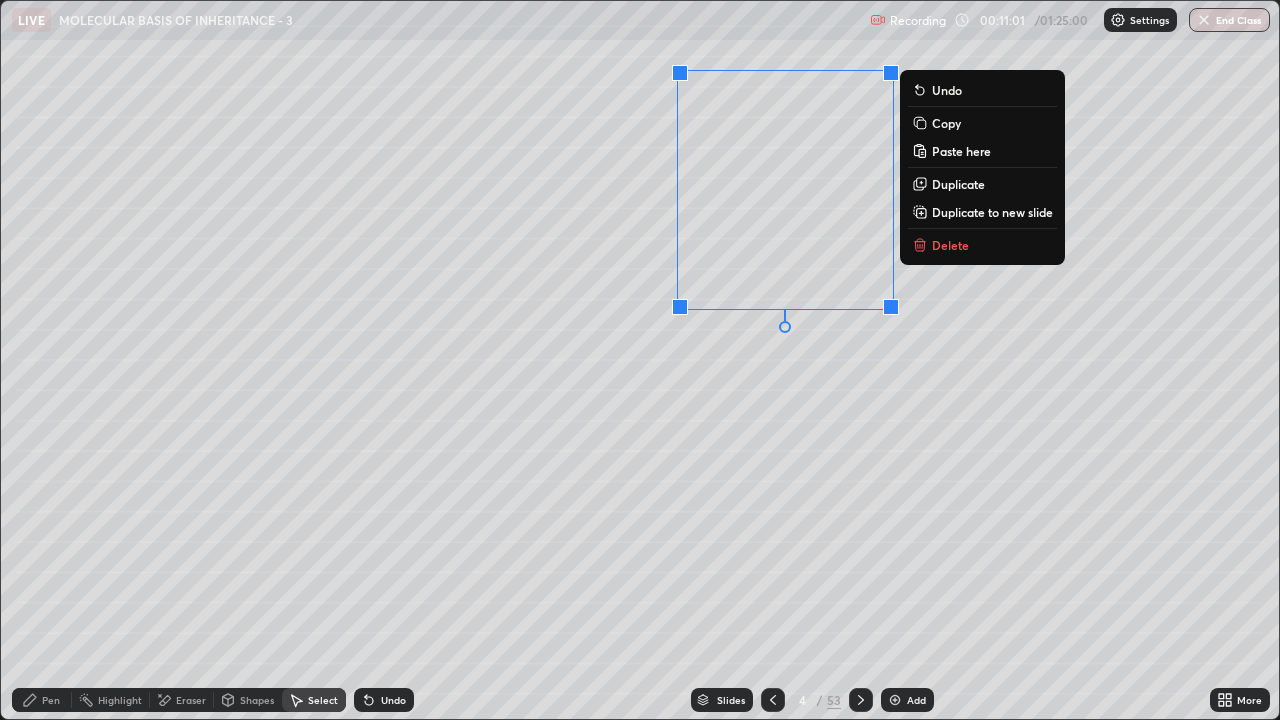 click on "0 ° Undo Copy Paste here Duplicate Duplicate to new slide Delete" at bounding box center (640, 360) 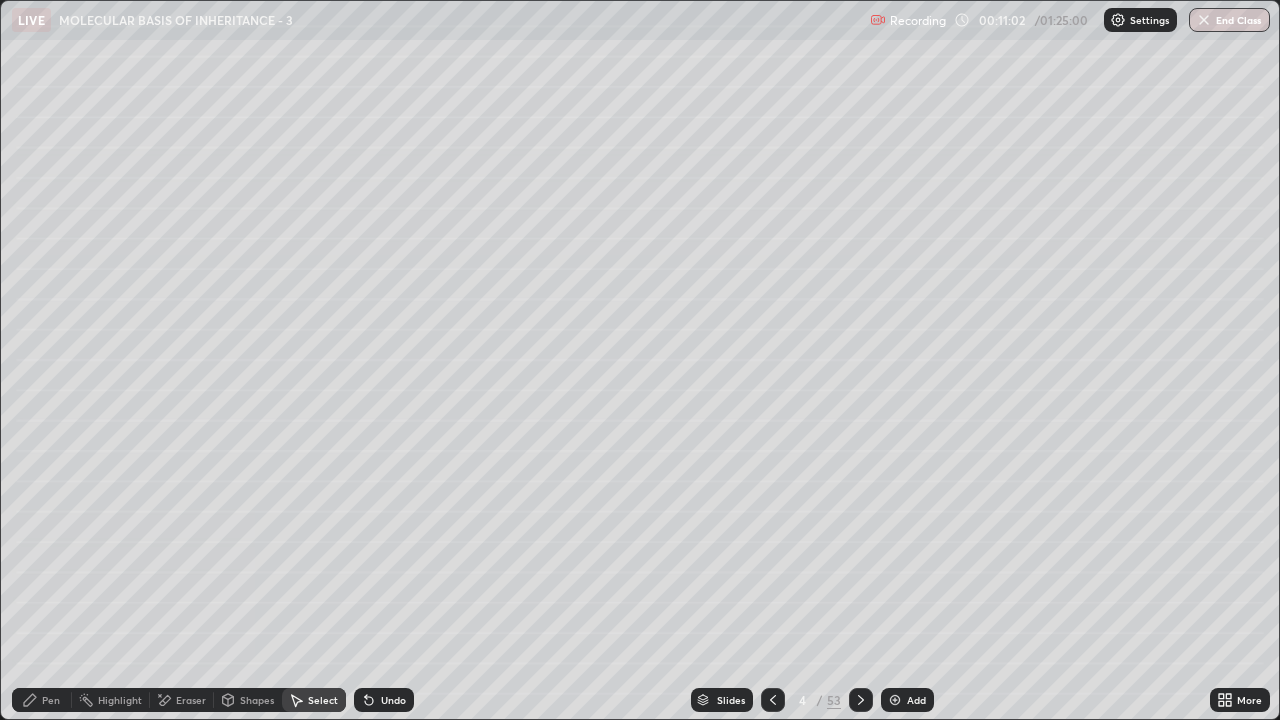 click 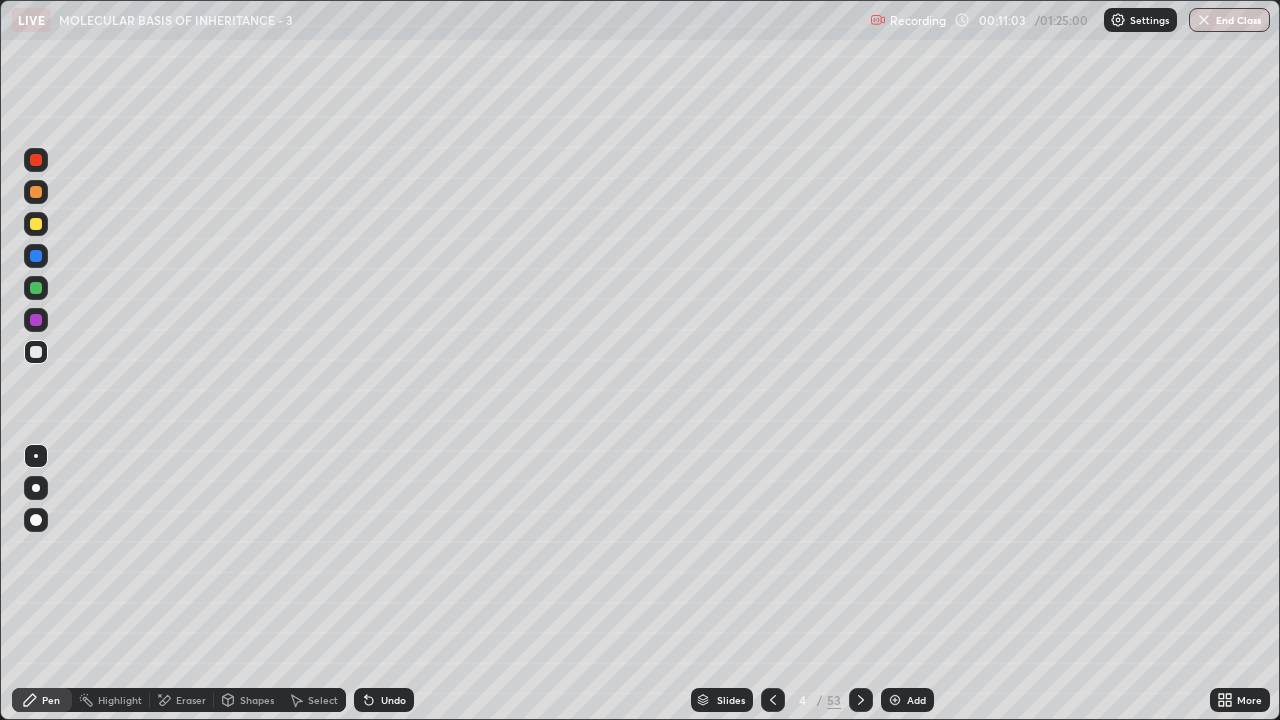click at bounding box center (36, 456) 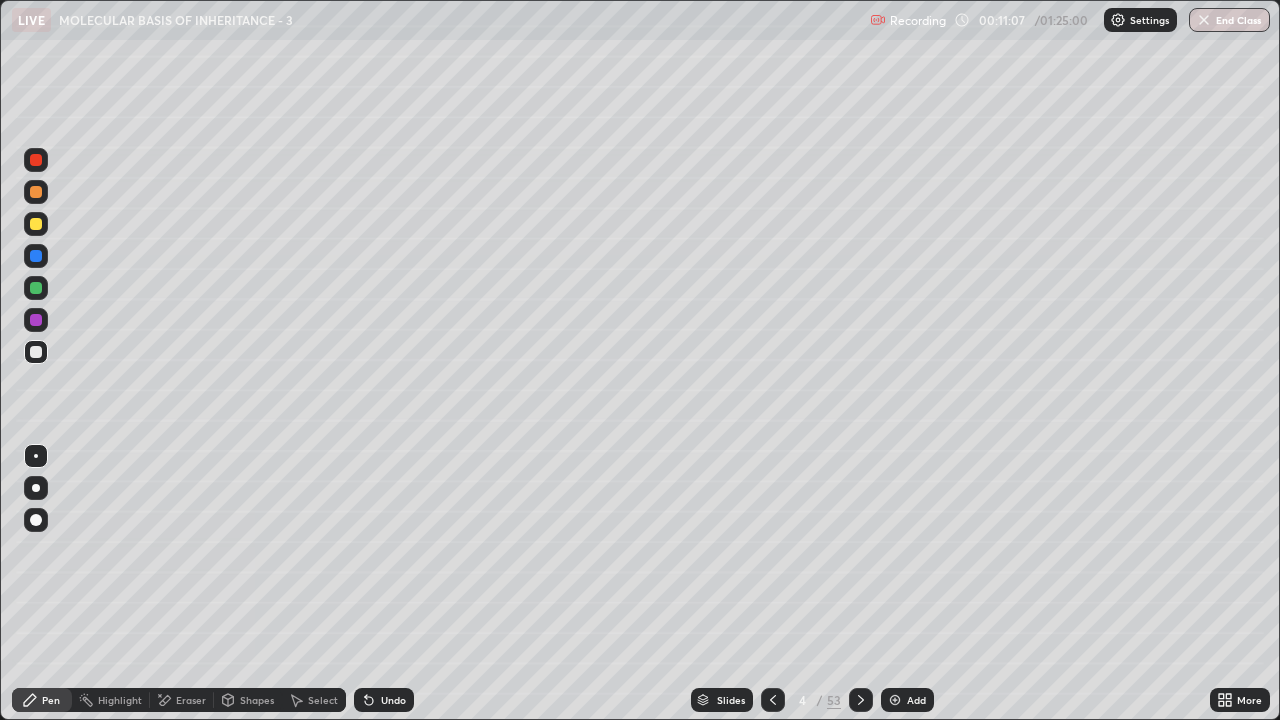 click at bounding box center [36, 320] 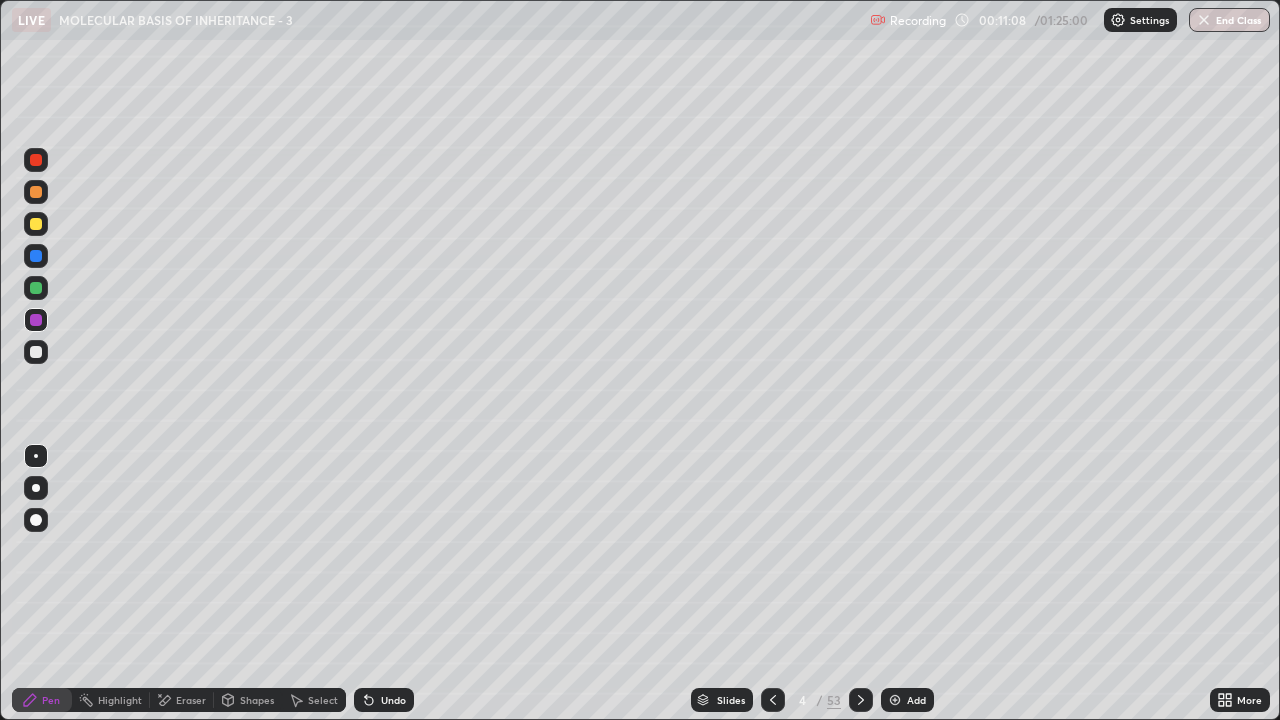 click on "Eraser" at bounding box center [191, 700] 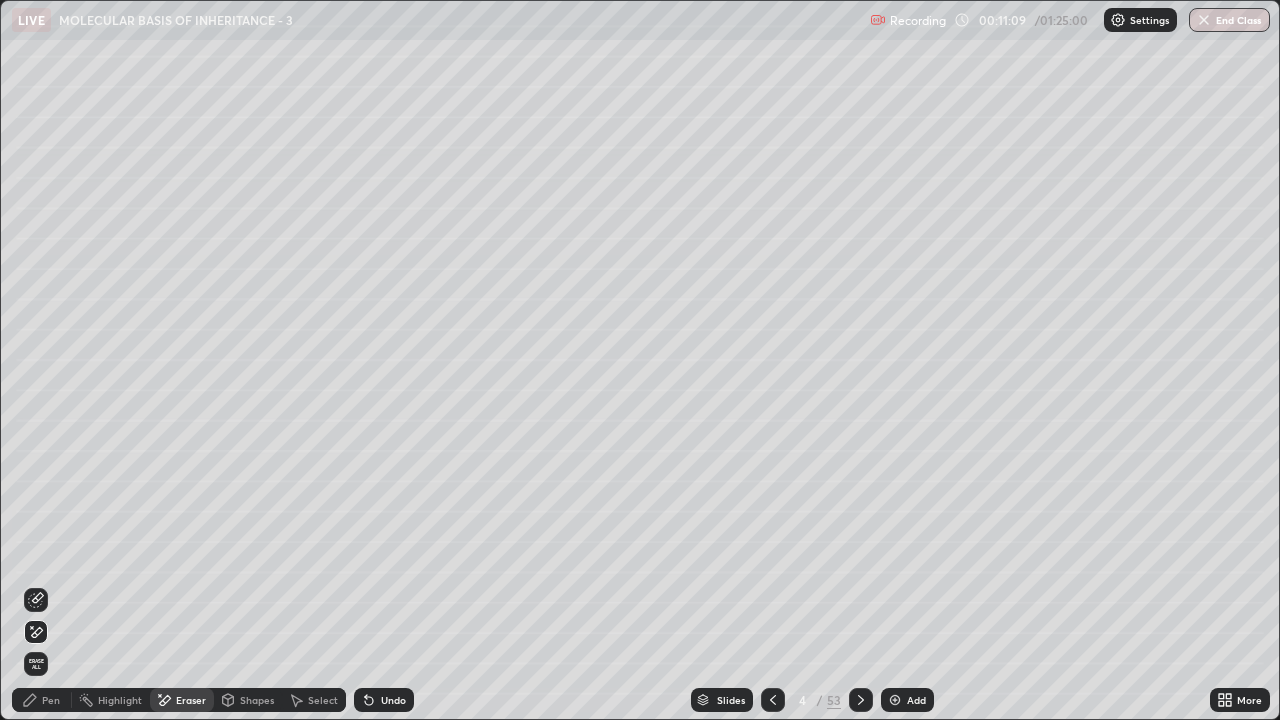 click 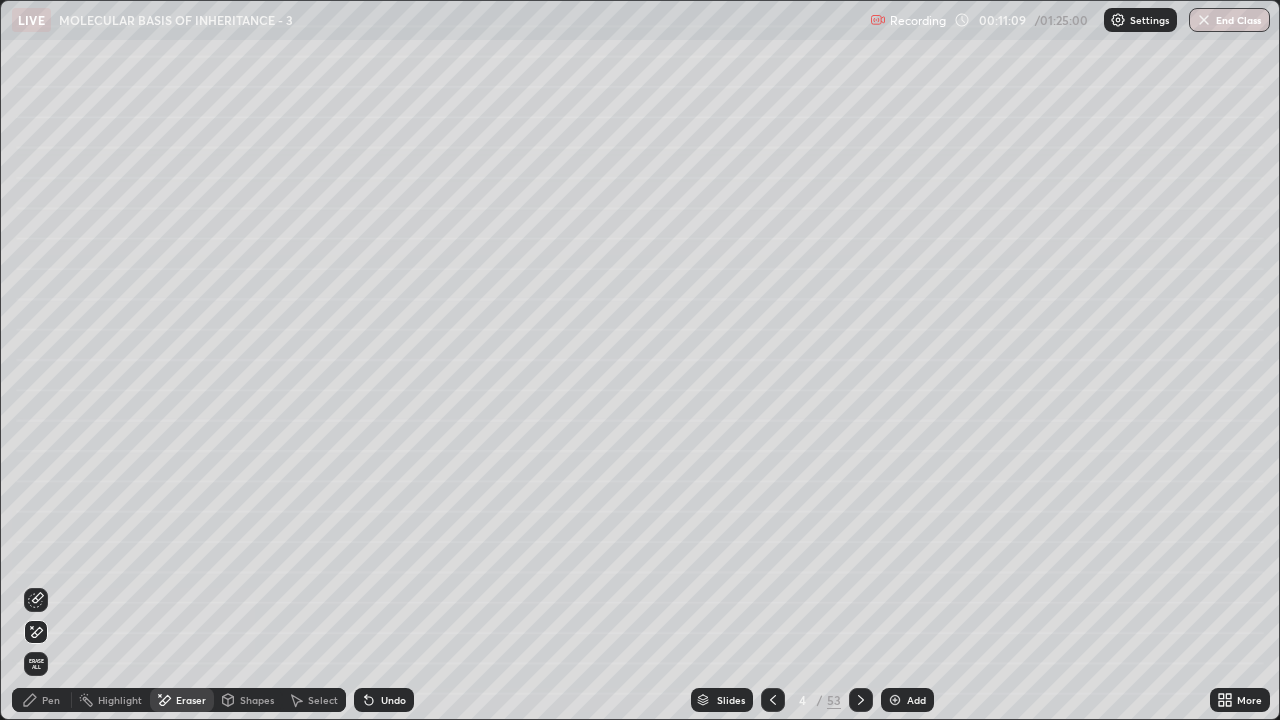 click 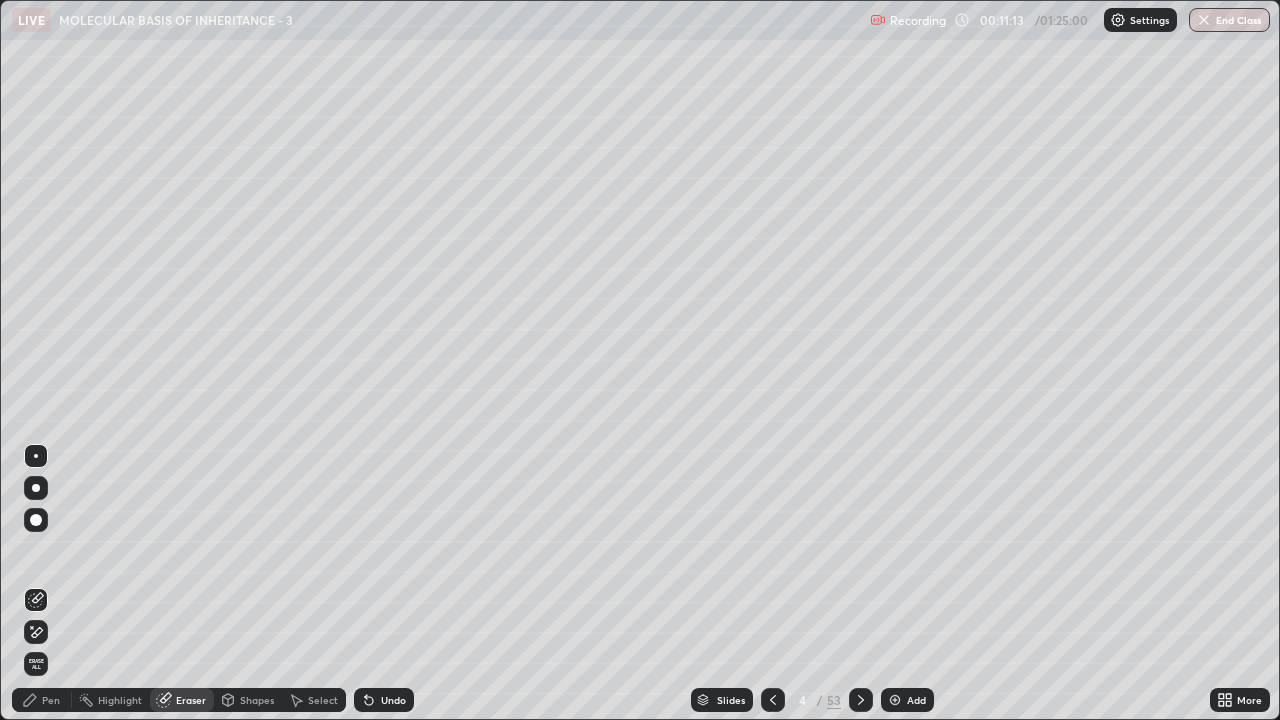click on "Pen" at bounding box center [51, 700] 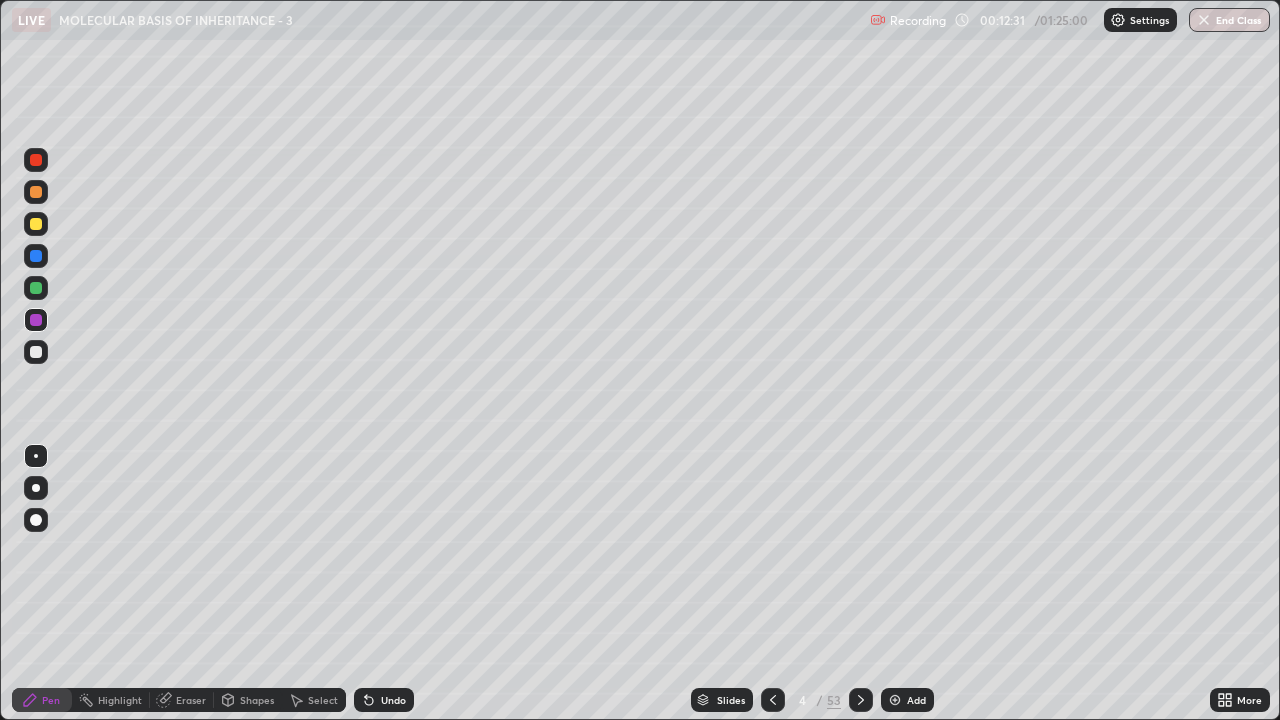 click on "Select" at bounding box center (323, 700) 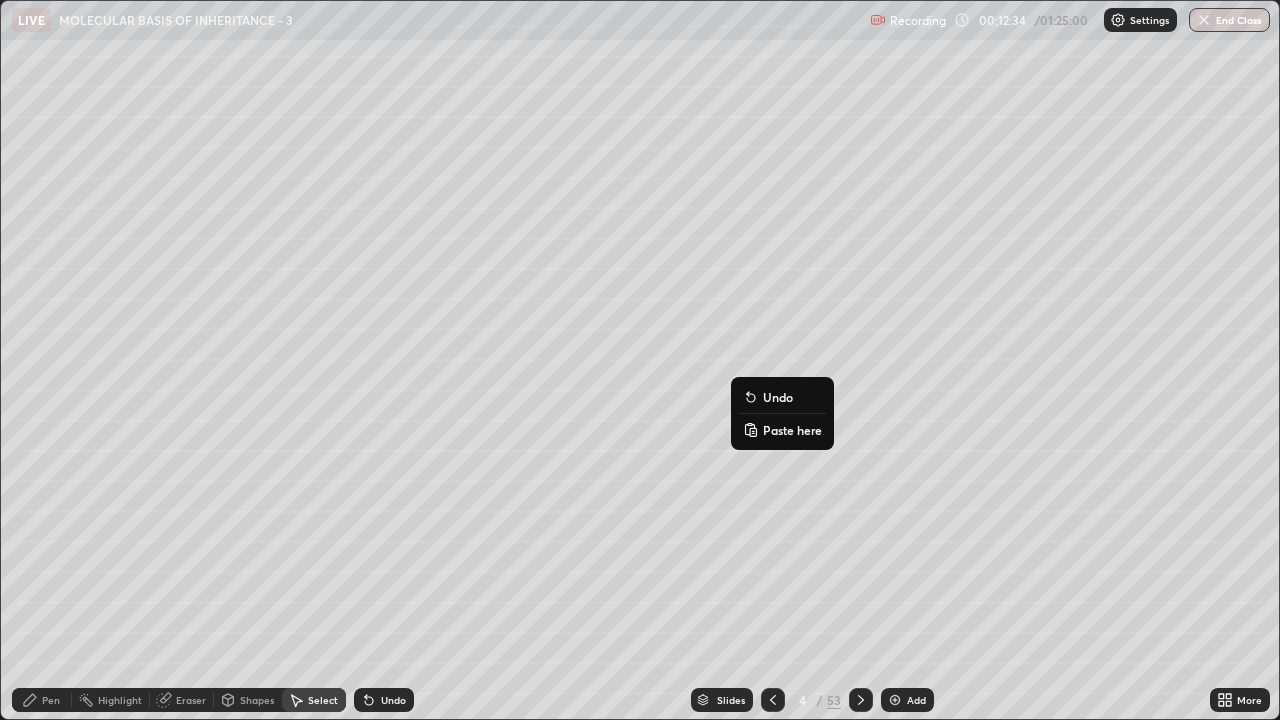 click on "Paste here" at bounding box center (792, 430) 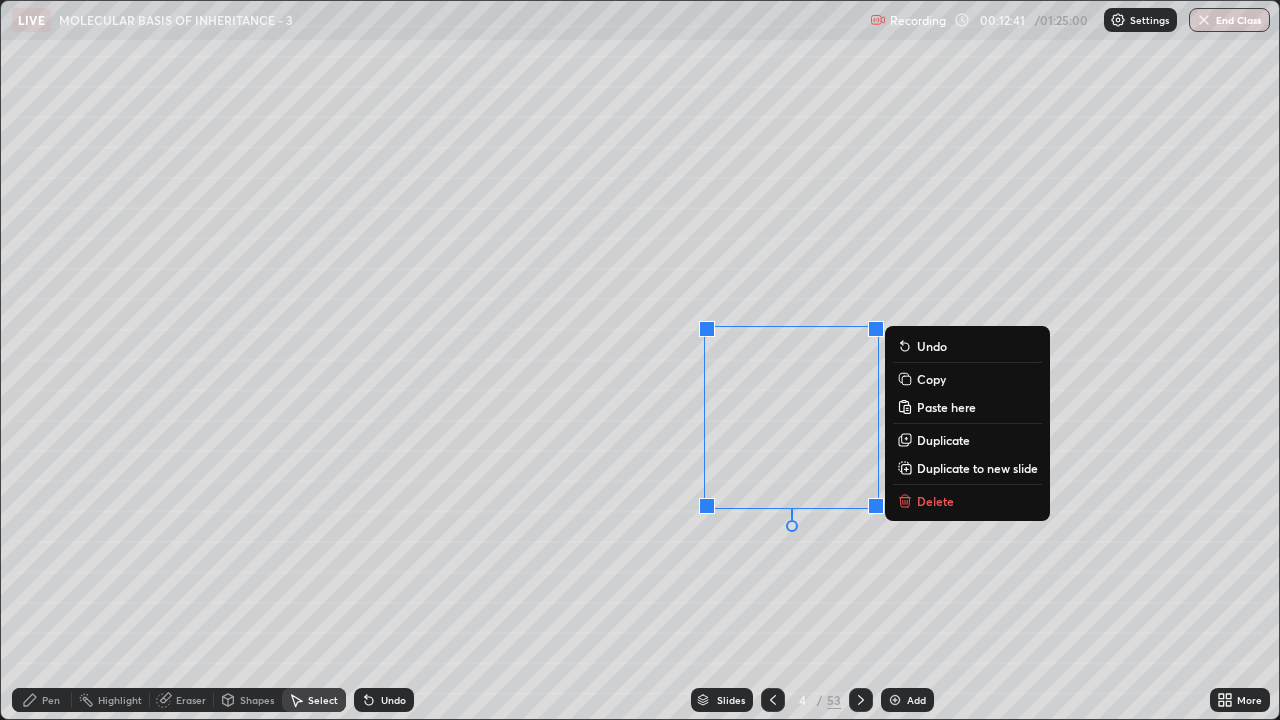 click on "0 ° Undo Copy Paste here Duplicate Duplicate to new slide Delete" at bounding box center (640, 360) 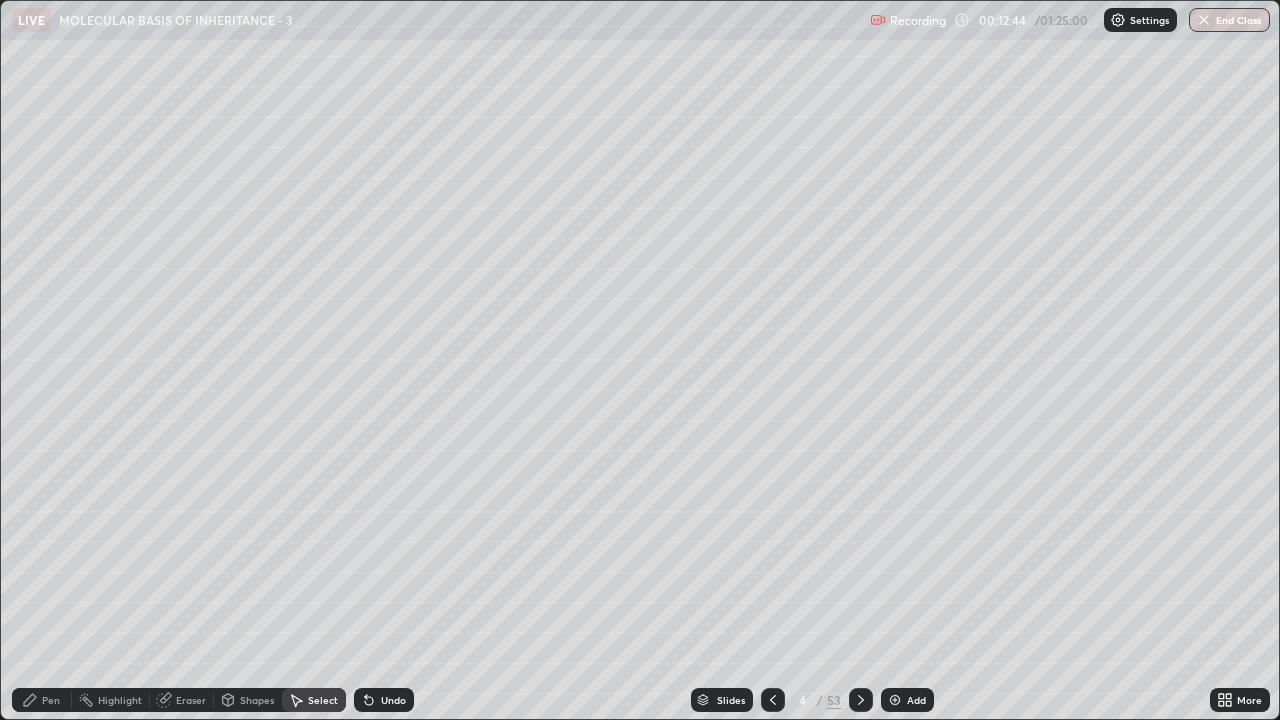 click on "Pen" at bounding box center (51, 700) 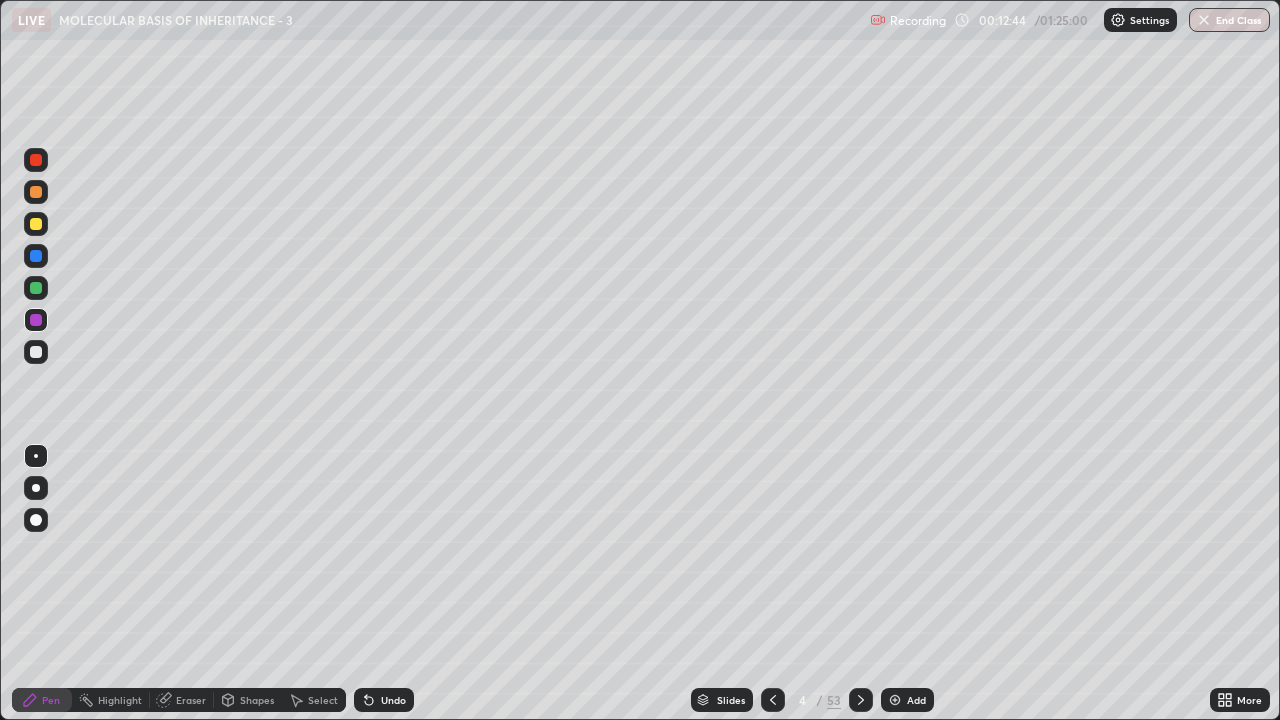 click on "Eraser" at bounding box center [182, 700] 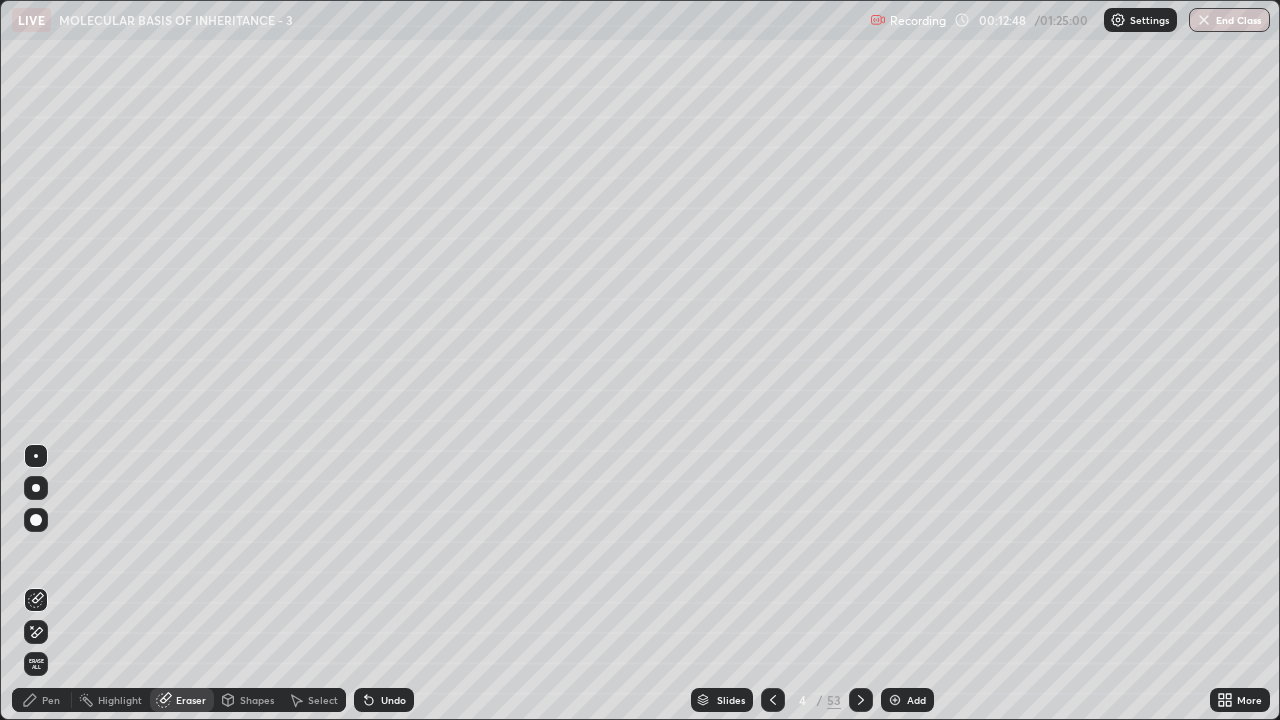 click on "Pen" at bounding box center (51, 700) 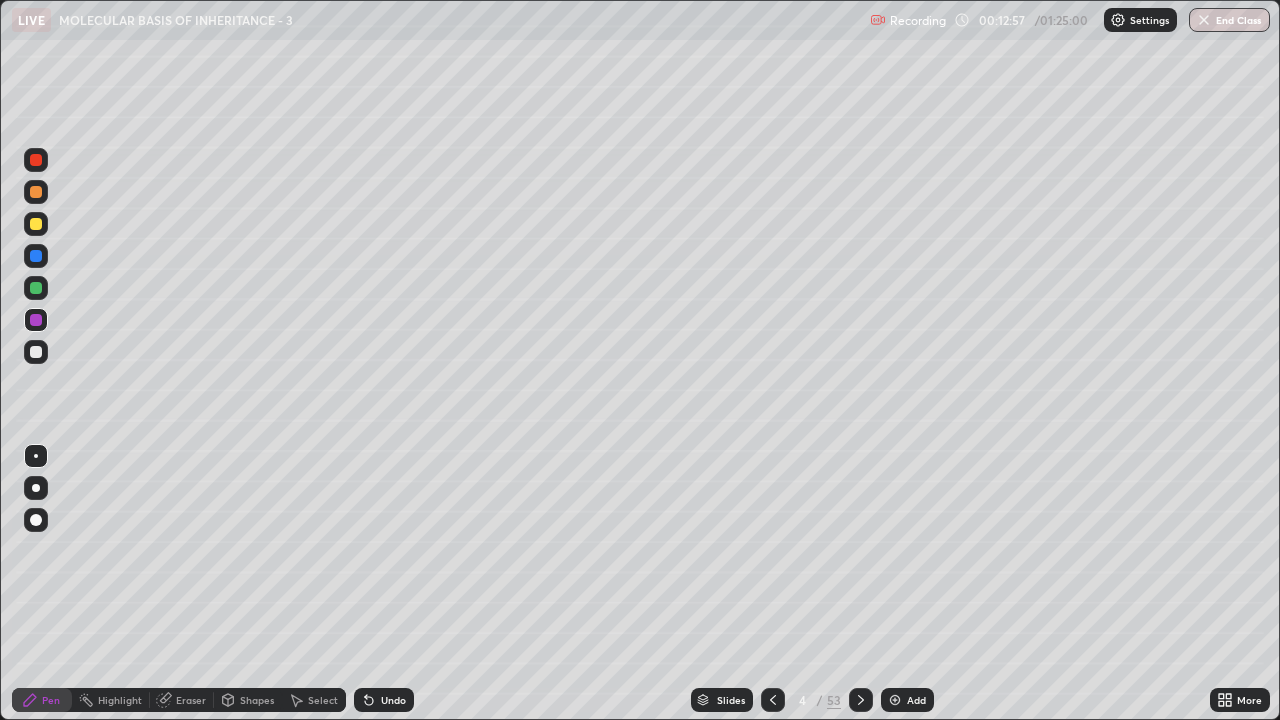 click at bounding box center [36, 352] 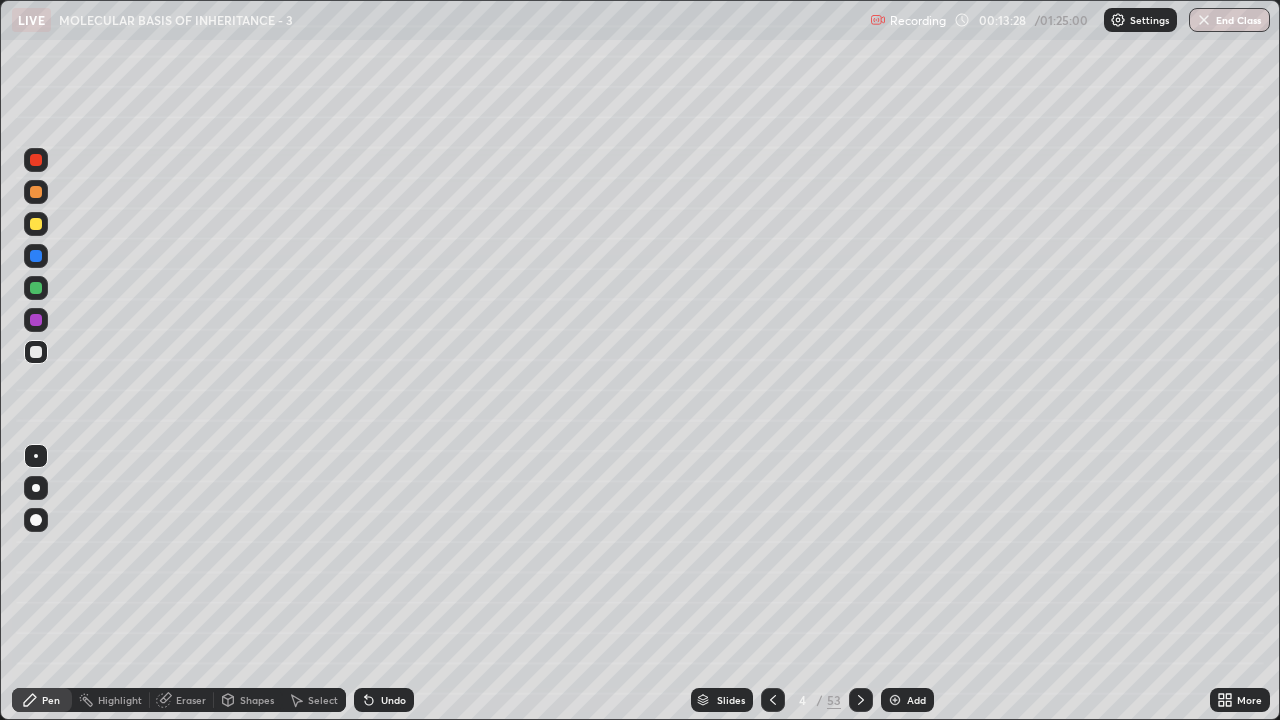 click on "Select" at bounding box center [323, 700] 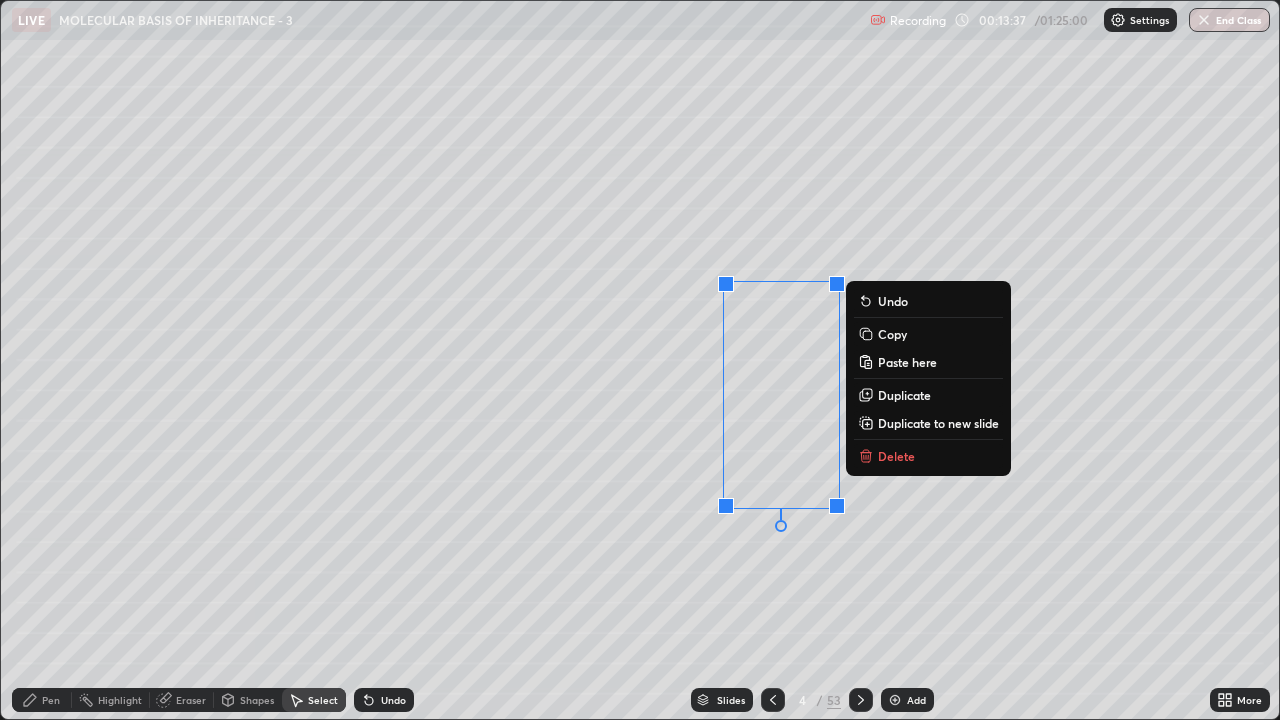 click on "0 ° Undo Copy Paste here Duplicate Duplicate to new slide Delete" at bounding box center [640, 360] 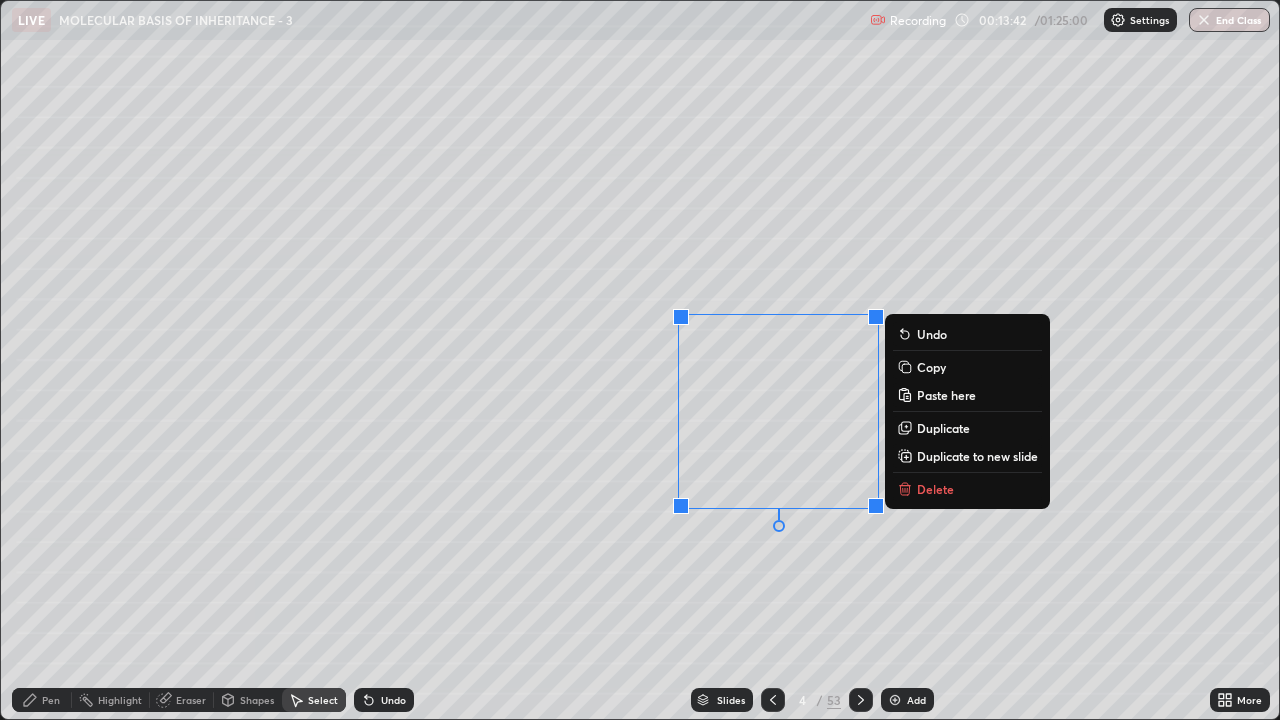 click on "Copy" at bounding box center [931, 367] 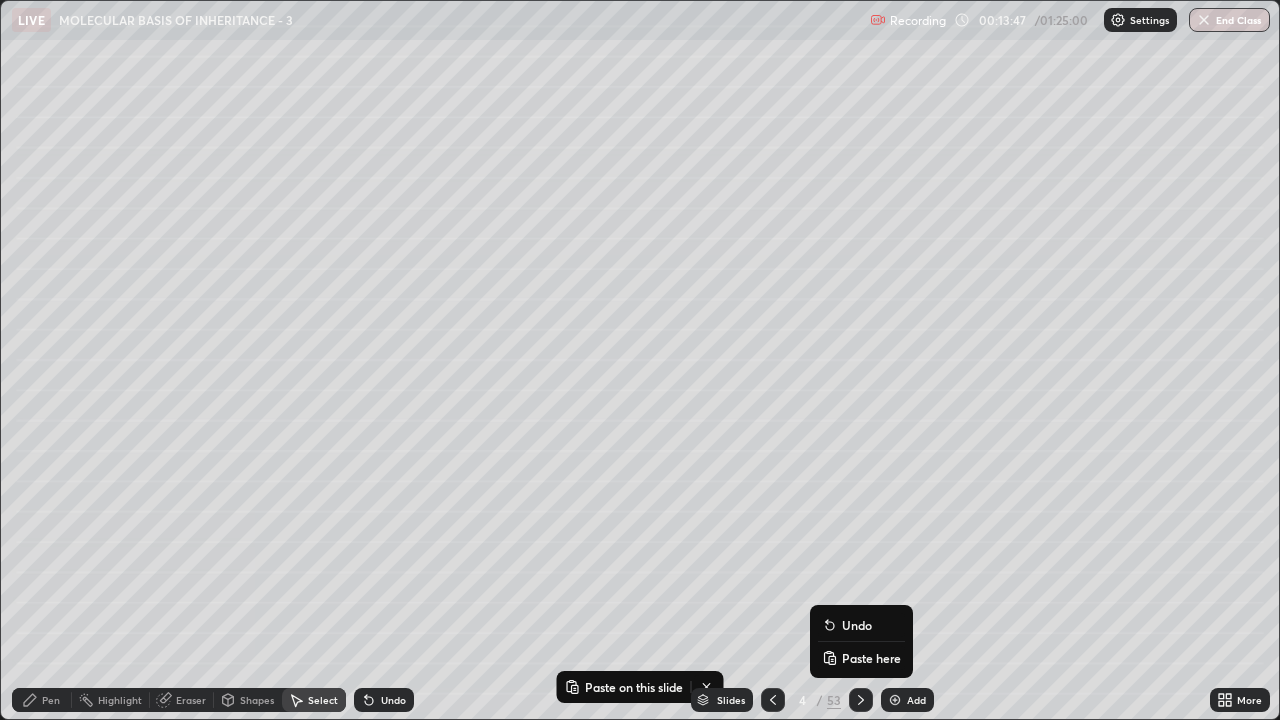 click on "Paste here" at bounding box center [871, 658] 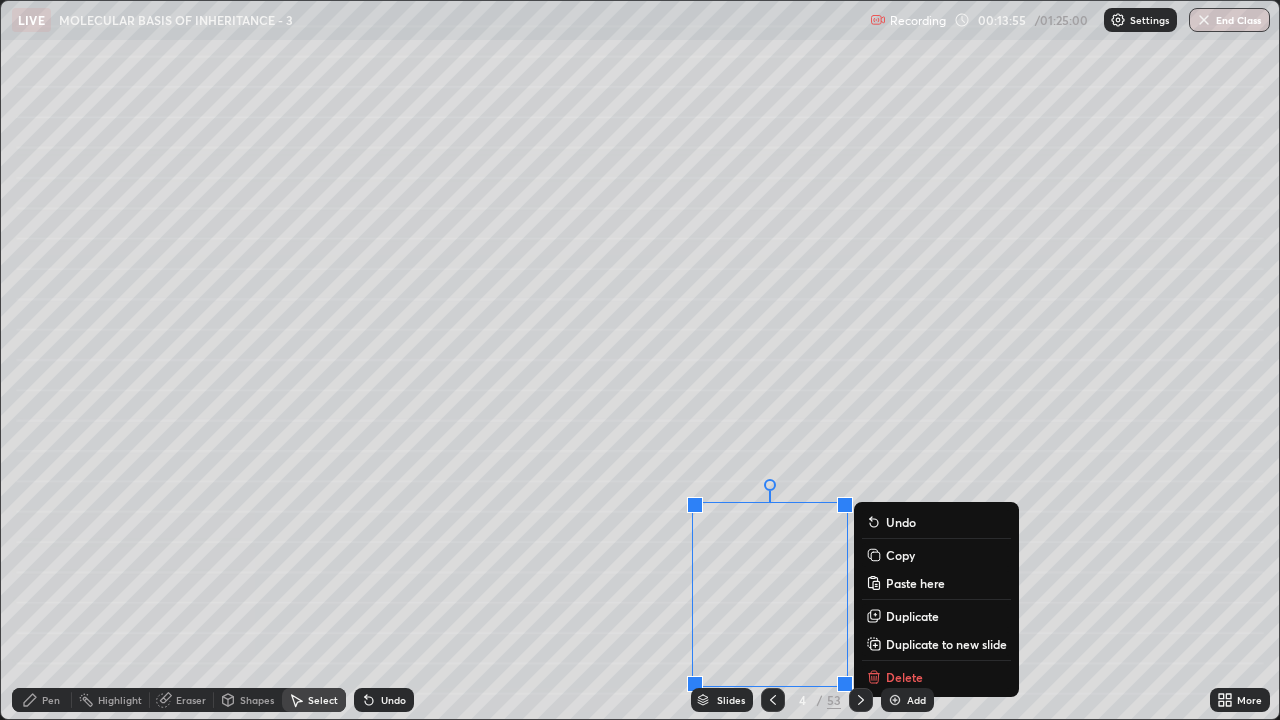 click 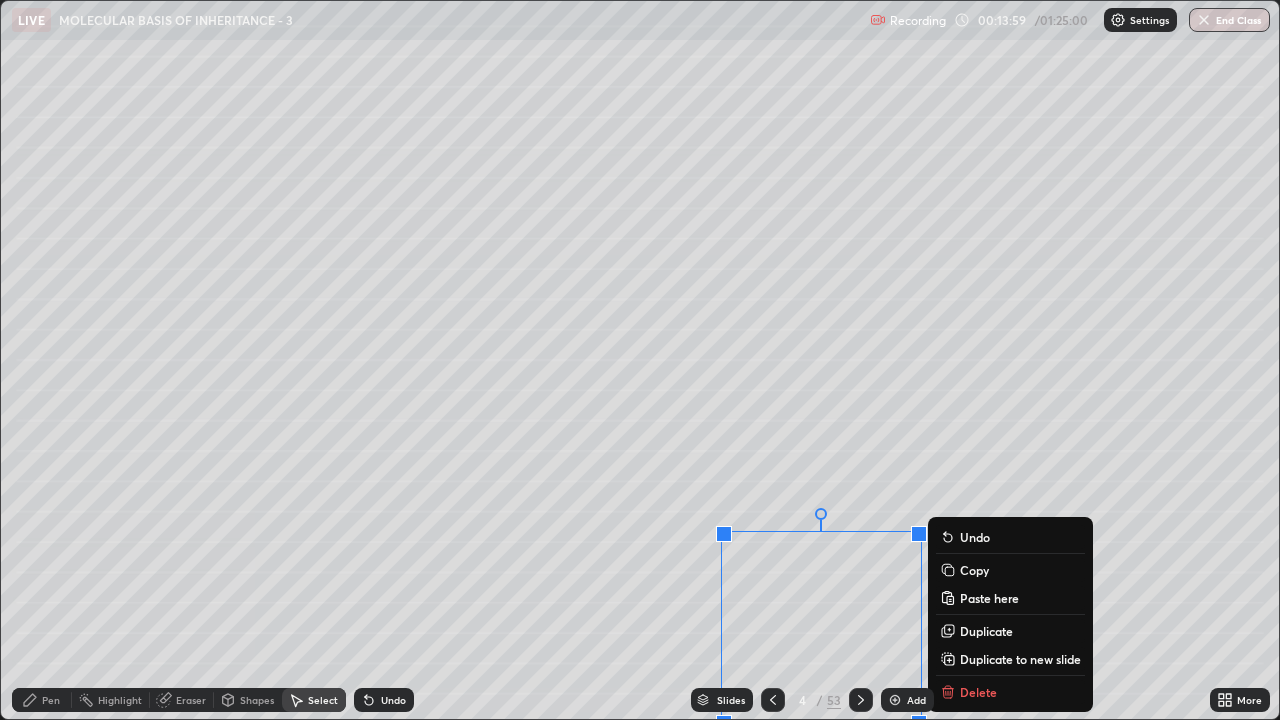 click on "Slides 4 / 53 Add" at bounding box center (812, 700) 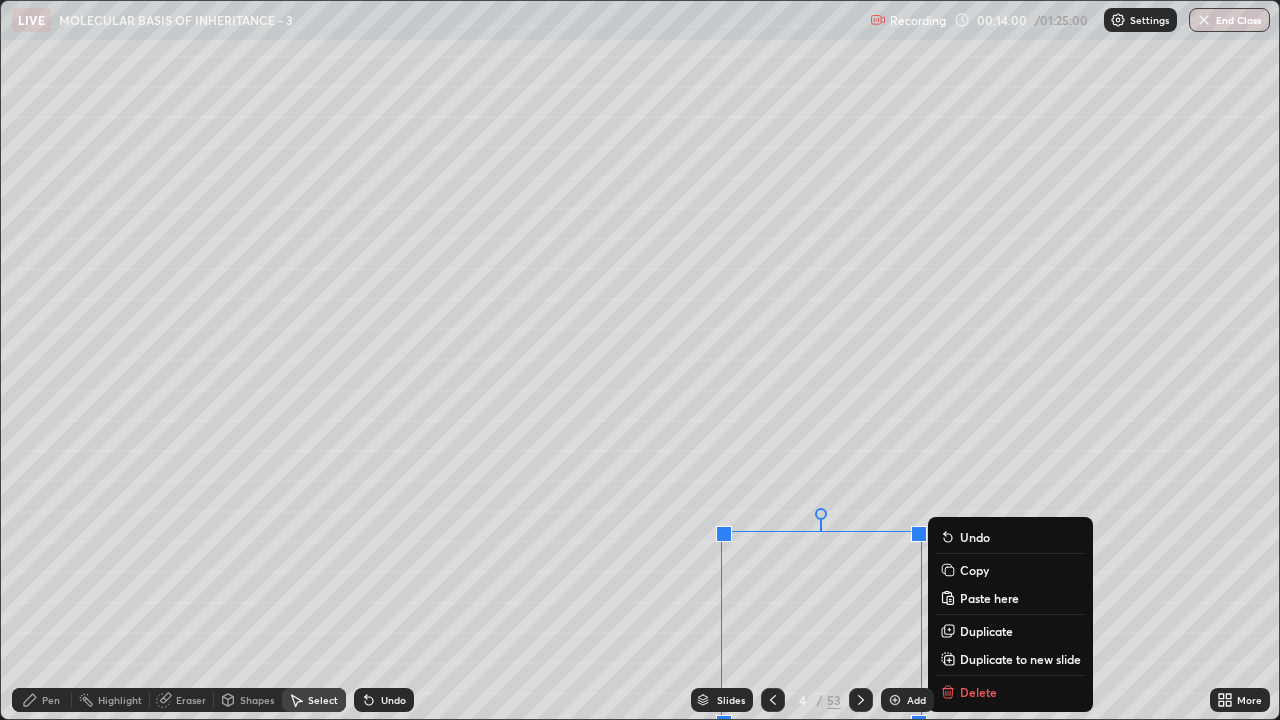 click on "Slides 4 / 53 Add" at bounding box center [812, 700] 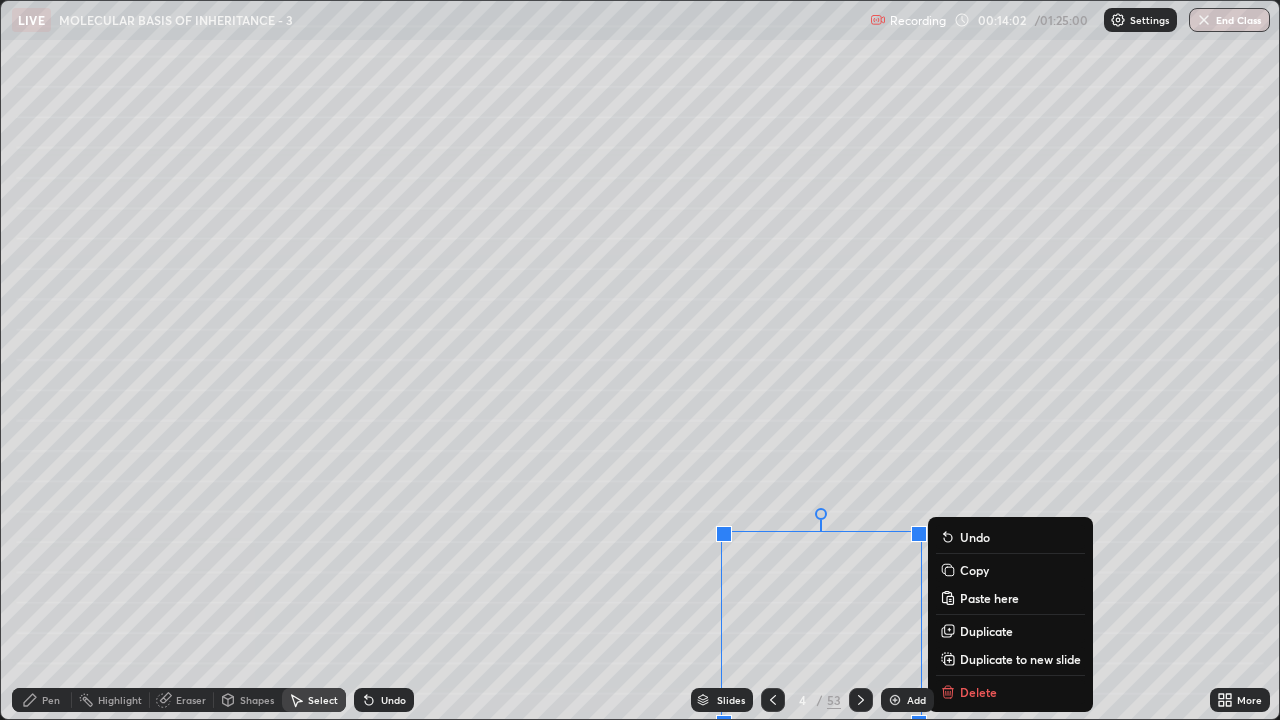 click on "0 ° Undo Copy Paste here Duplicate Duplicate to new slide Delete" at bounding box center [640, 360] 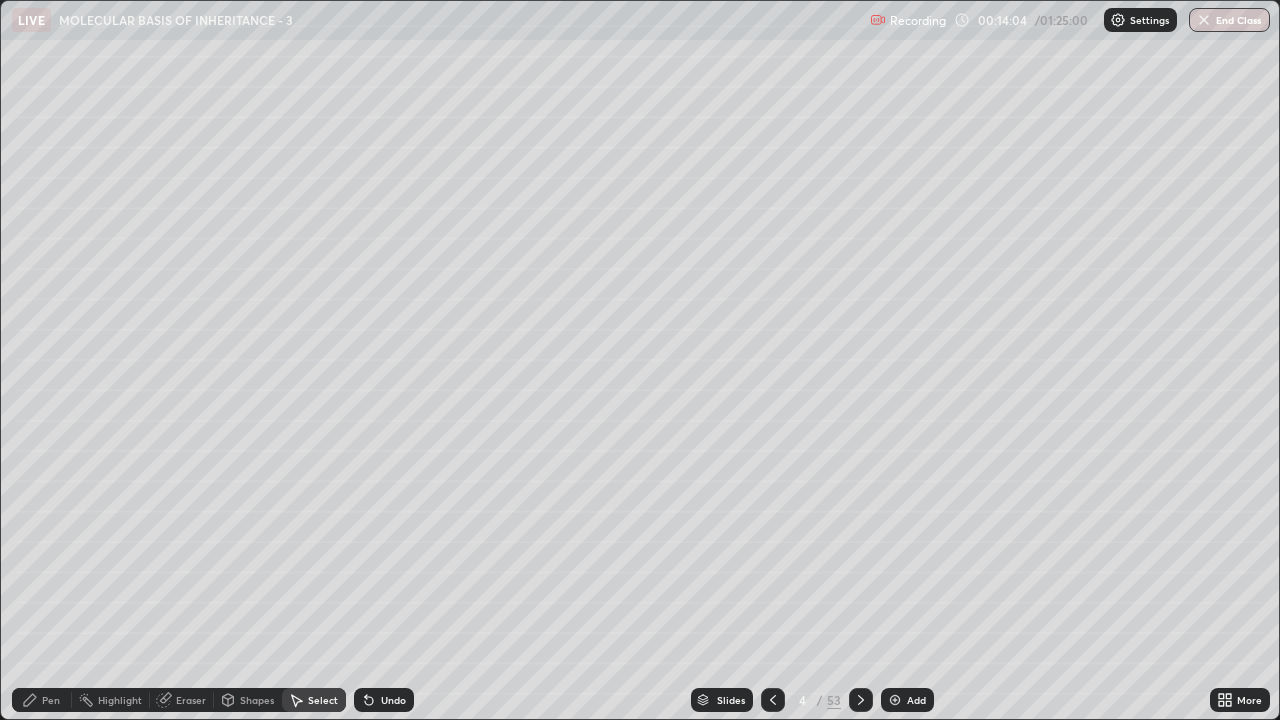 click on "Undo" at bounding box center [393, 700] 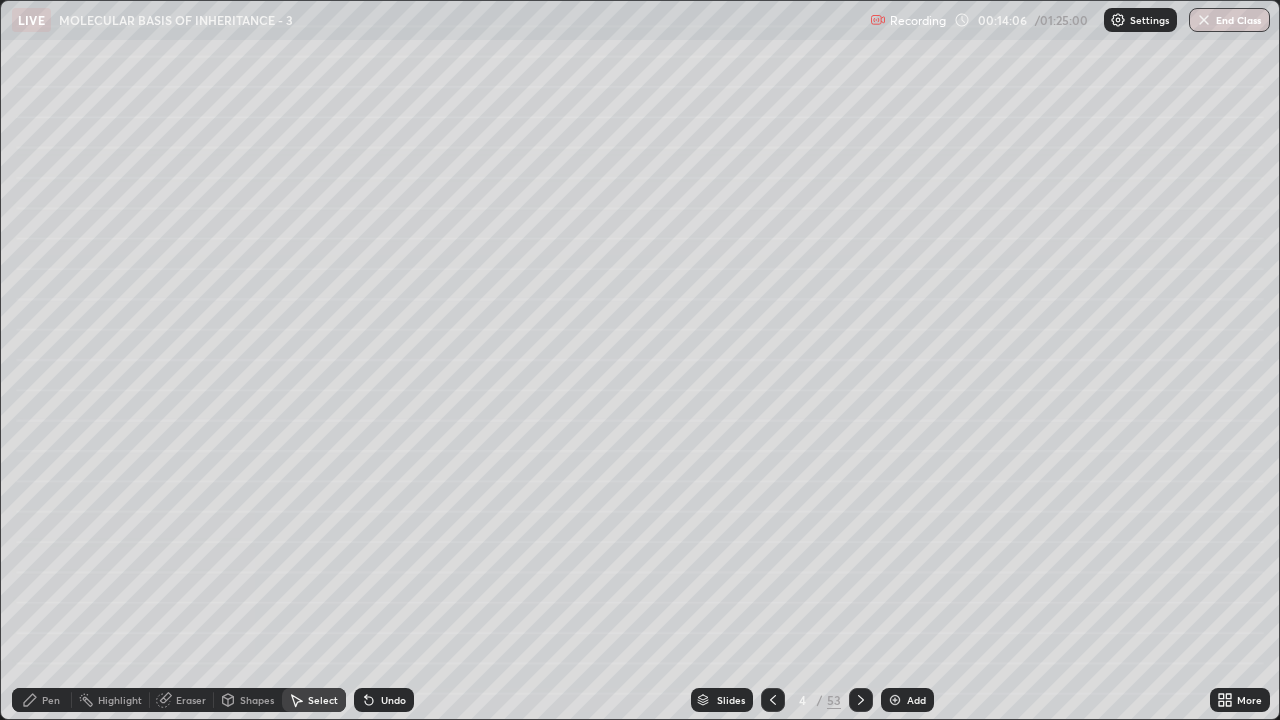 click on "Pen" at bounding box center (51, 700) 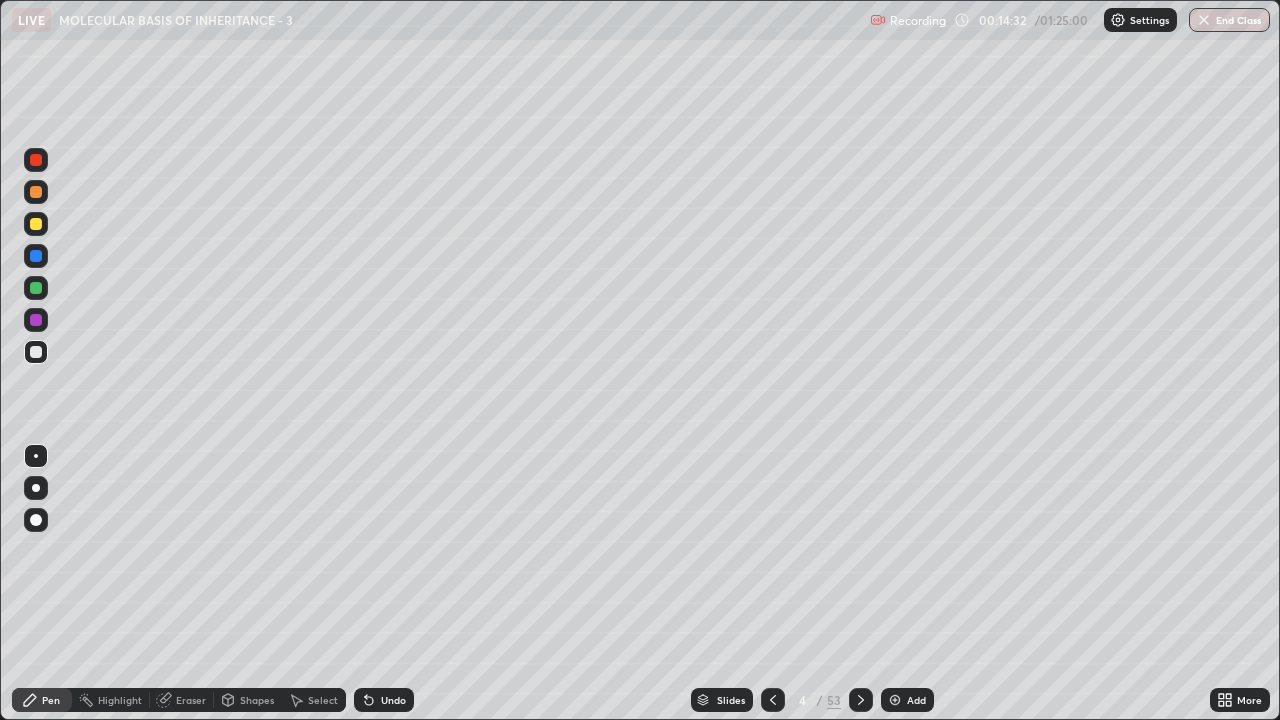click on "Slides" at bounding box center (731, 700) 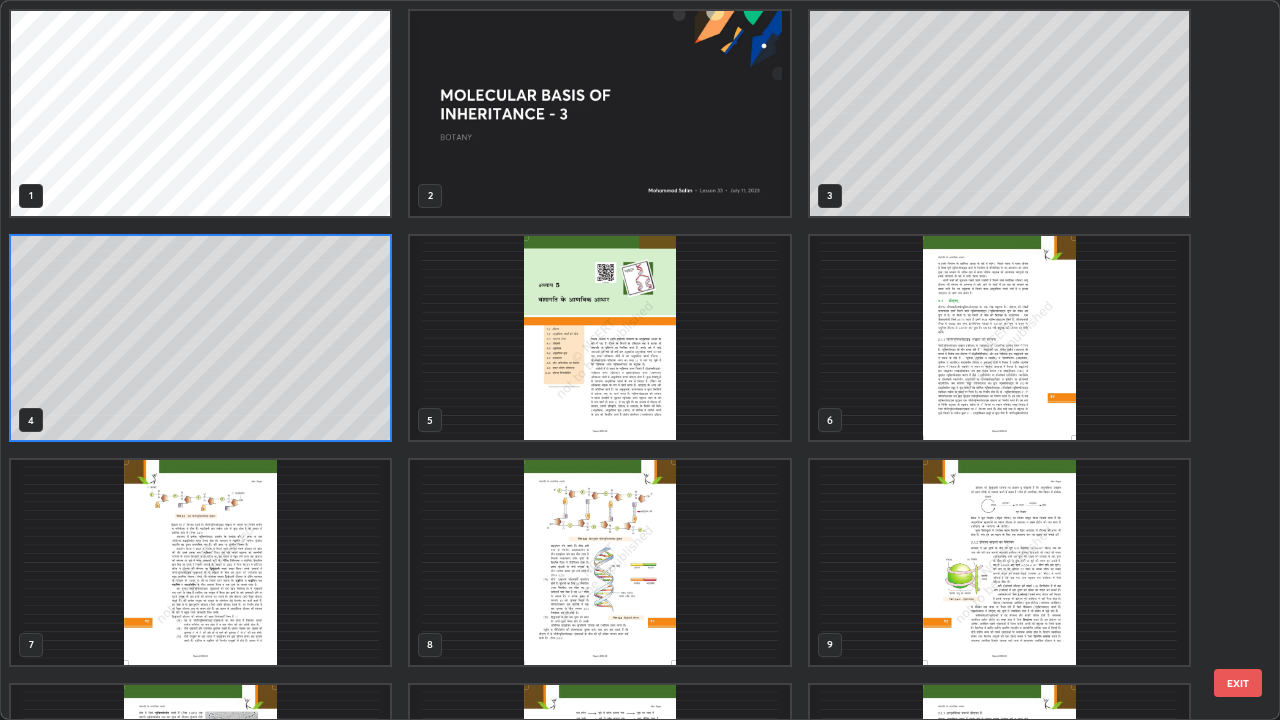 scroll, scrollTop: 7, scrollLeft: 11, axis: both 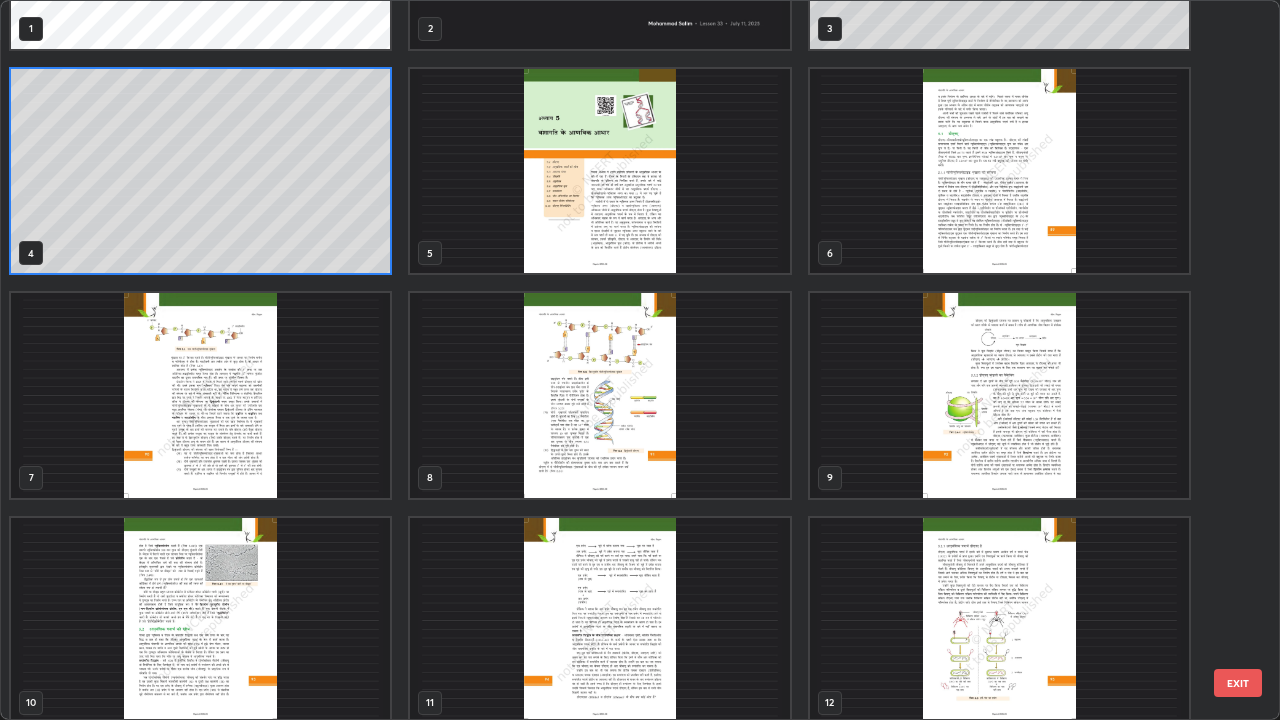 click at bounding box center (200, 395) 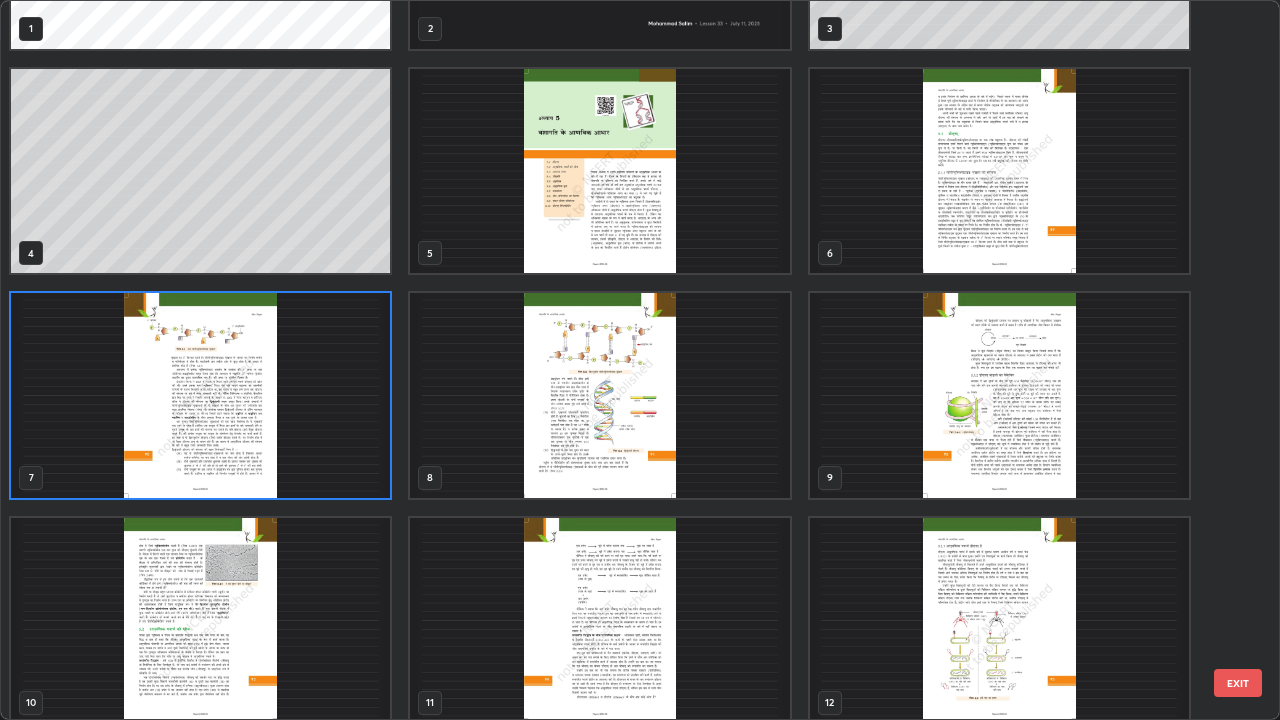 click at bounding box center [200, 395] 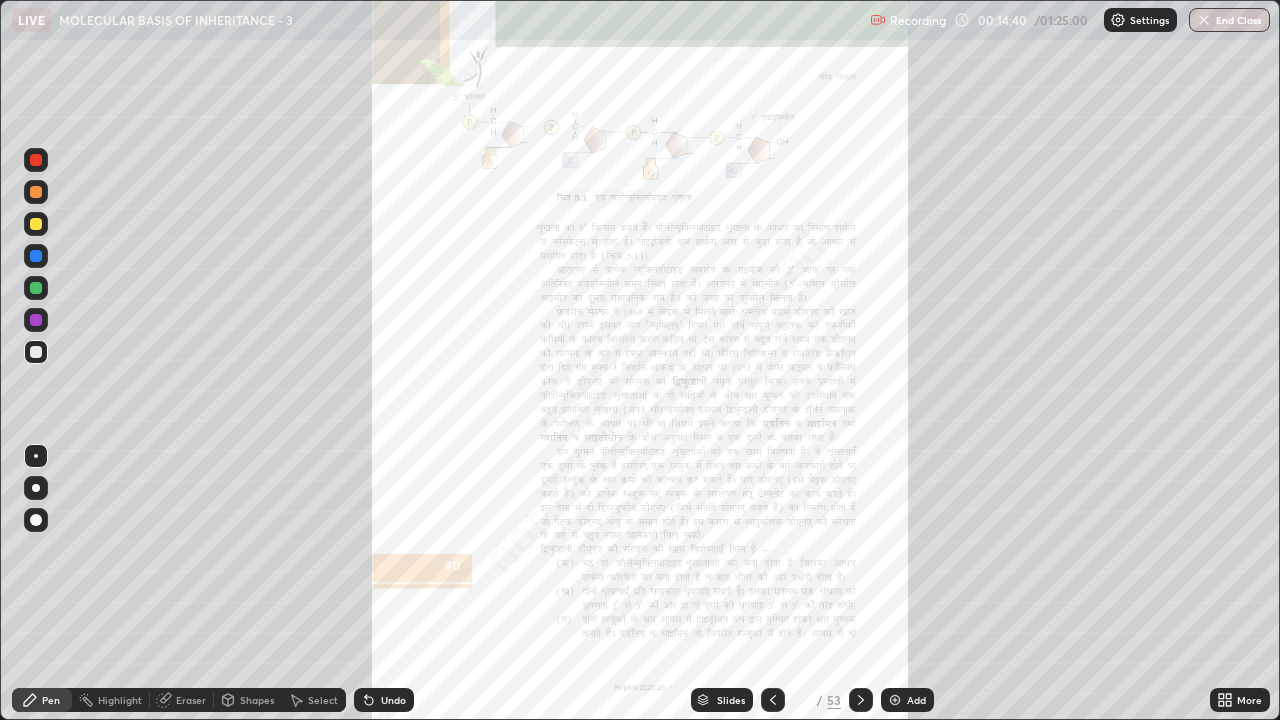 click at bounding box center [200, 395] 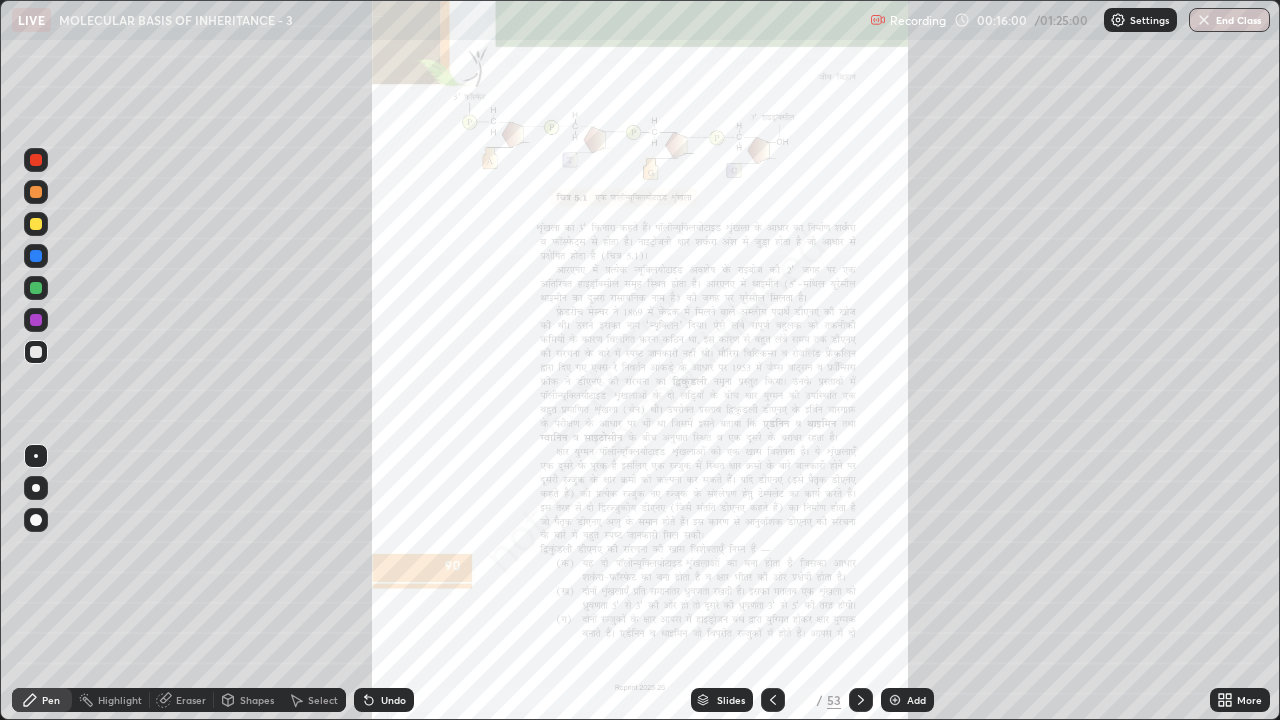 click on "Slides" at bounding box center [722, 700] 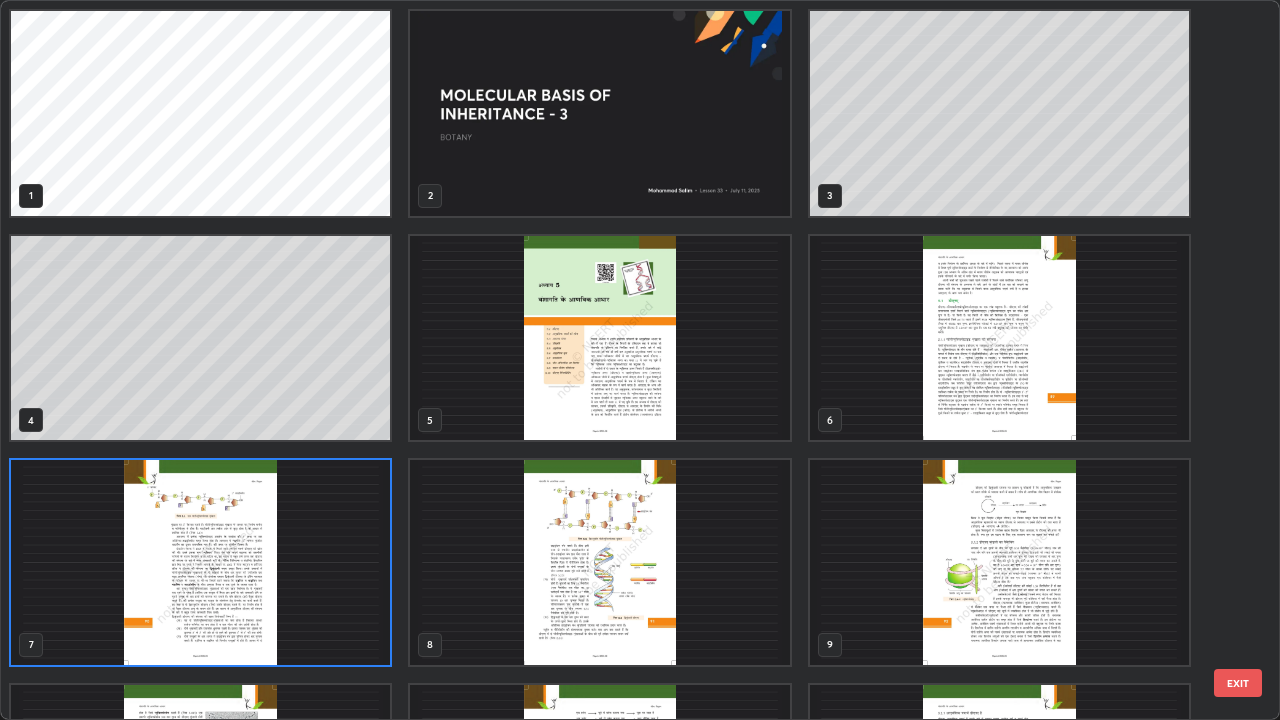 scroll, scrollTop: 7, scrollLeft: 11, axis: both 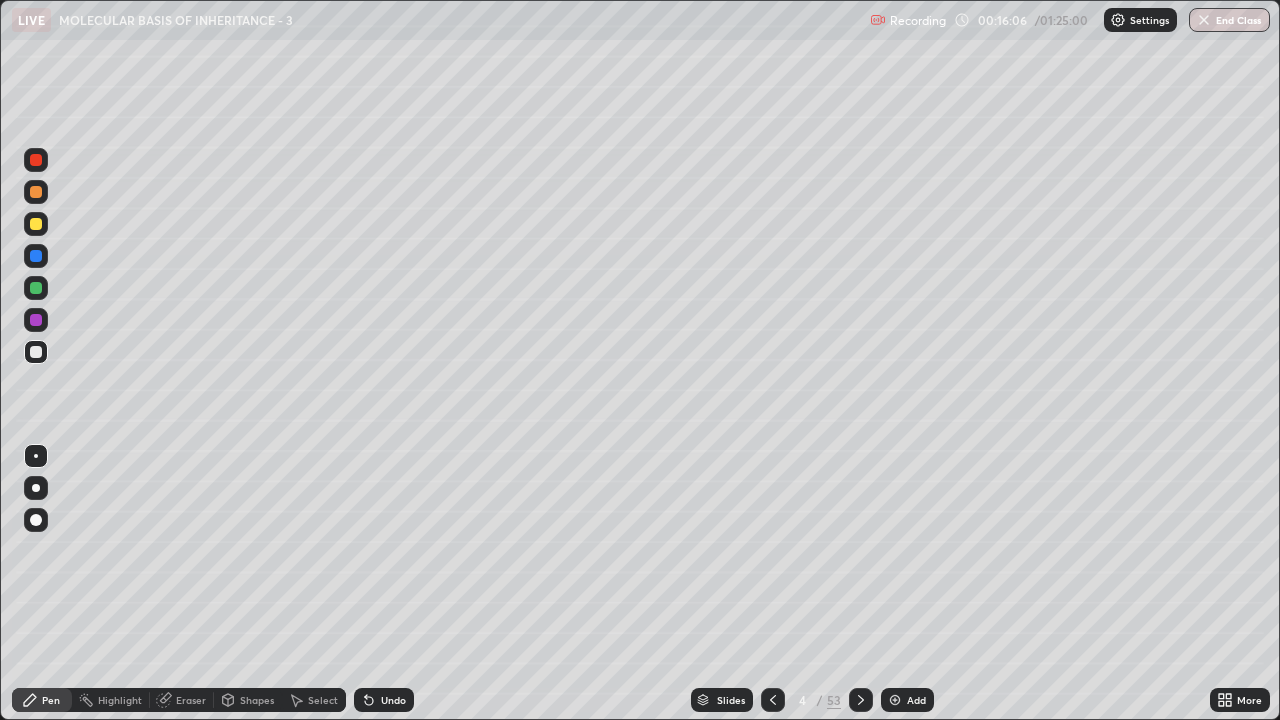 click at bounding box center (773, 700) 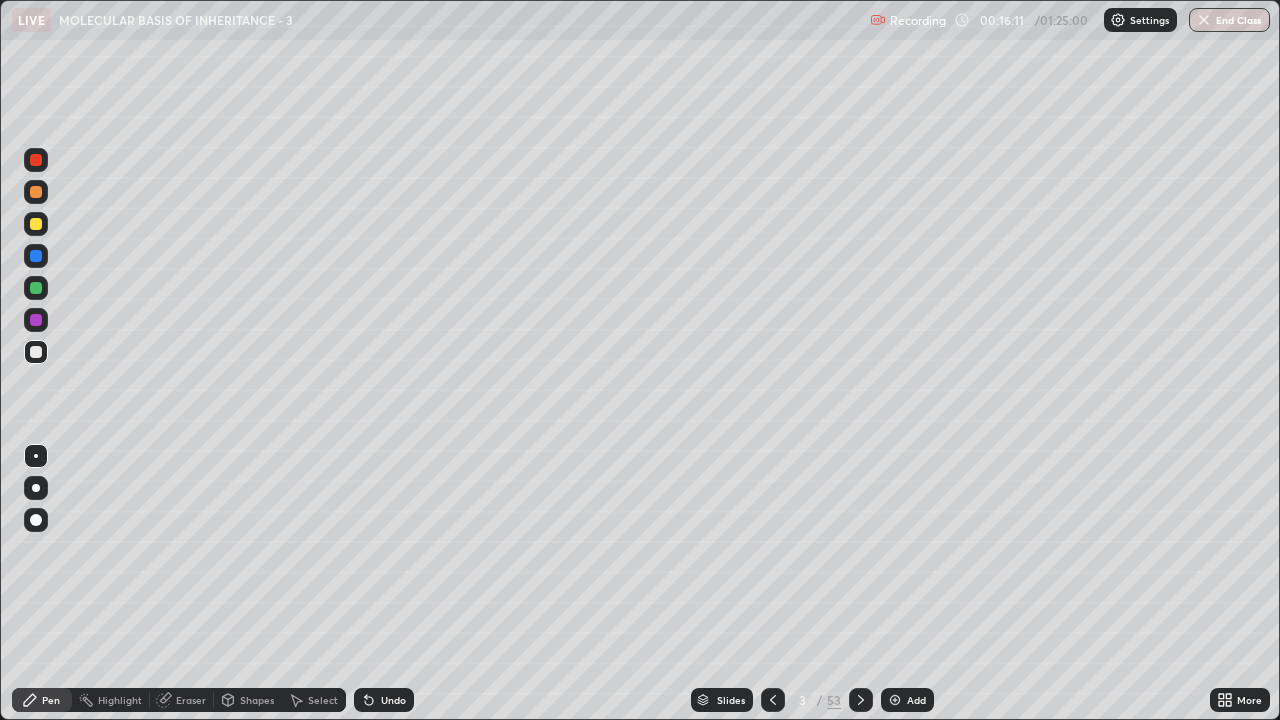 click 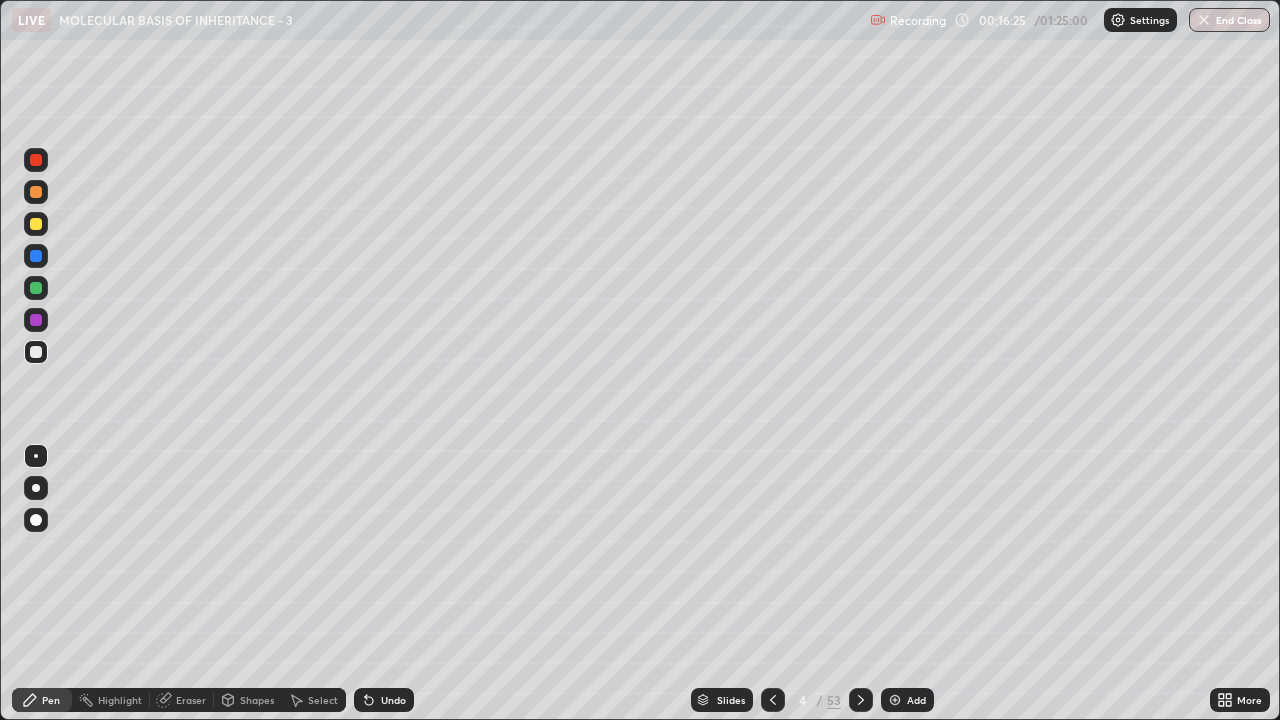 click 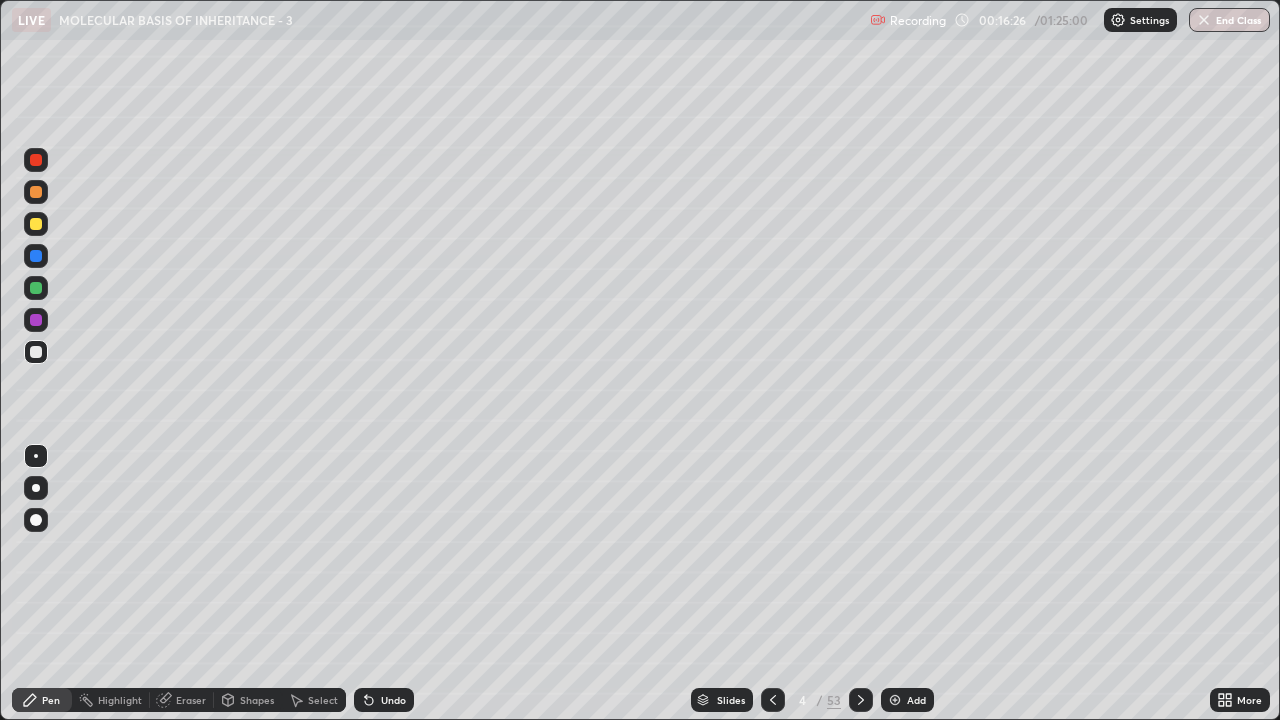 click 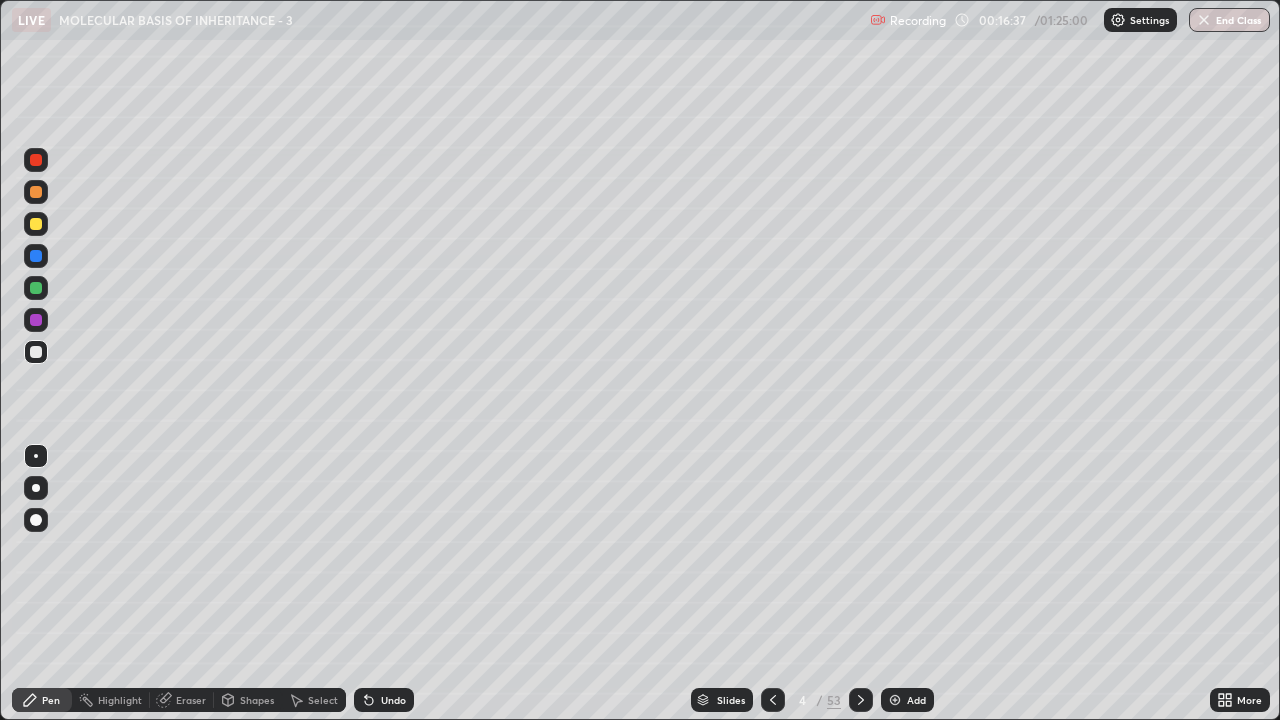 click 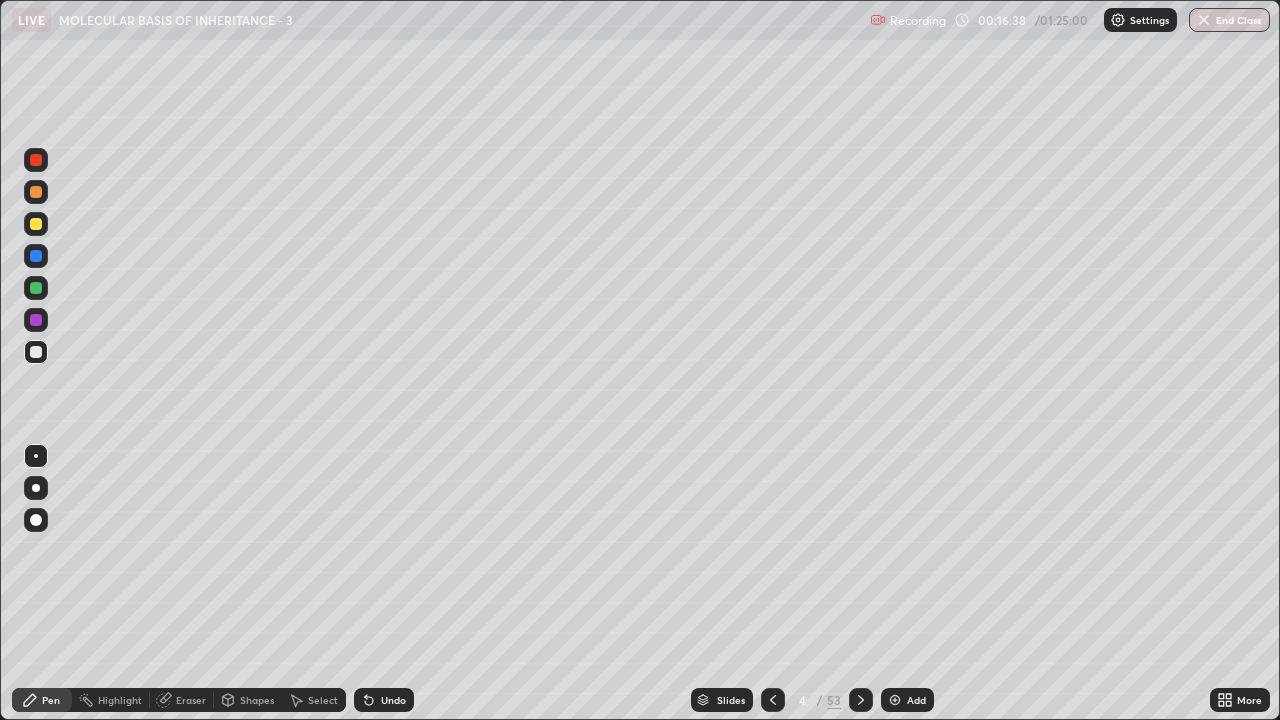 click 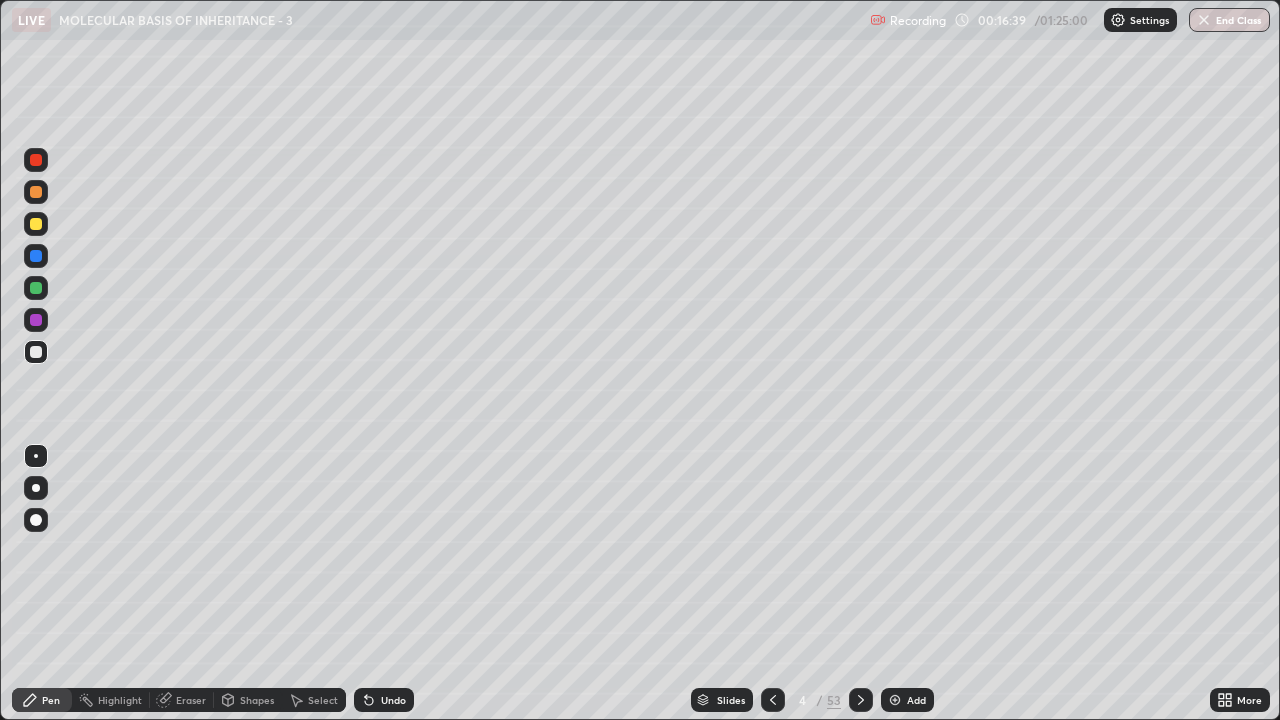 click 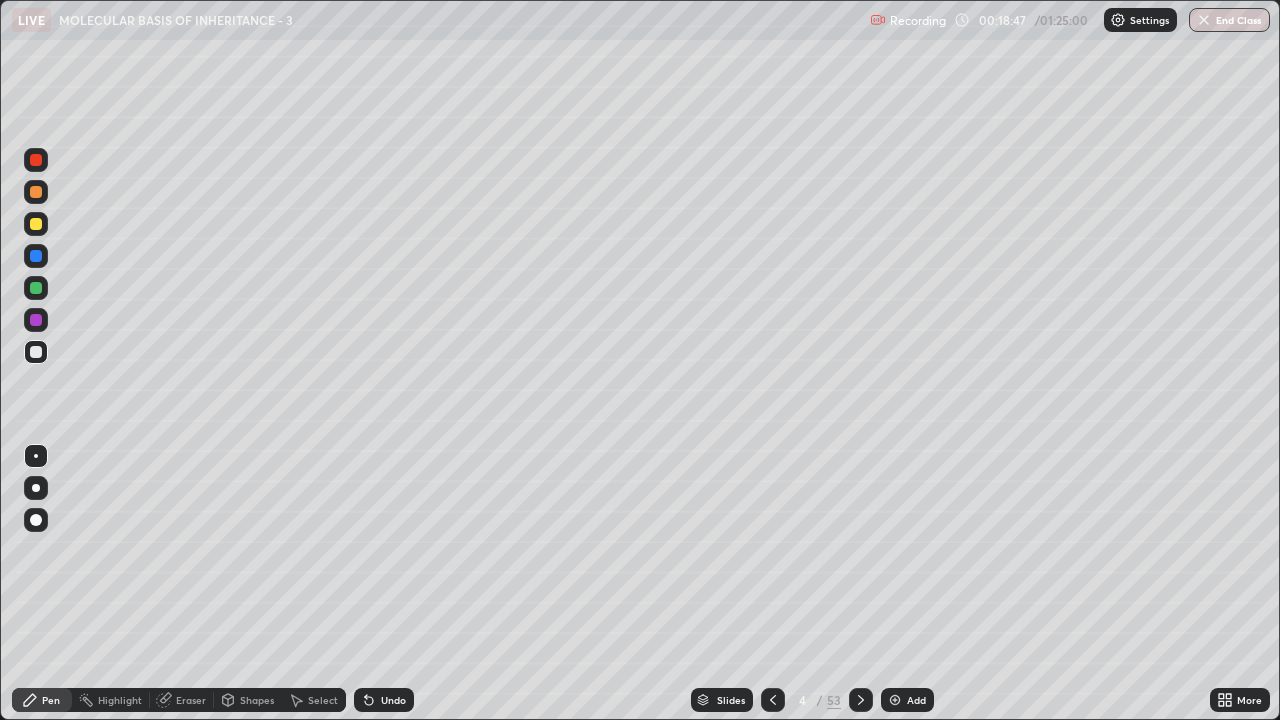 click on "Highlight" at bounding box center [120, 700] 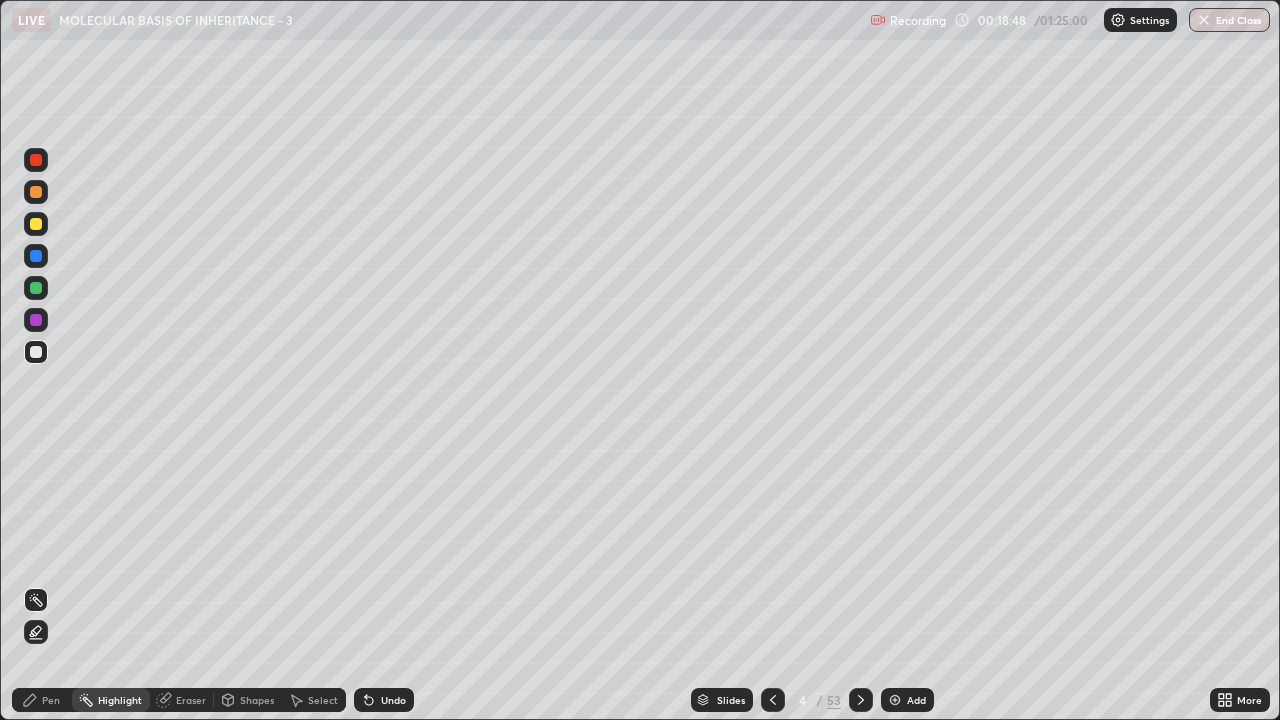 click 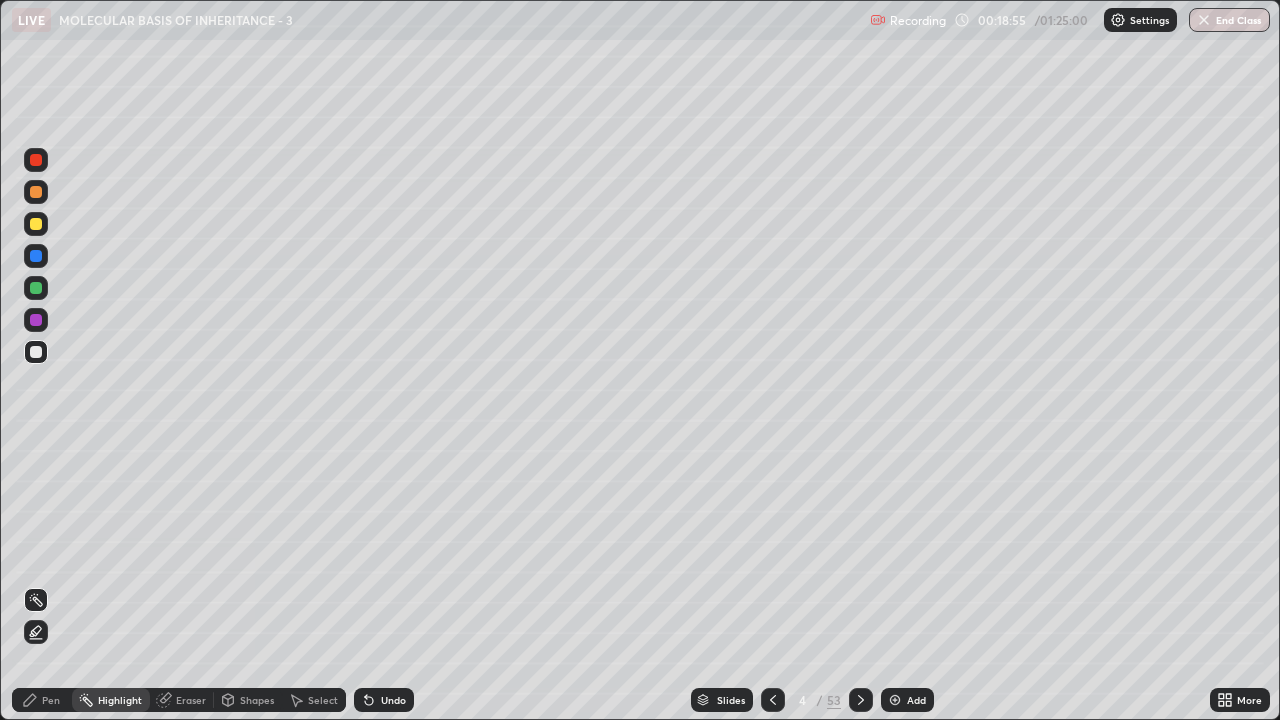 click on "Pen" at bounding box center [51, 700] 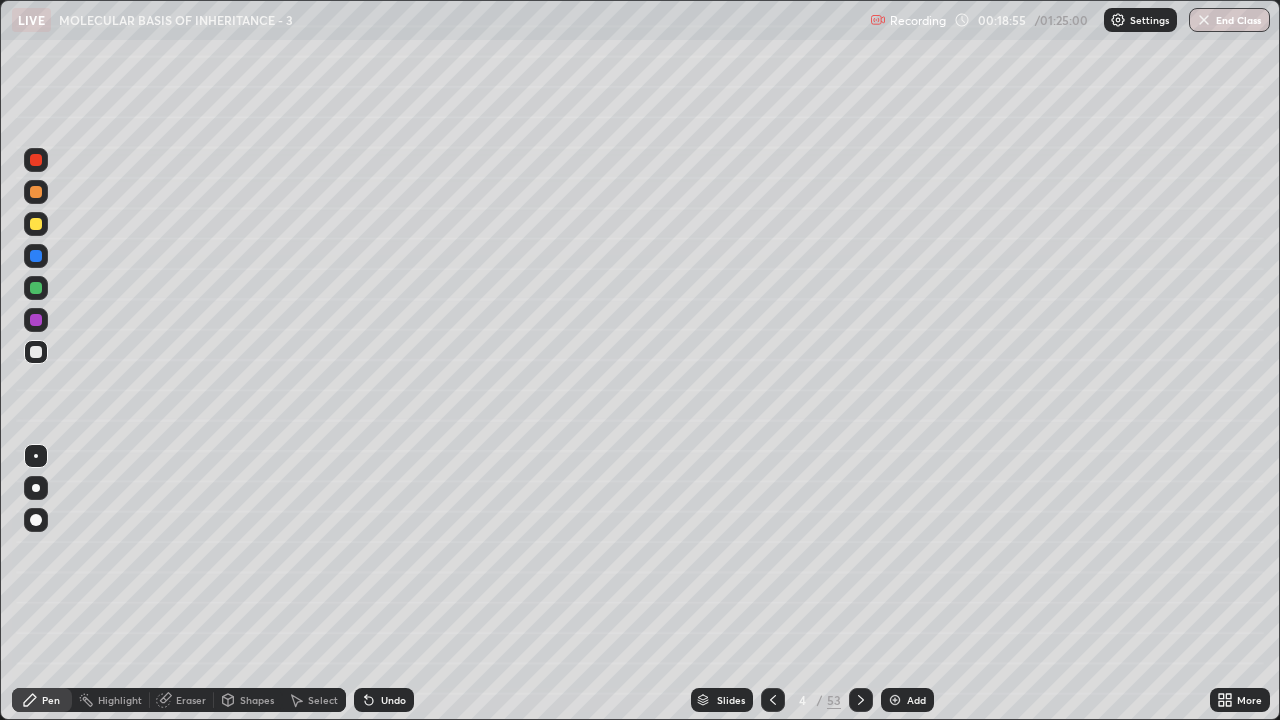 click on "Eraser" at bounding box center (191, 700) 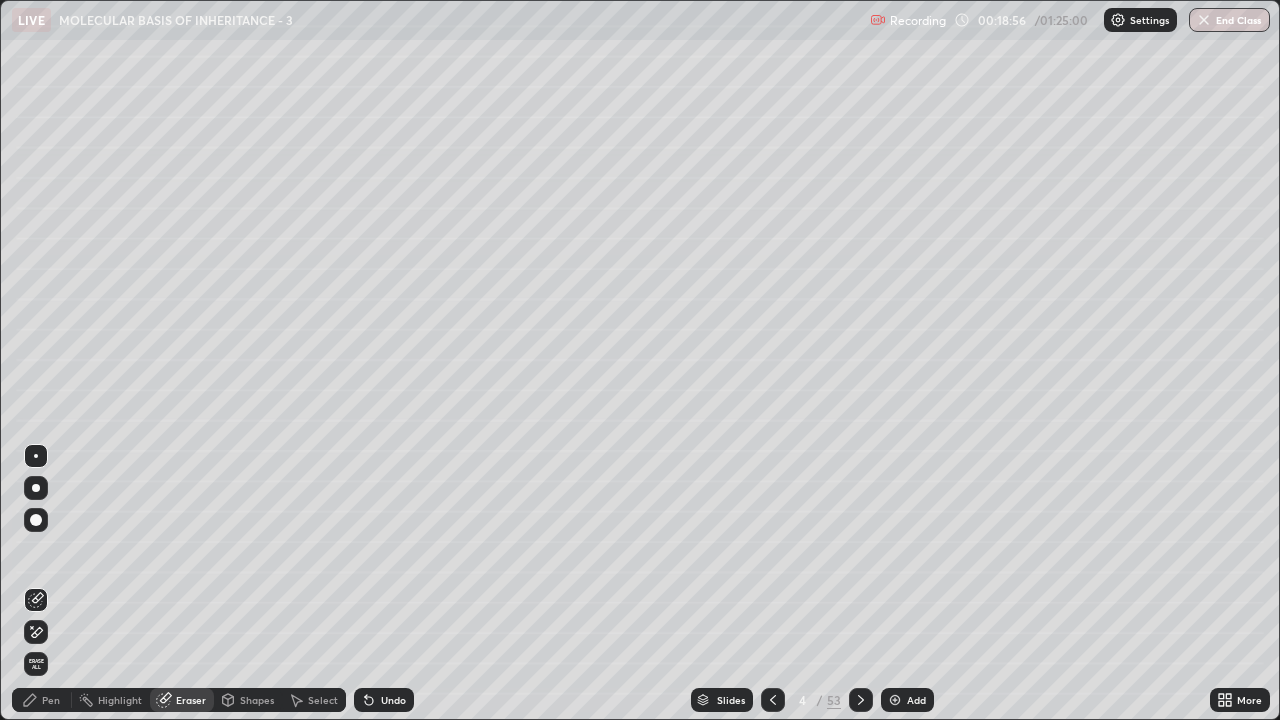 click 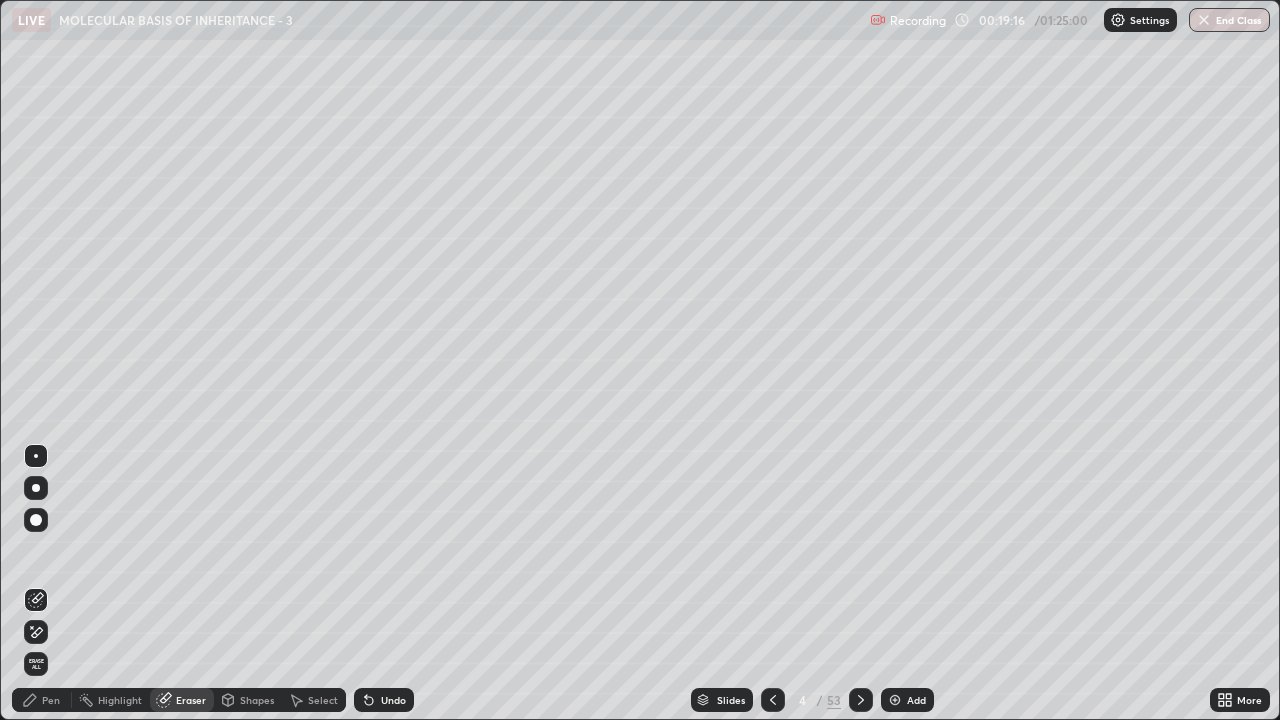 click on "Undo" at bounding box center (393, 700) 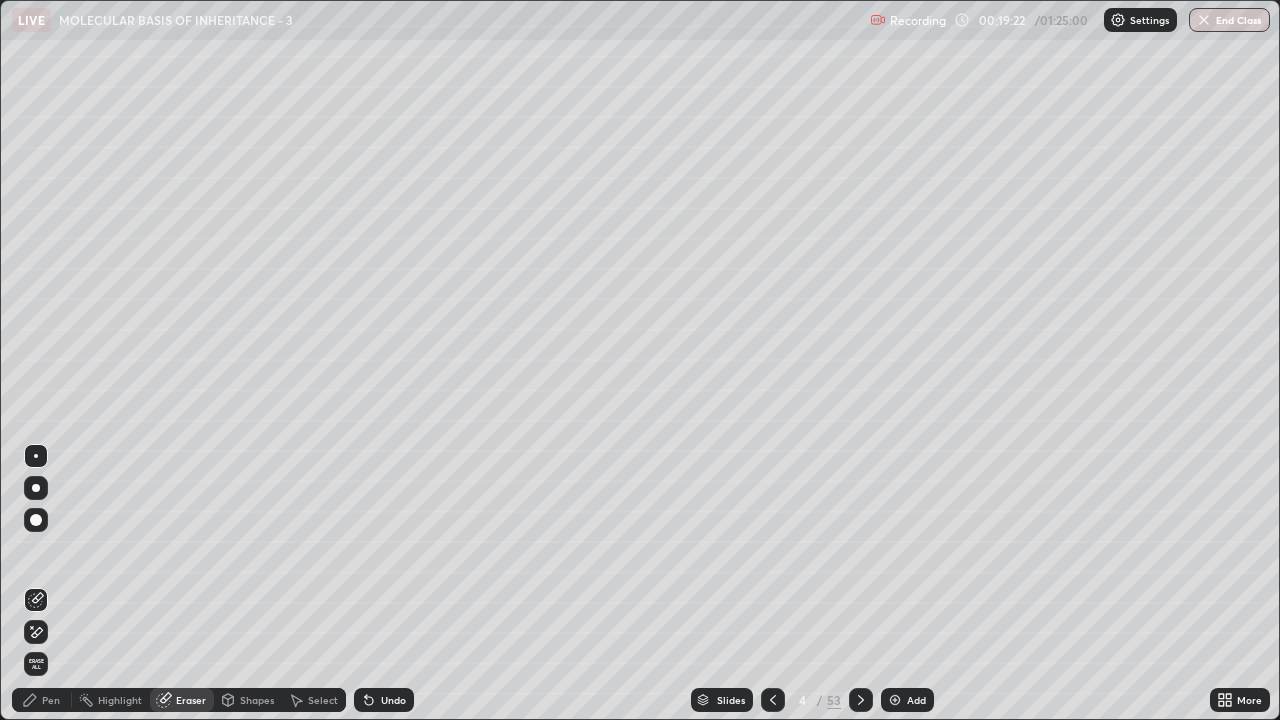 click 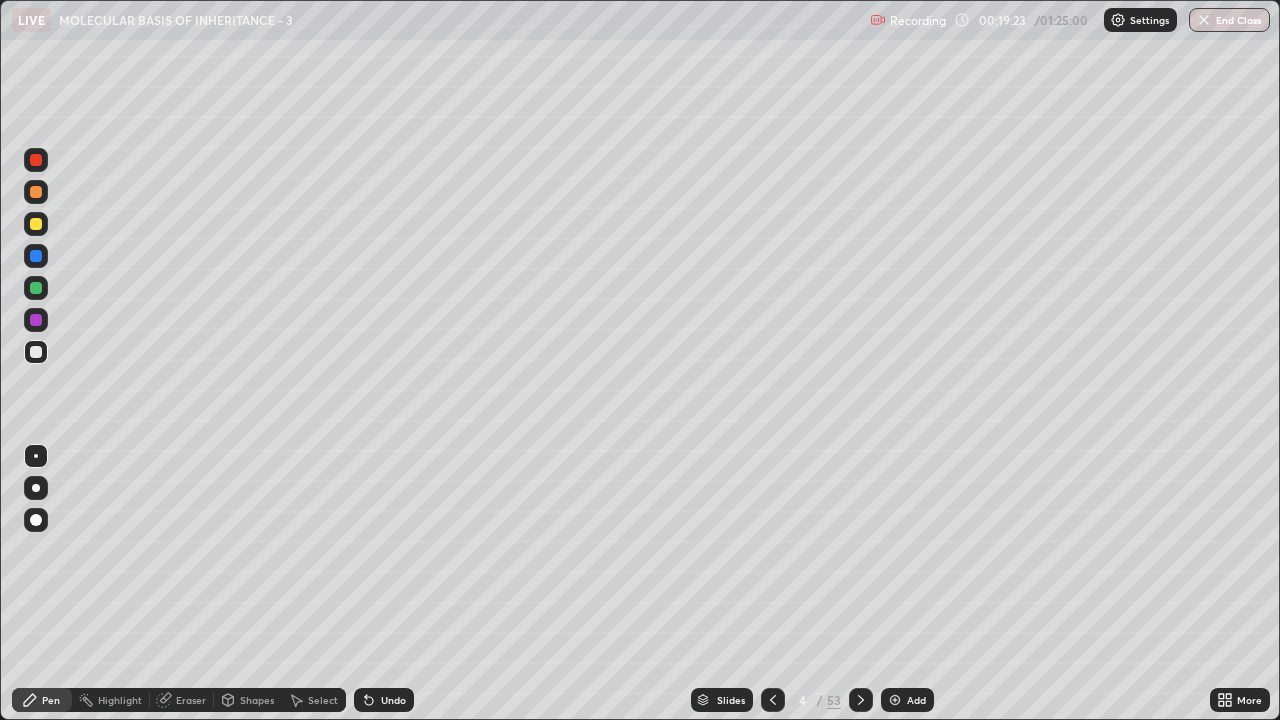 click at bounding box center [36, 352] 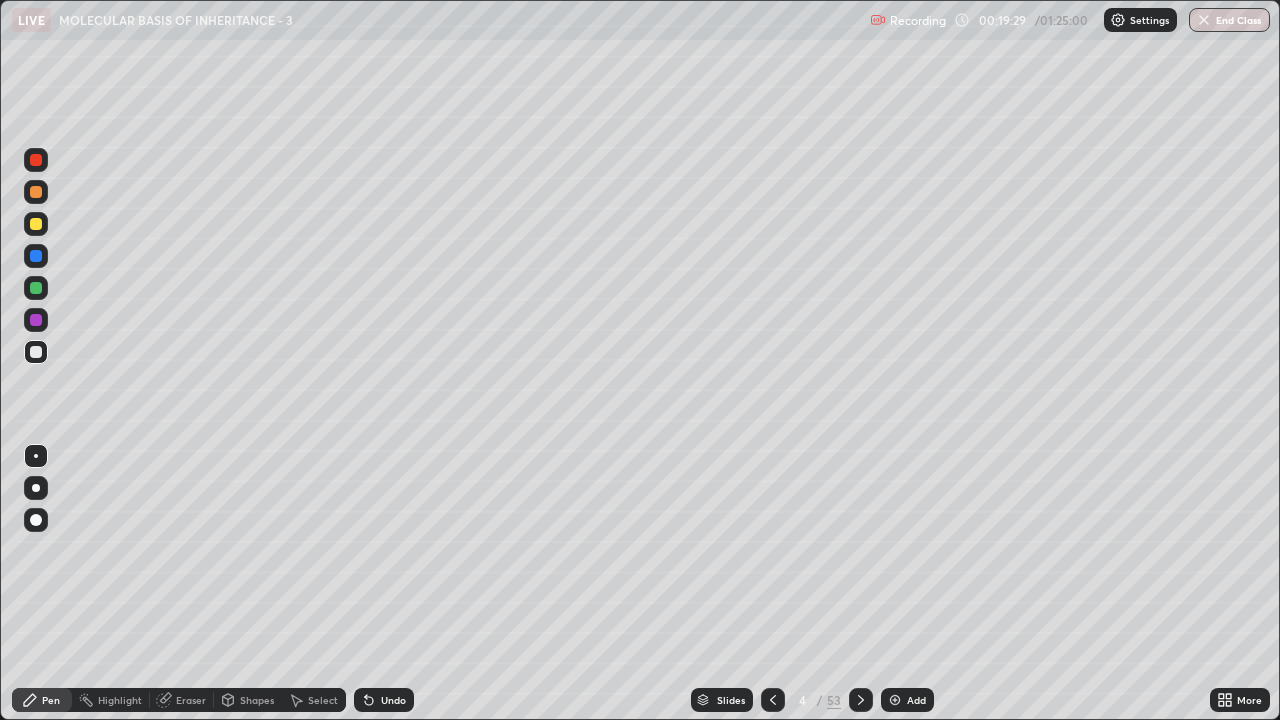click 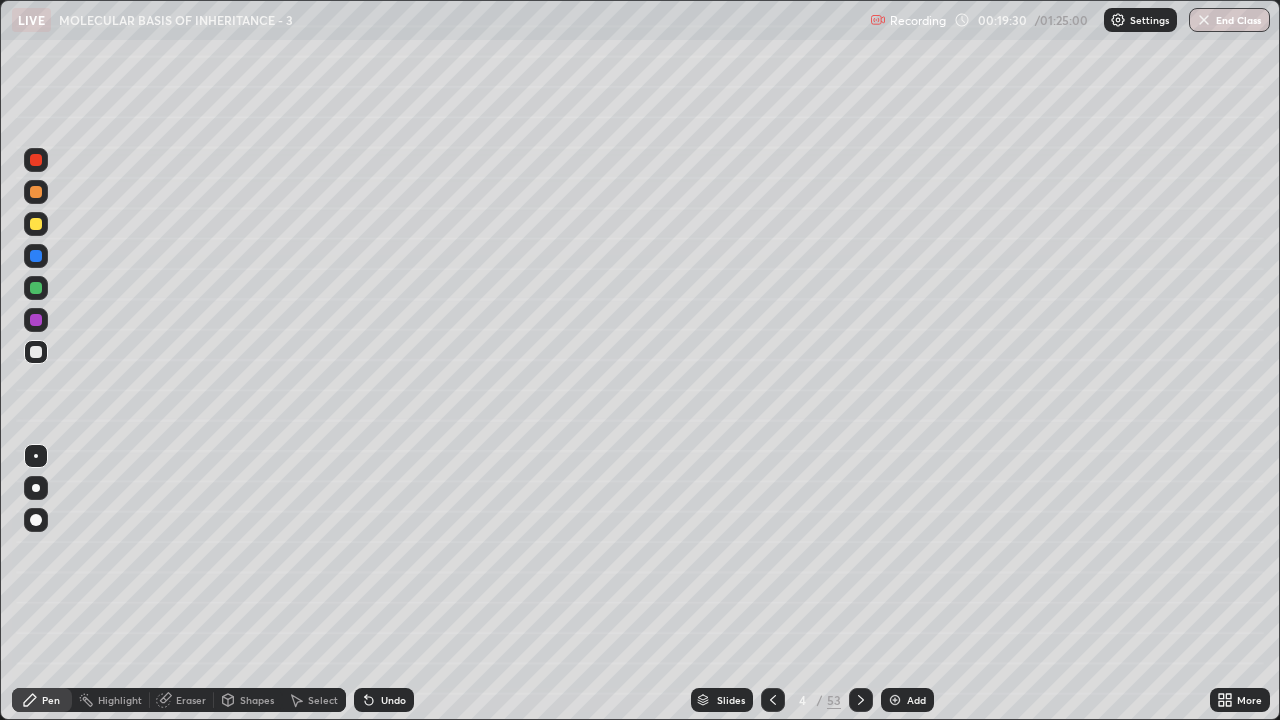click 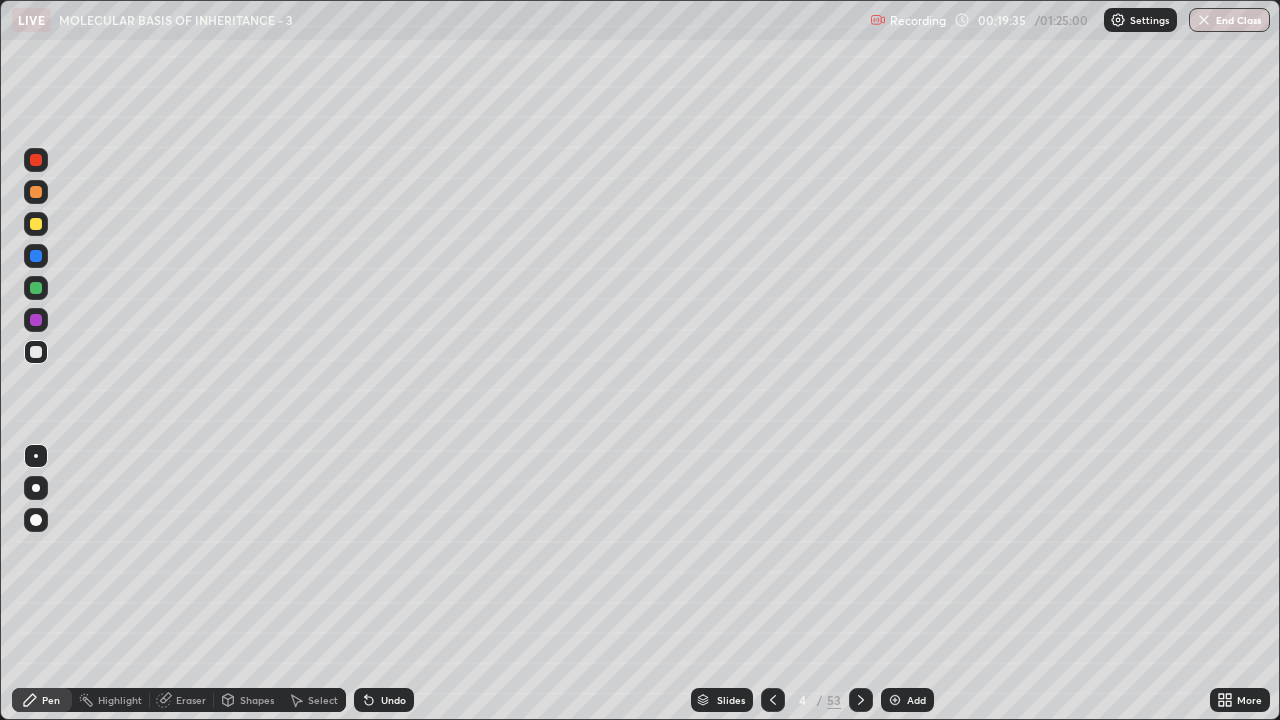 click 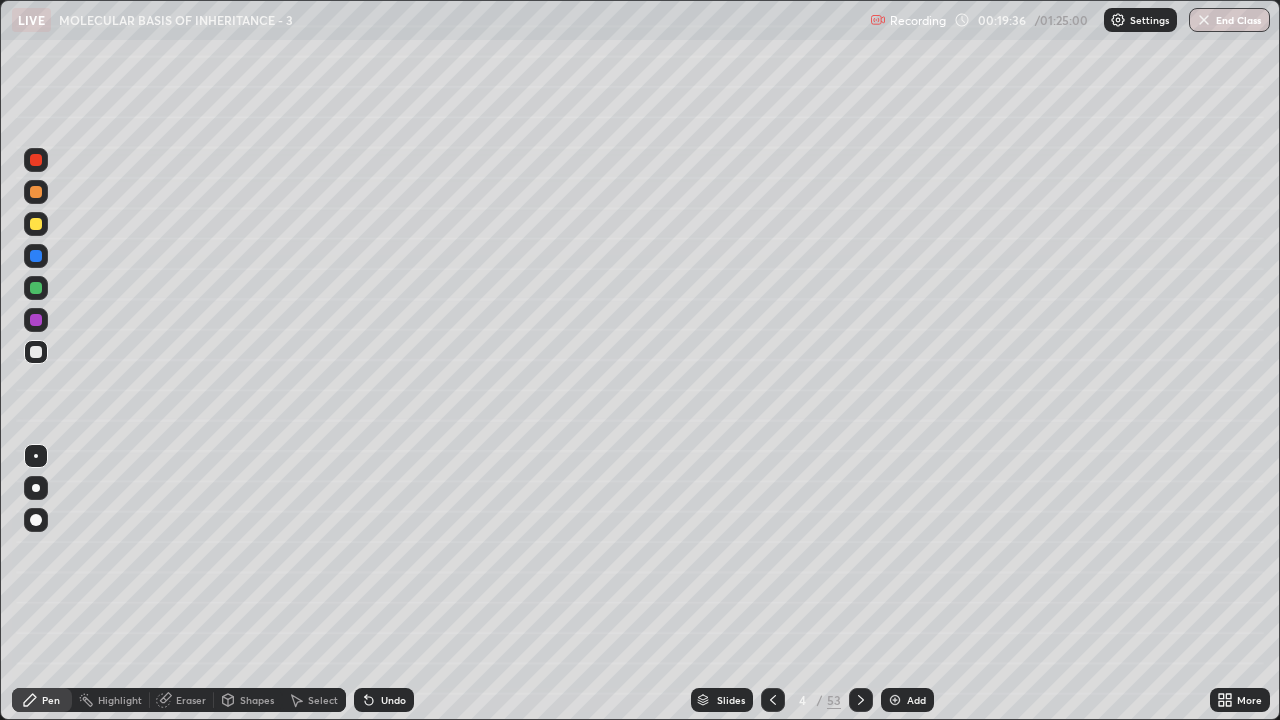 click on "Undo" at bounding box center (393, 700) 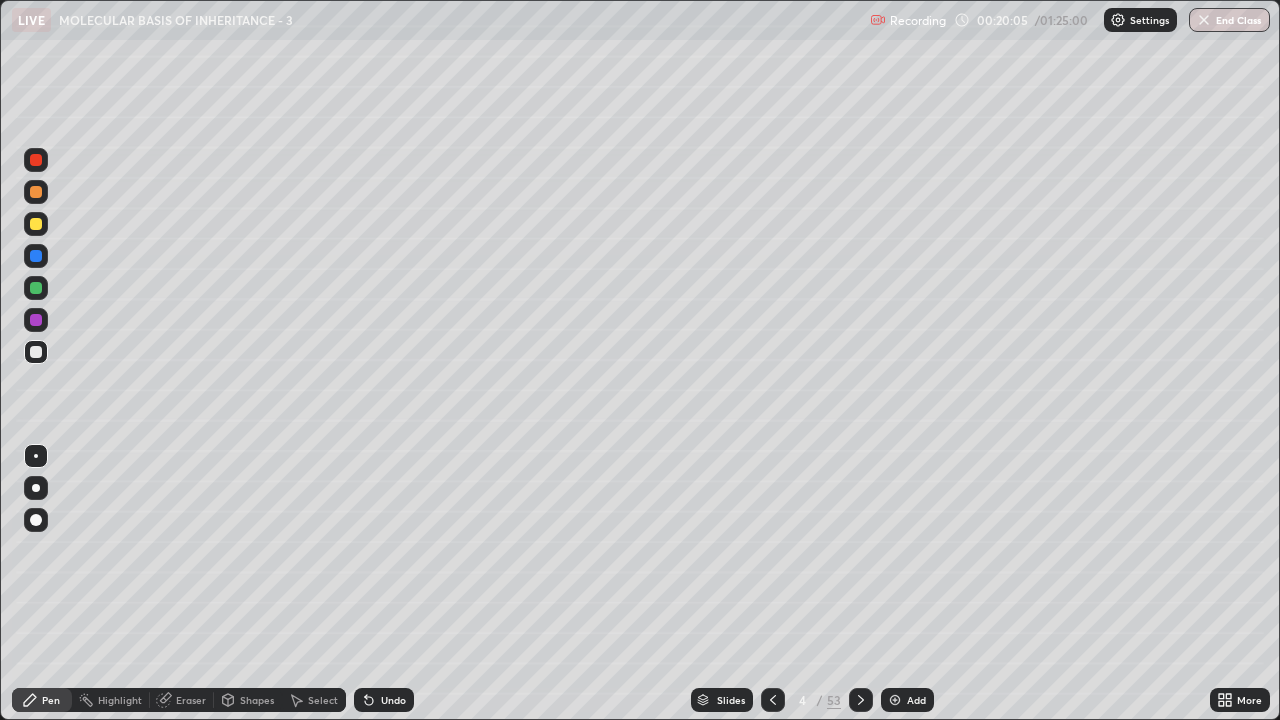 click 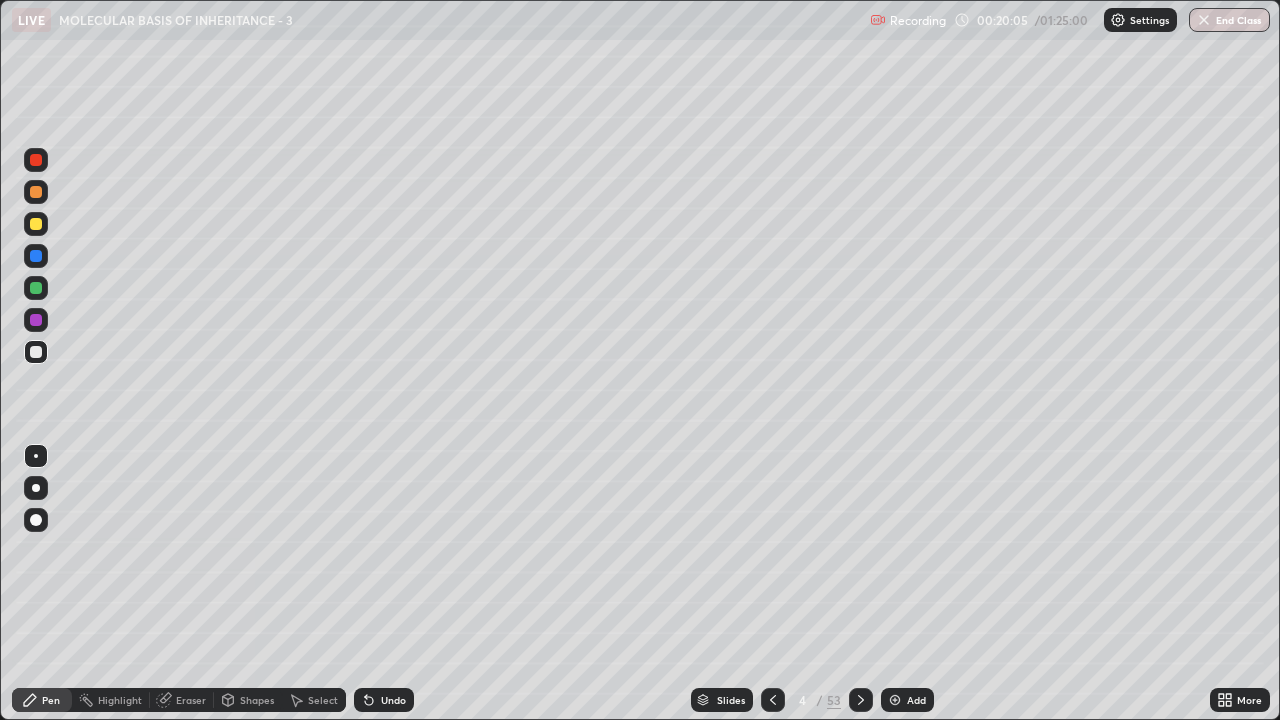 click 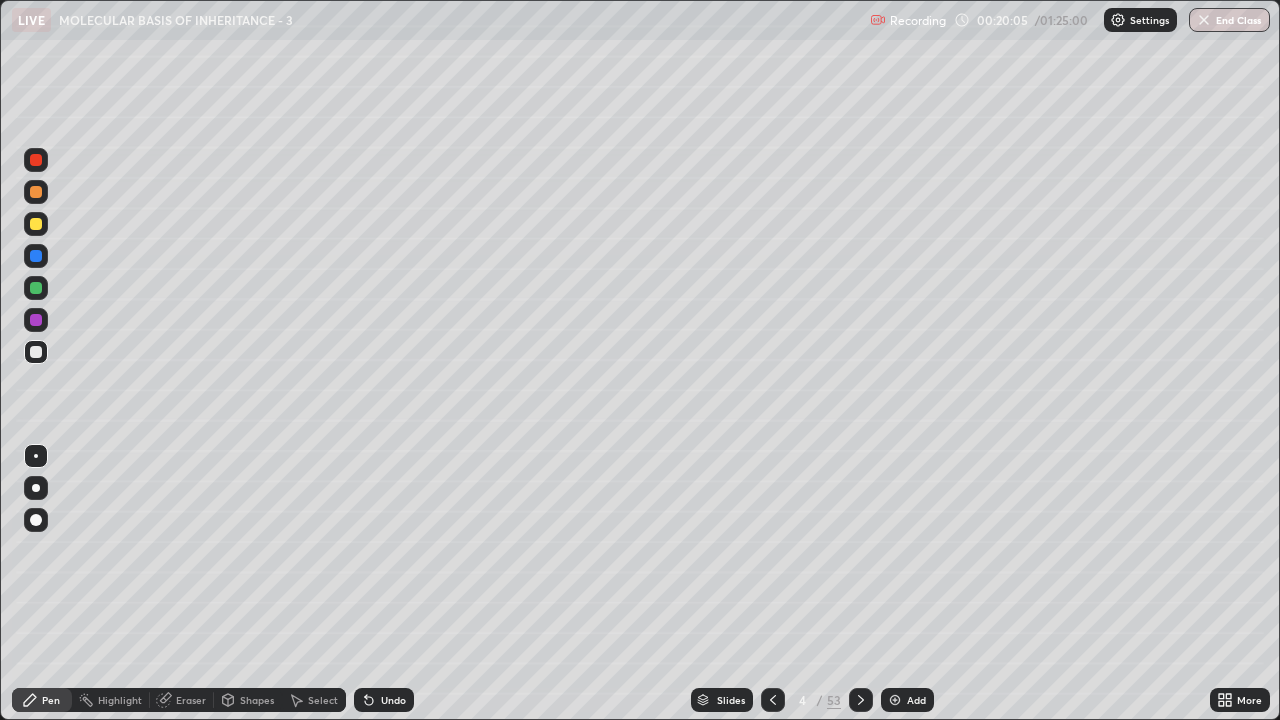 click 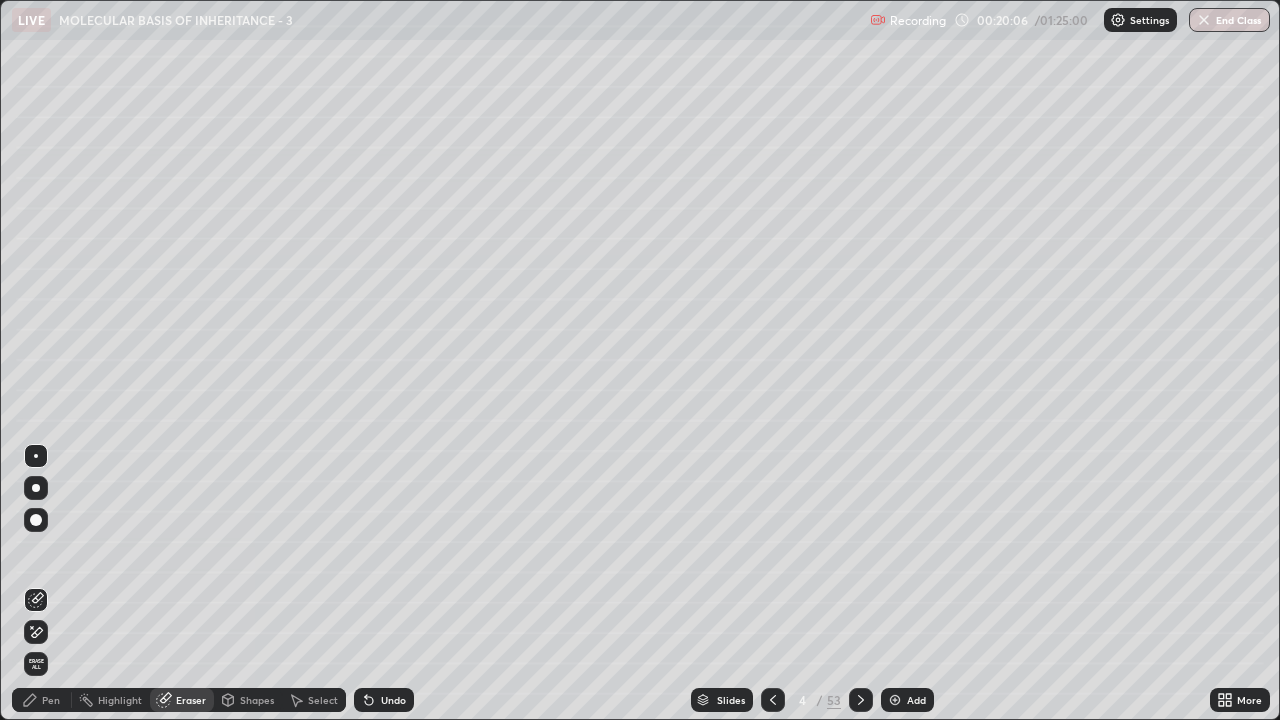 click on "Eraser" at bounding box center (191, 700) 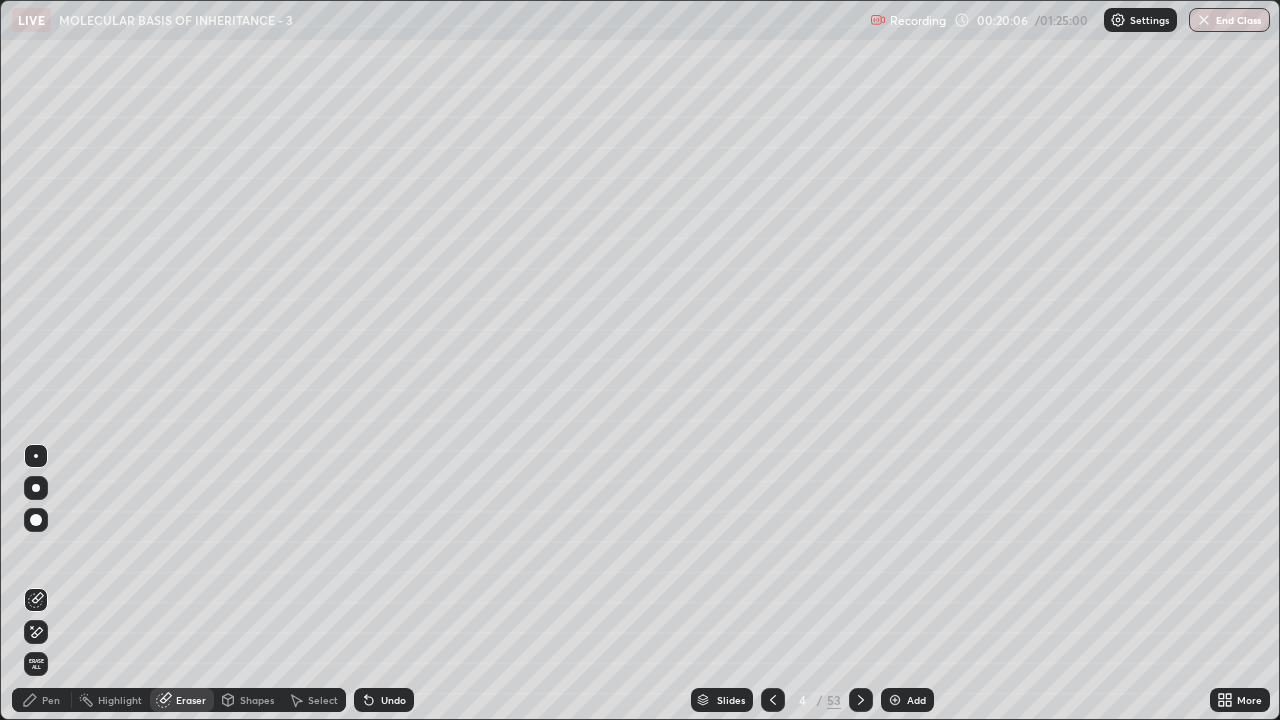 click on "Eraser" at bounding box center [191, 700] 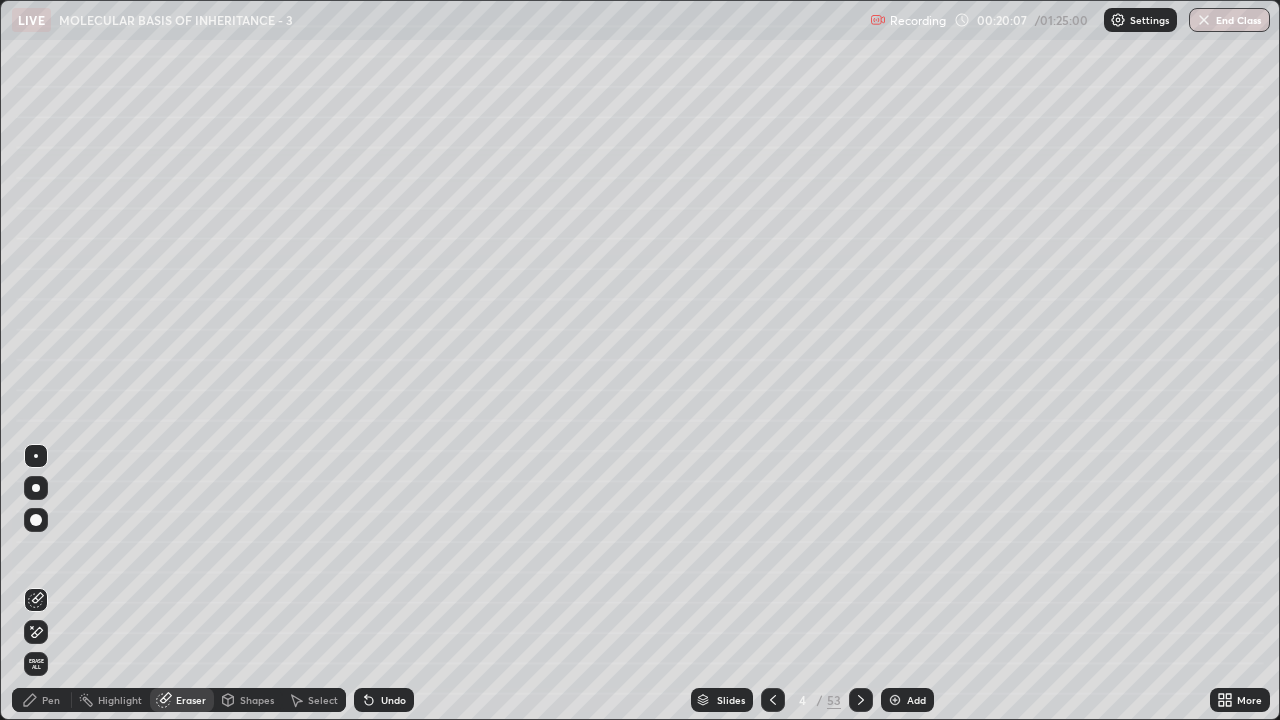 click 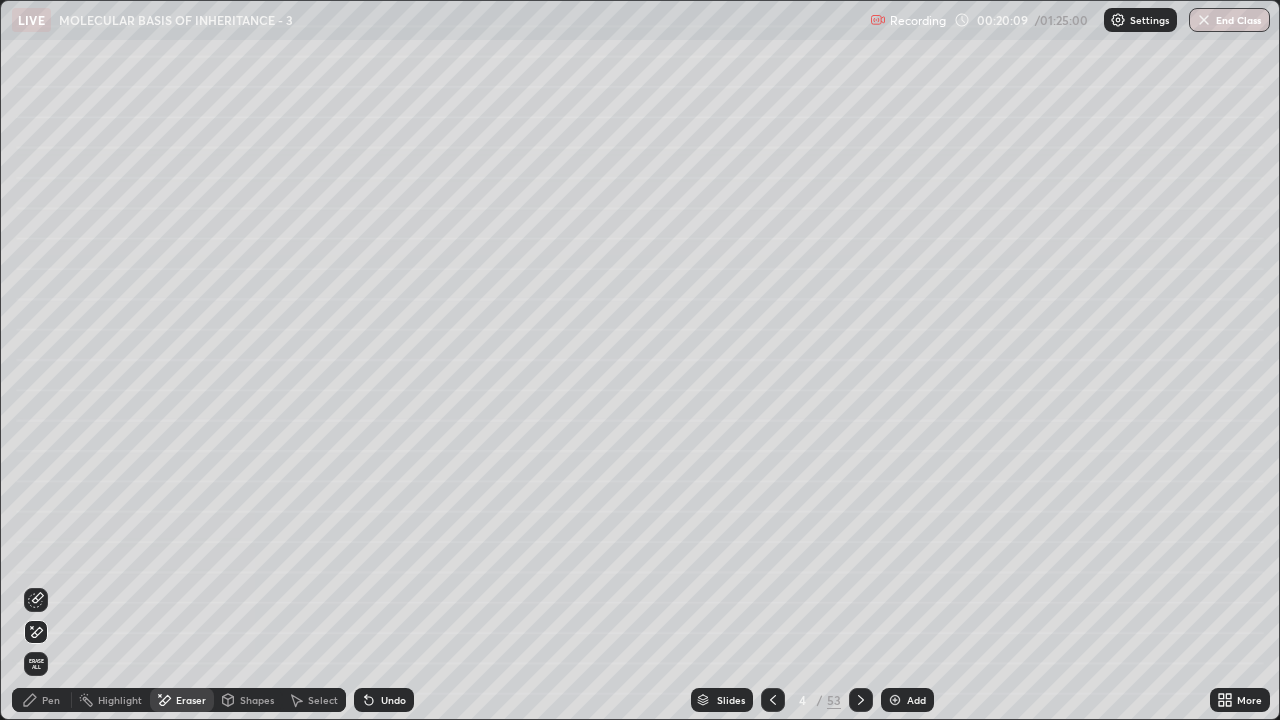 click on "Pen" at bounding box center [42, 700] 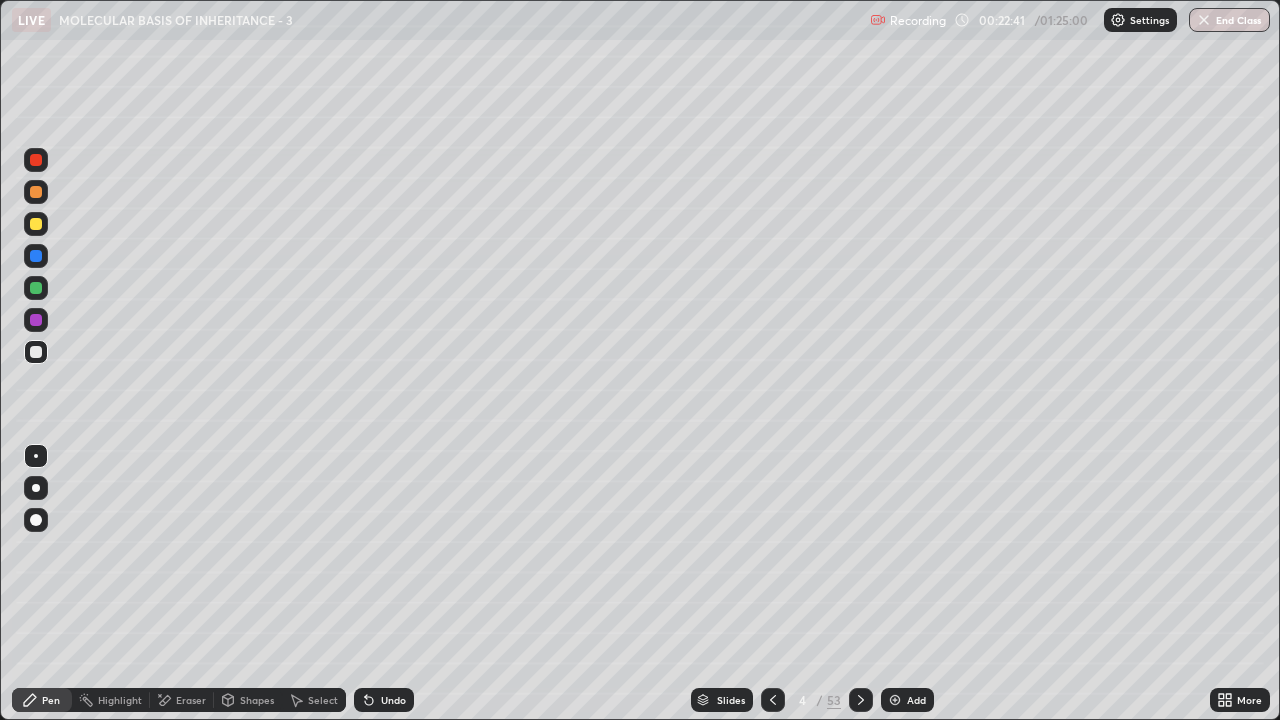 click on "Slides" at bounding box center [722, 700] 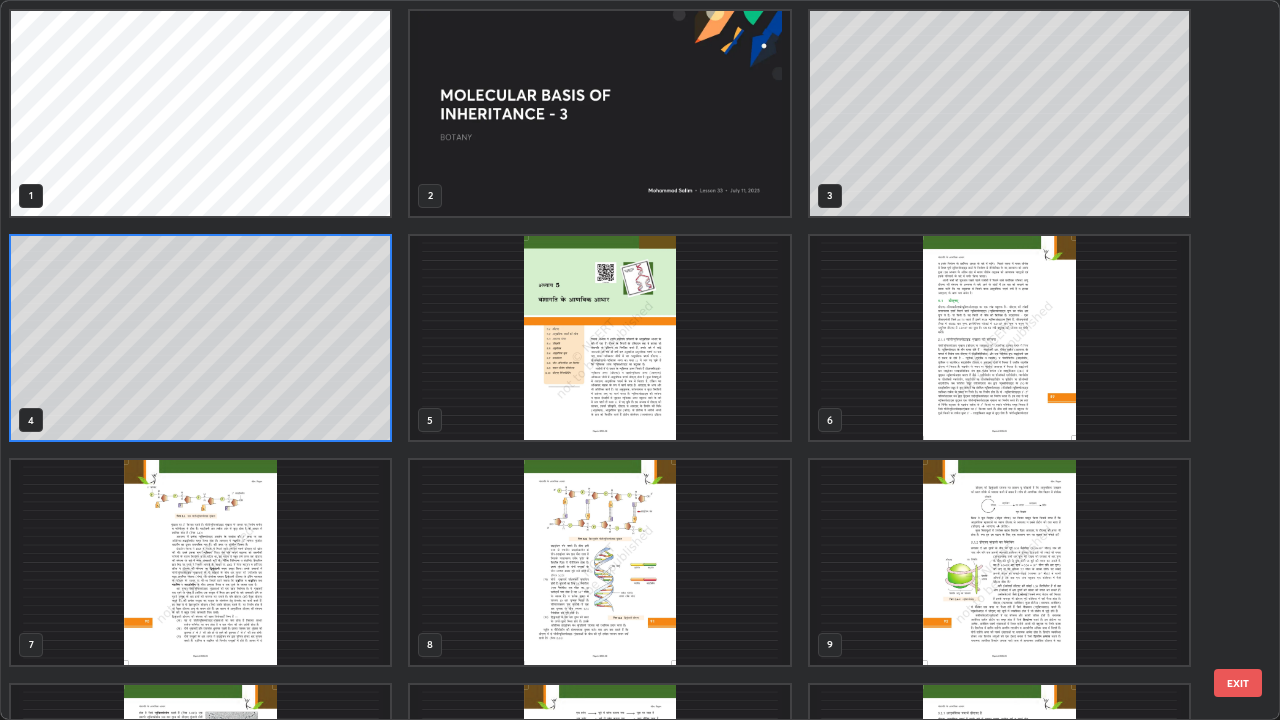 scroll, scrollTop: 7, scrollLeft: 11, axis: both 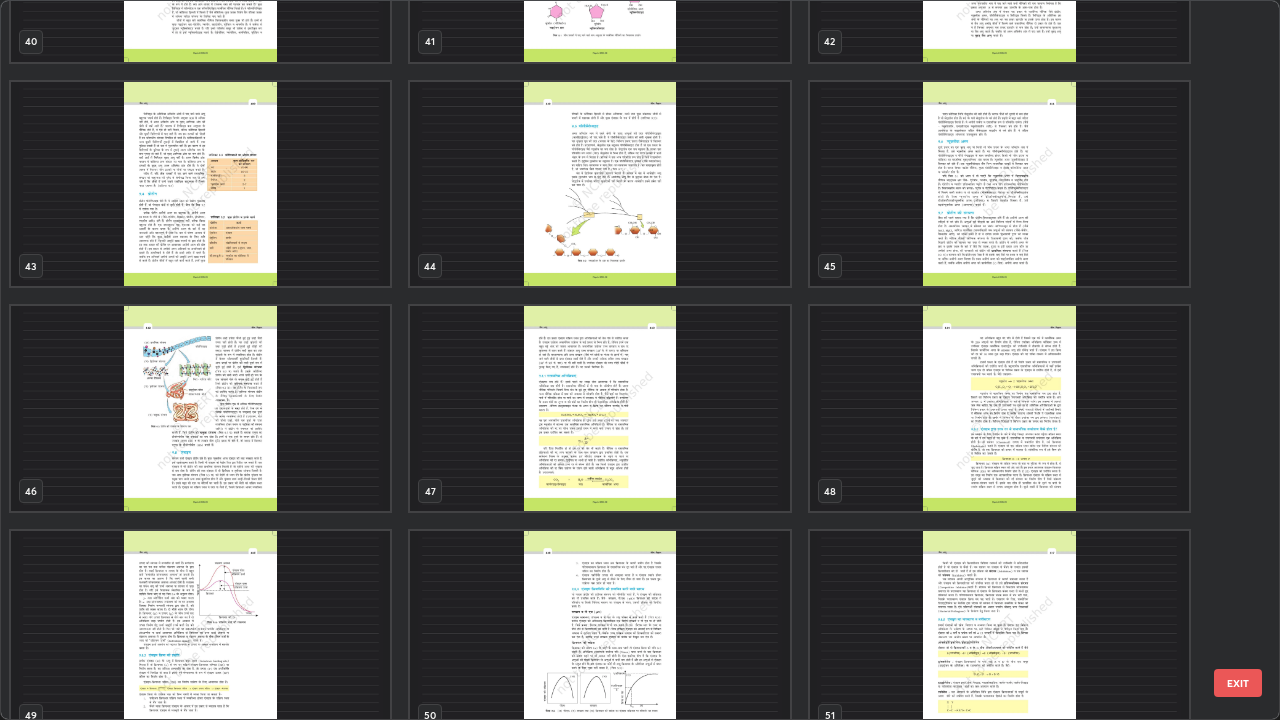 click at bounding box center (999, 184) 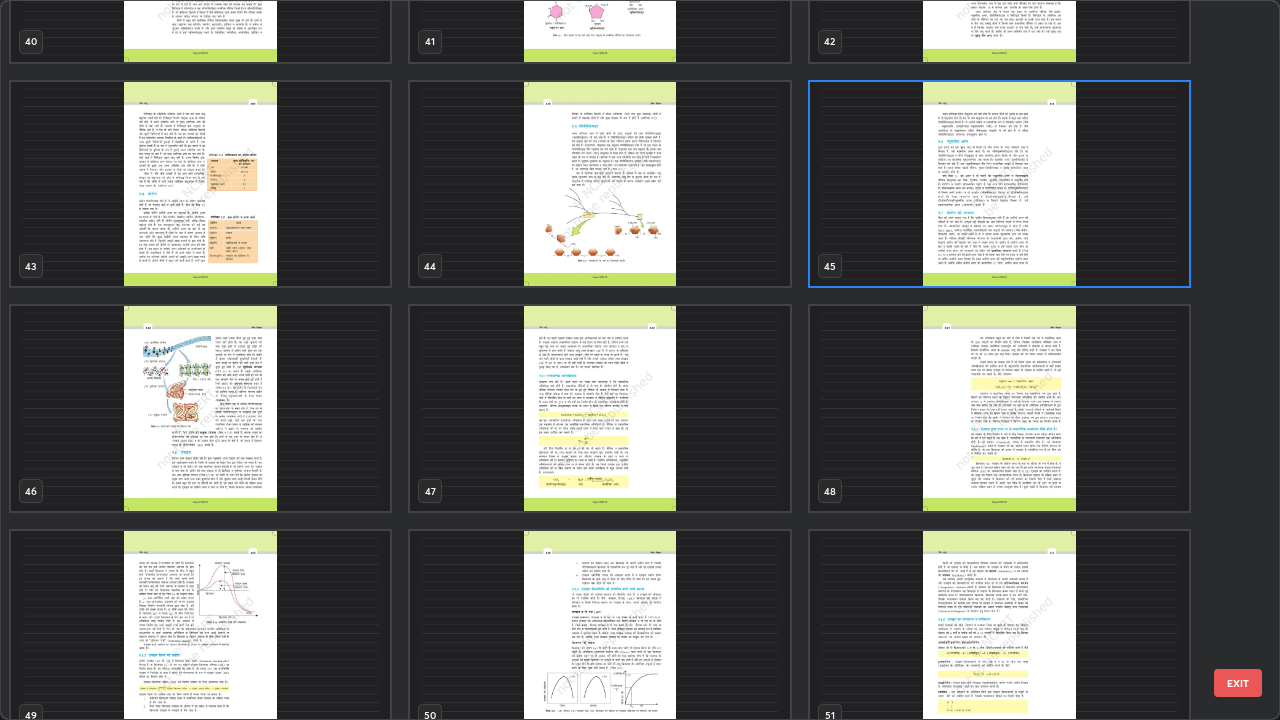 click at bounding box center [999, 184] 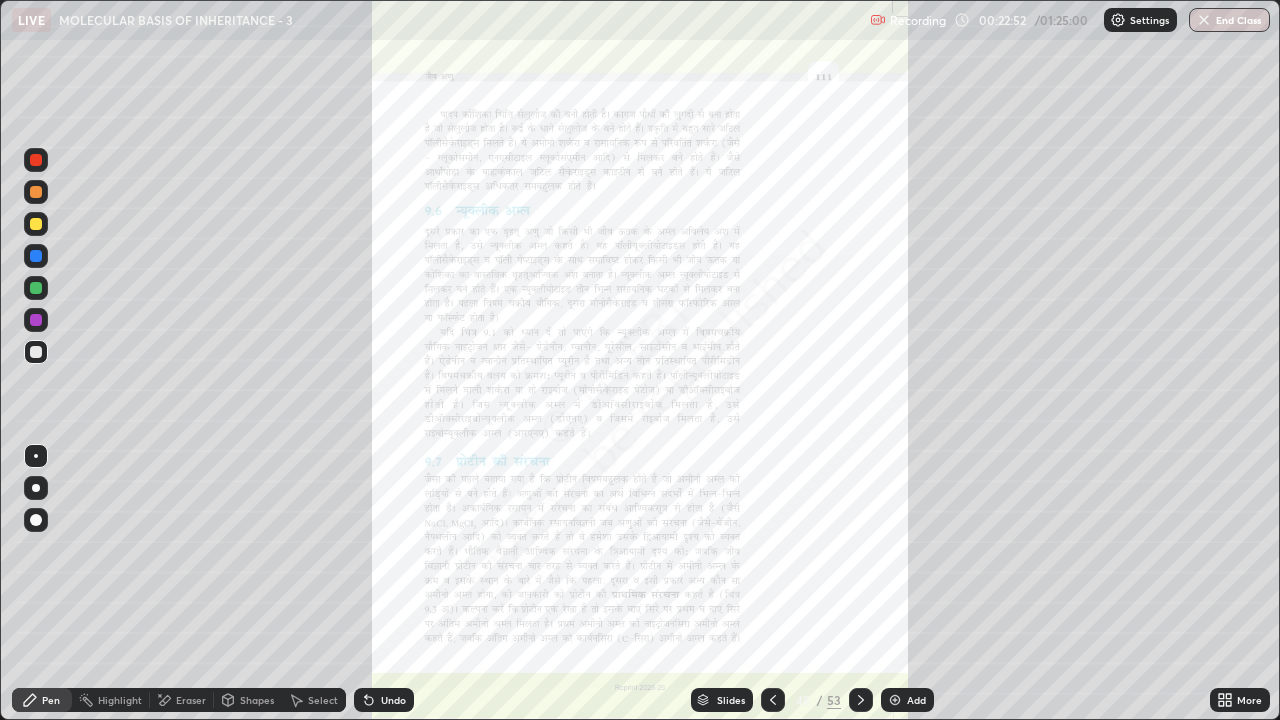 click 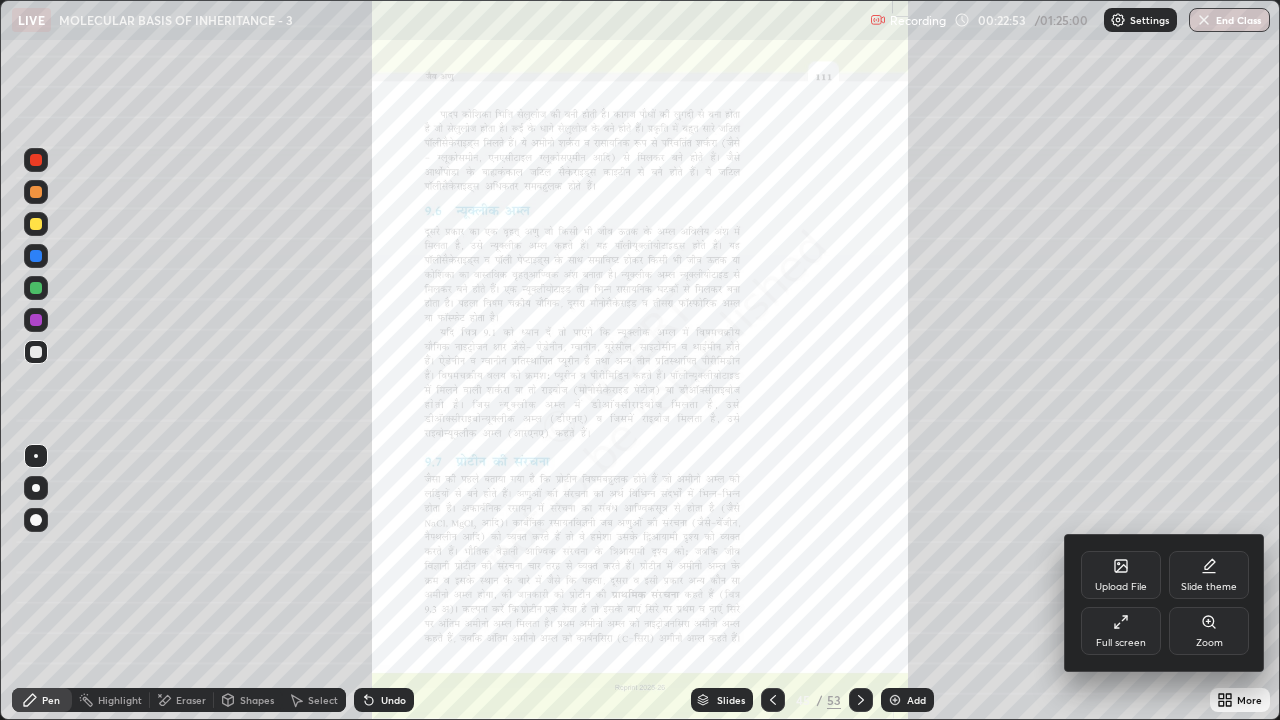 click on "Zoom" at bounding box center [1209, 631] 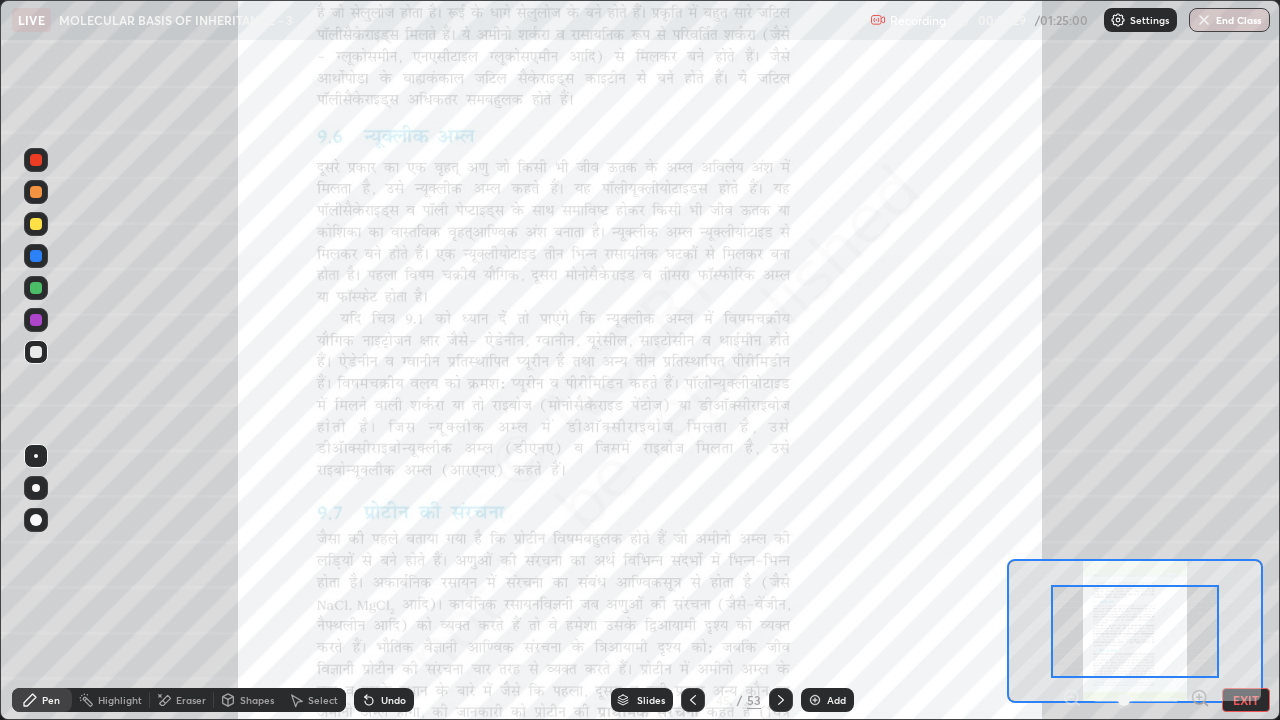 click on "Slides" at bounding box center [642, 700] 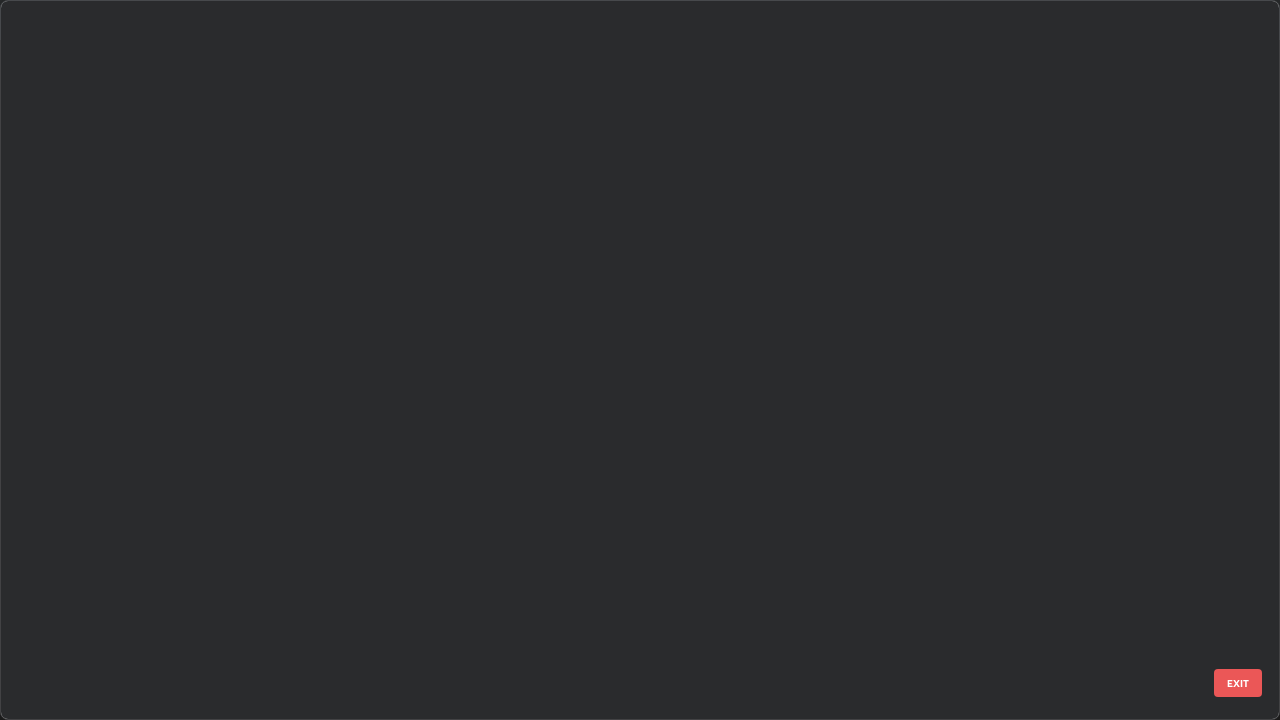 scroll, scrollTop: 2651, scrollLeft: 0, axis: vertical 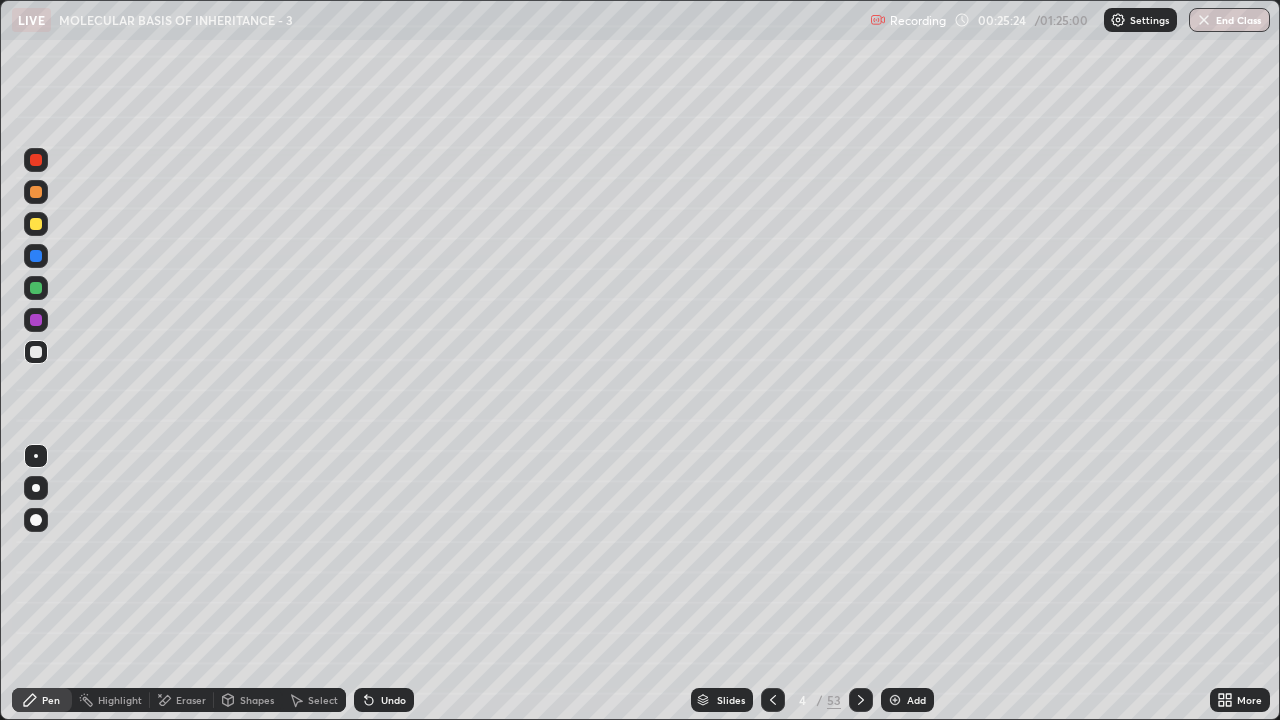 click at bounding box center (895, 700) 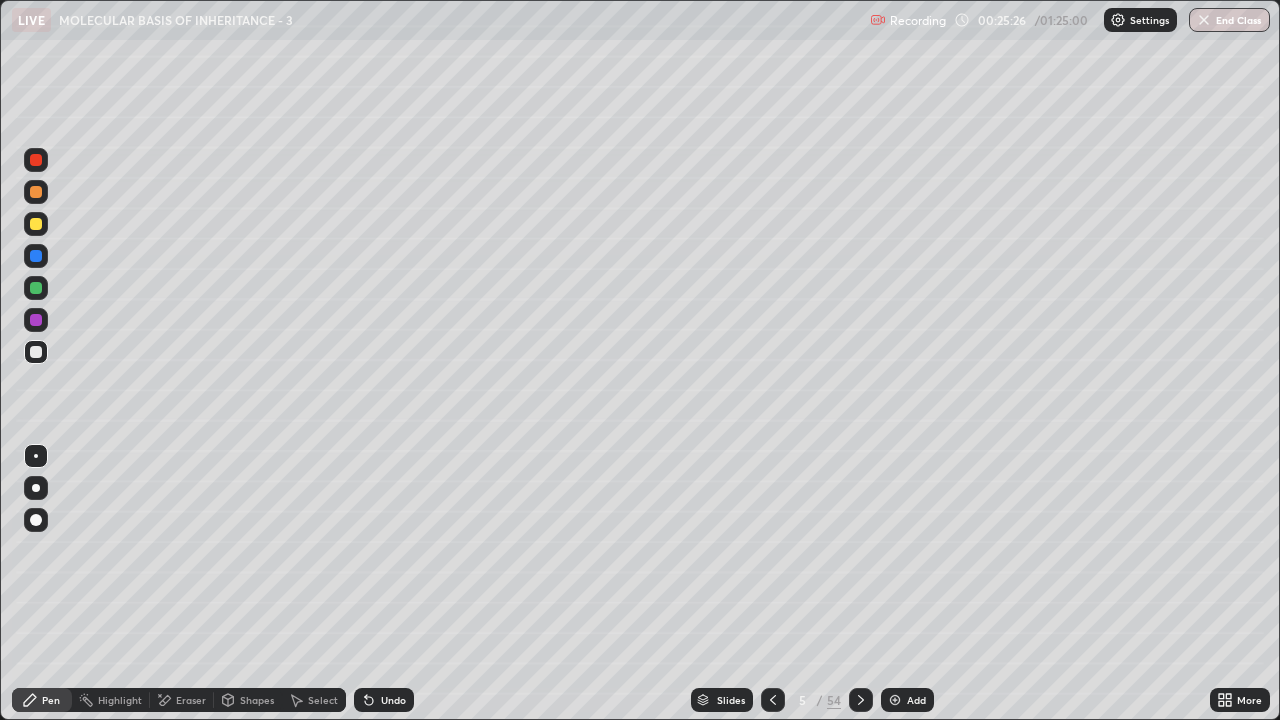 click at bounding box center (36, 456) 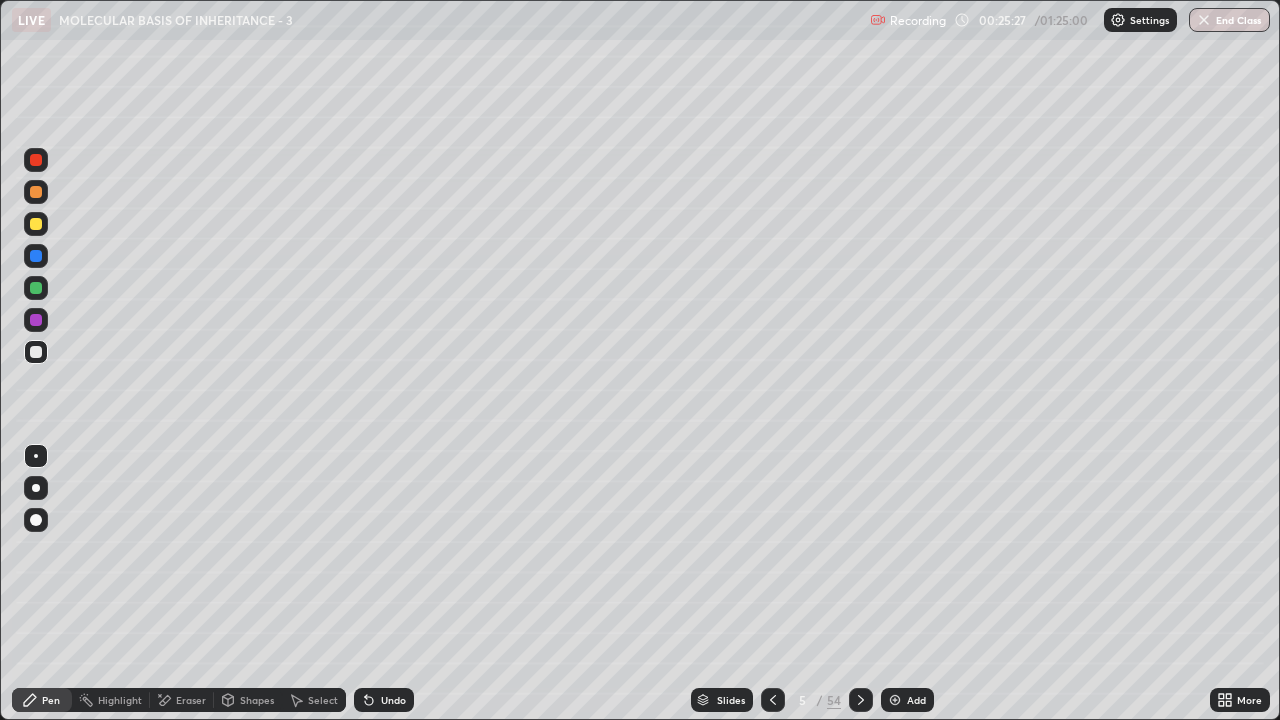click at bounding box center (36, 288) 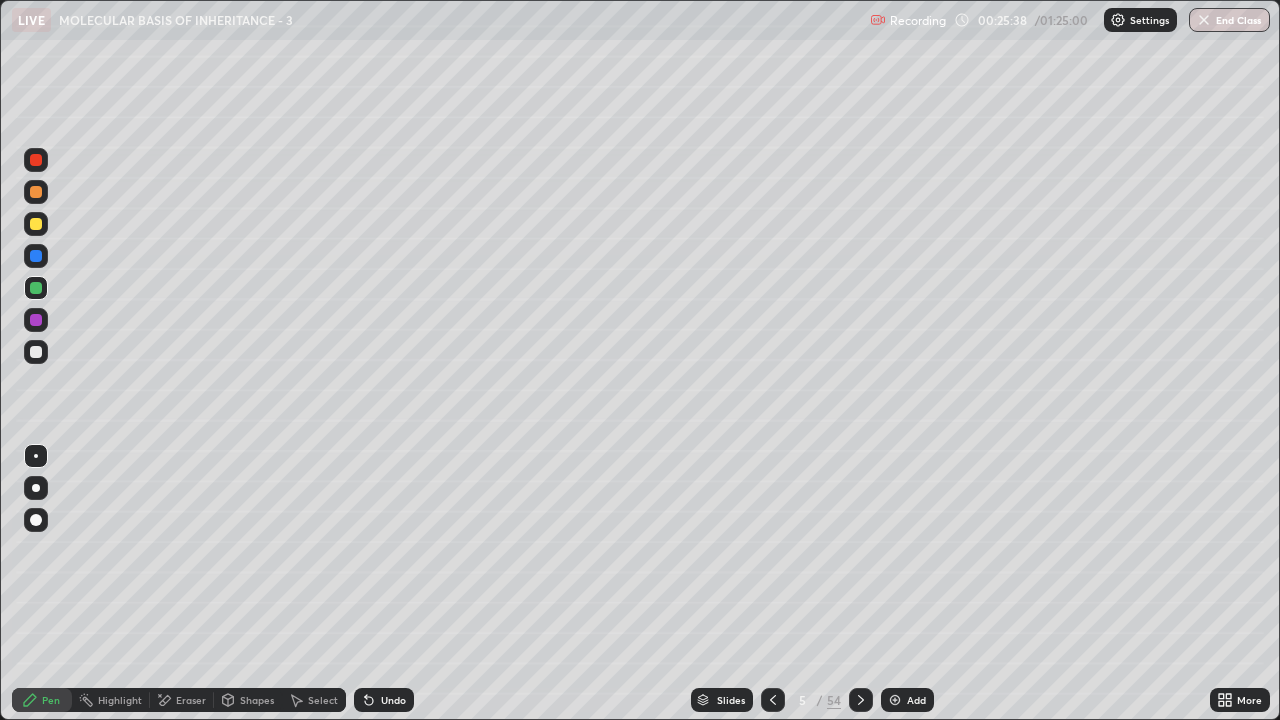 click at bounding box center (36, 488) 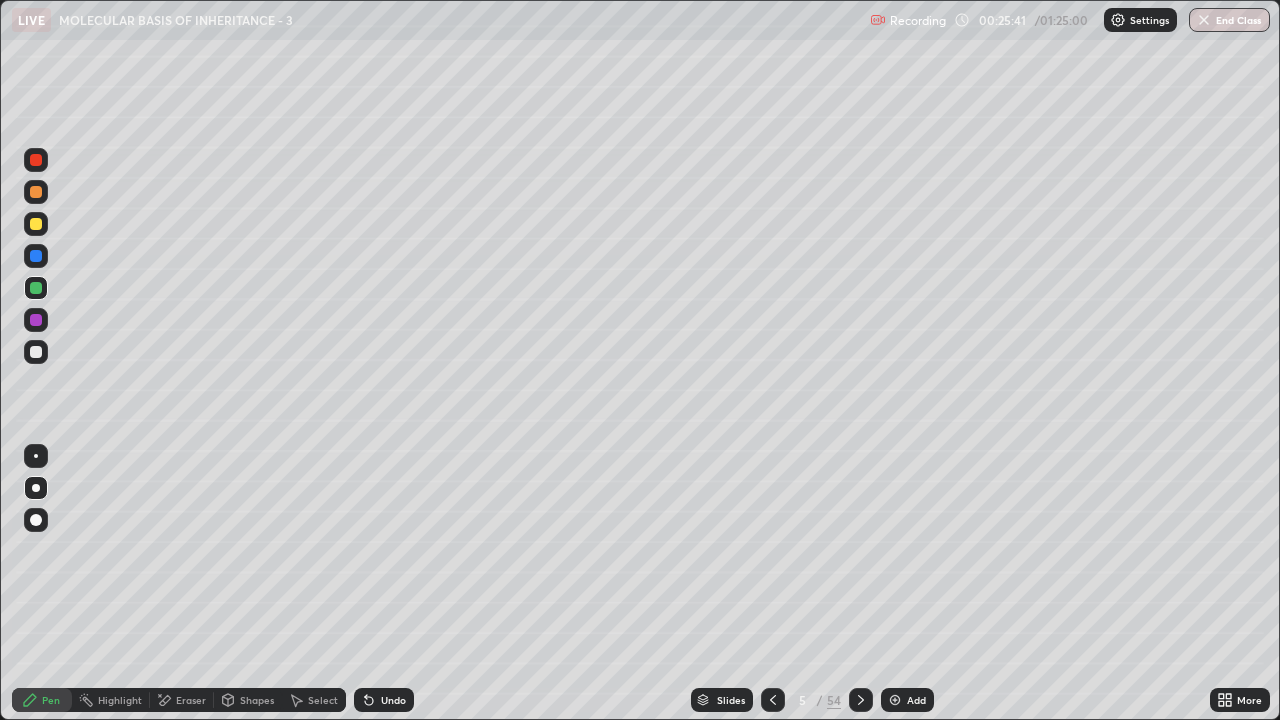 click 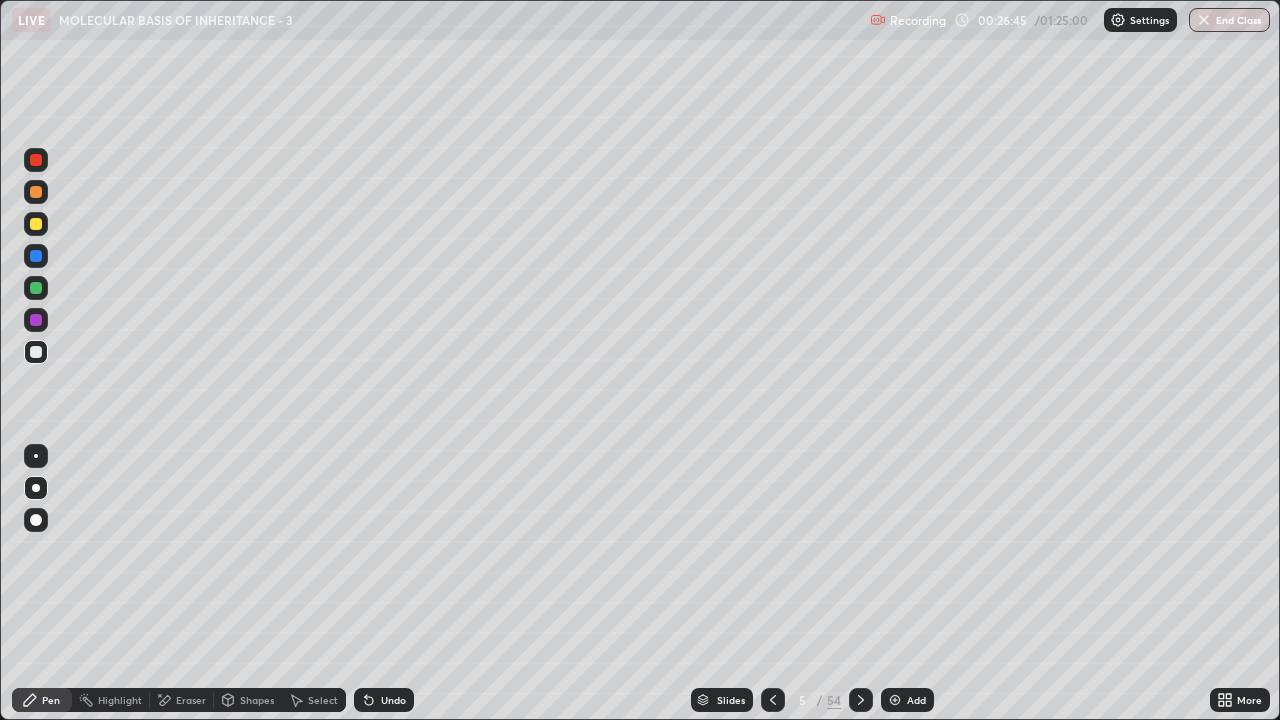 click 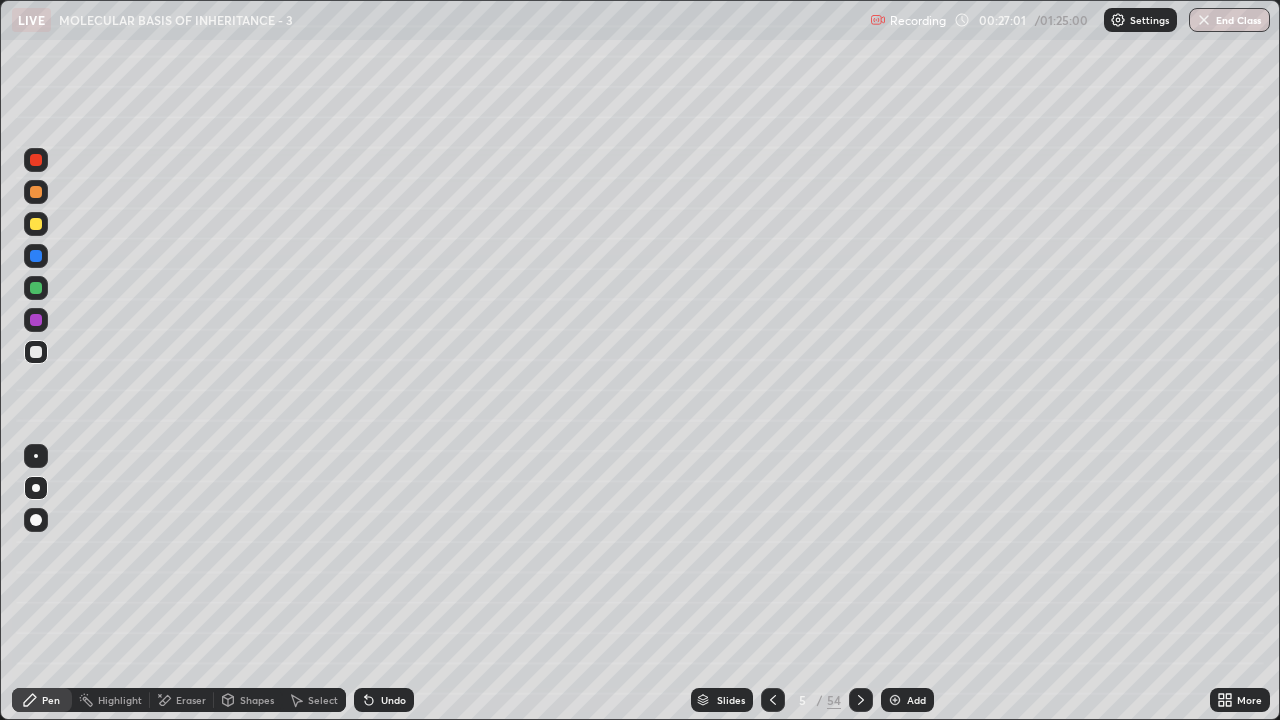 click at bounding box center (36, 320) 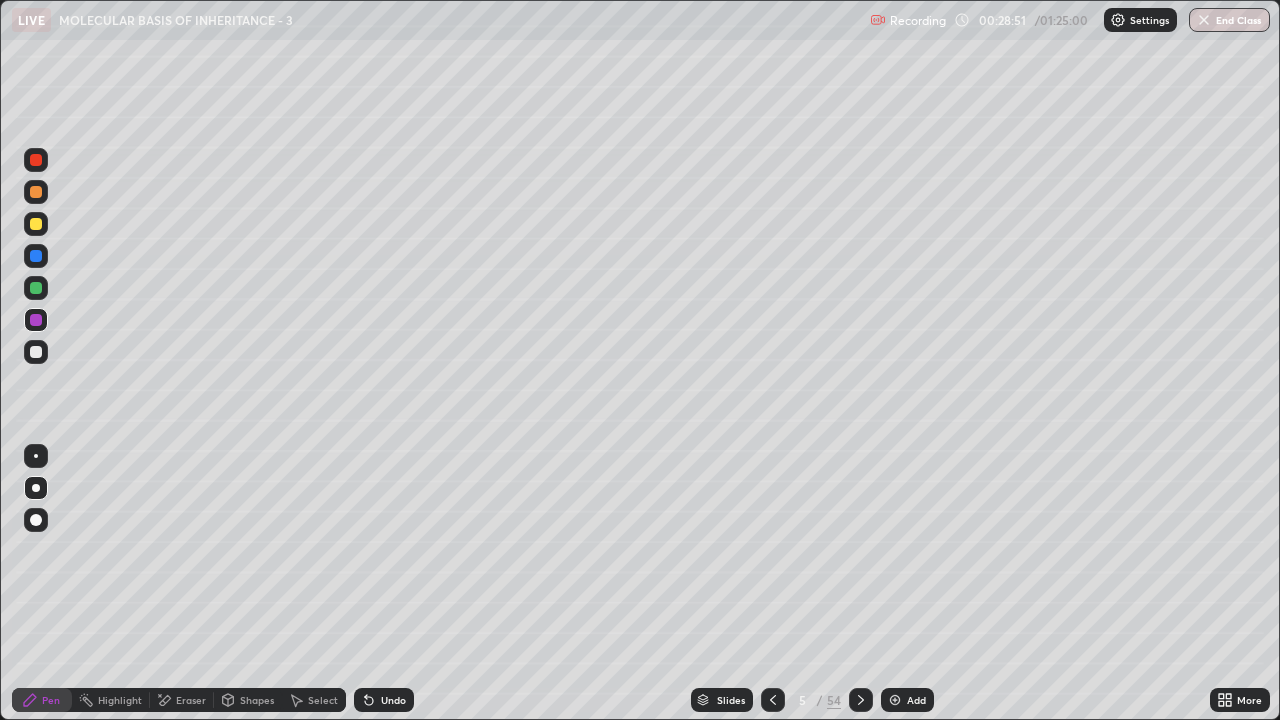 click on "Select" at bounding box center [314, 700] 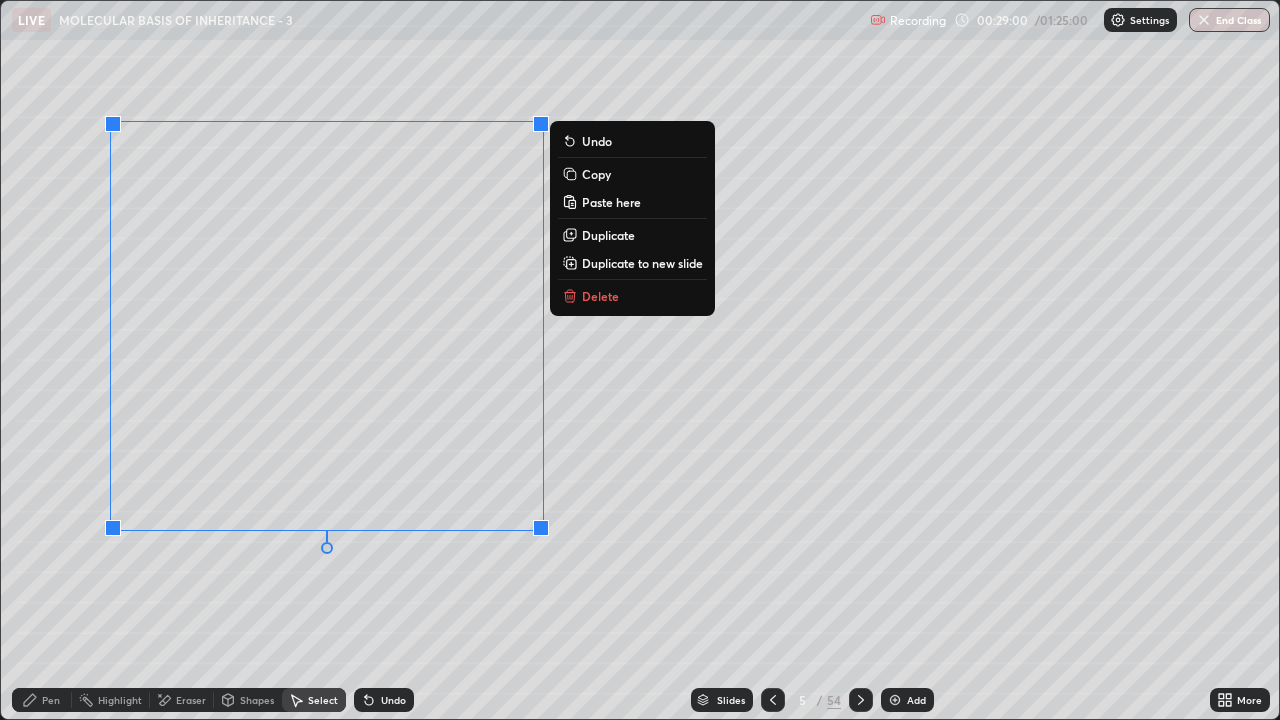 click on "Copy" at bounding box center [596, 174] 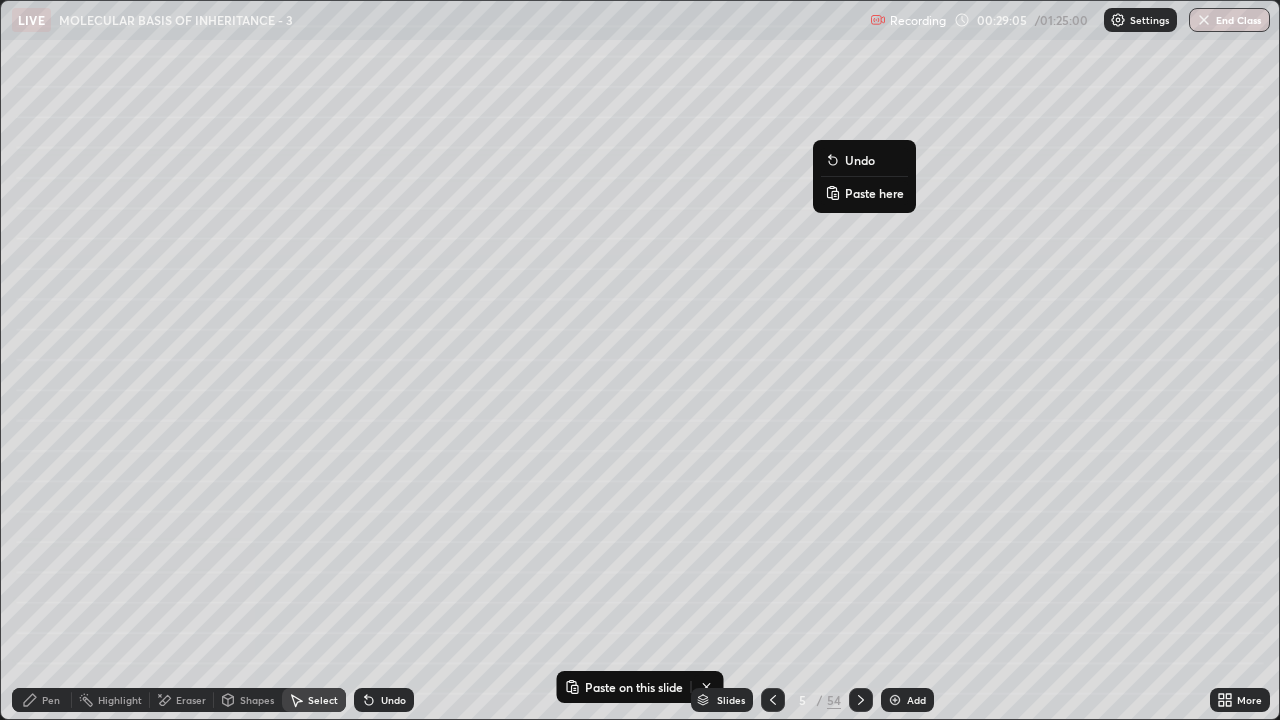 click on "Paste here" at bounding box center (874, 193) 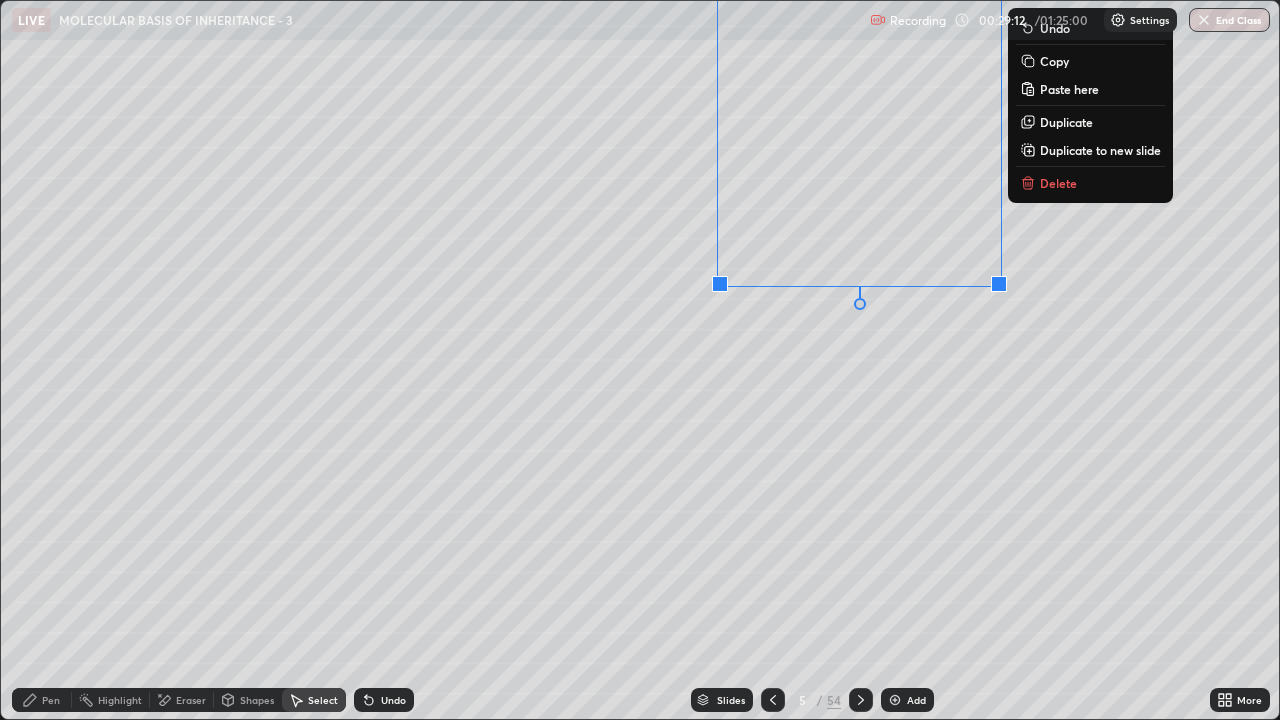 click on "0 ° Undo Copy Paste here Duplicate Duplicate to new slide Delete" at bounding box center (640, 360) 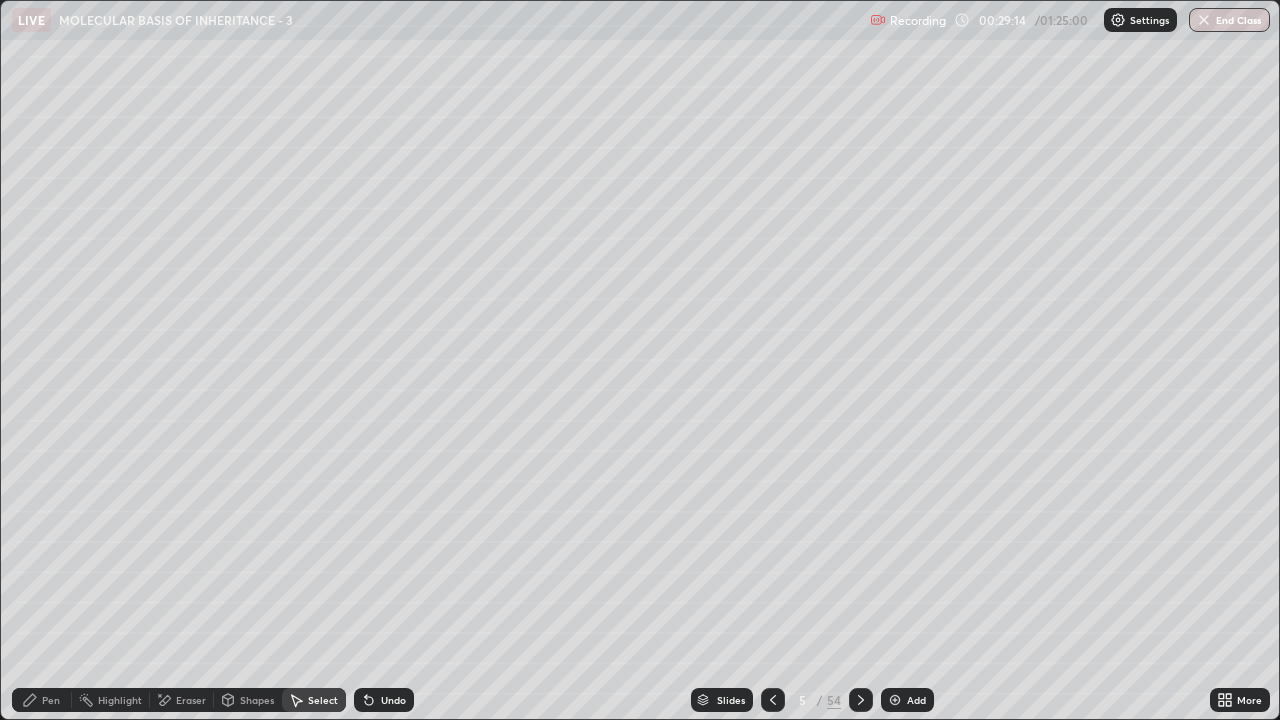 click on "Eraser" at bounding box center (191, 700) 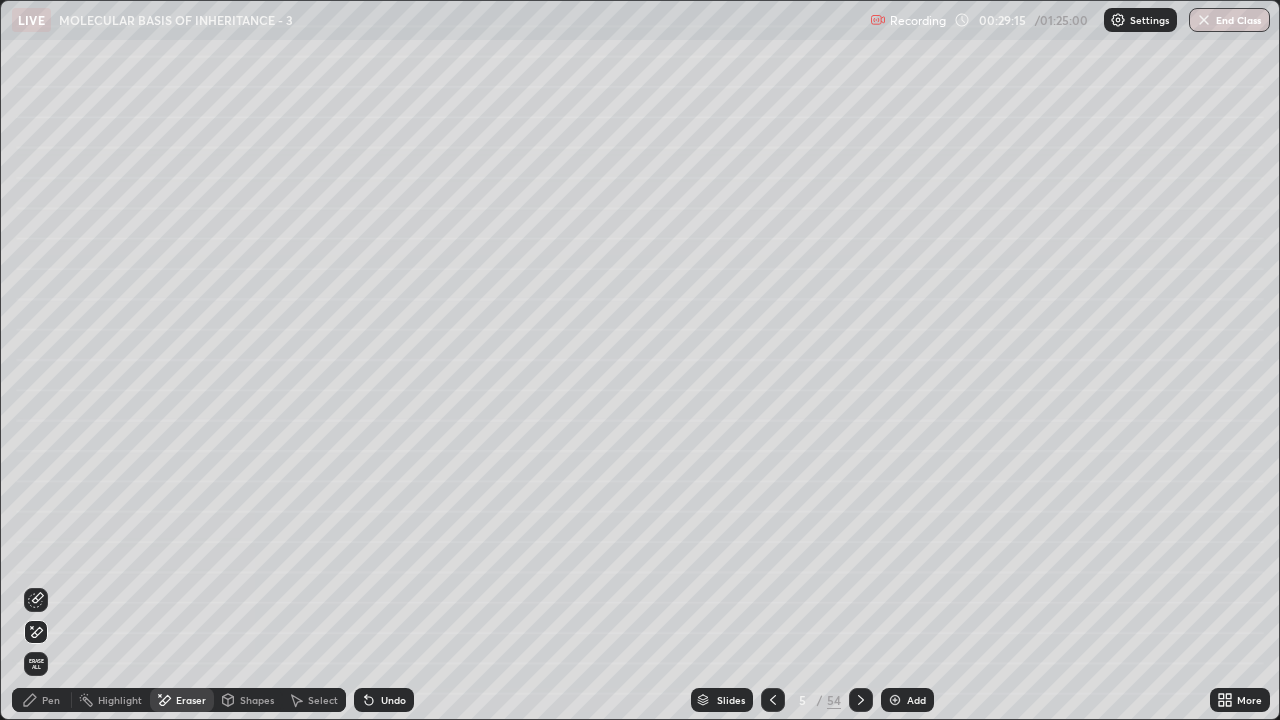 click 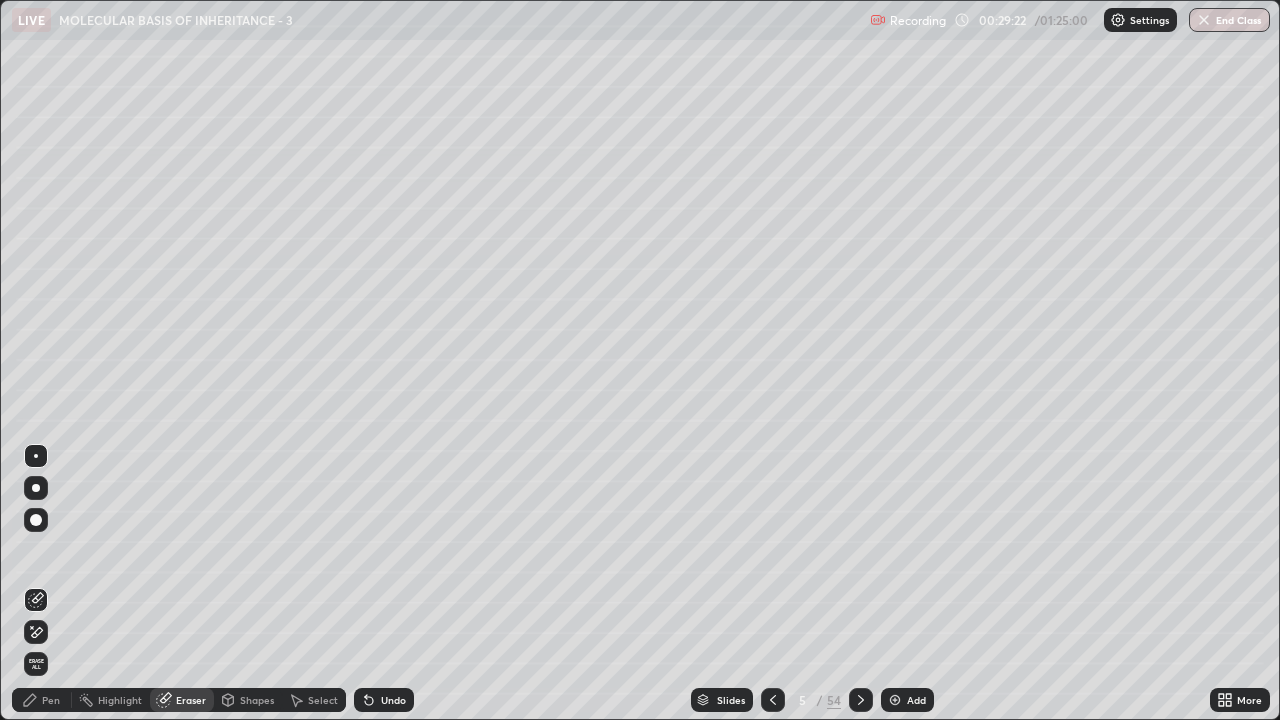 click on "Pen" at bounding box center (51, 700) 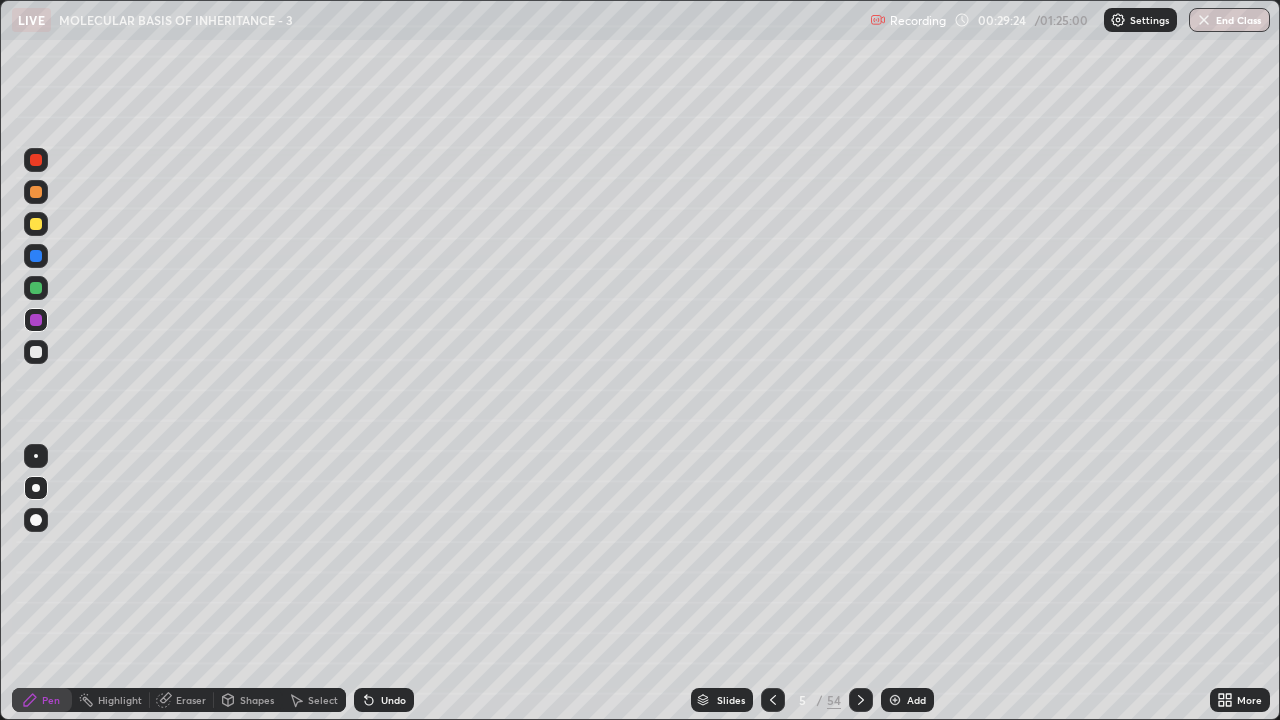 click on "Eraser" at bounding box center (182, 700) 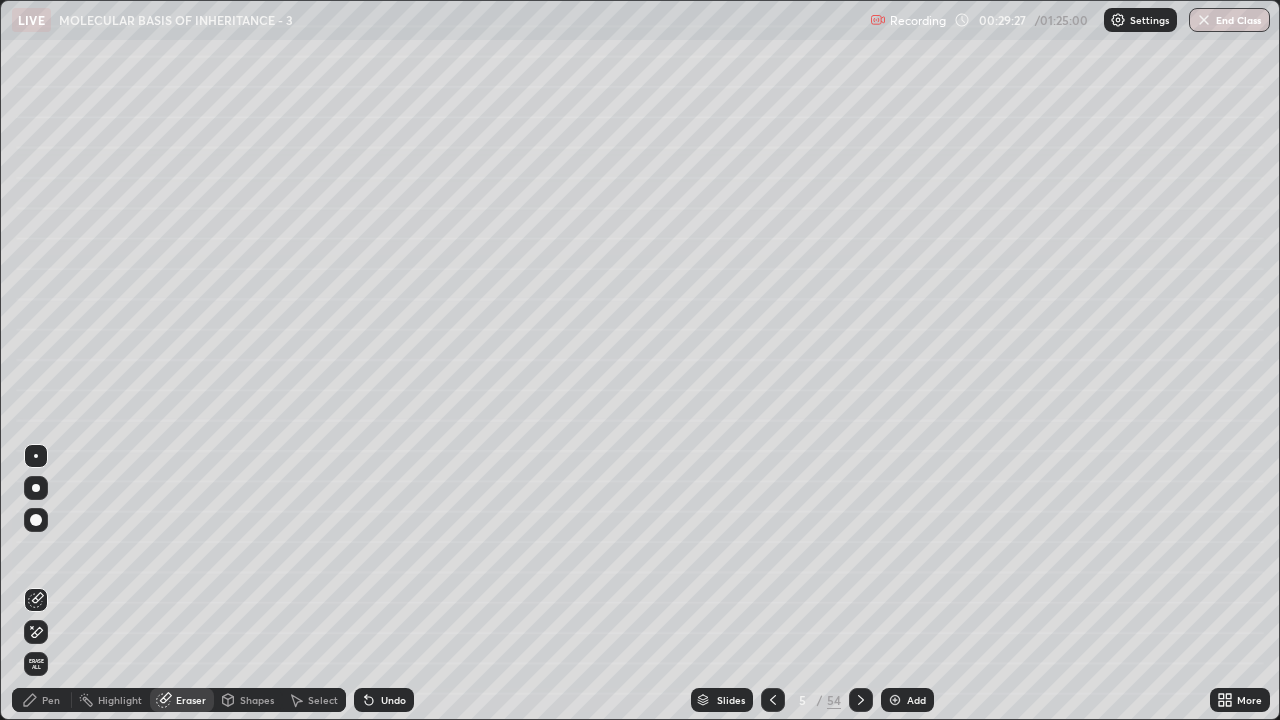 click on "Pen" at bounding box center (51, 700) 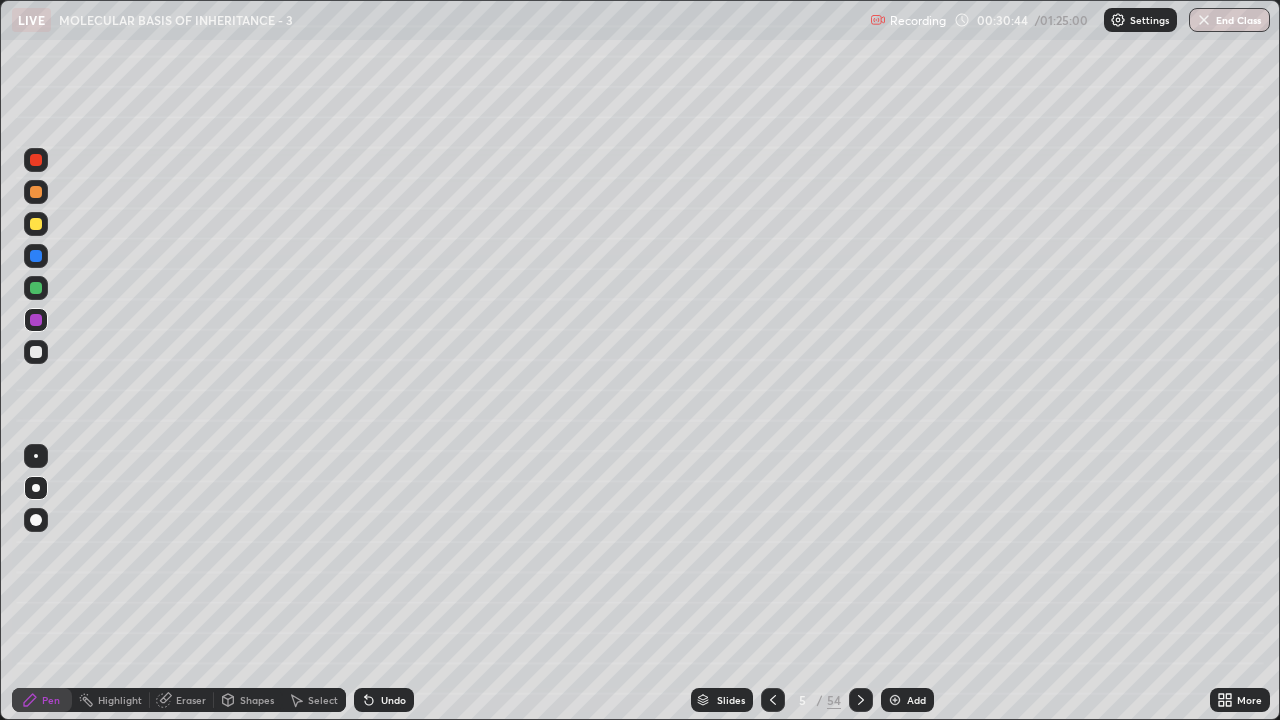 click on "Undo" at bounding box center [393, 700] 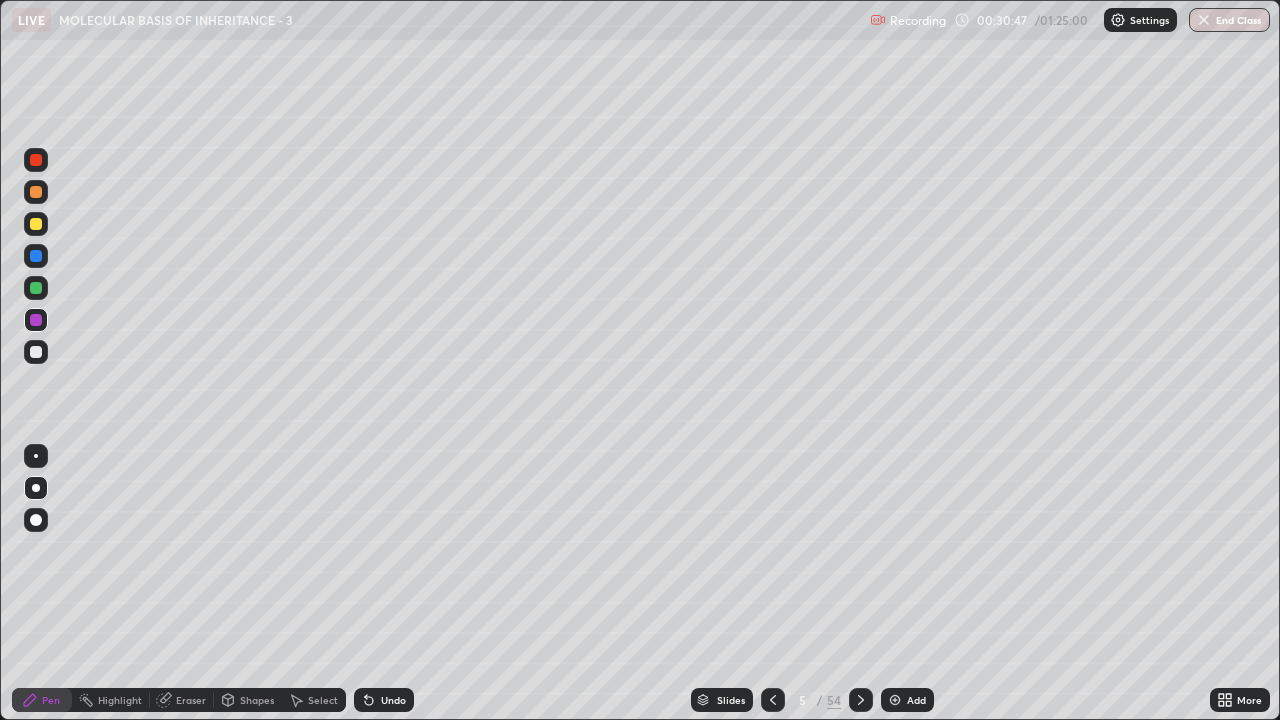 click on "Undo" at bounding box center (393, 700) 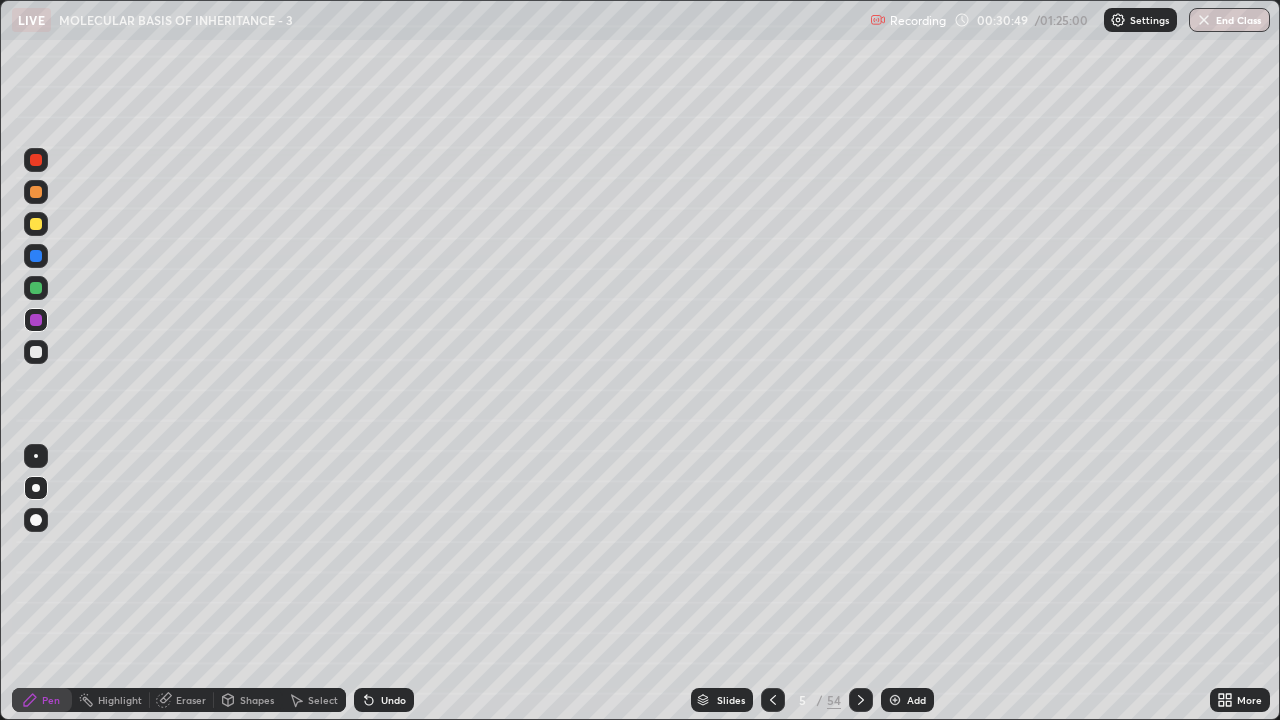 click on "Eraser" at bounding box center (191, 700) 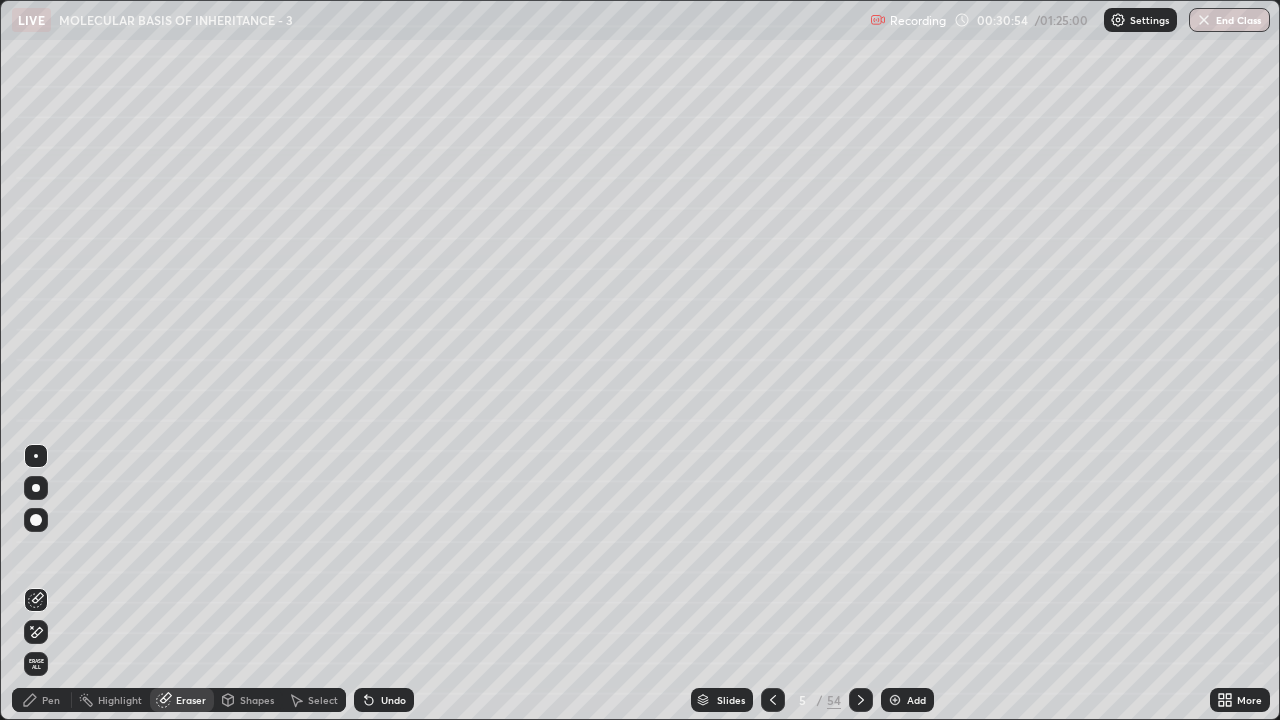click on "Pen" at bounding box center (51, 700) 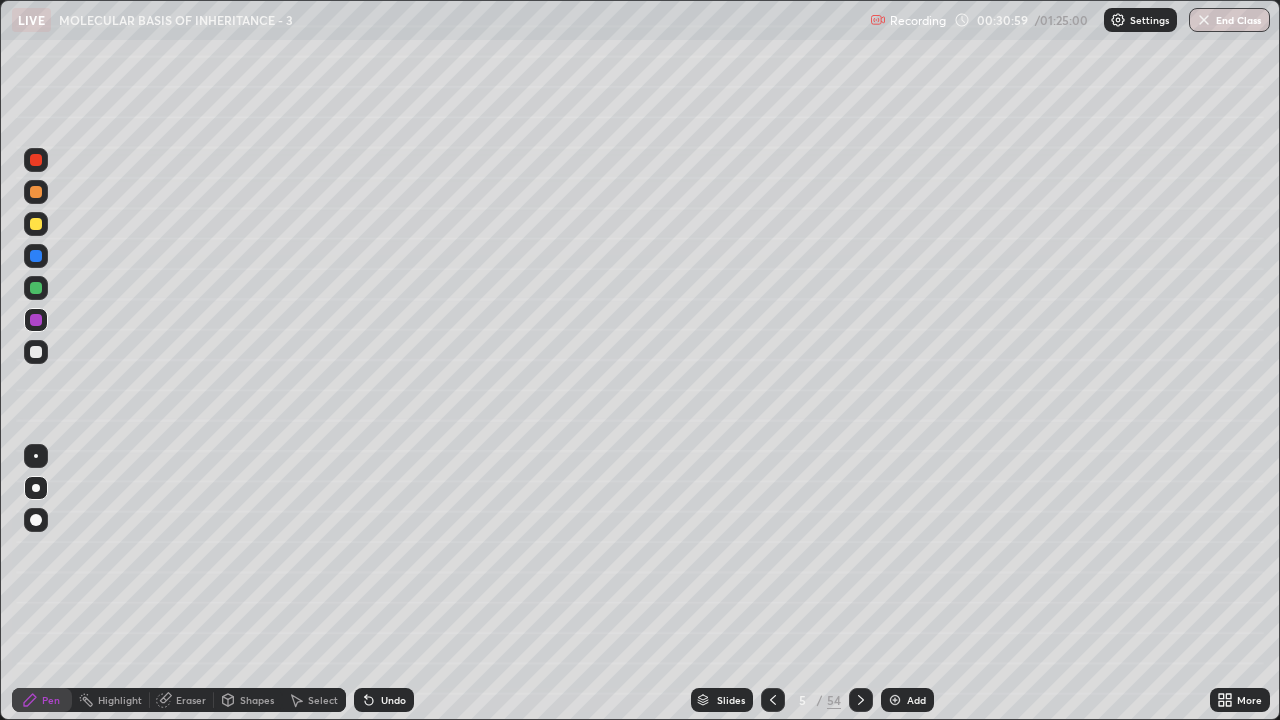click on "Select" at bounding box center [323, 700] 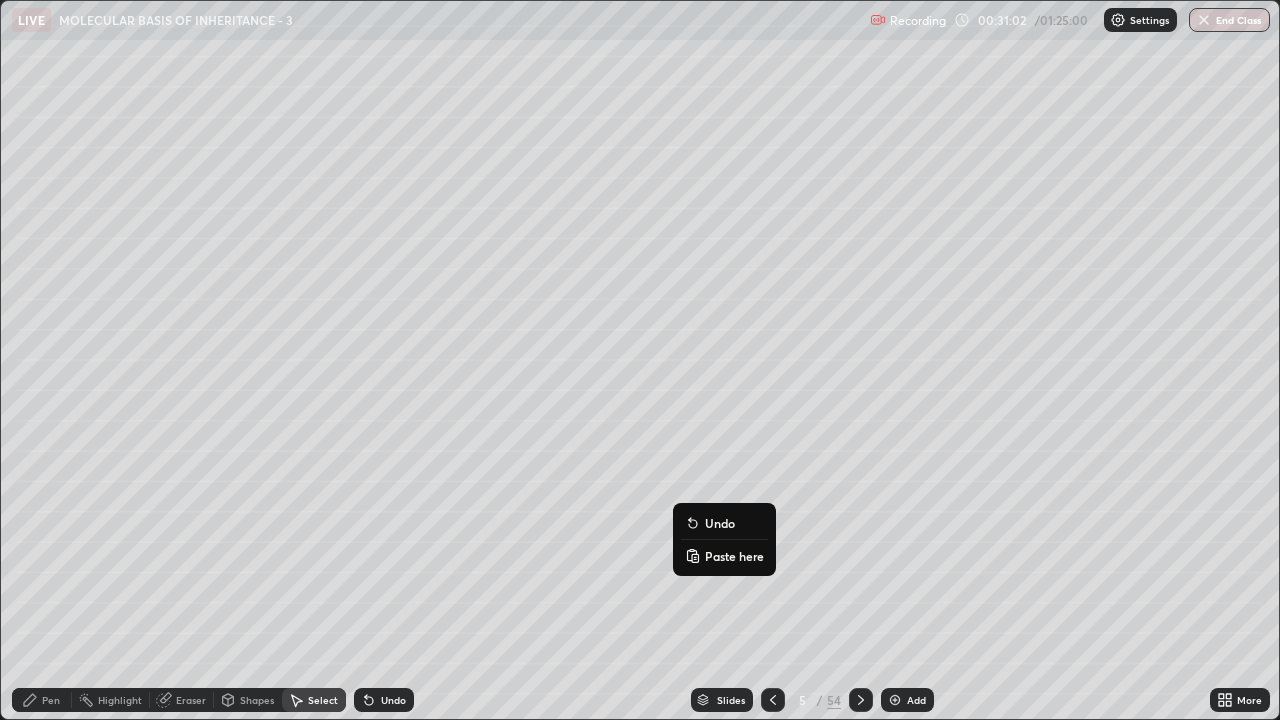 click on "Undo" at bounding box center (720, 523) 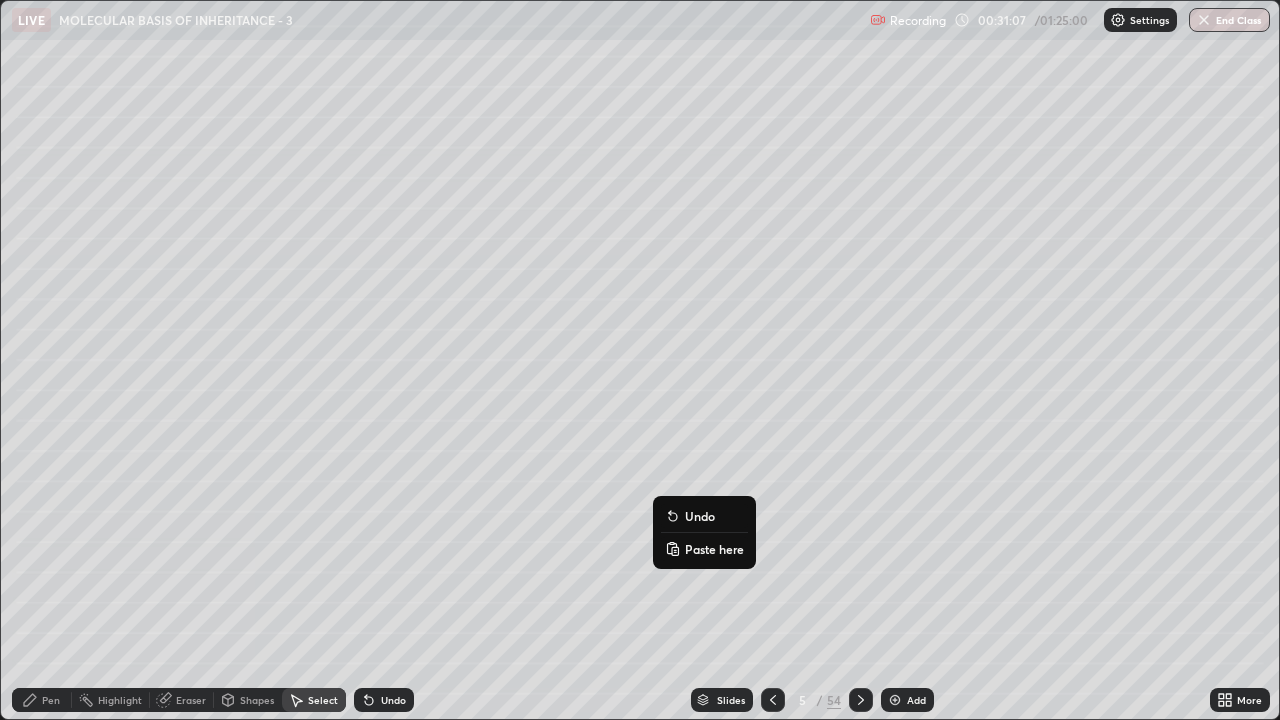 click on "Paste here" at bounding box center (714, 549) 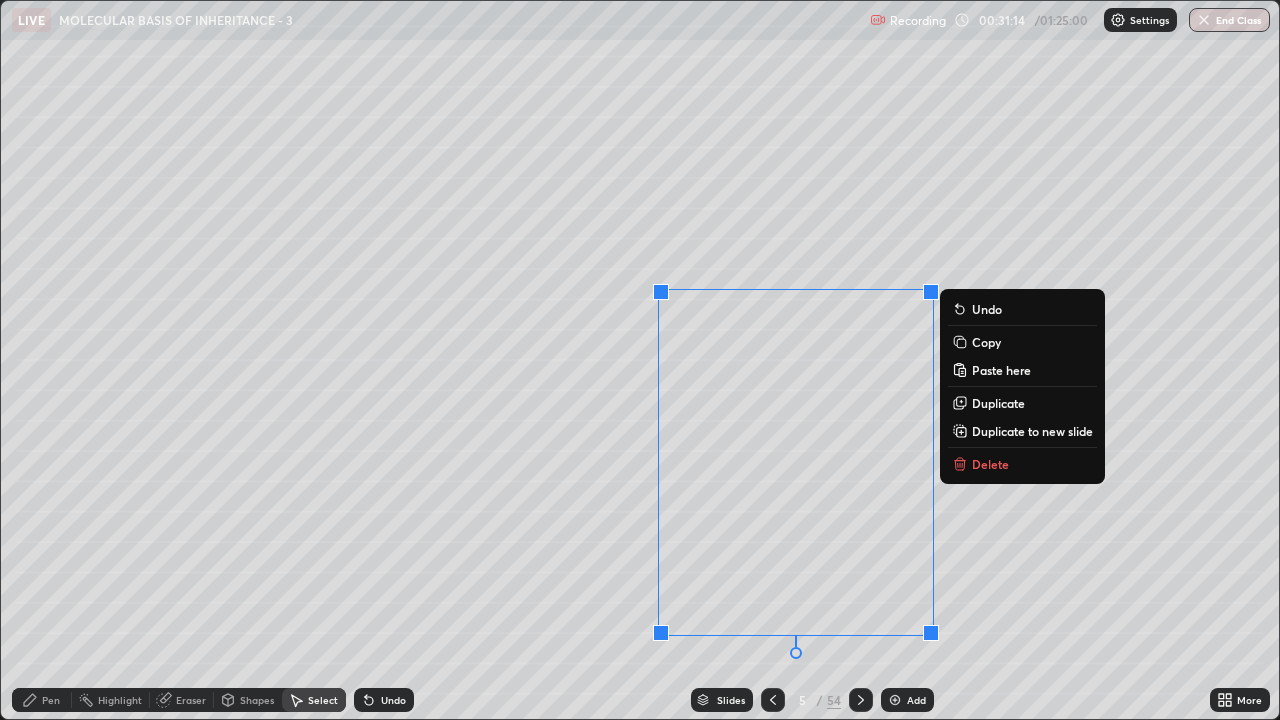 click on "Pen" at bounding box center (51, 700) 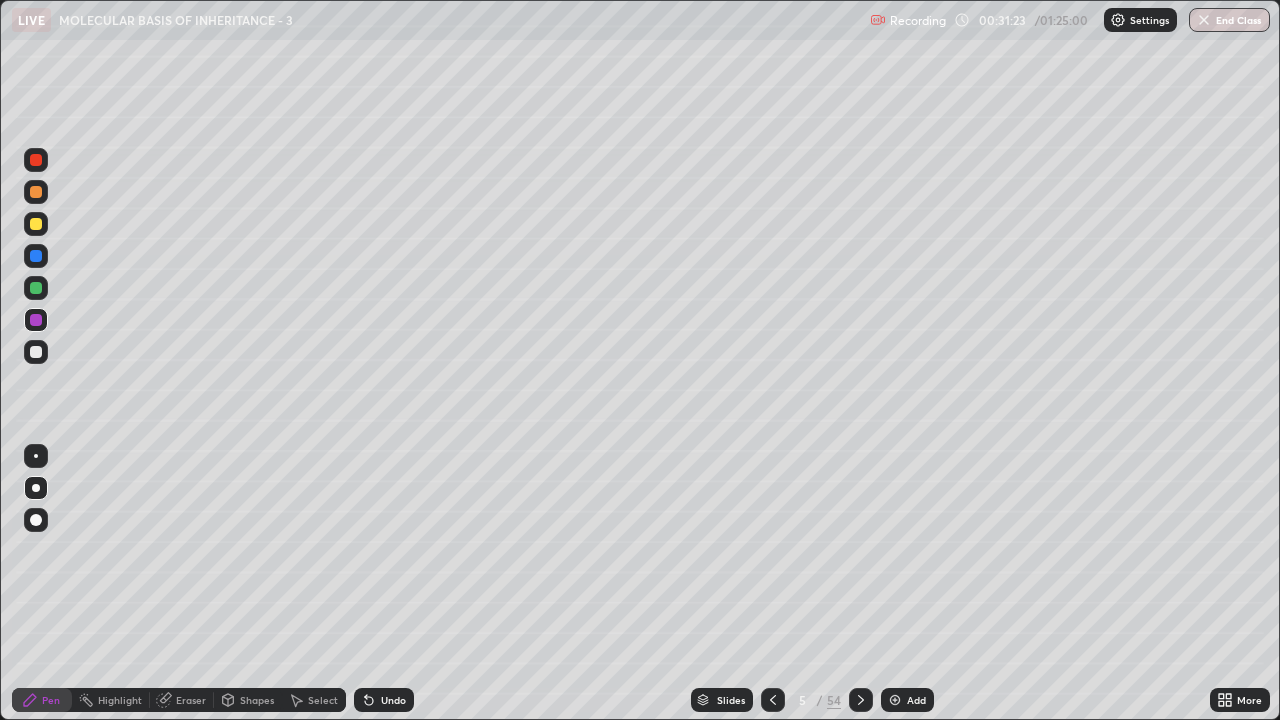 click on "Eraser" at bounding box center (182, 700) 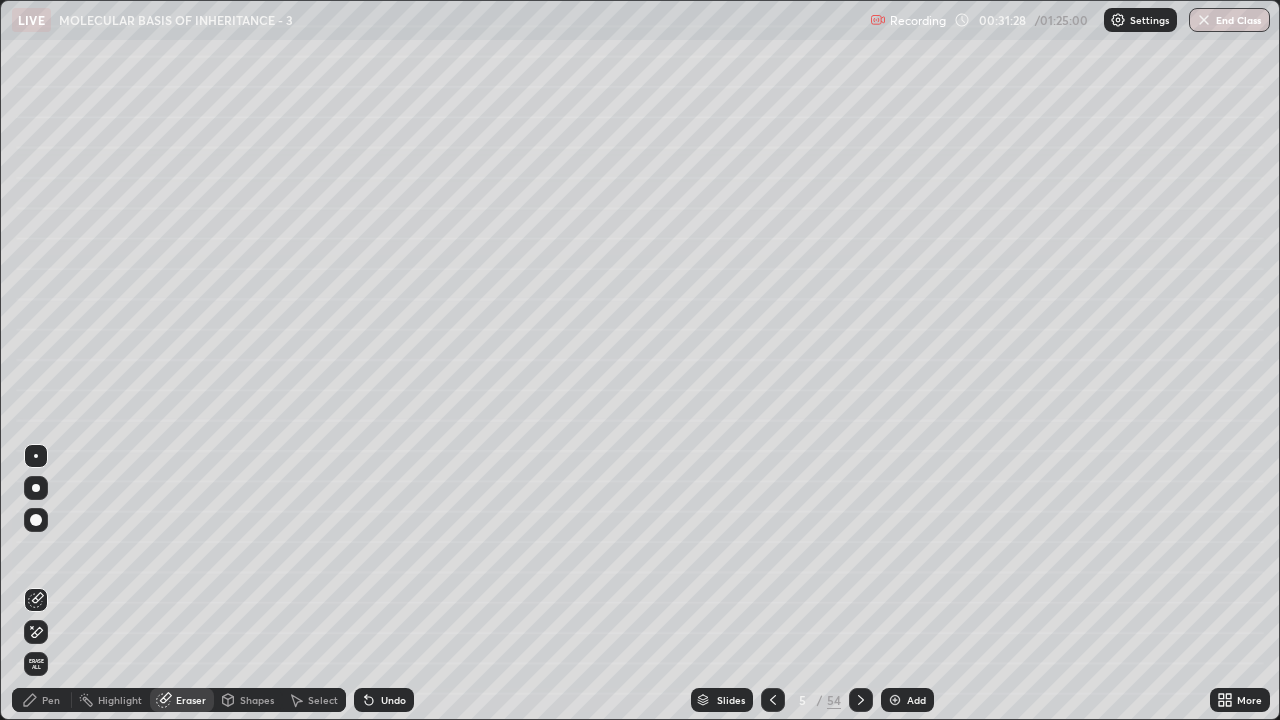 click on "Pen" at bounding box center [51, 700] 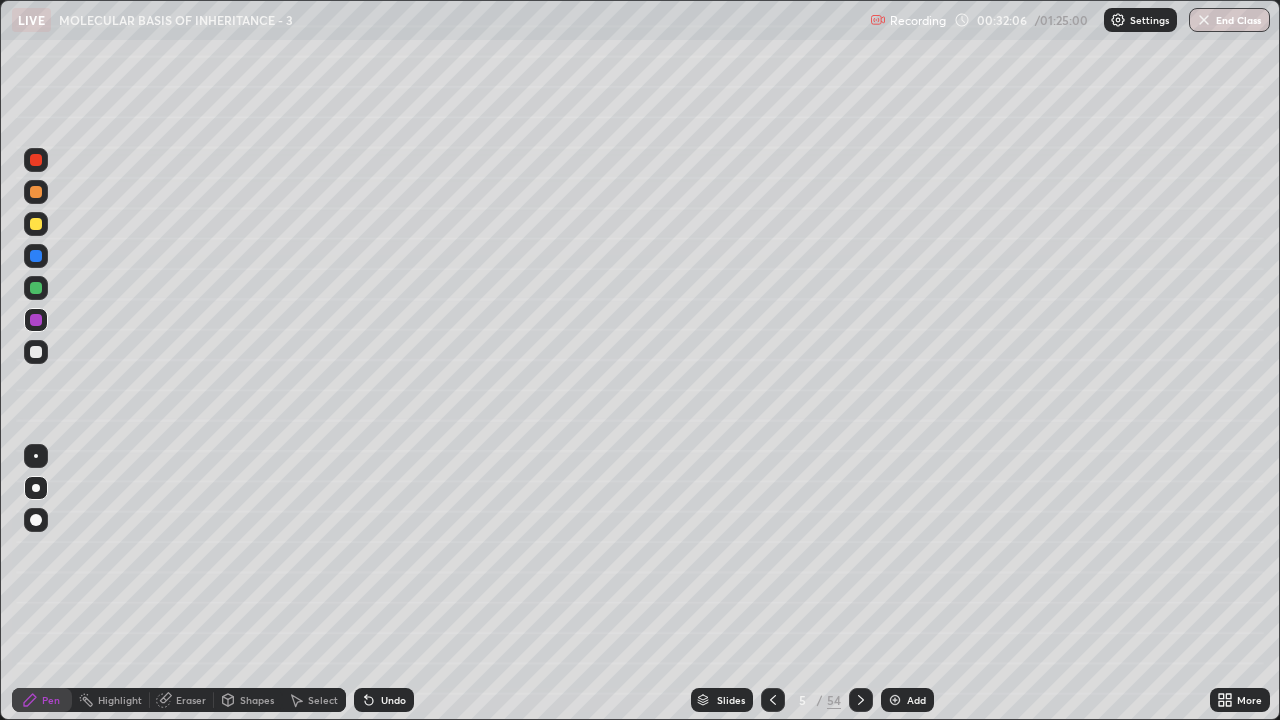 click 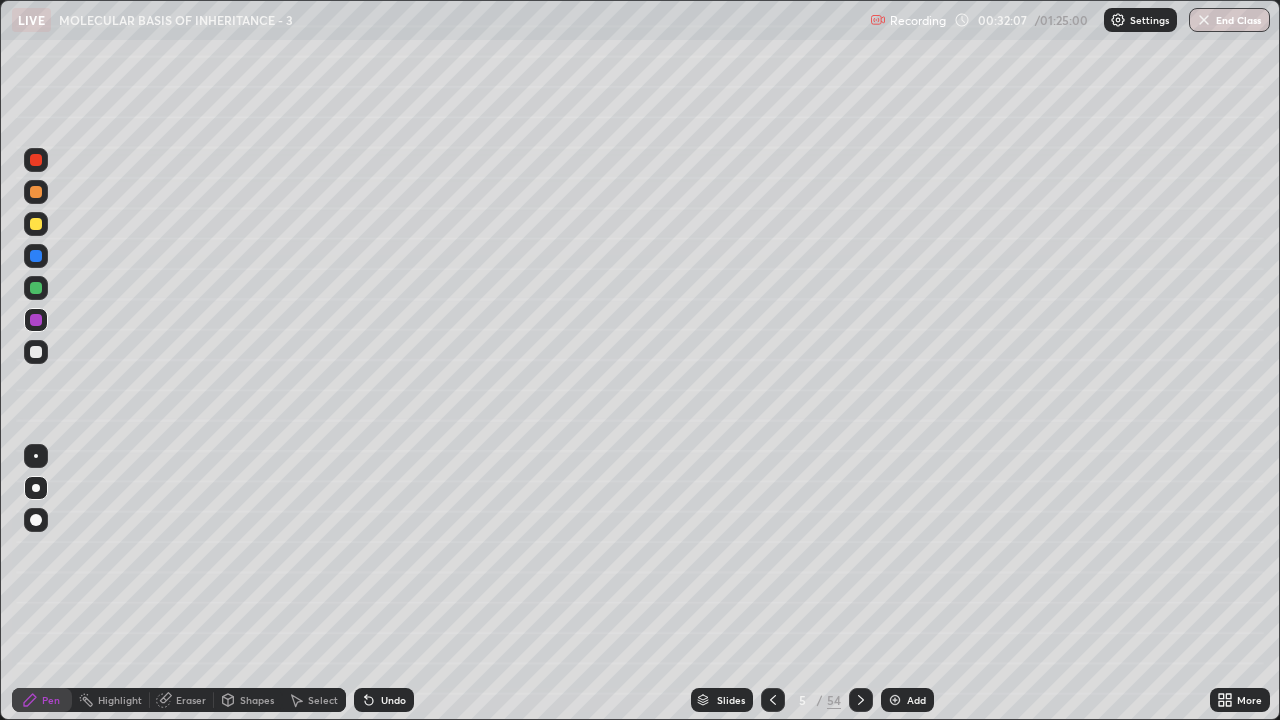 click 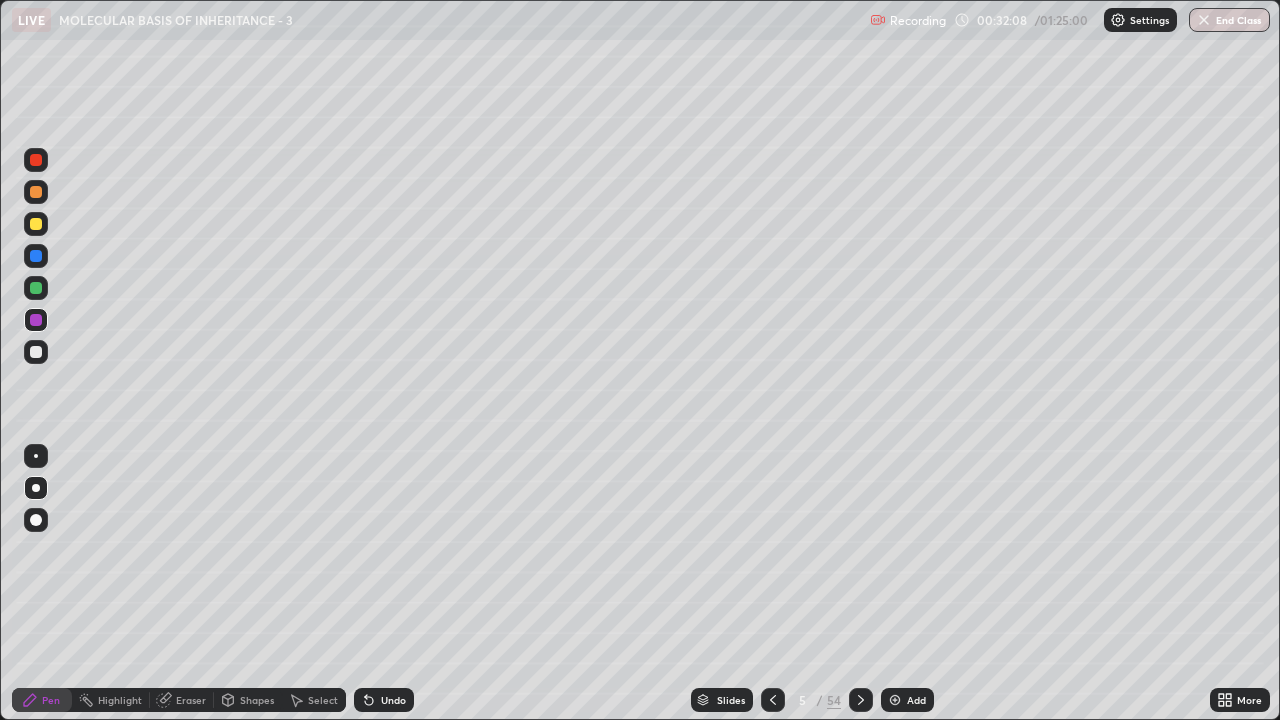 click on "Eraser" at bounding box center [191, 700] 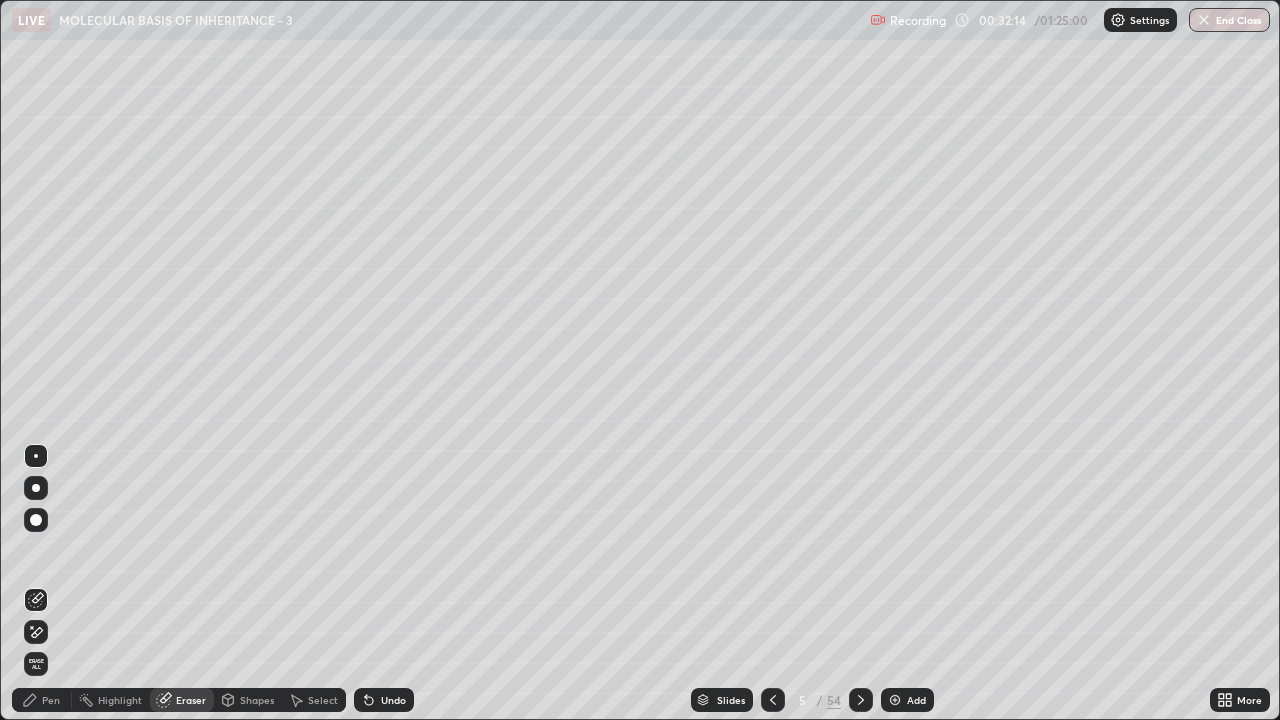click on "Pen" at bounding box center (42, 700) 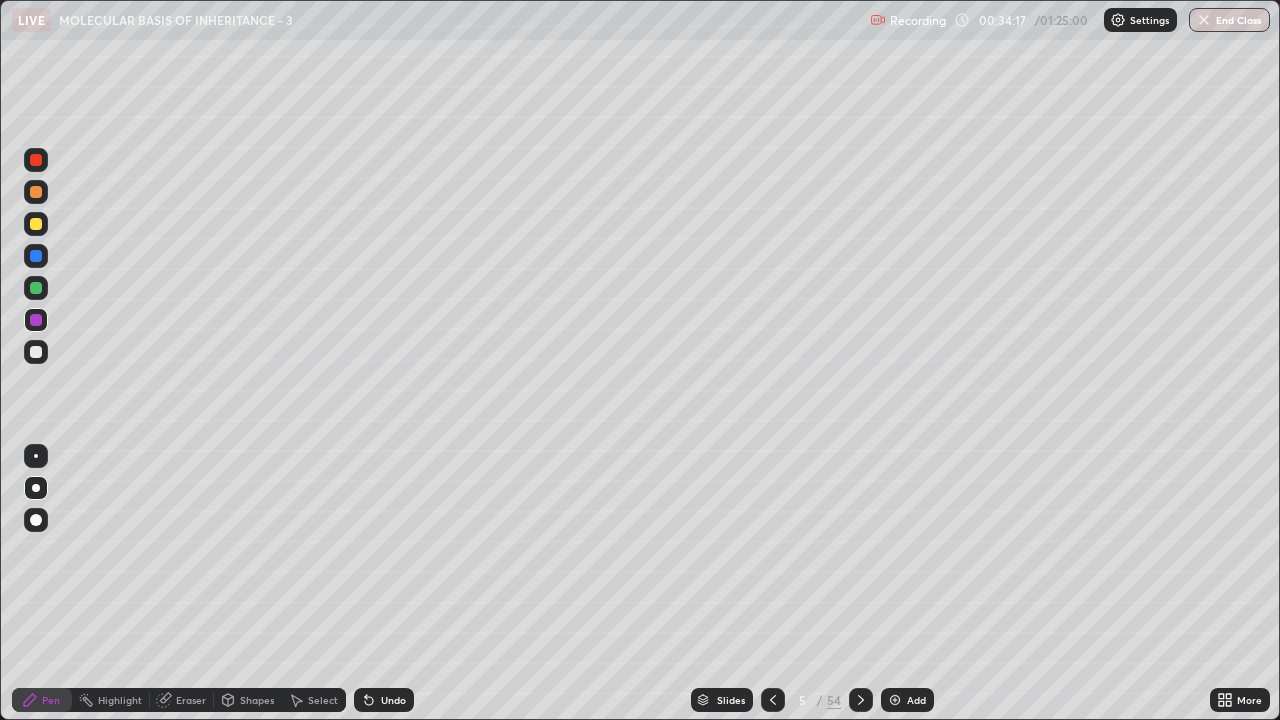 click 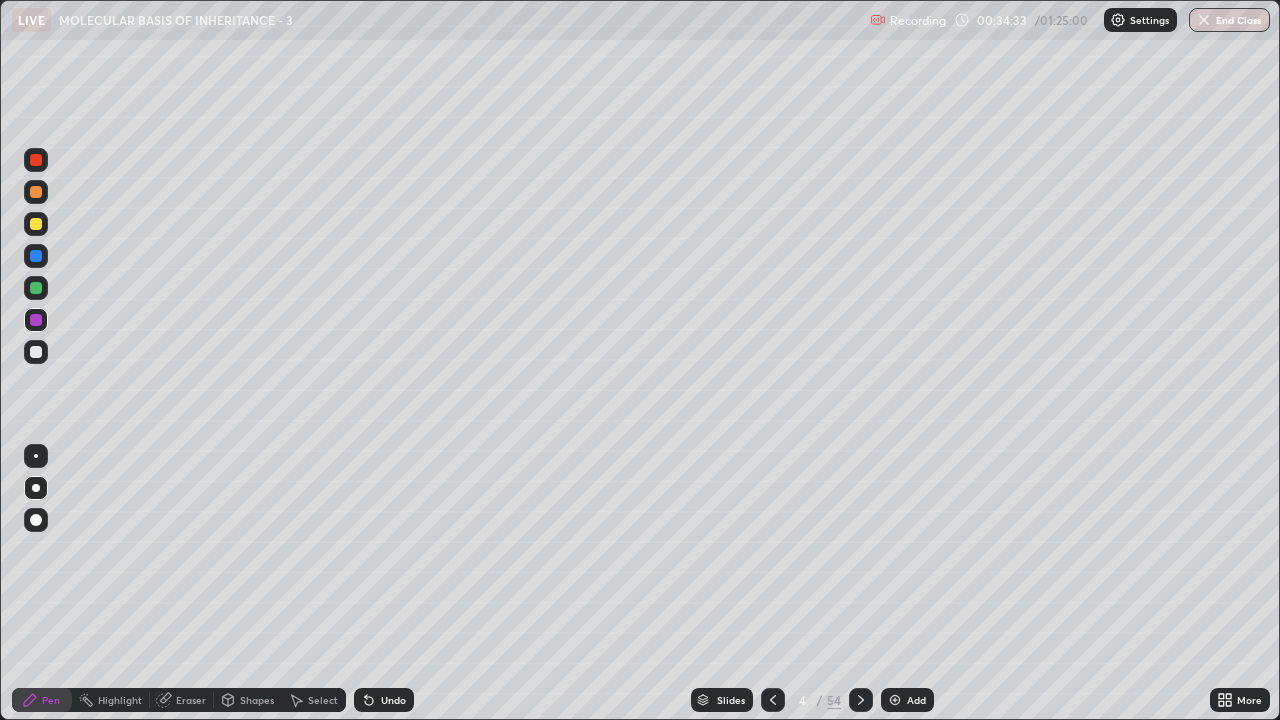 click 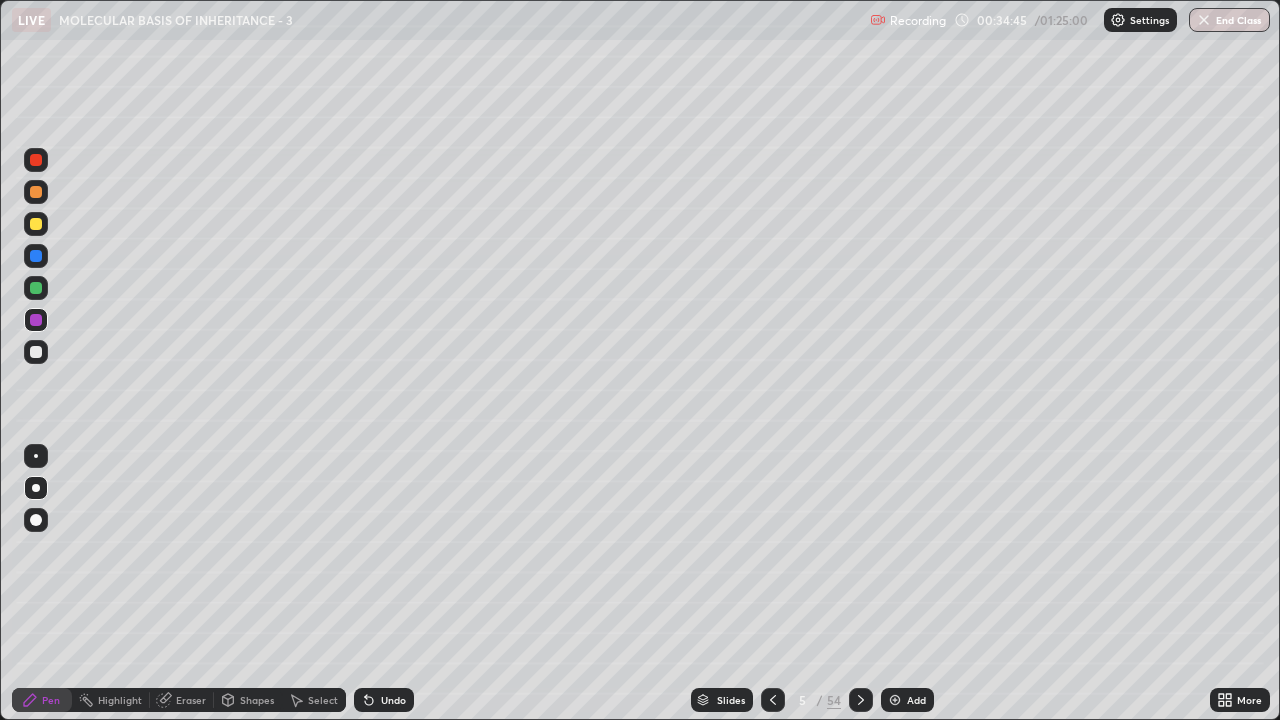 click at bounding box center [36, 288] 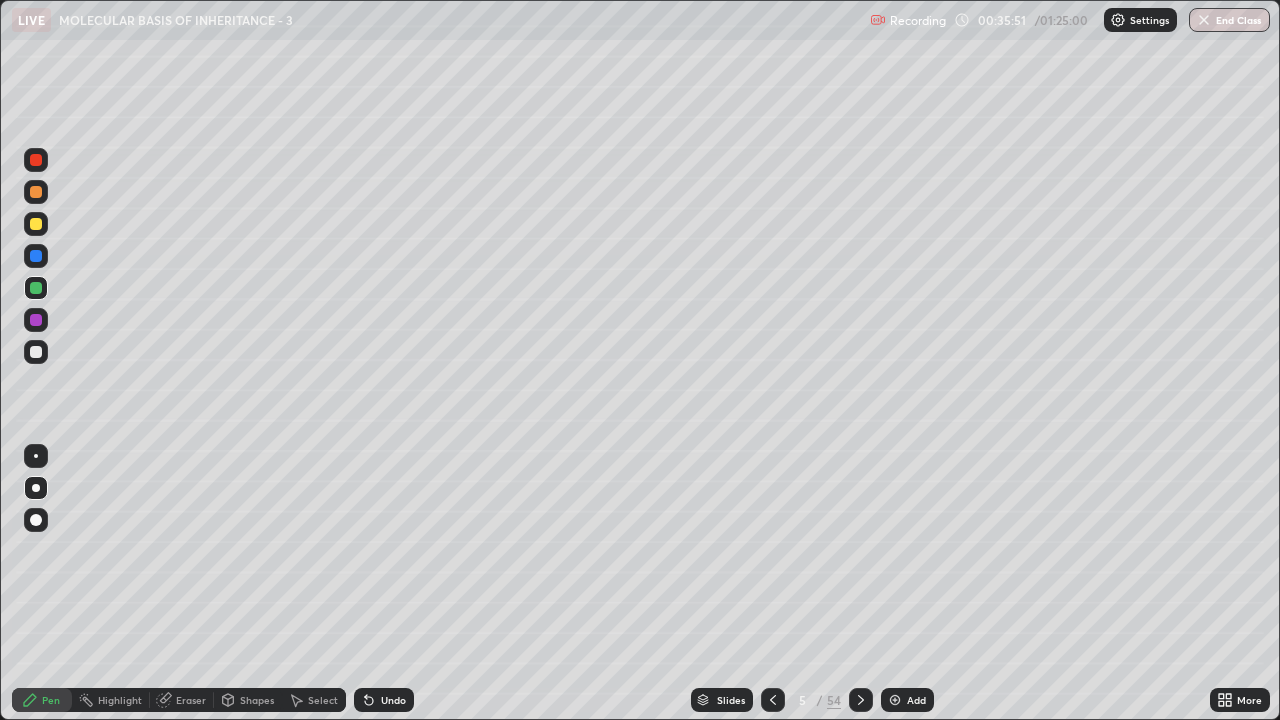 click 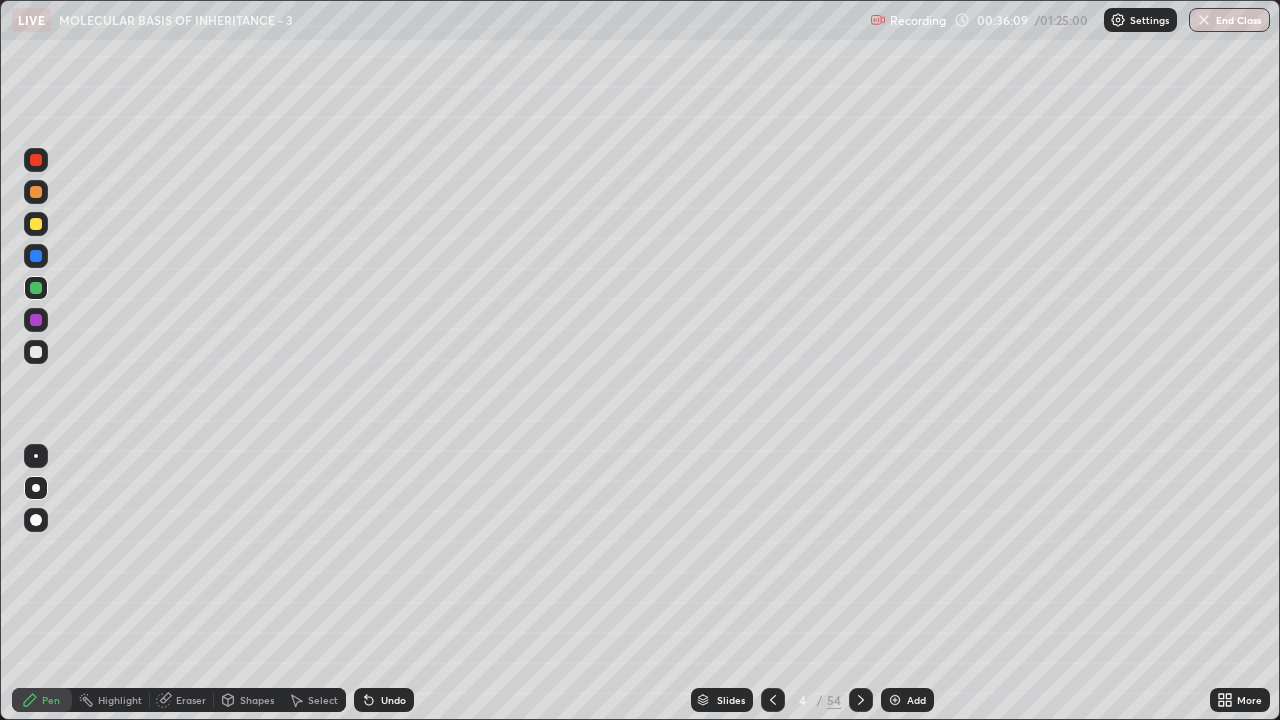 click on "Eraser" at bounding box center [191, 700] 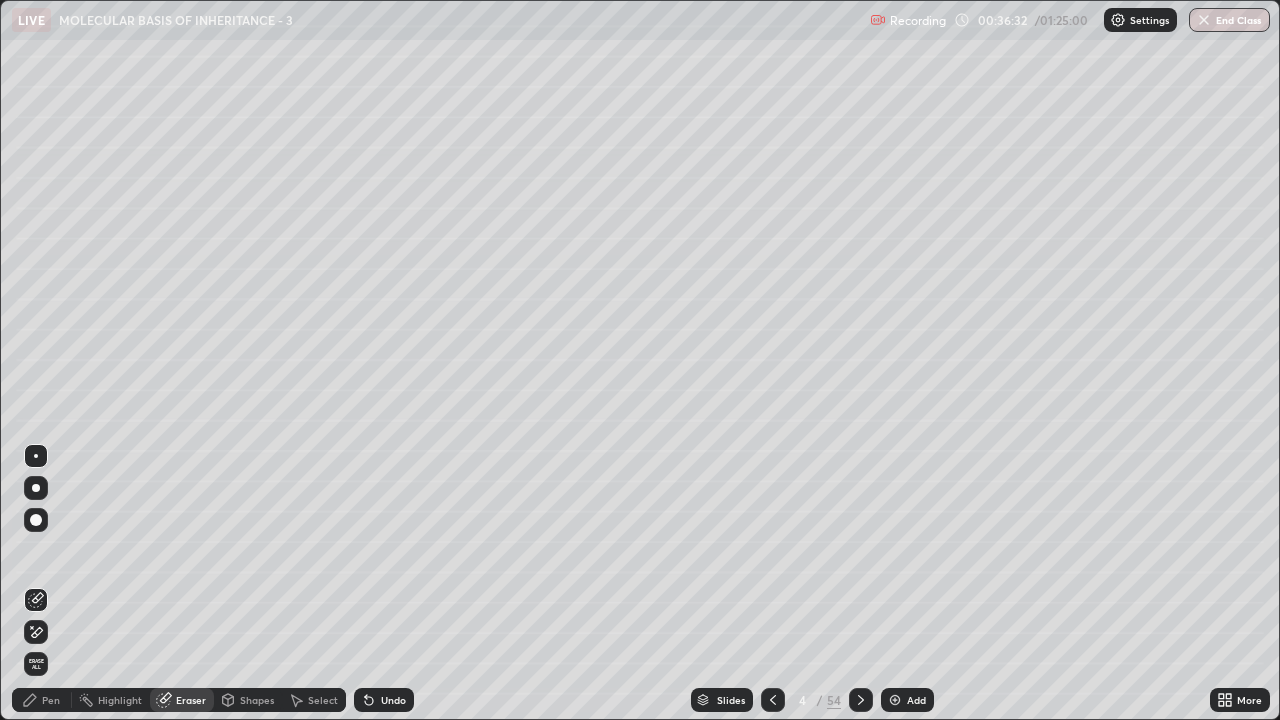click at bounding box center [861, 700] 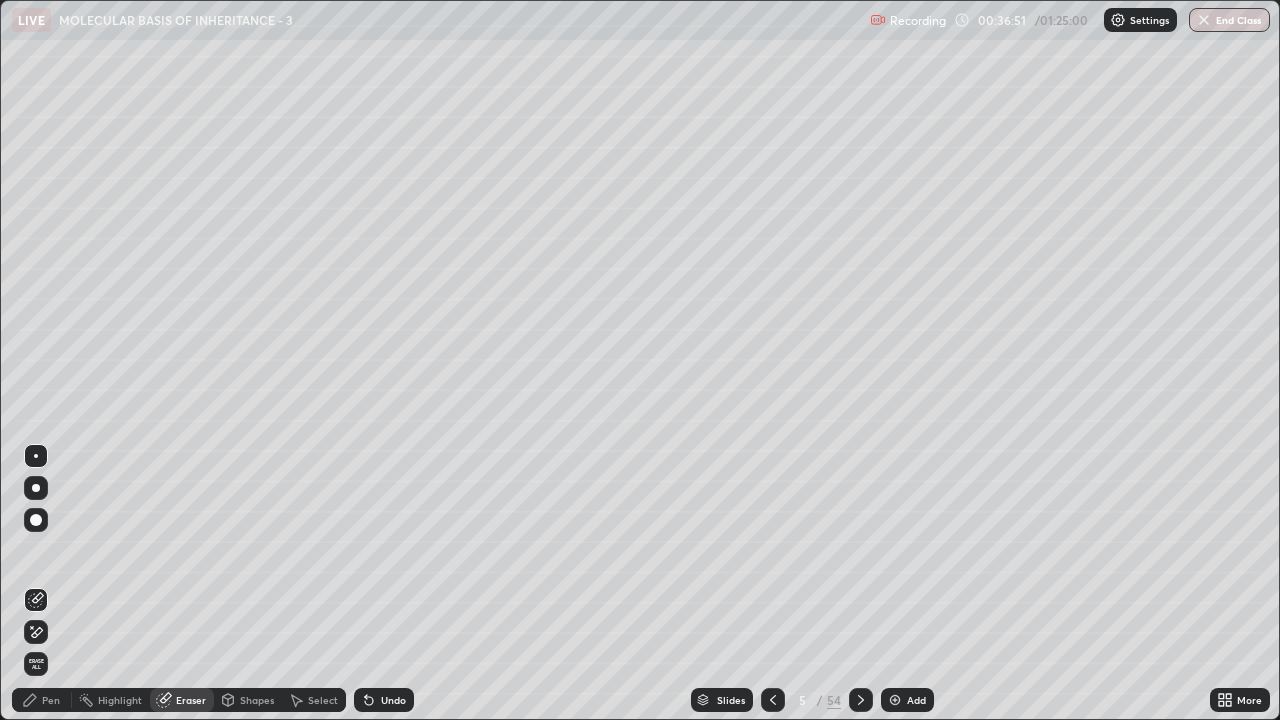 click on "Undo" at bounding box center [393, 700] 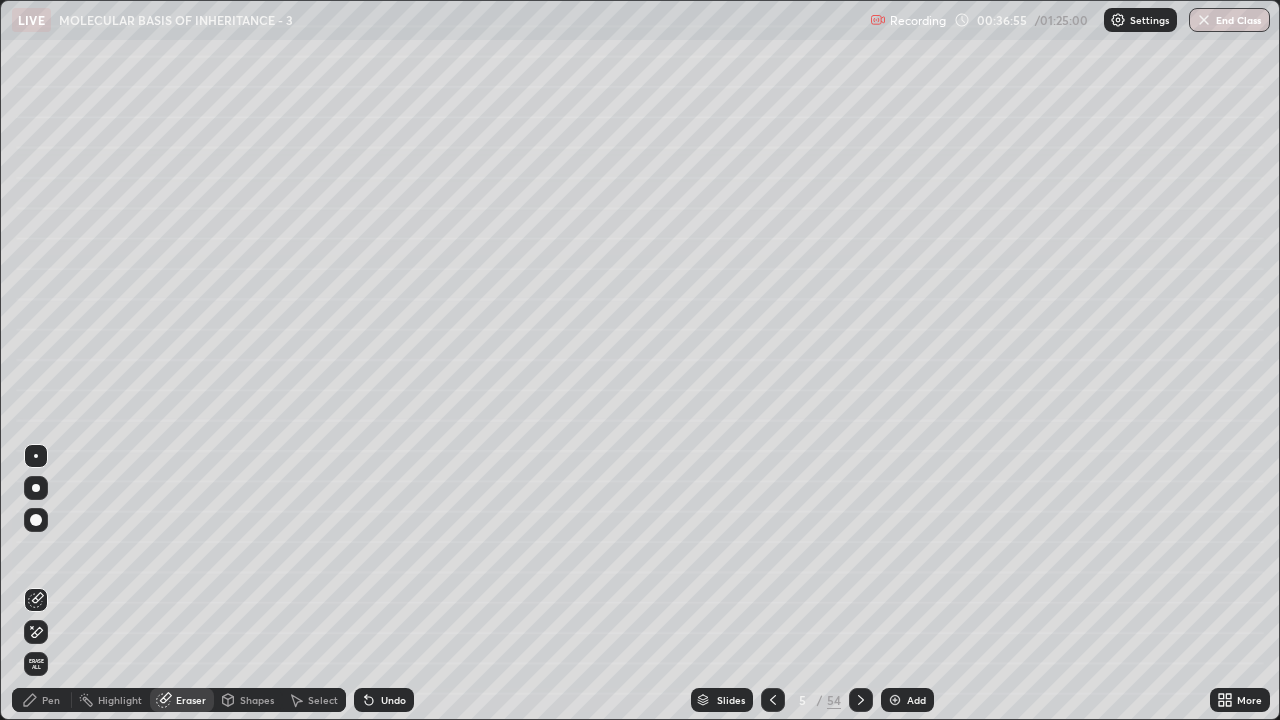 click on "Undo" at bounding box center [393, 700] 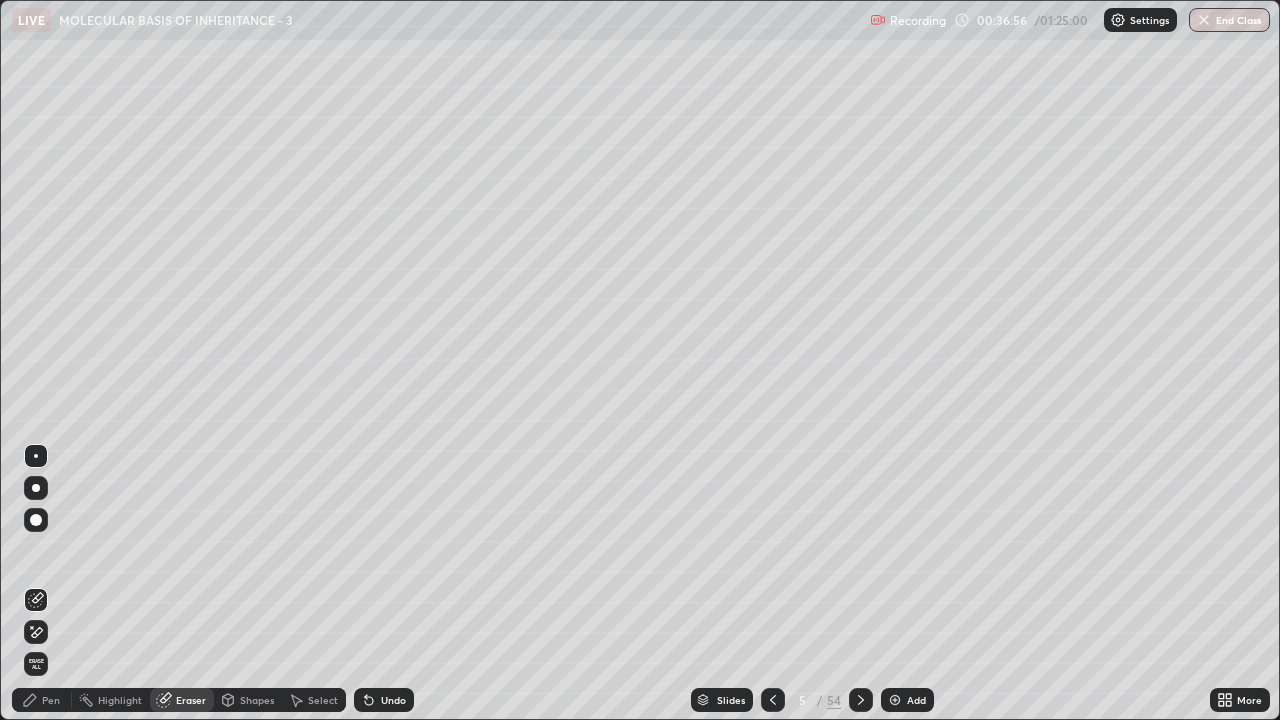click on "Undo" at bounding box center (393, 700) 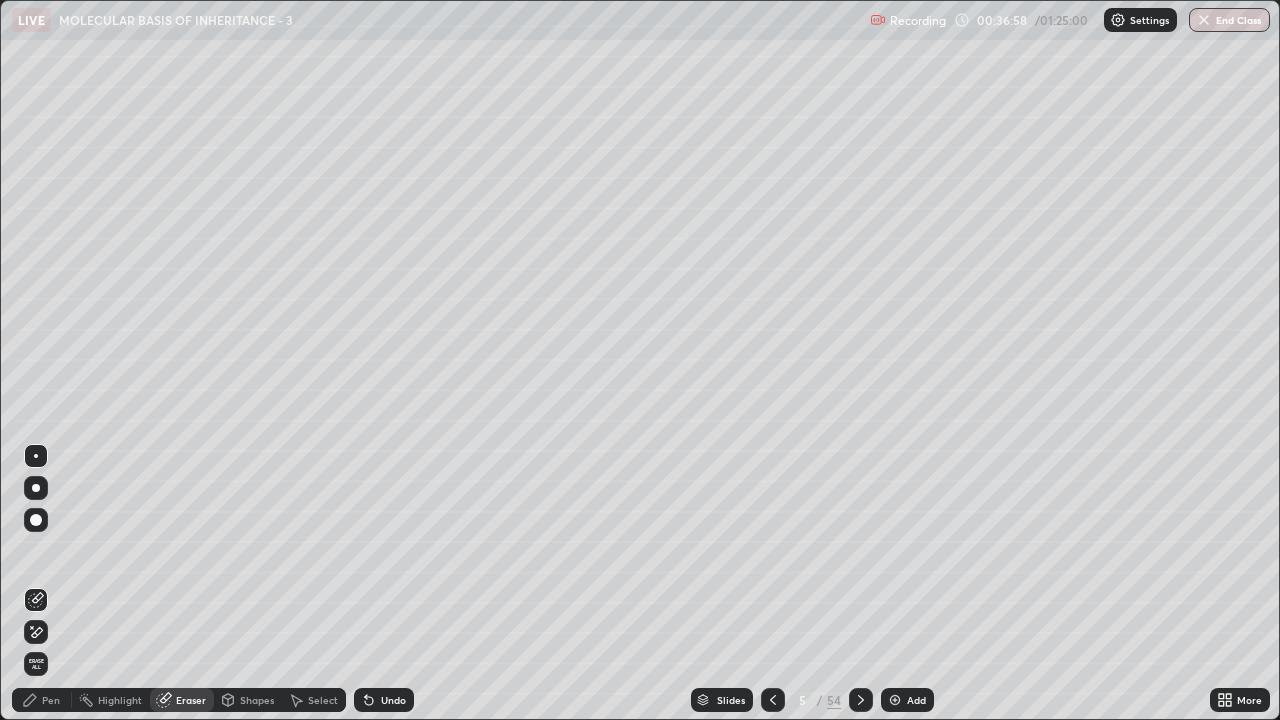 click on "Pen" at bounding box center (51, 700) 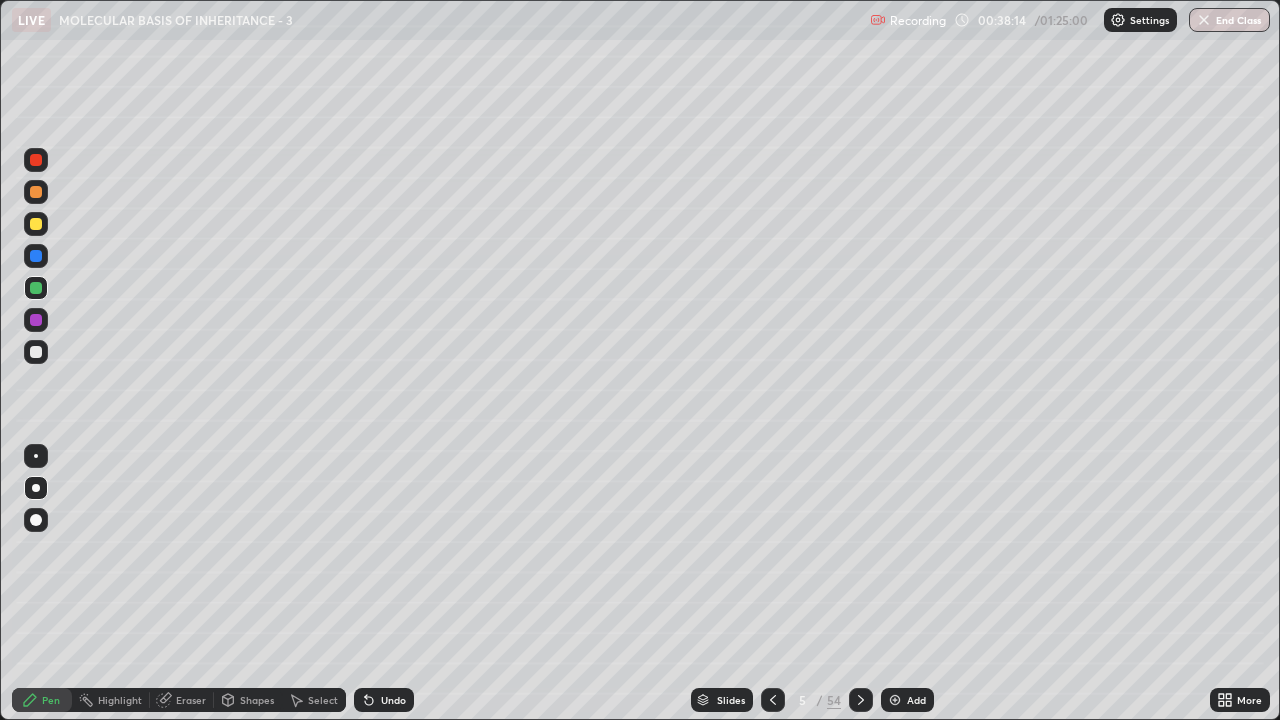 click on "Eraser" at bounding box center [191, 700] 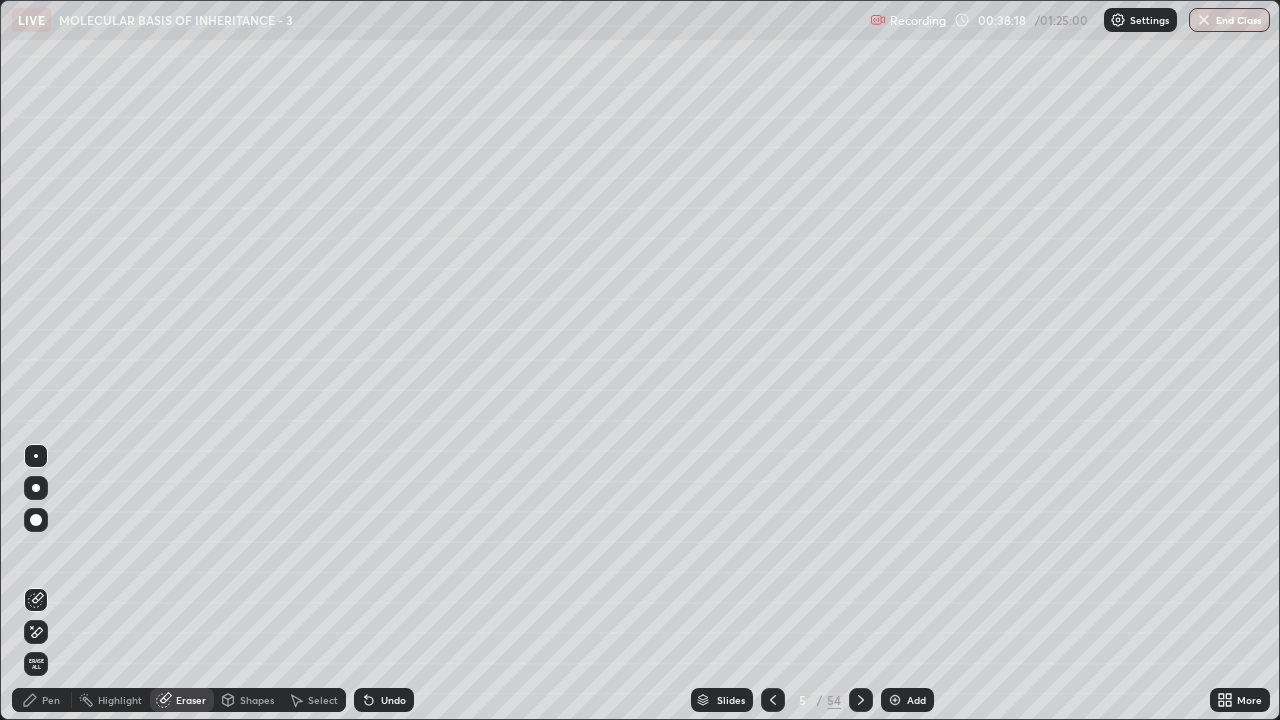 click on "Pen" at bounding box center [42, 700] 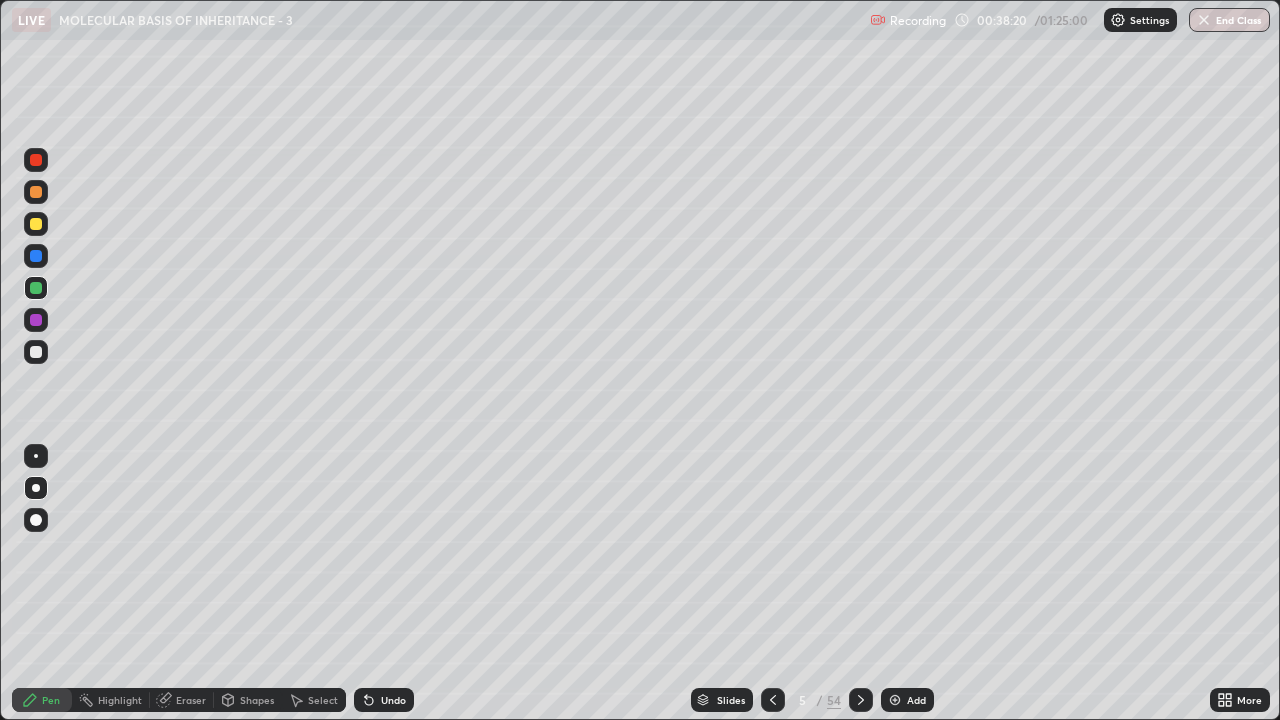click on "Eraser" at bounding box center (191, 700) 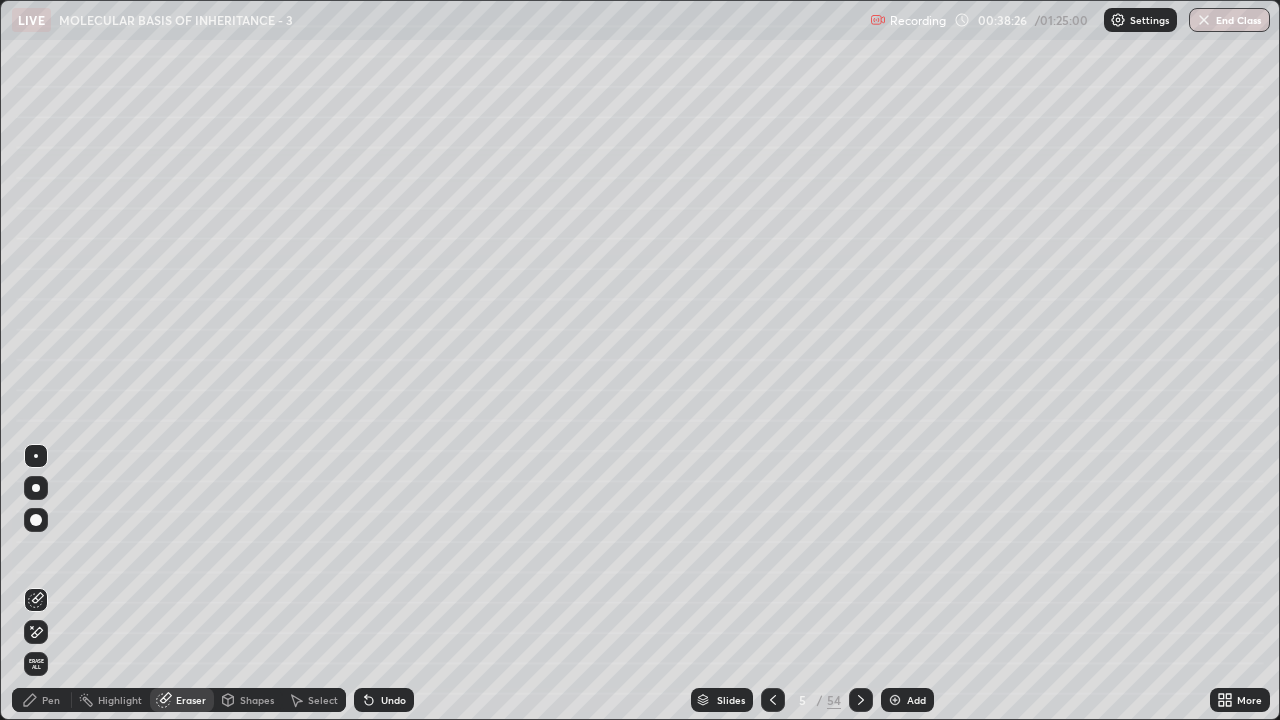 click on "Pen" at bounding box center [51, 700] 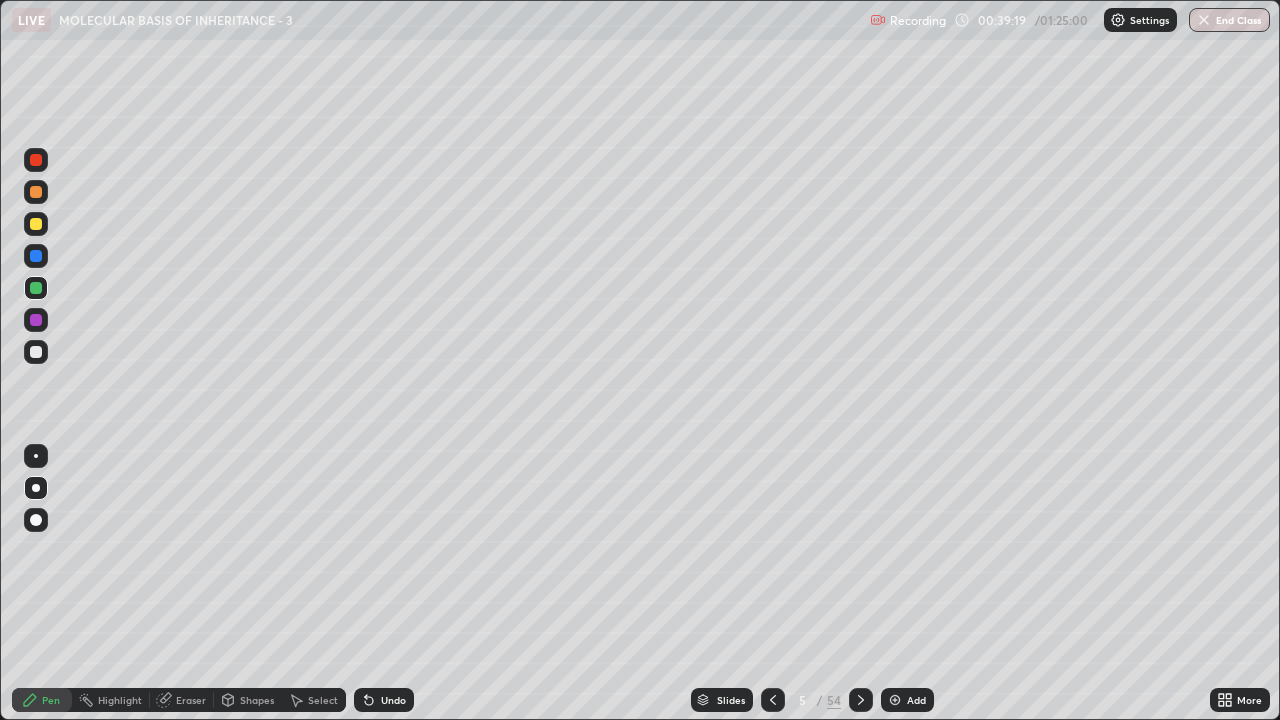 click 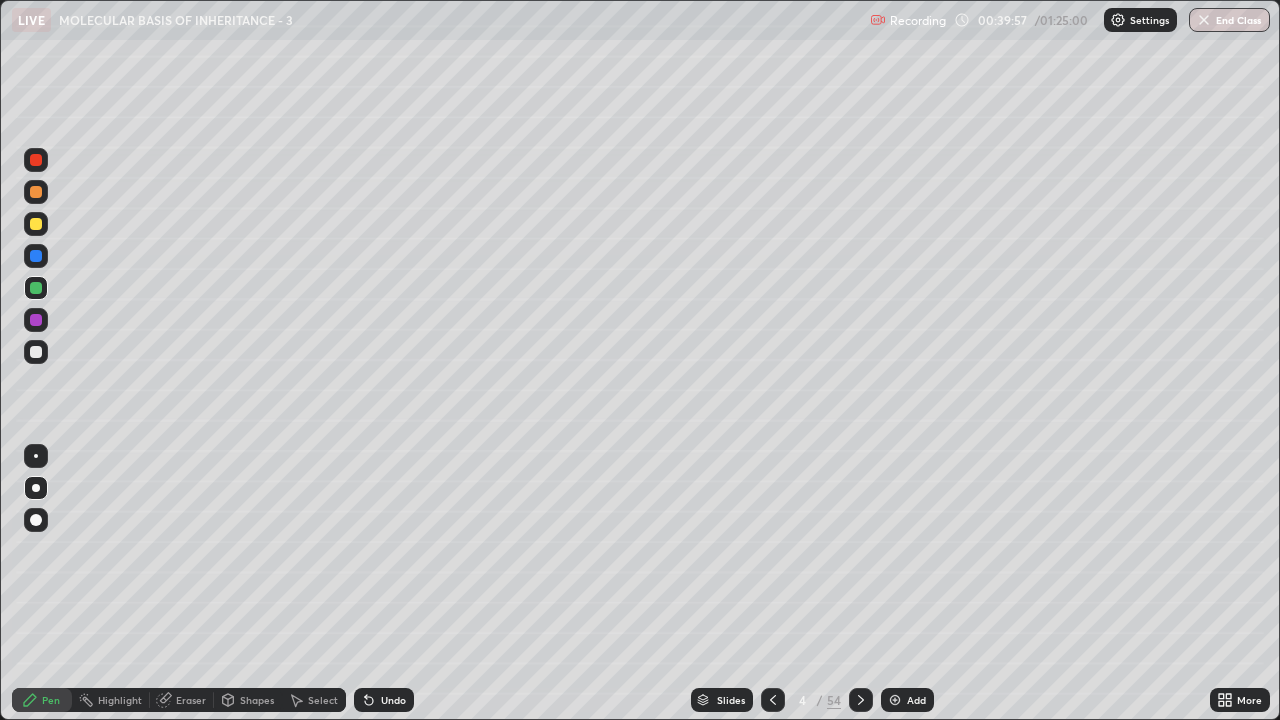 click 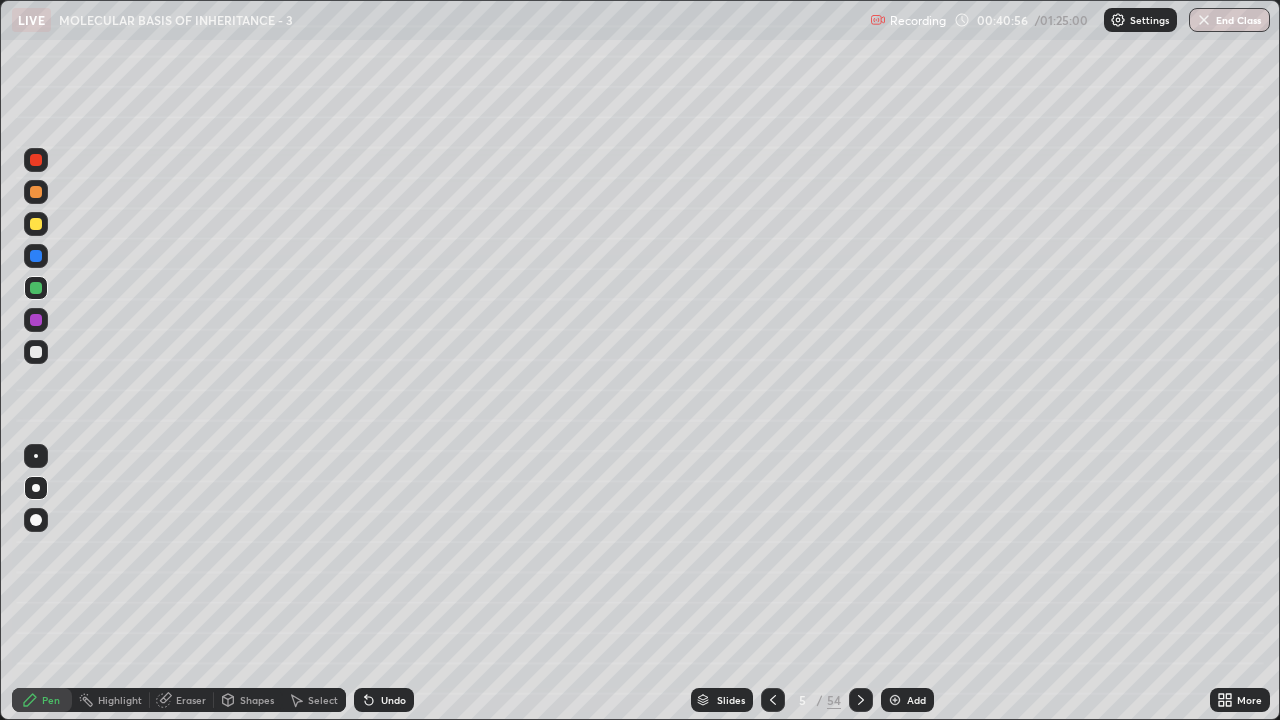 click 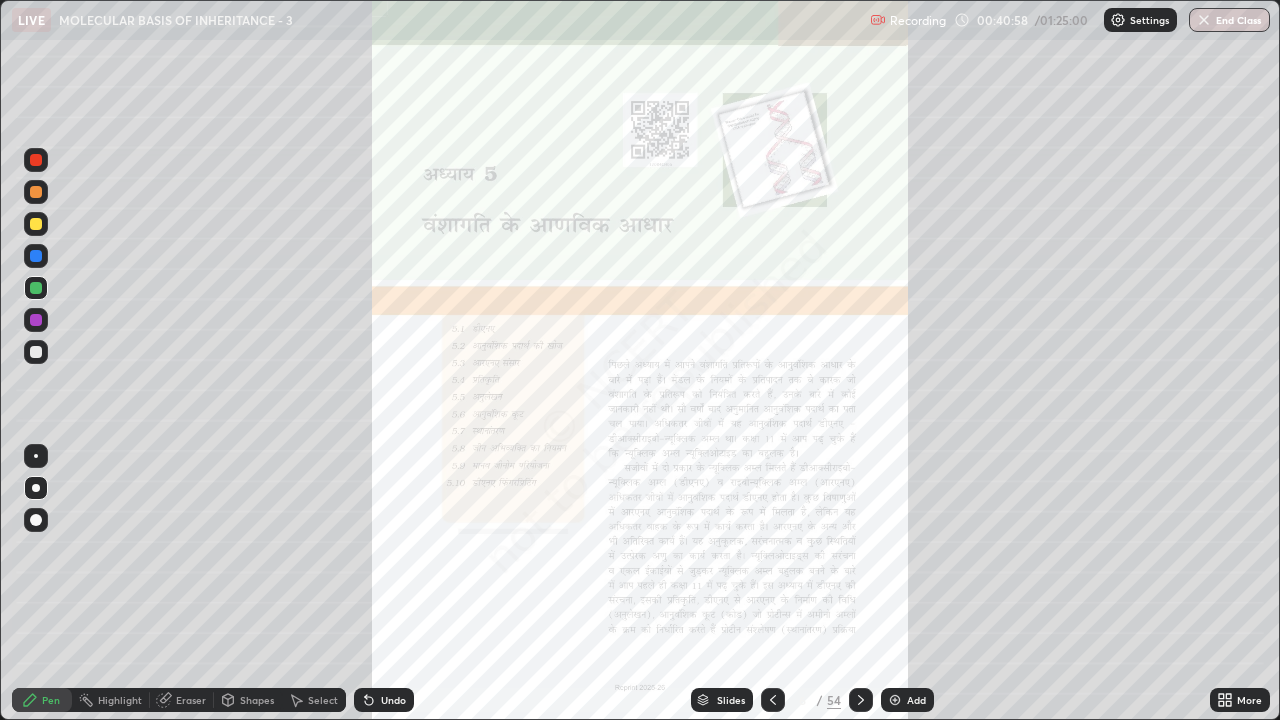 click 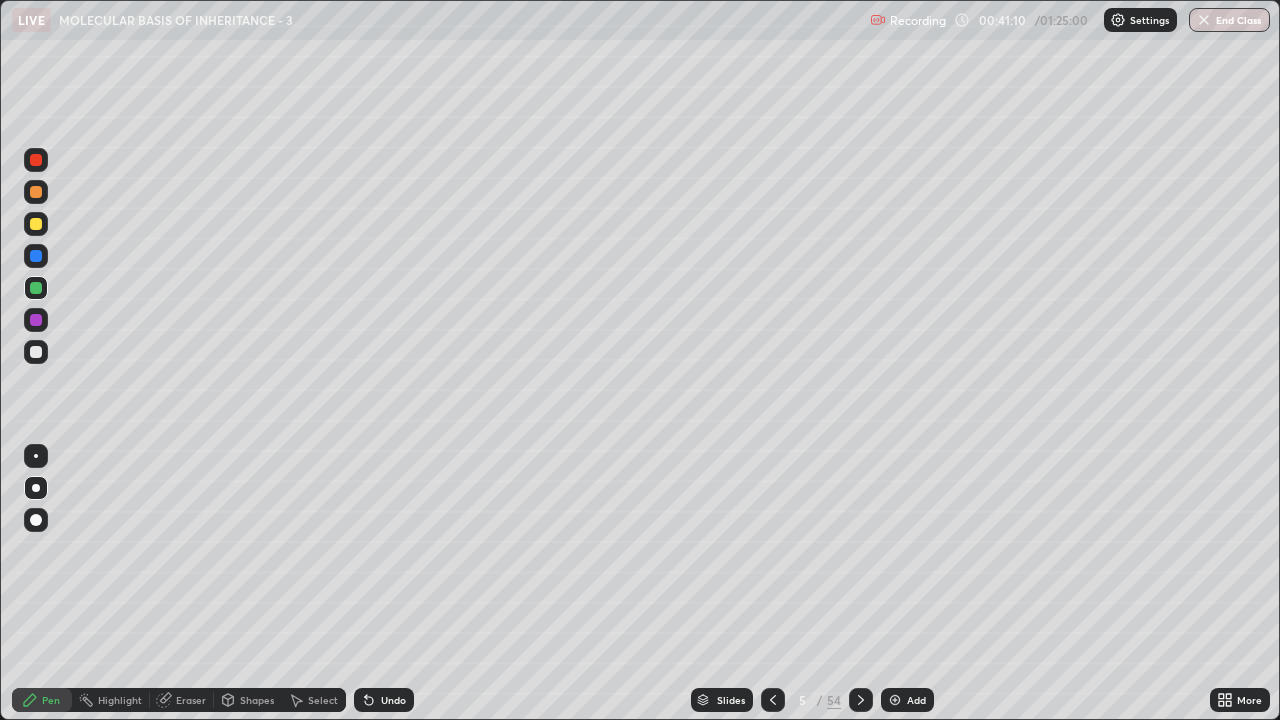 click at bounding box center (895, 700) 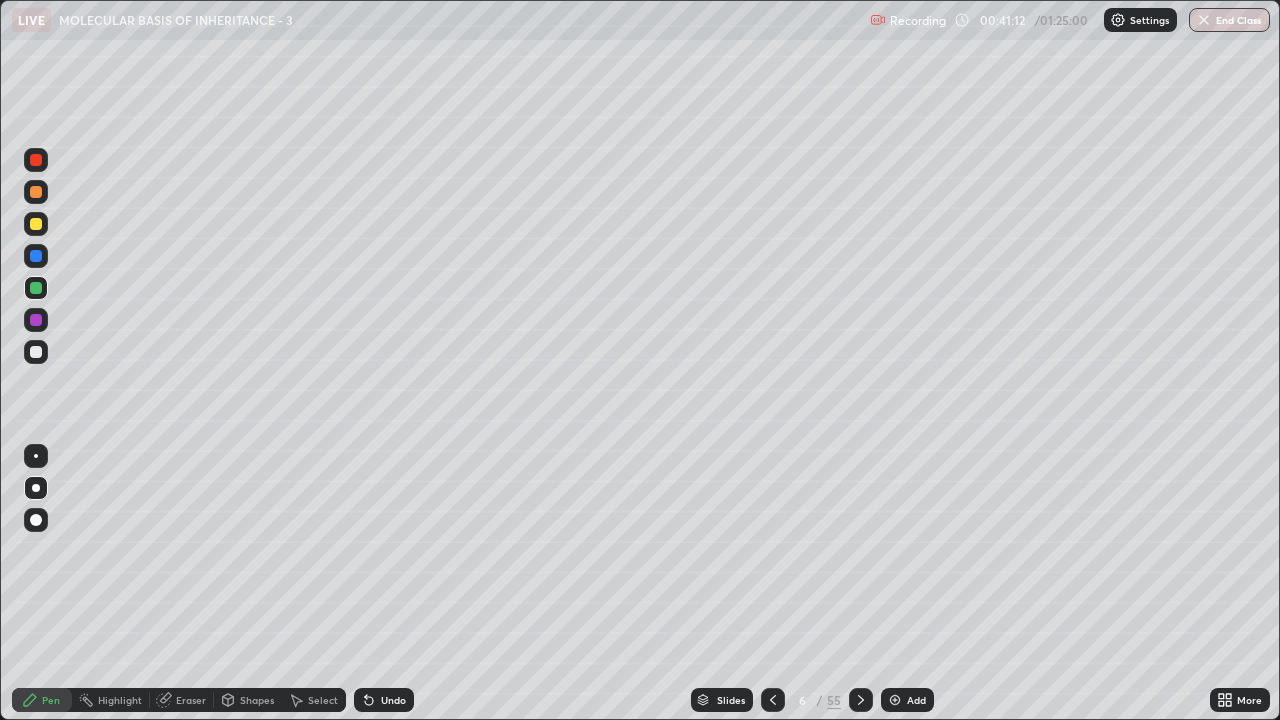 click at bounding box center [36, 352] 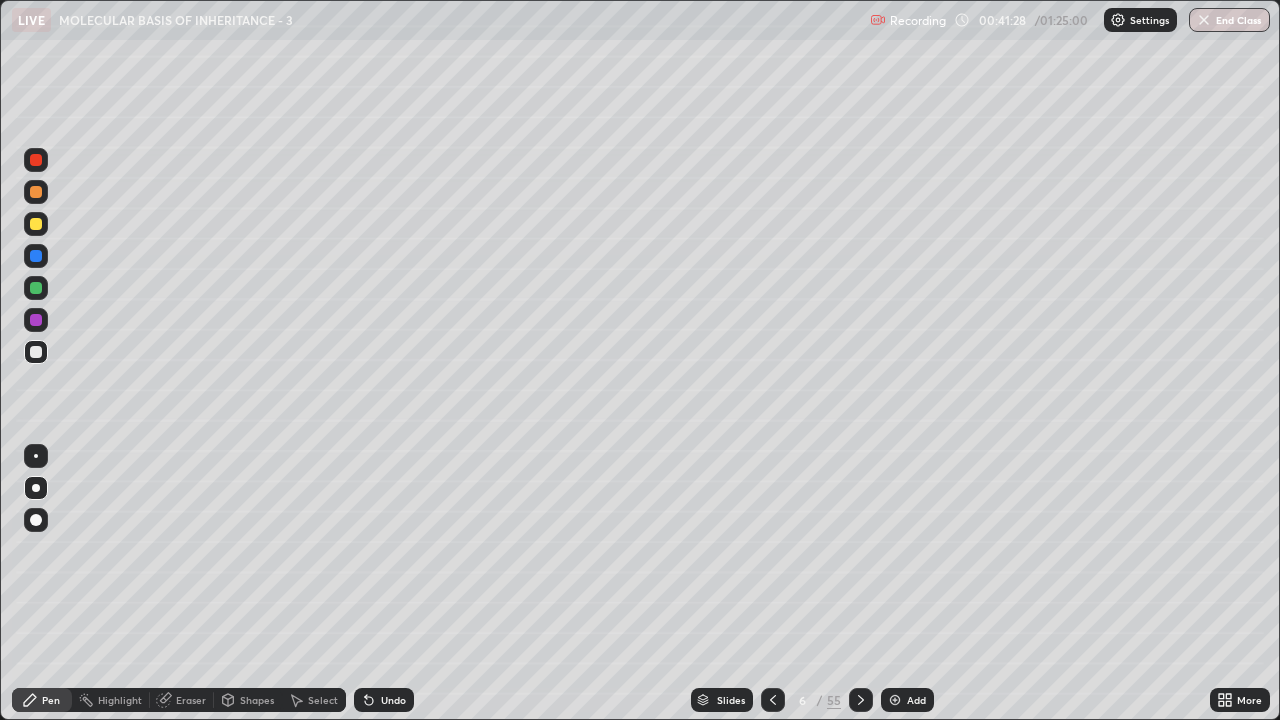 click 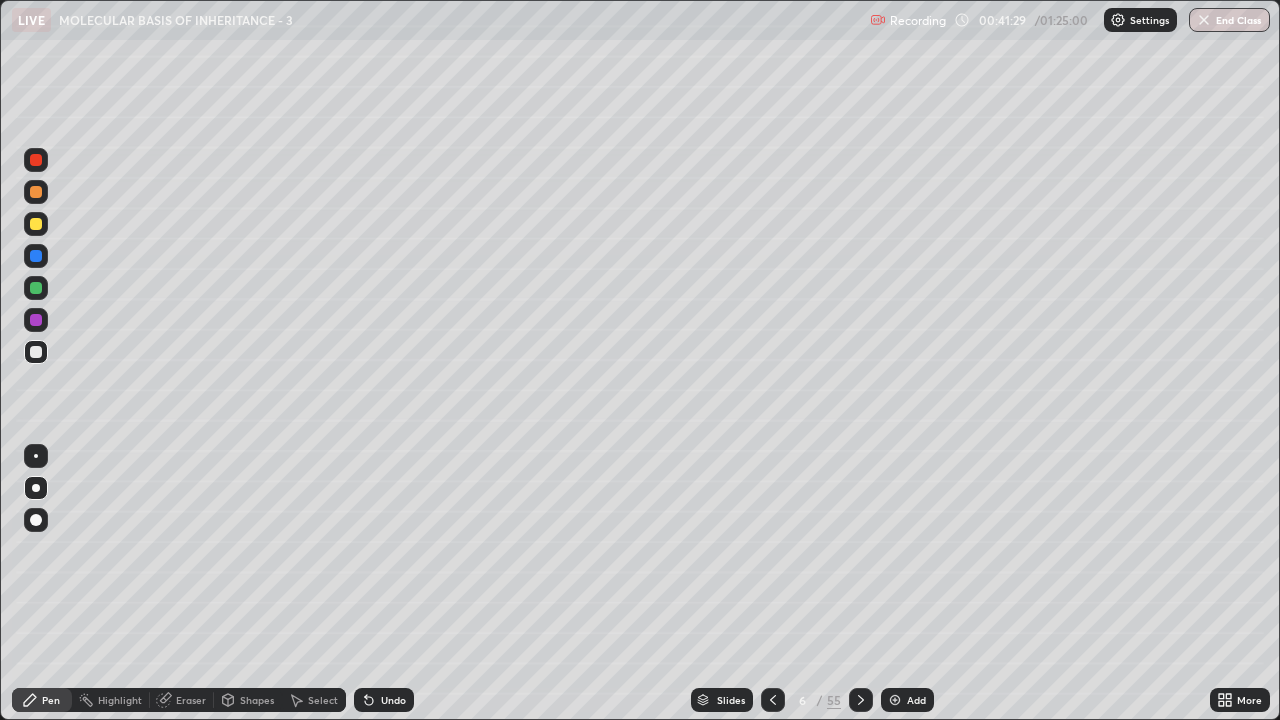 click 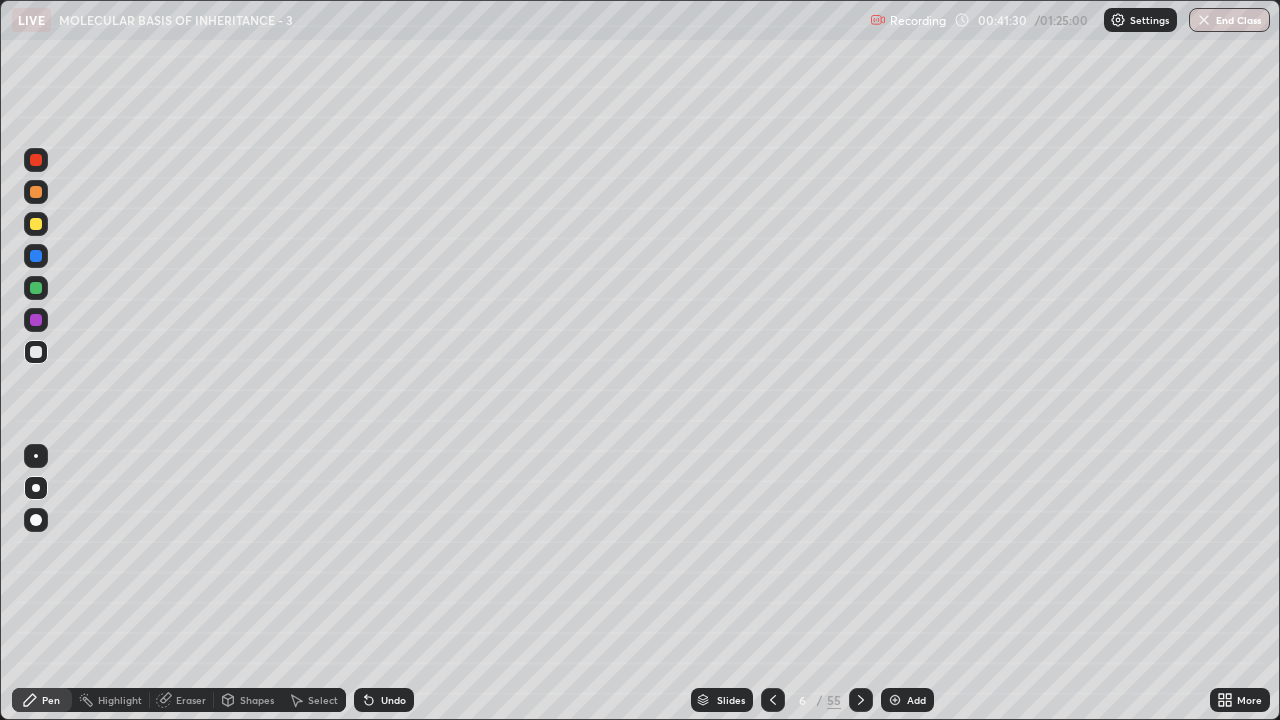click on "Select" at bounding box center [314, 700] 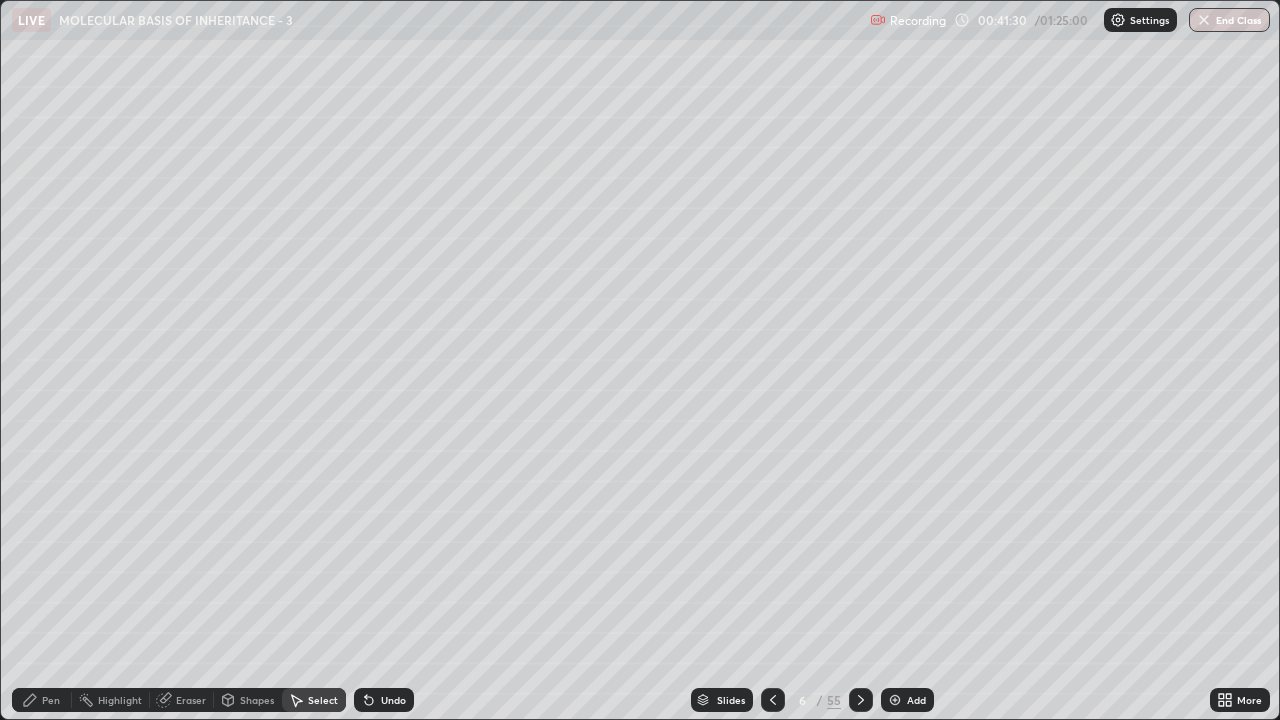 click on "Select" at bounding box center [314, 700] 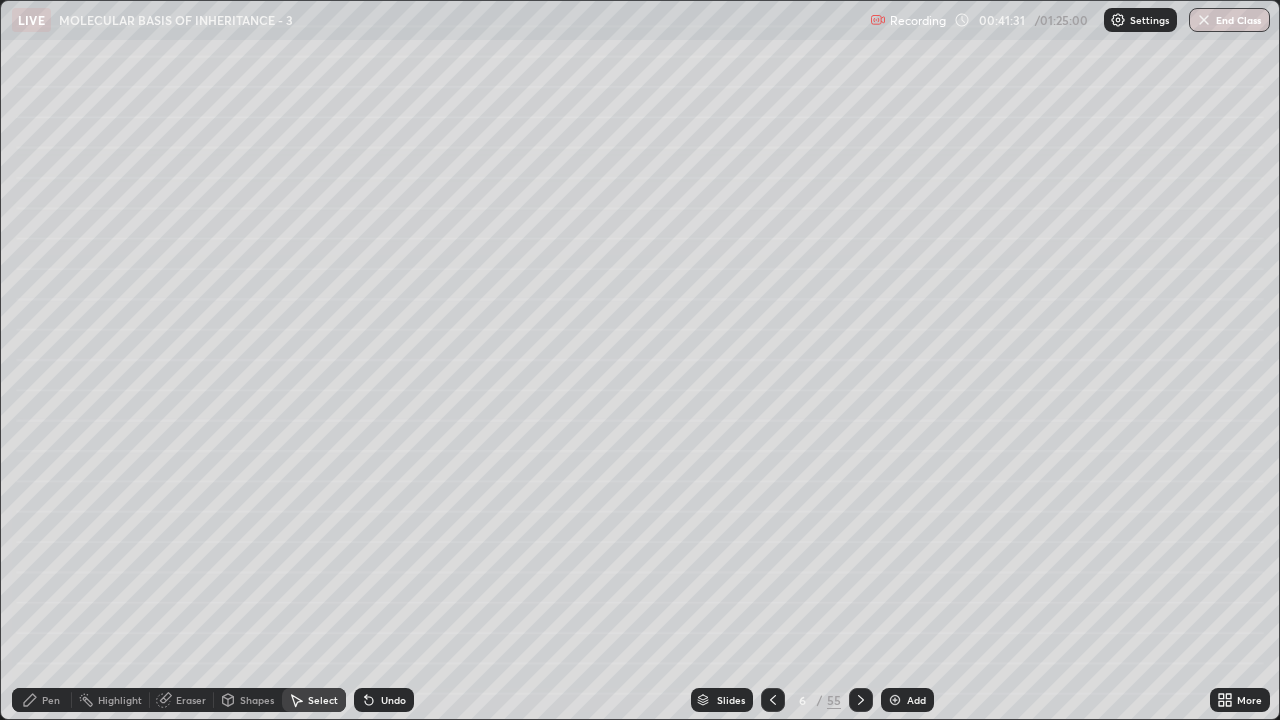 click 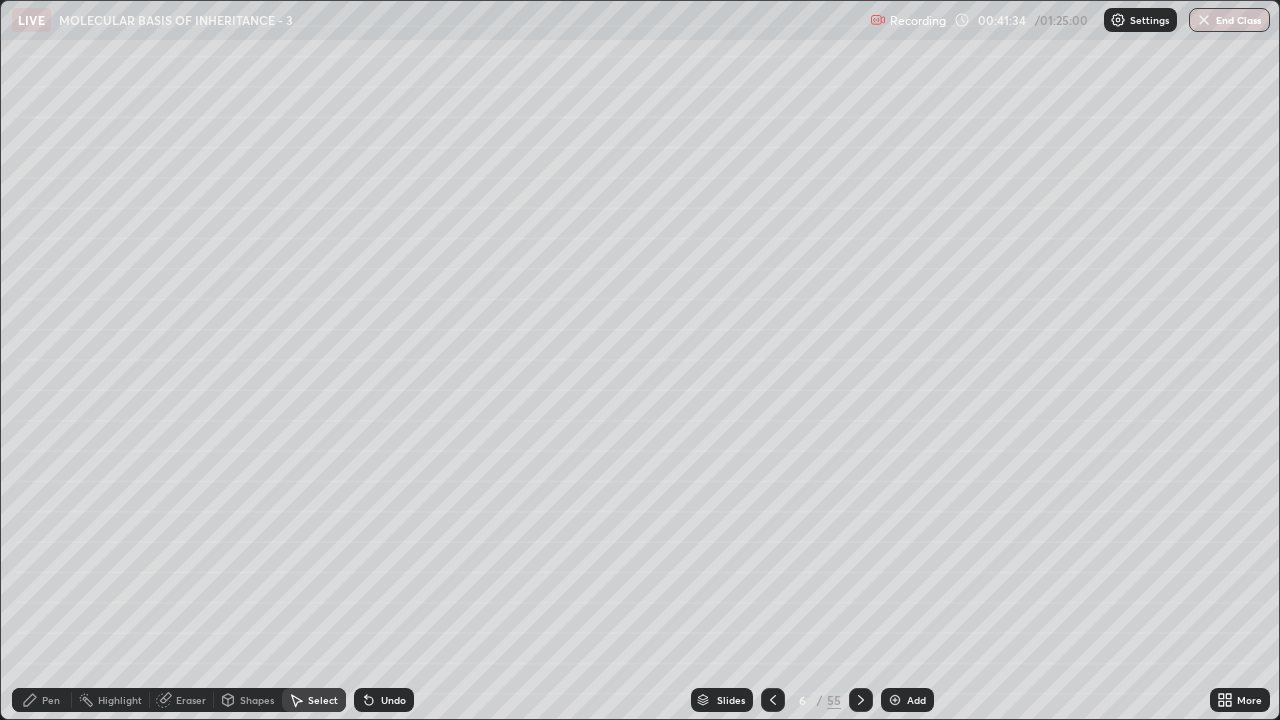 click on "Pen" at bounding box center (51, 700) 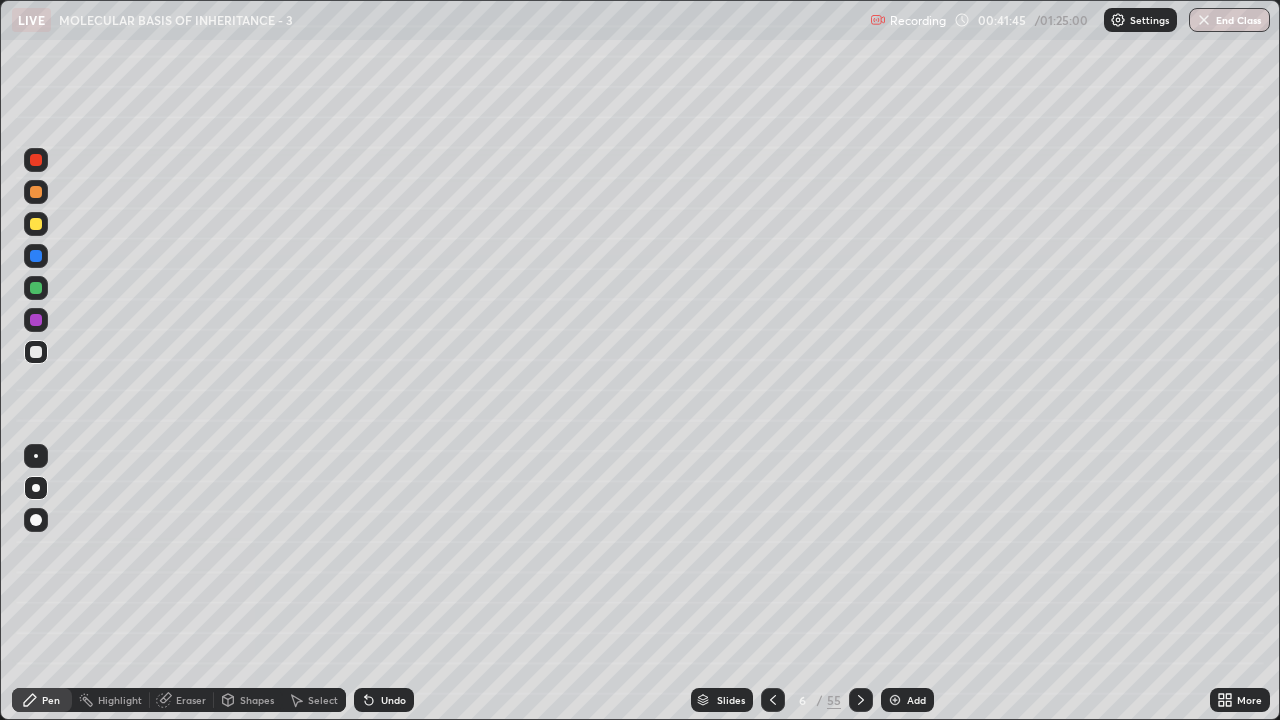 click 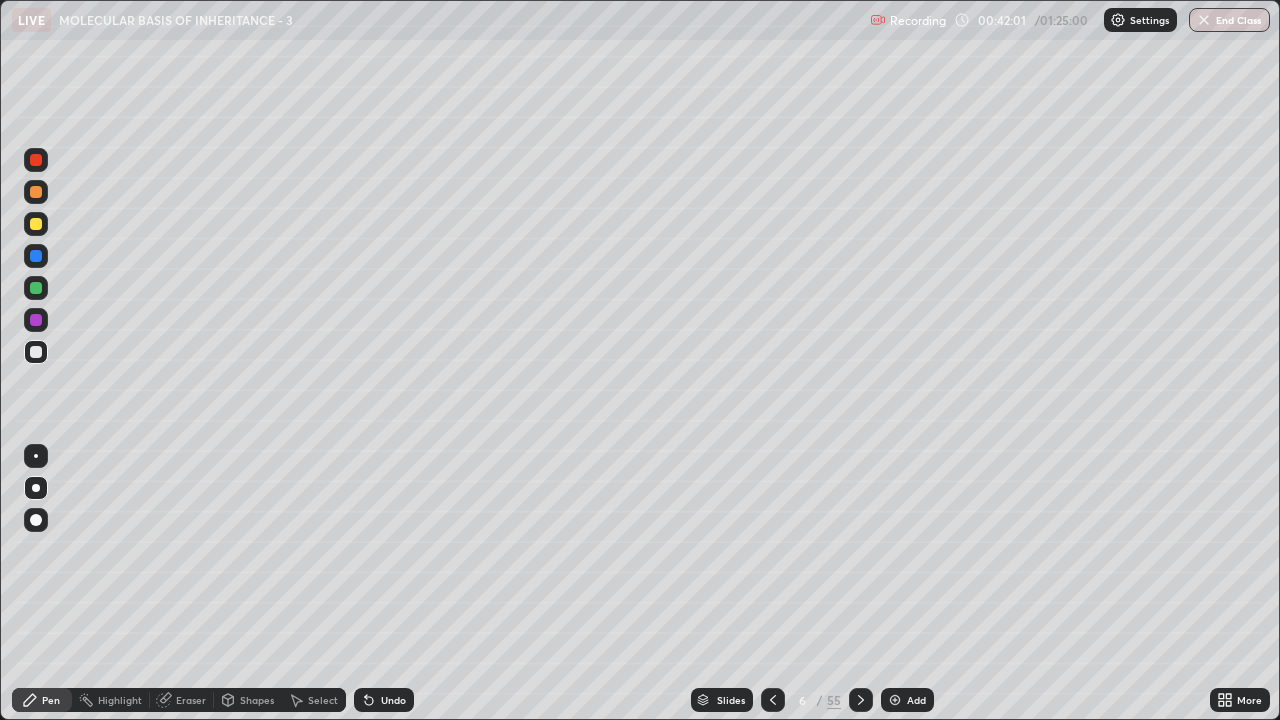 click on "Undo" at bounding box center (393, 700) 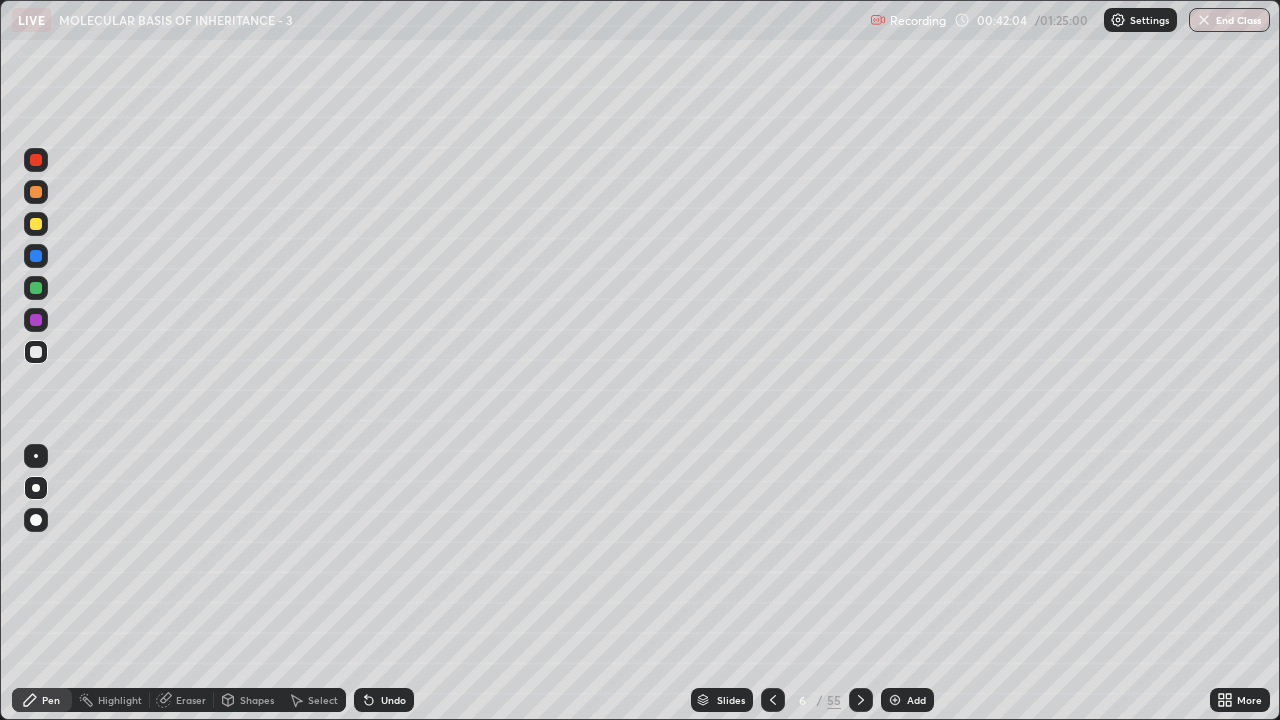 click on "Eraser" at bounding box center [191, 700] 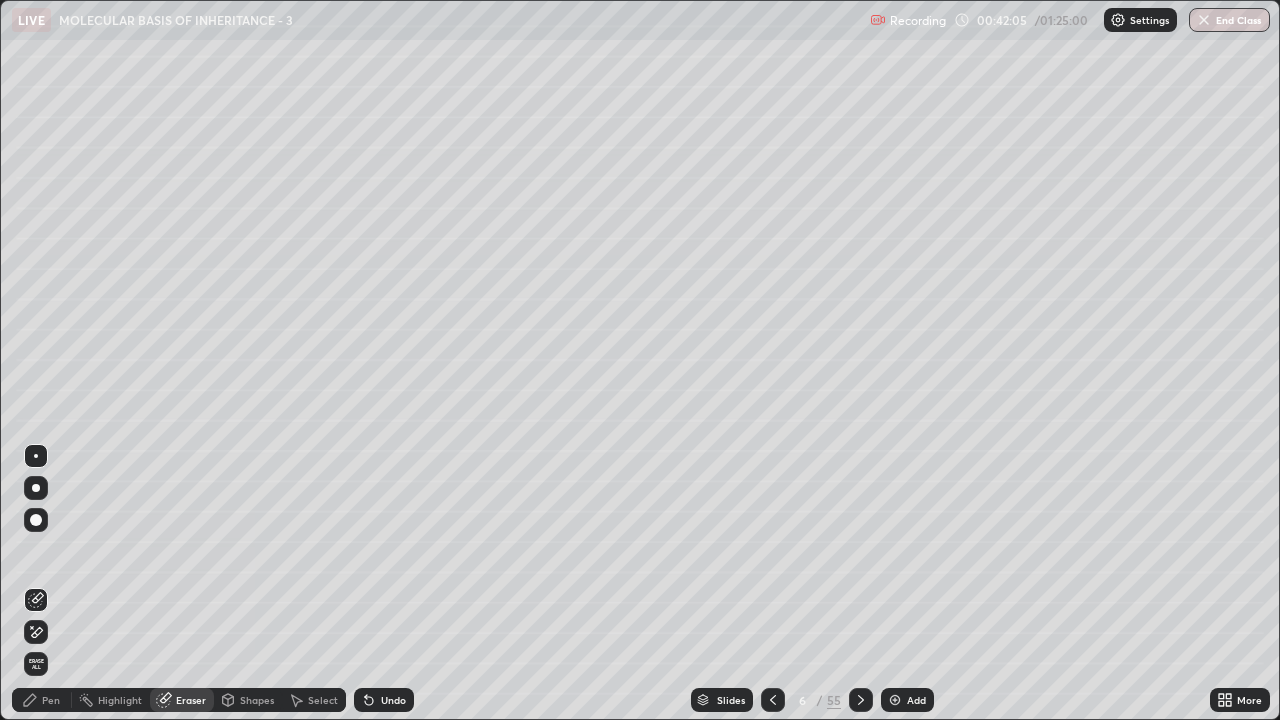 click 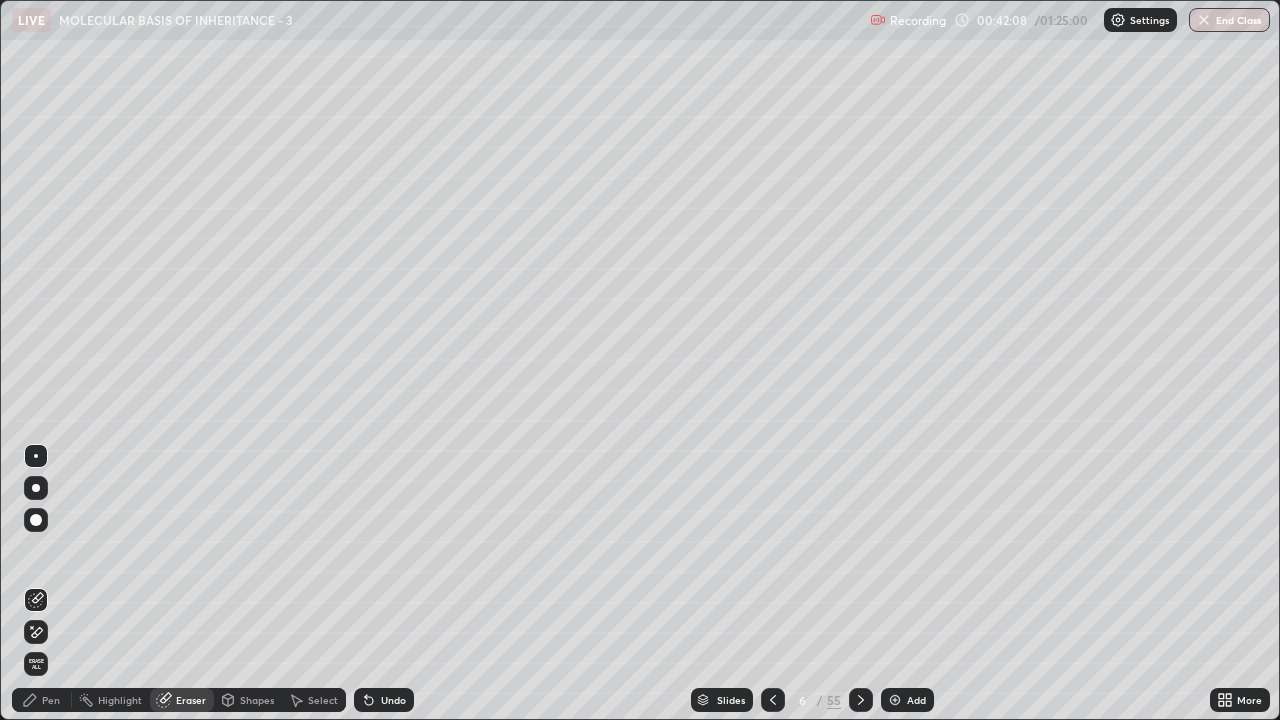 click on "Pen" at bounding box center (42, 700) 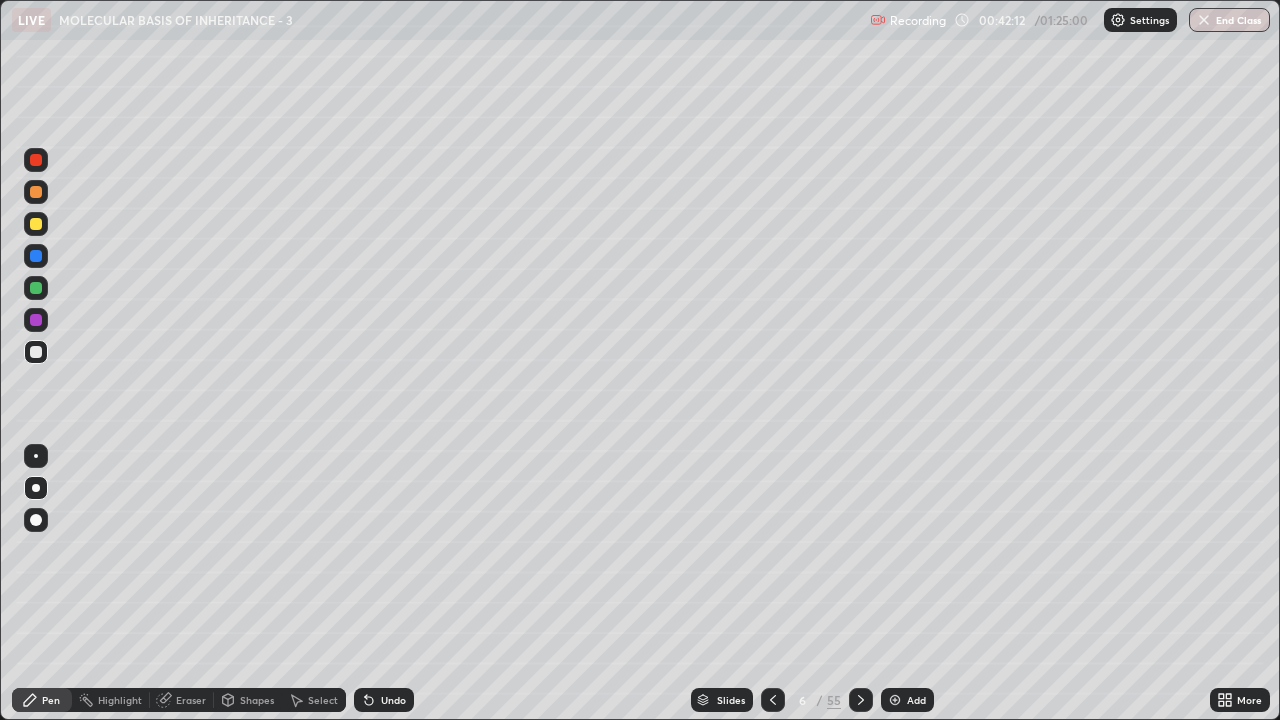 click 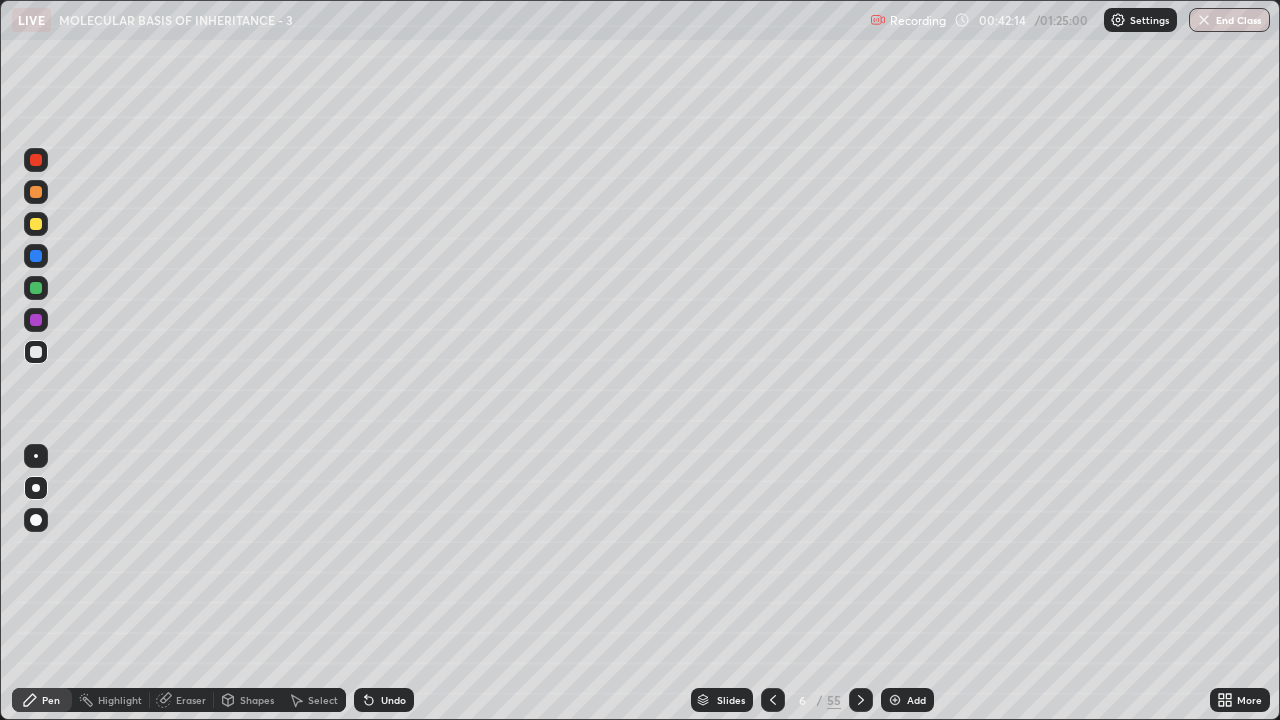 click 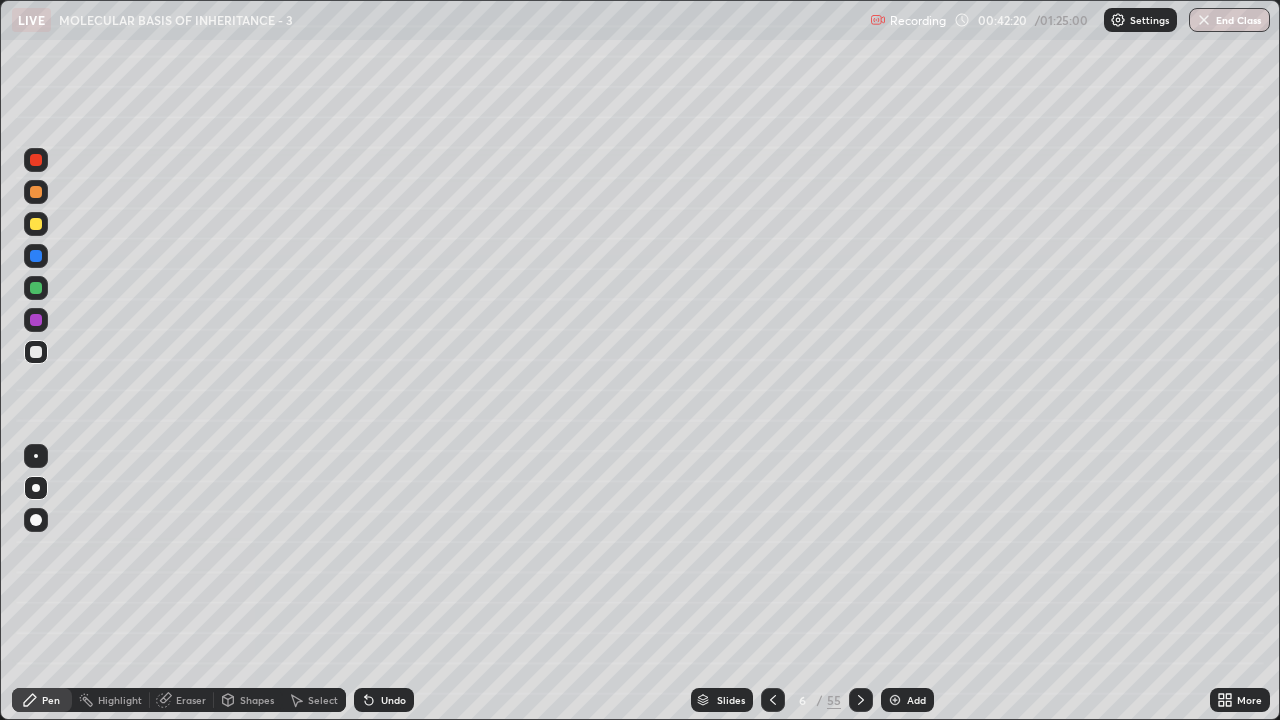 click on "Eraser" at bounding box center [191, 700] 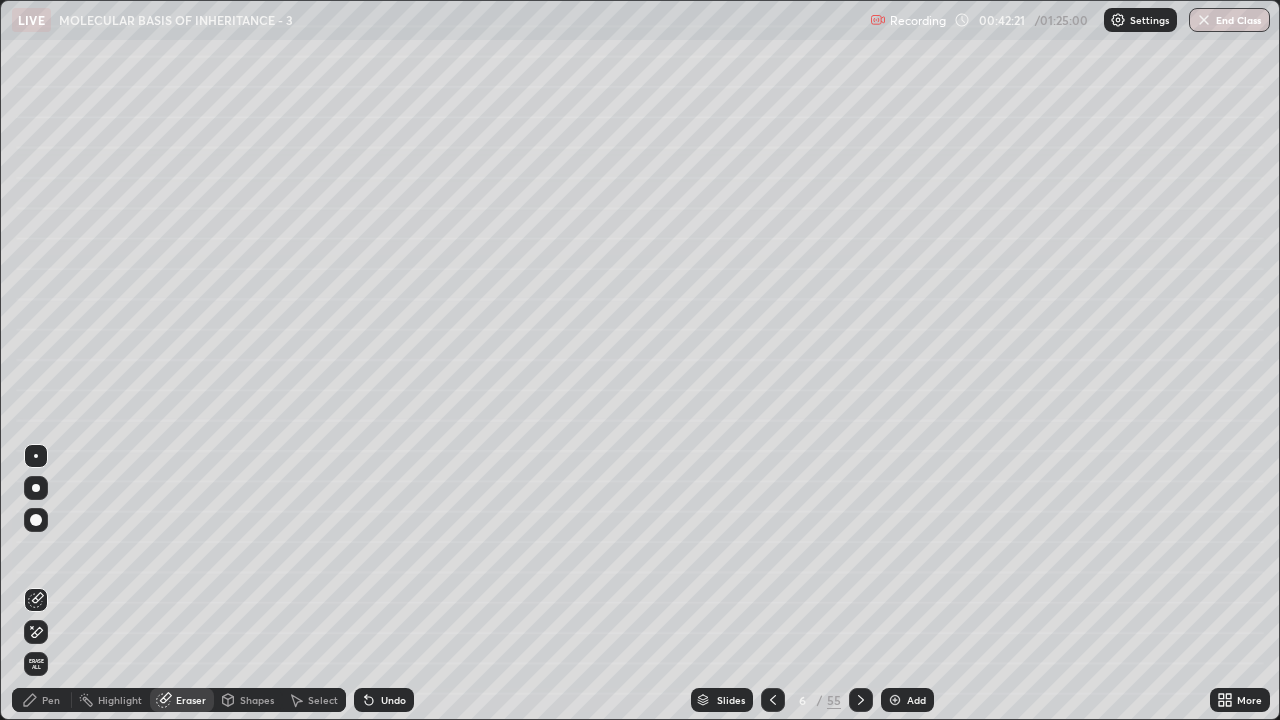 click at bounding box center (36, 600) 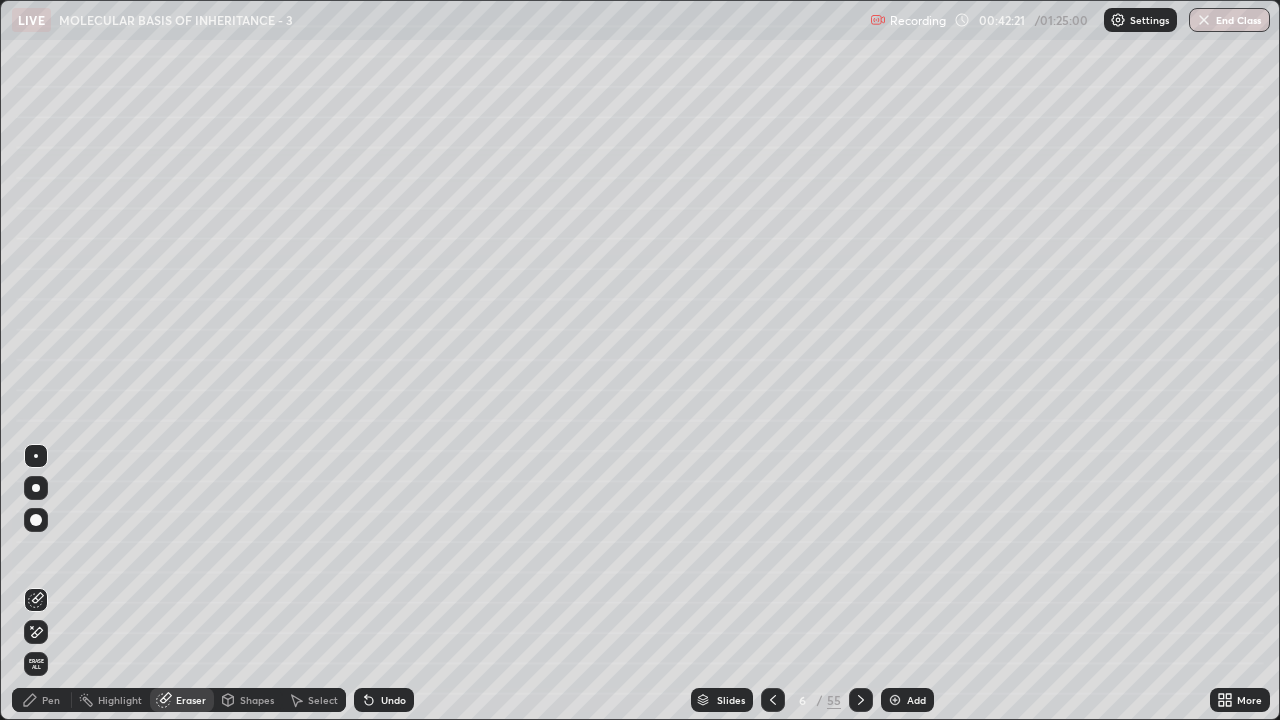 click on "Pen" at bounding box center (51, 700) 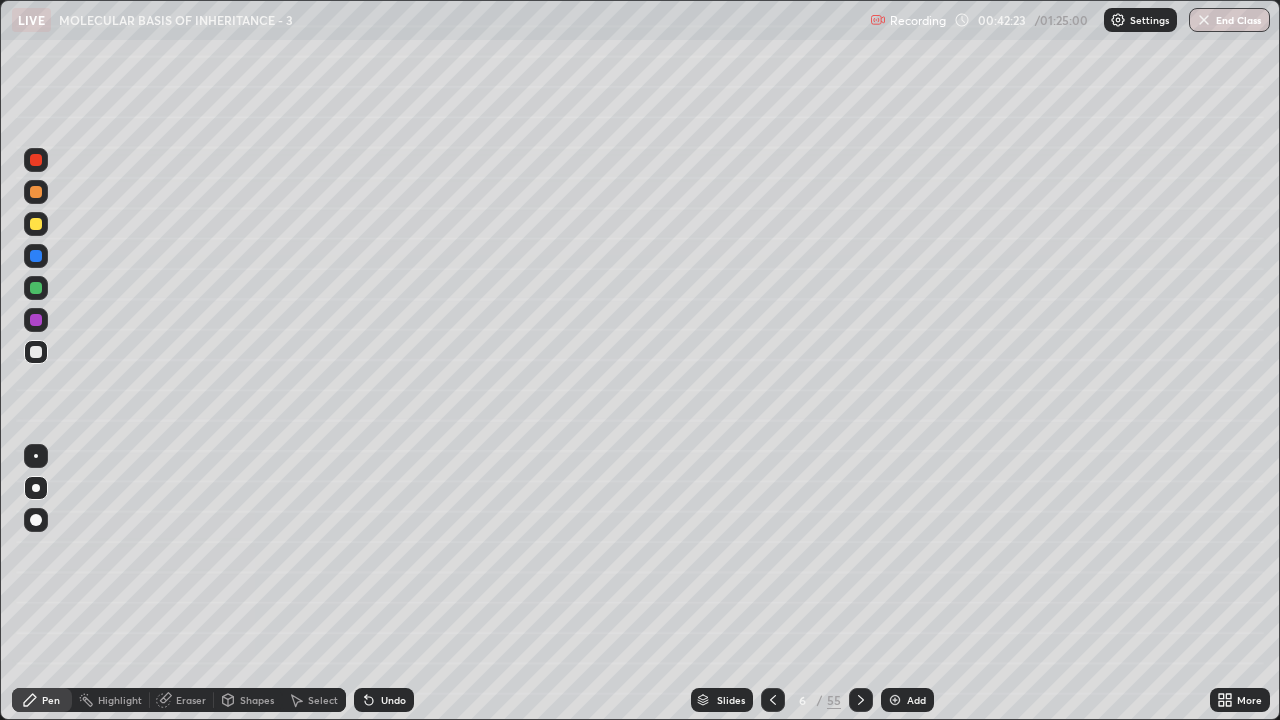 click 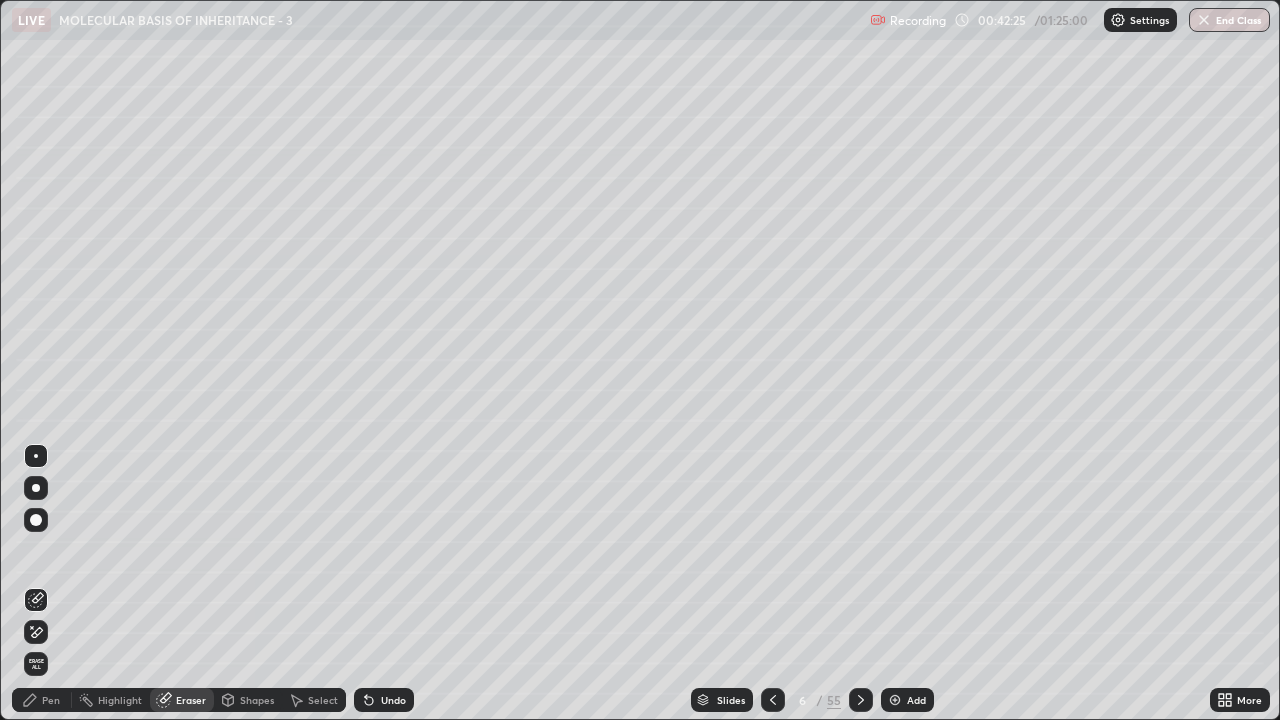 click on "Pen" at bounding box center [51, 700] 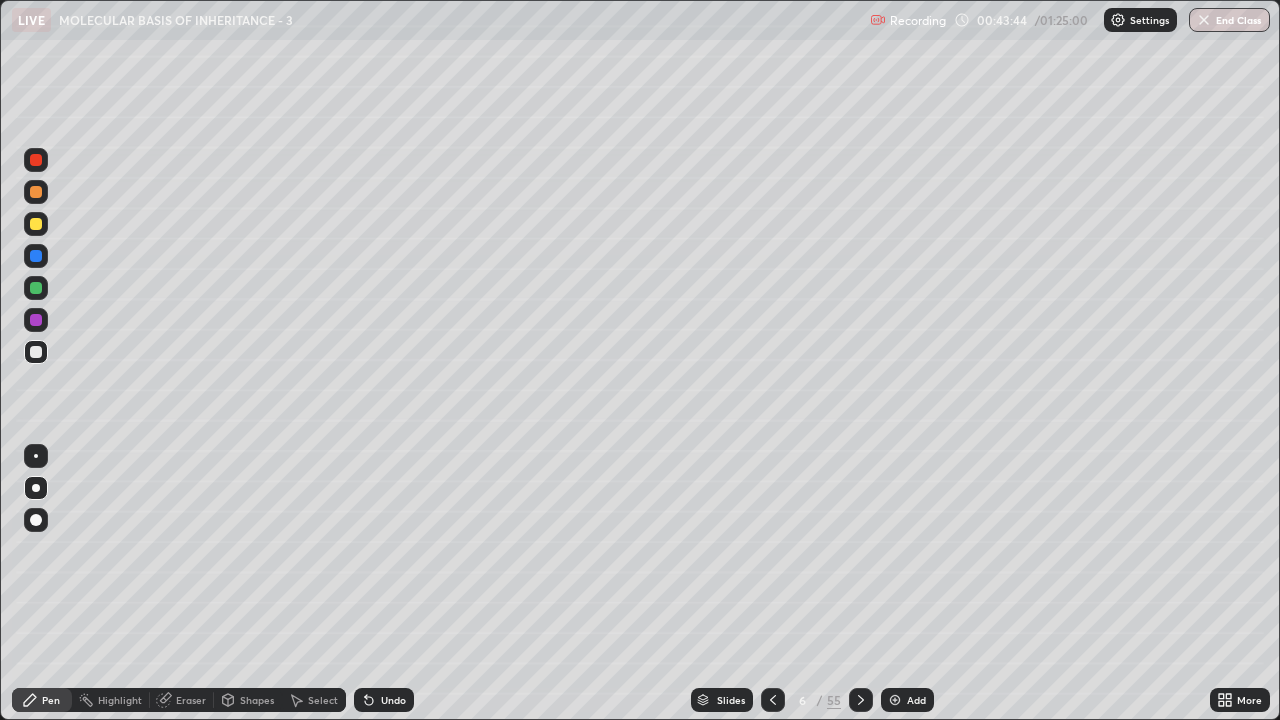 click 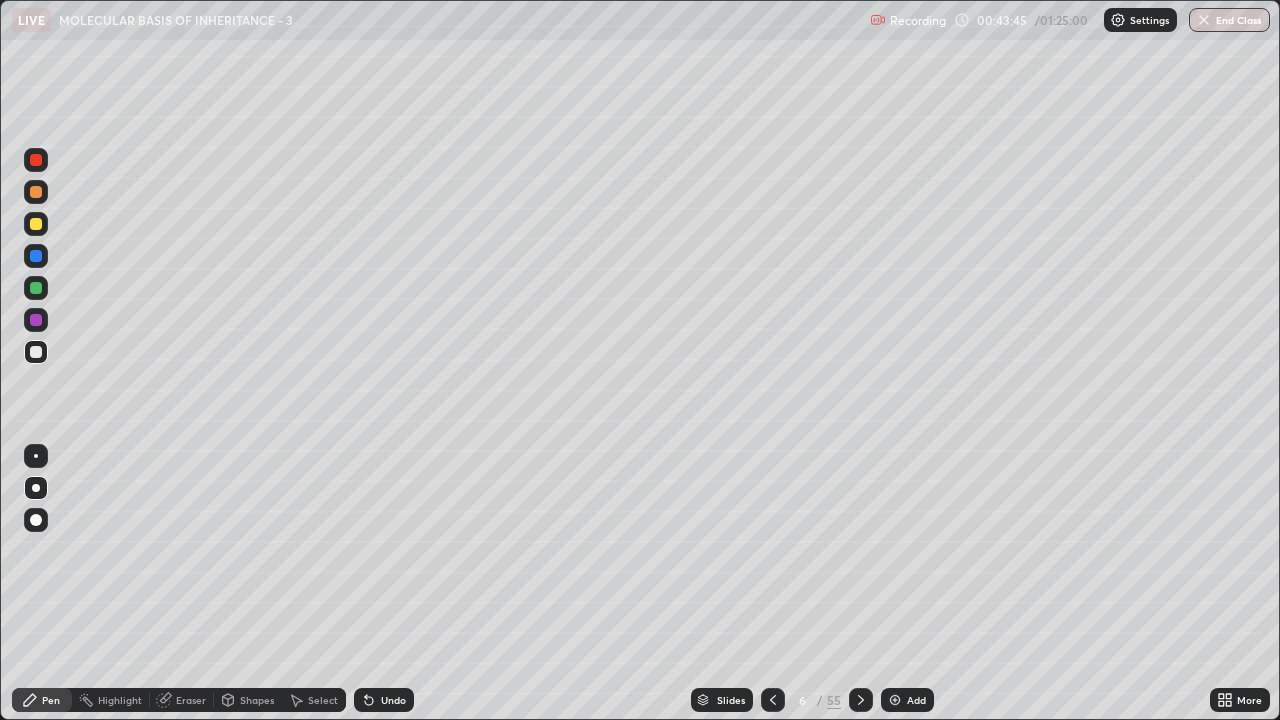 click on "Undo" at bounding box center [384, 700] 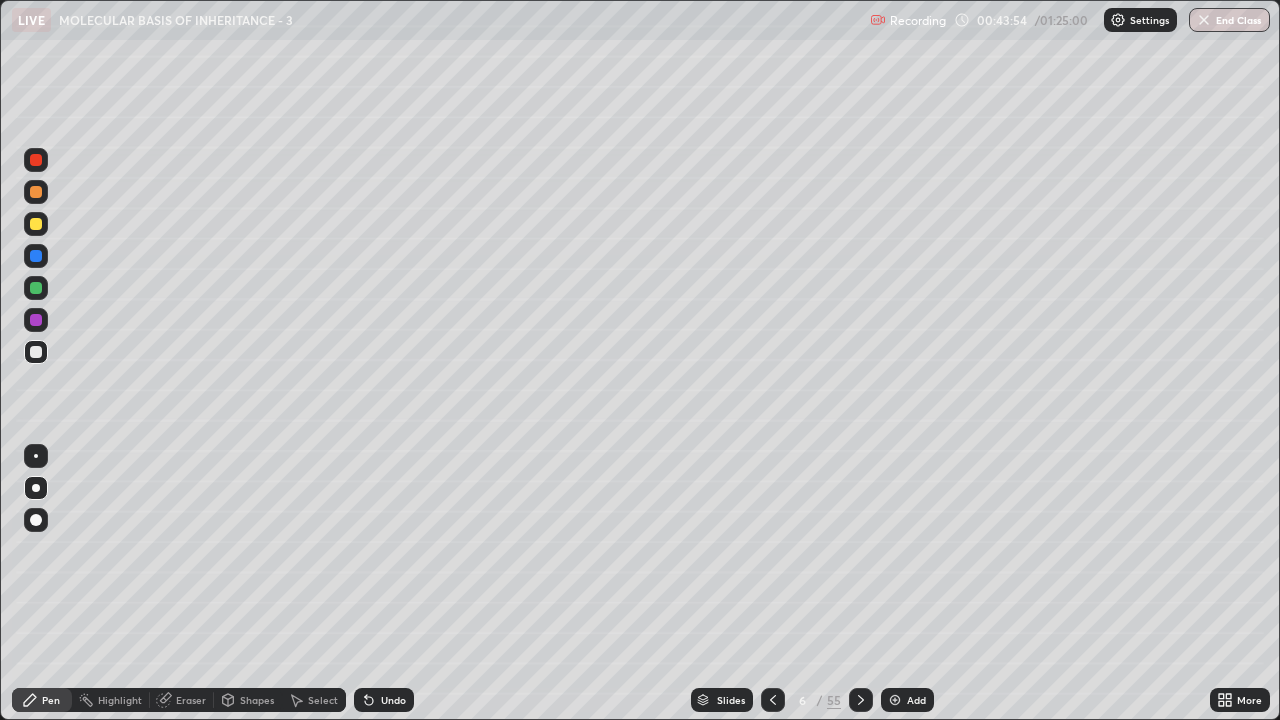 click at bounding box center [895, 700] 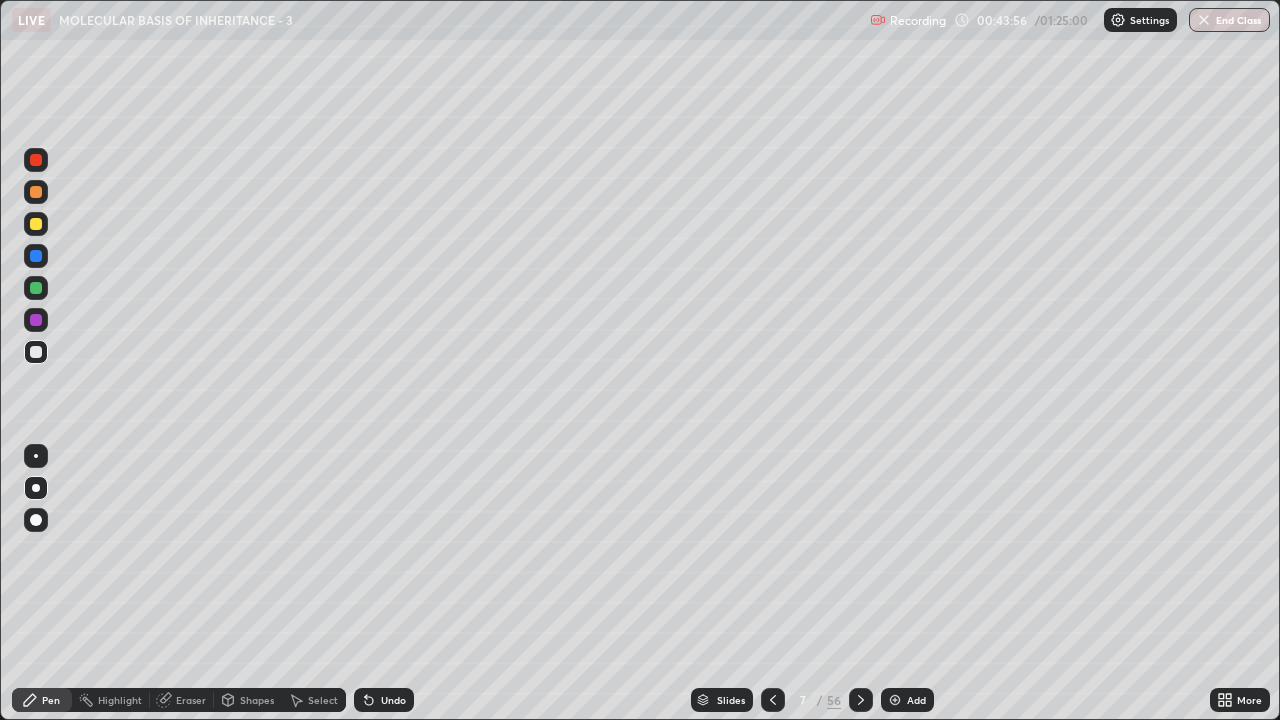 click at bounding box center (36, 288) 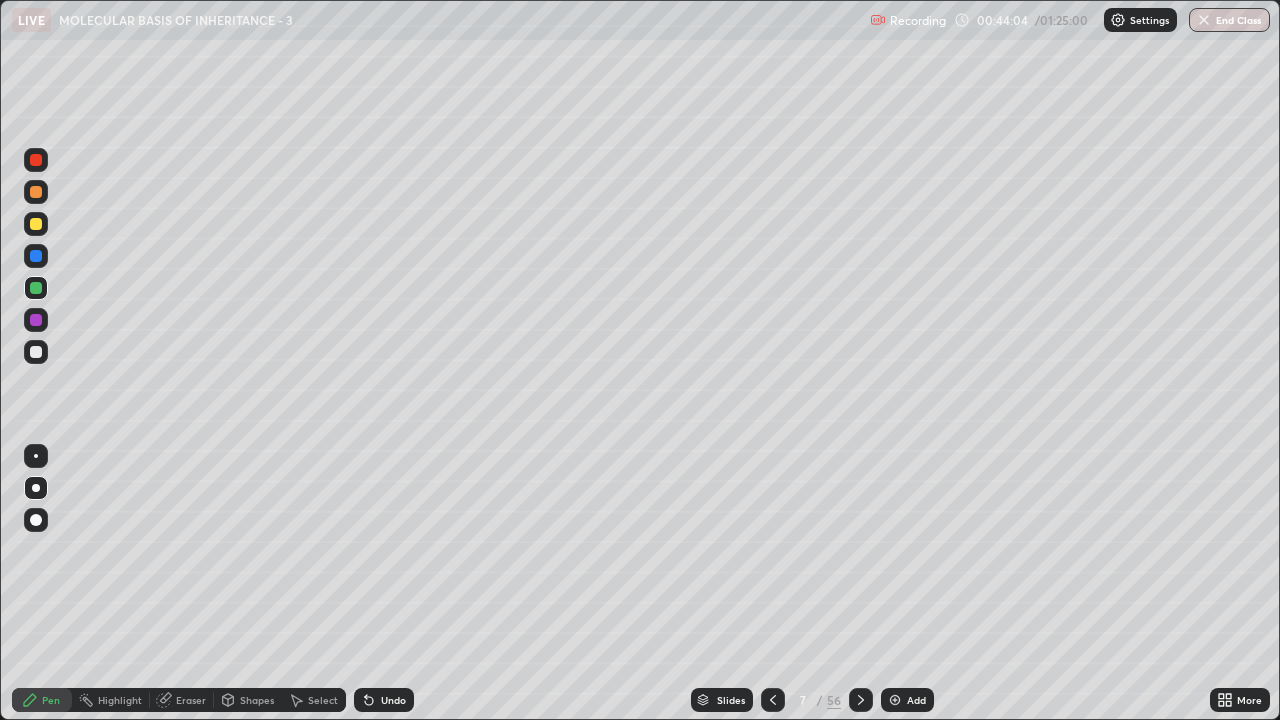 click at bounding box center [36, 352] 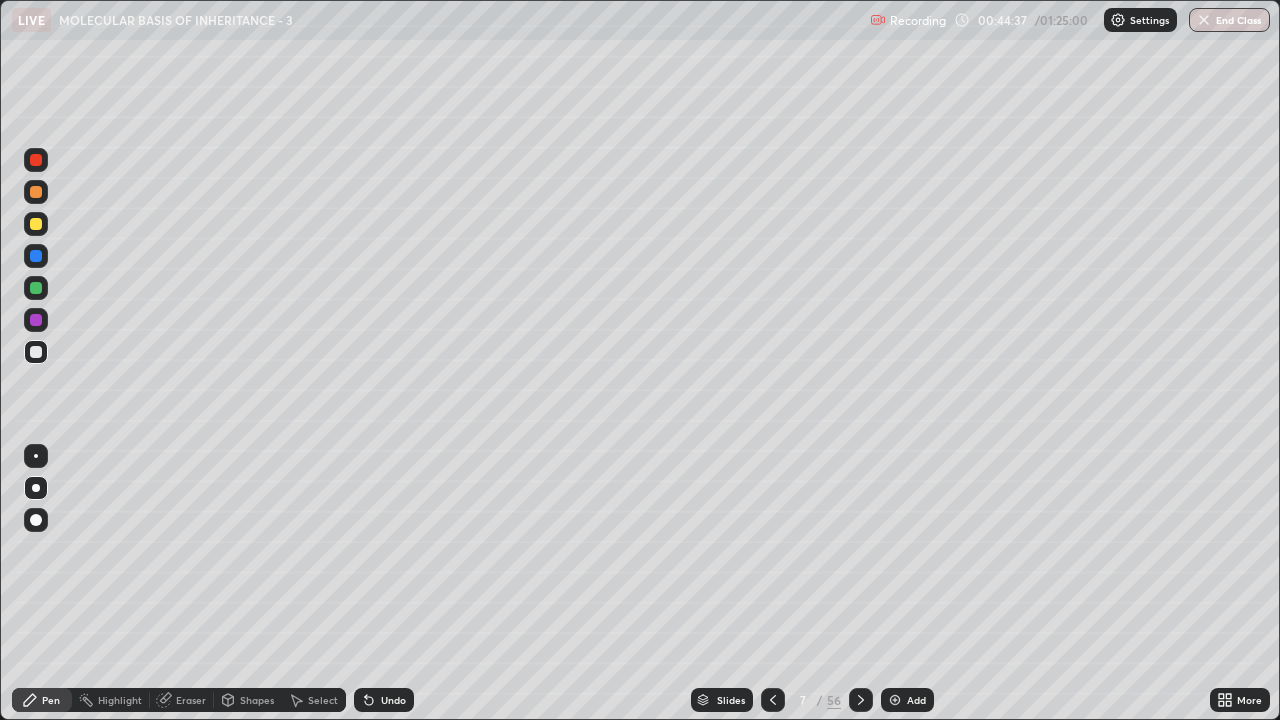 click 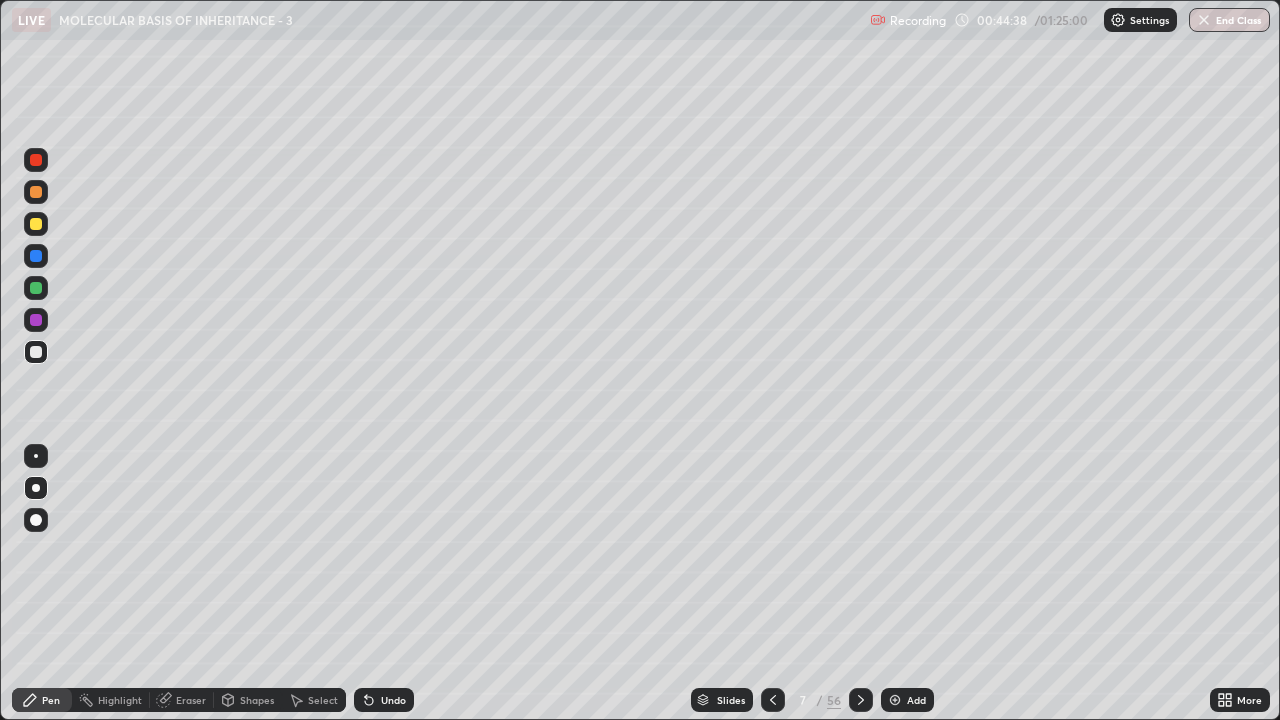 click 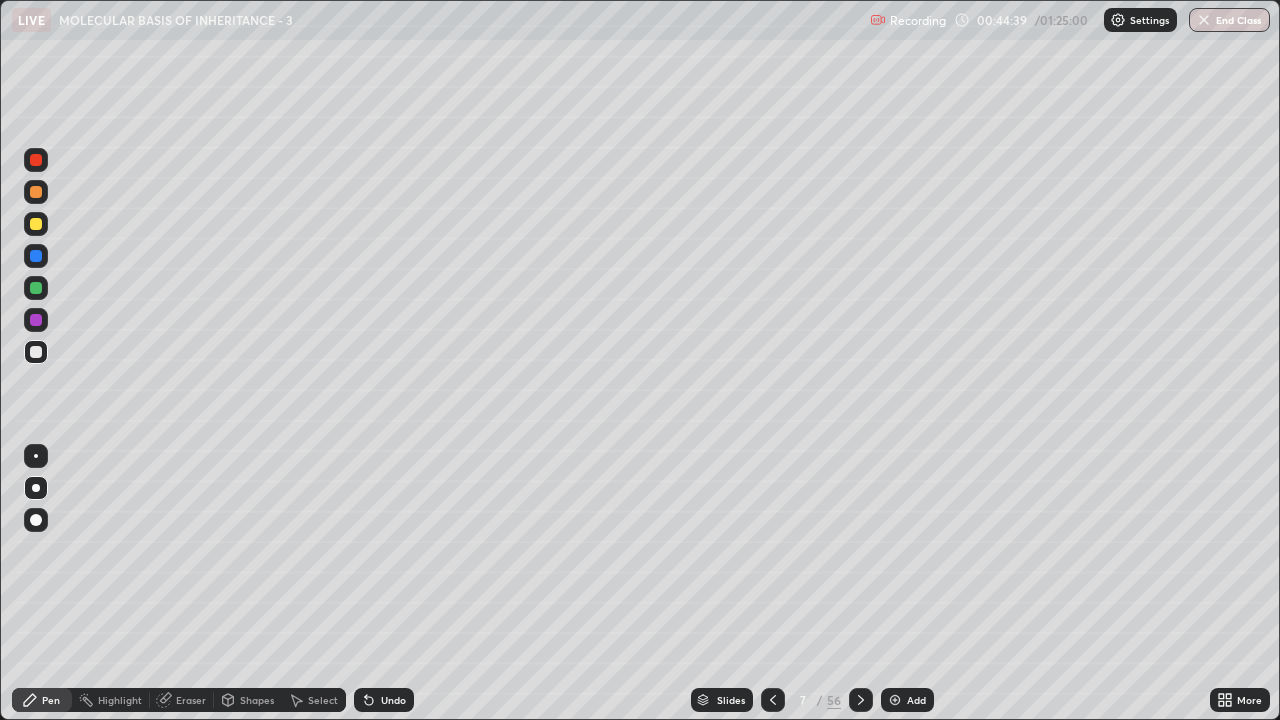 click 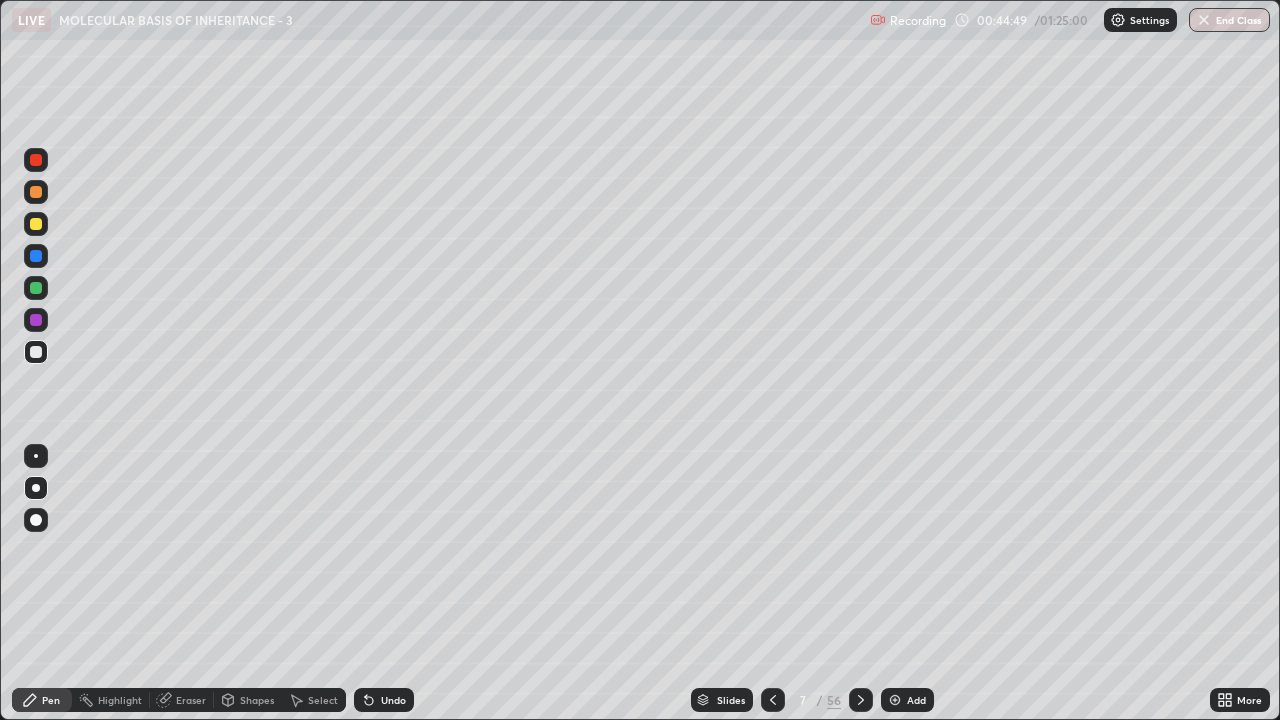 click 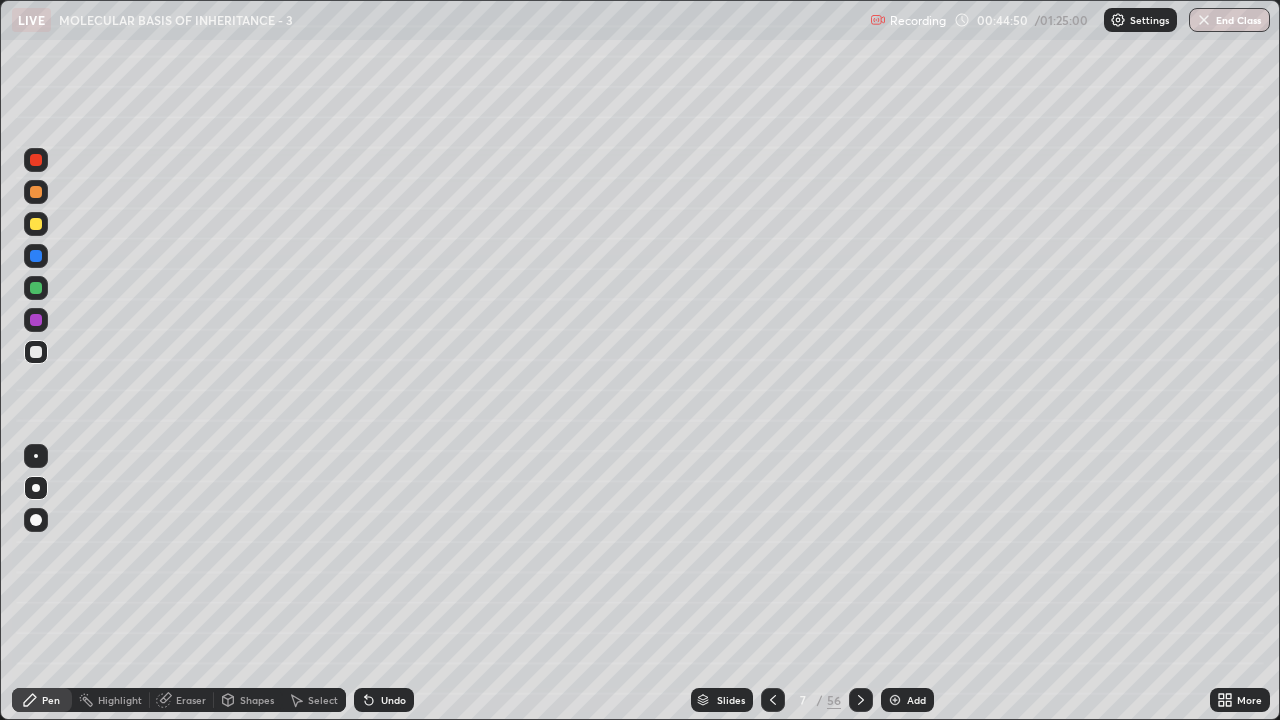 click 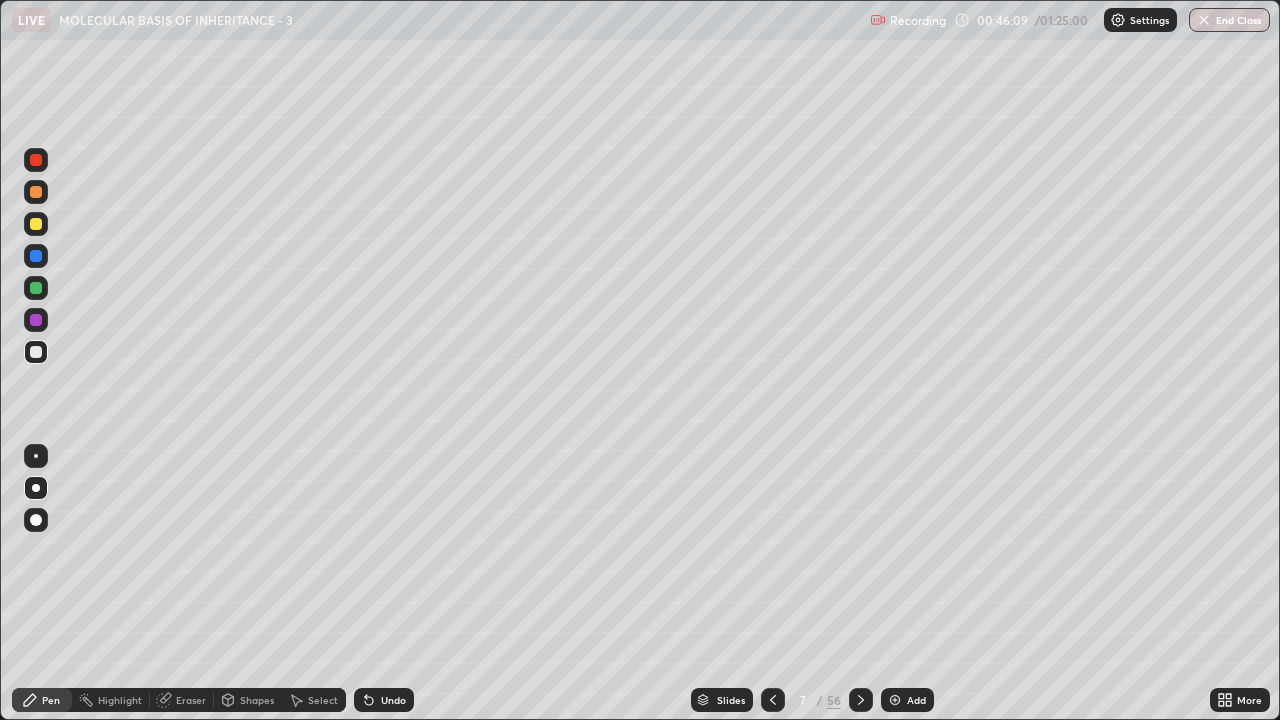 click at bounding box center (773, 700) 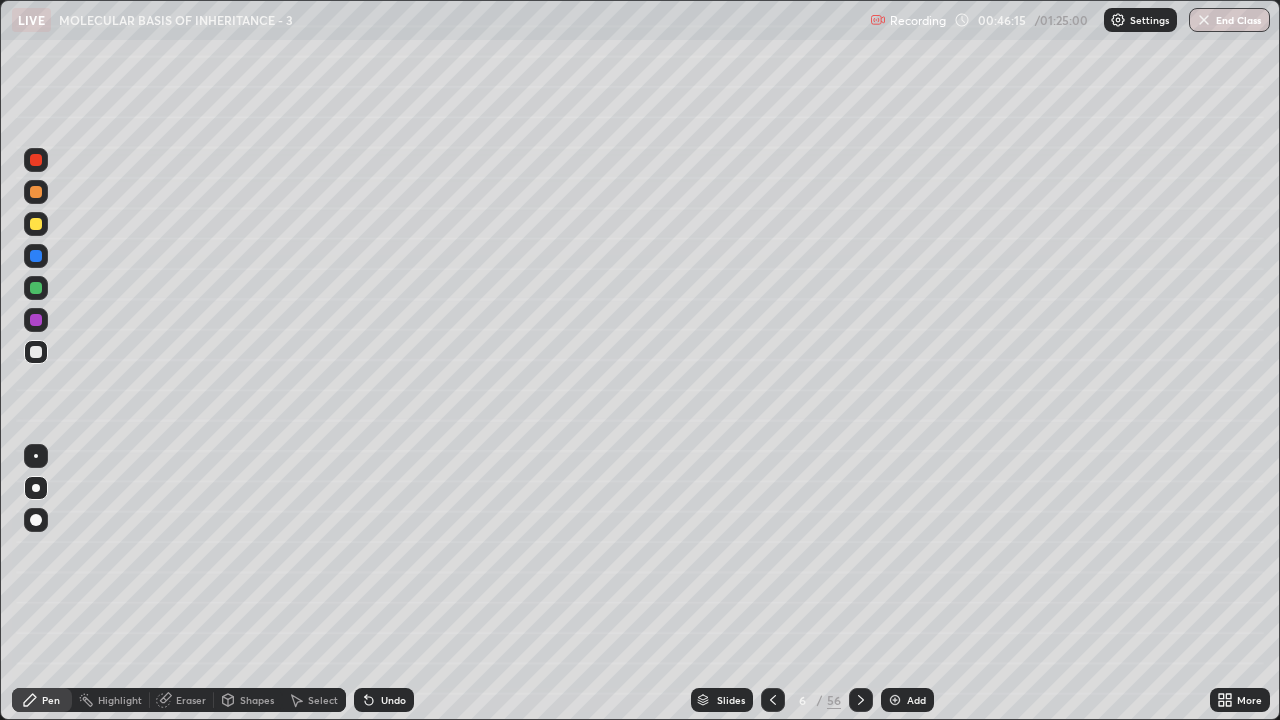 click at bounding box center (861, 700) 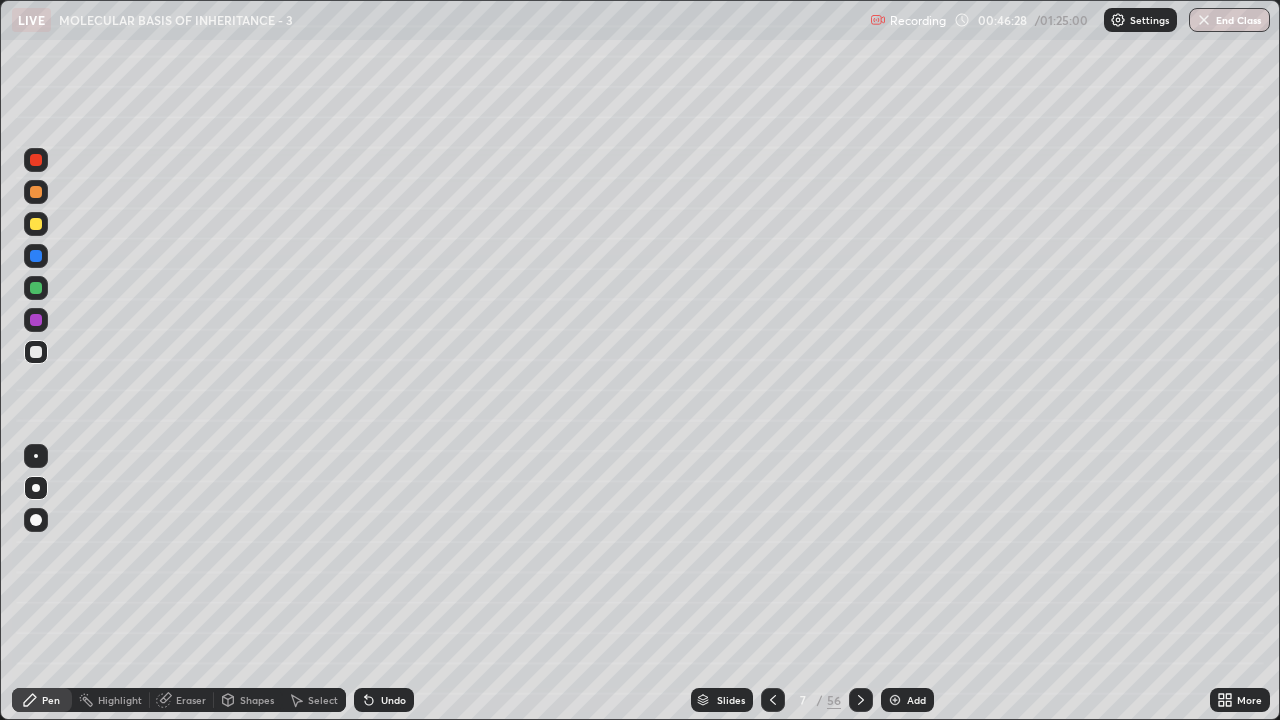 click 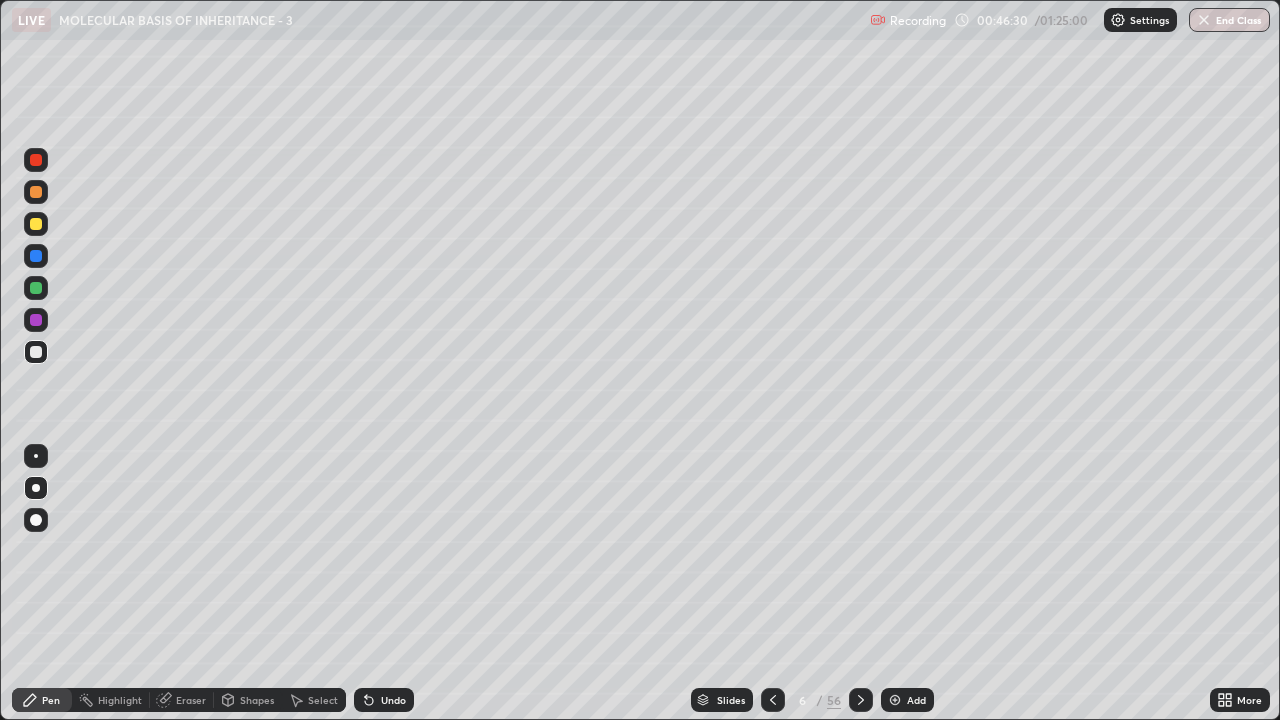 click 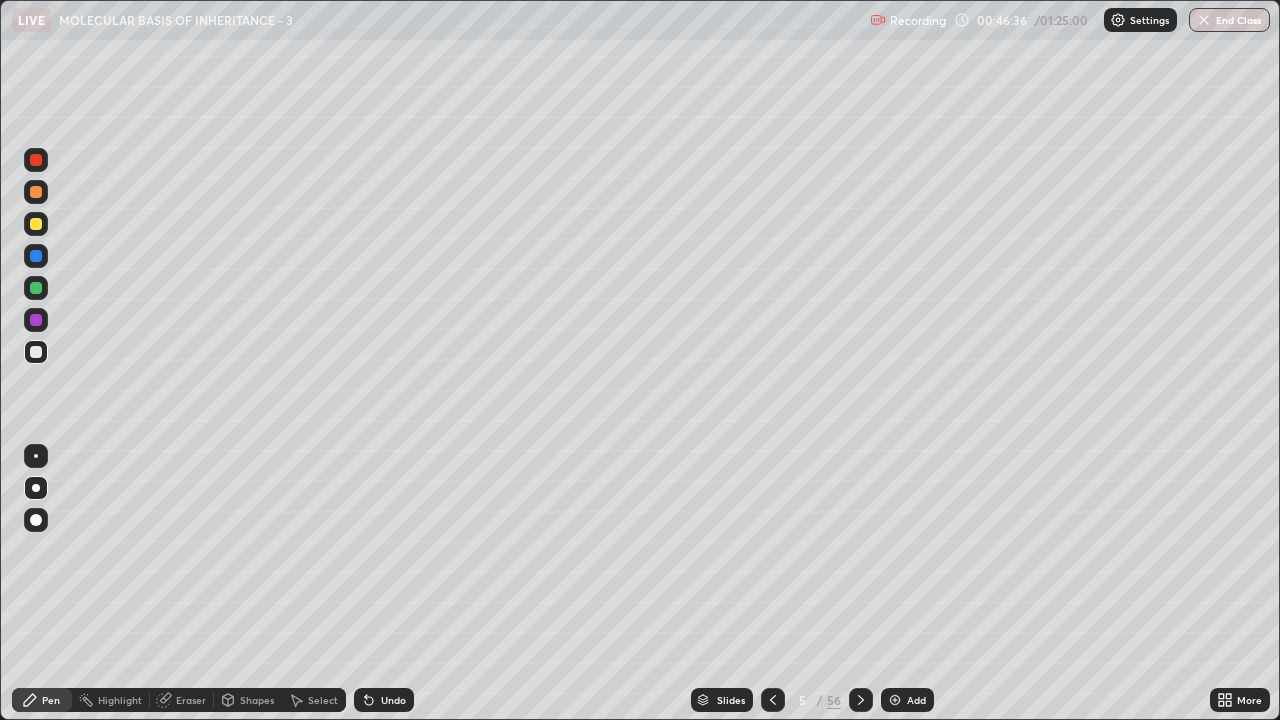 click 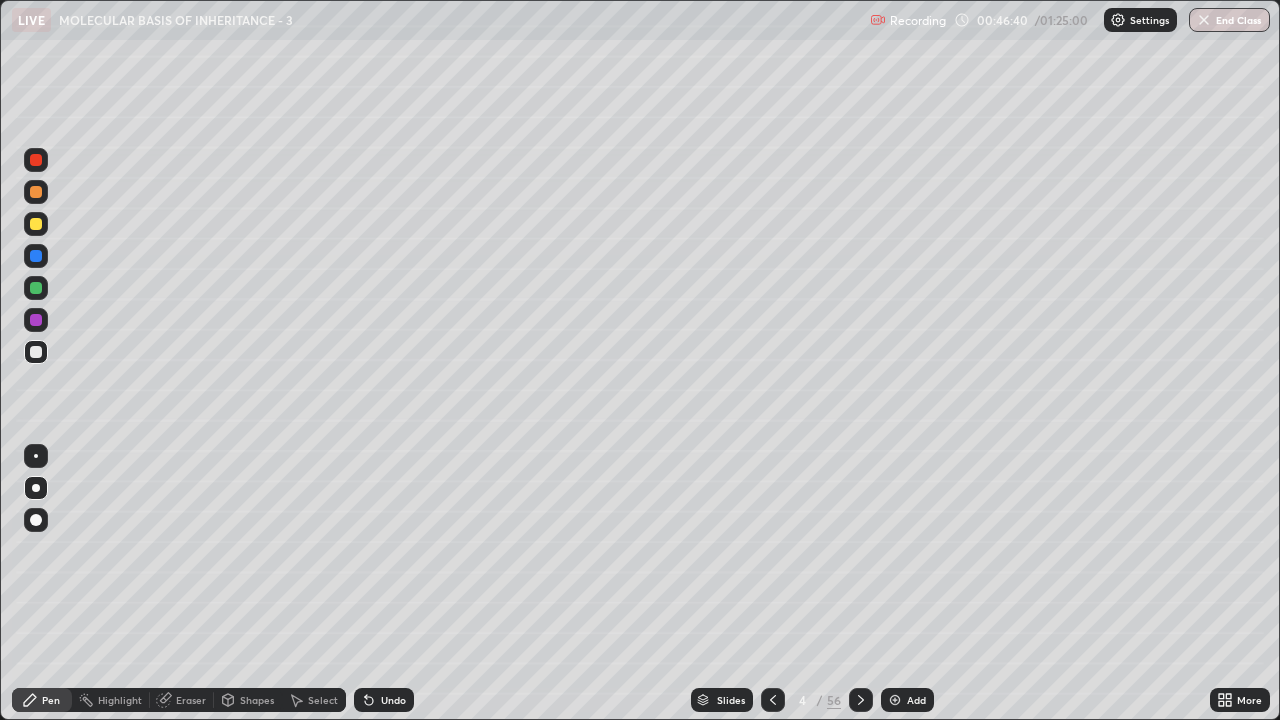 click 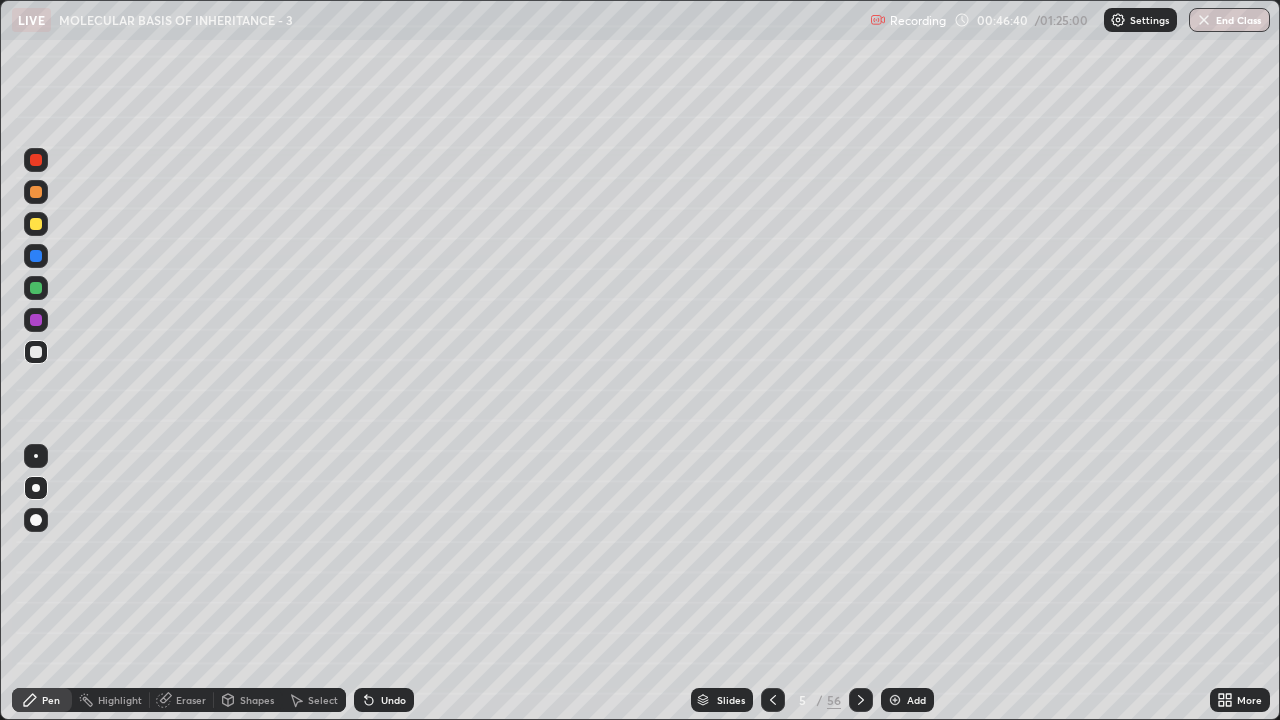 click 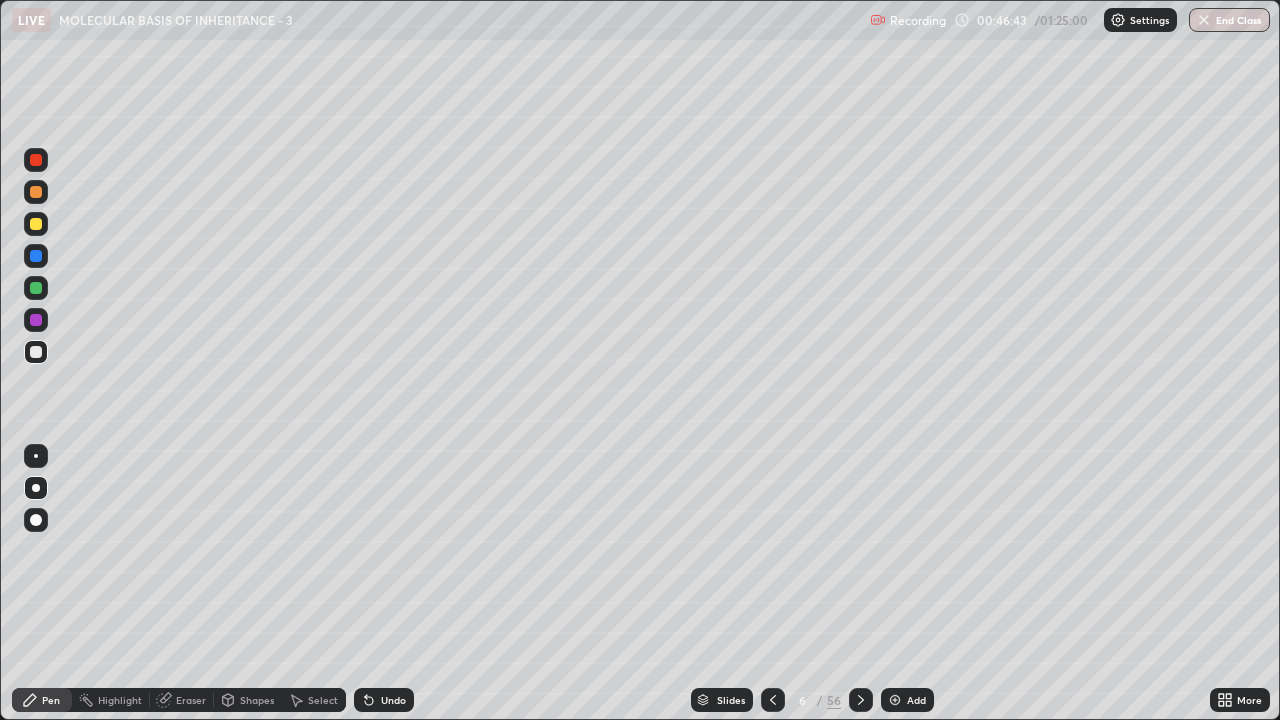 click 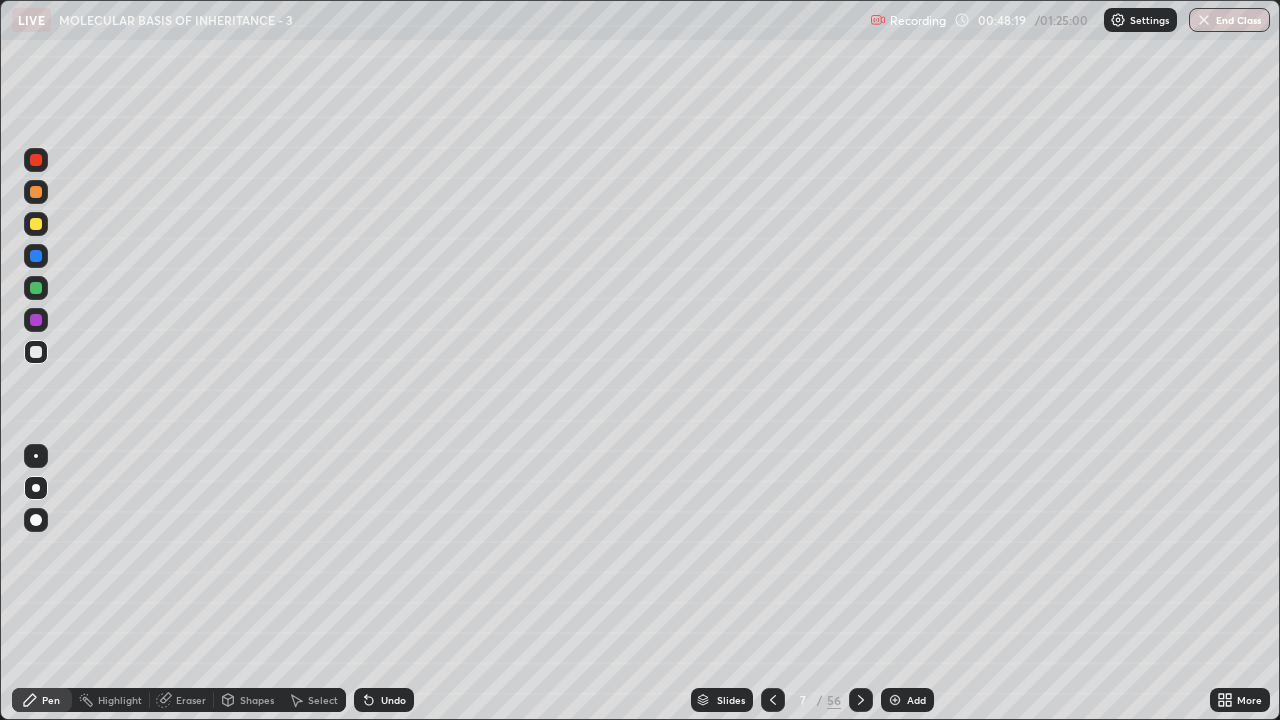 click on "Select" at bounding box center [314, 700] 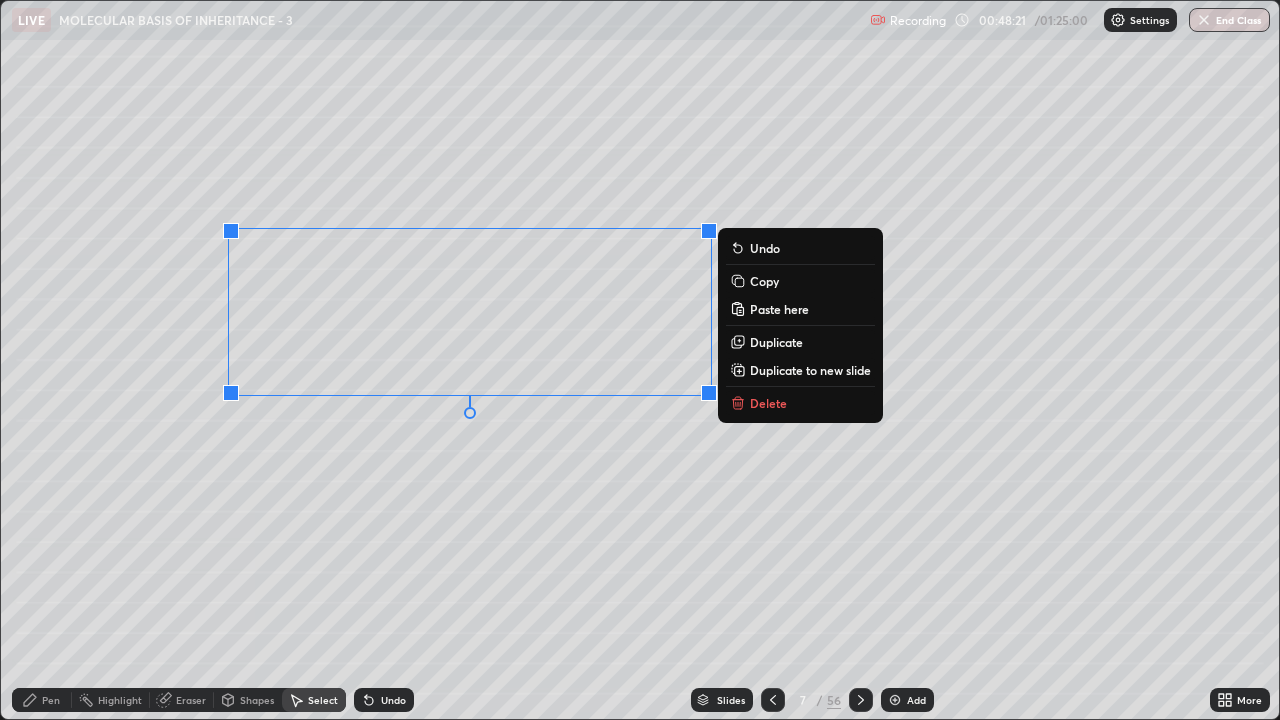 click on "0 ° Undo Copy Paste here Duplicate Duplicate to new slide Delete" at bounding box center [640, 360] 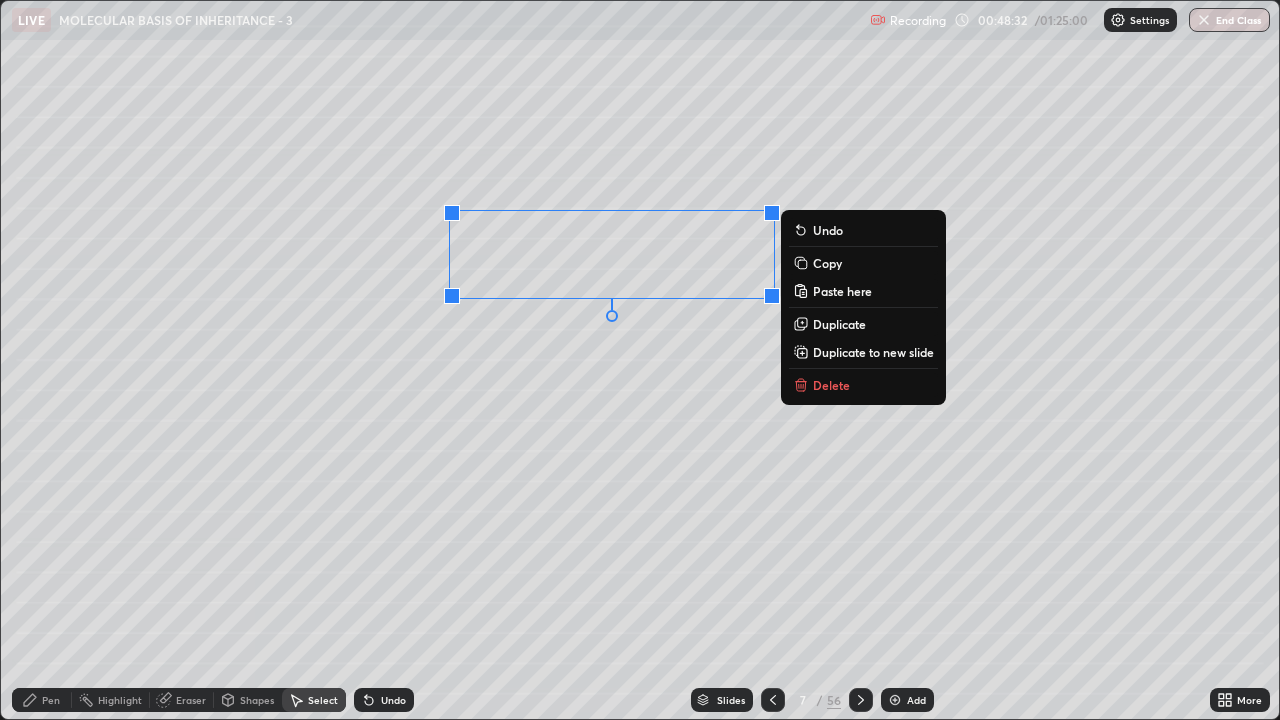 click on "0 ° Undo Copy Paste here Duplicate Duplicate to new slide Delete" at bounding box center [640, 360] 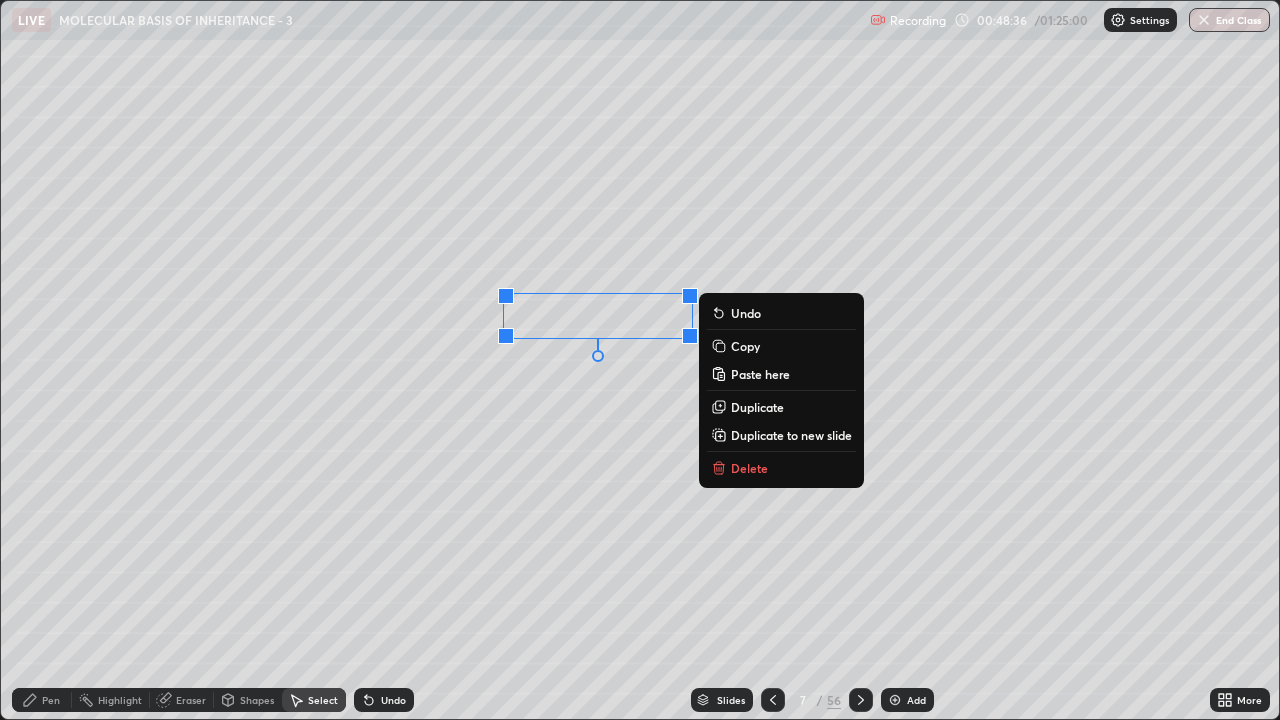click on "0 ° Undo Copy Paste here Duplicate Duplicate to new slide Delete" at bounding box center (640, 360) 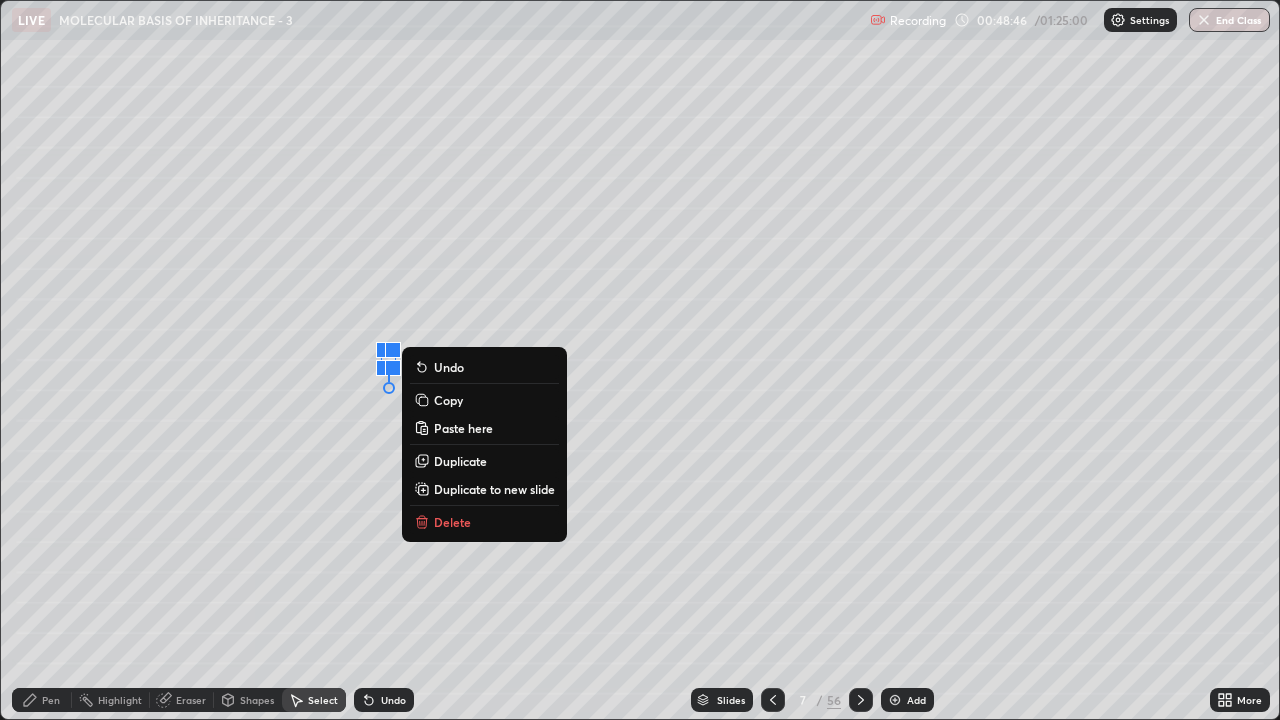 click on "Pen" at bounding box center (51, 700) 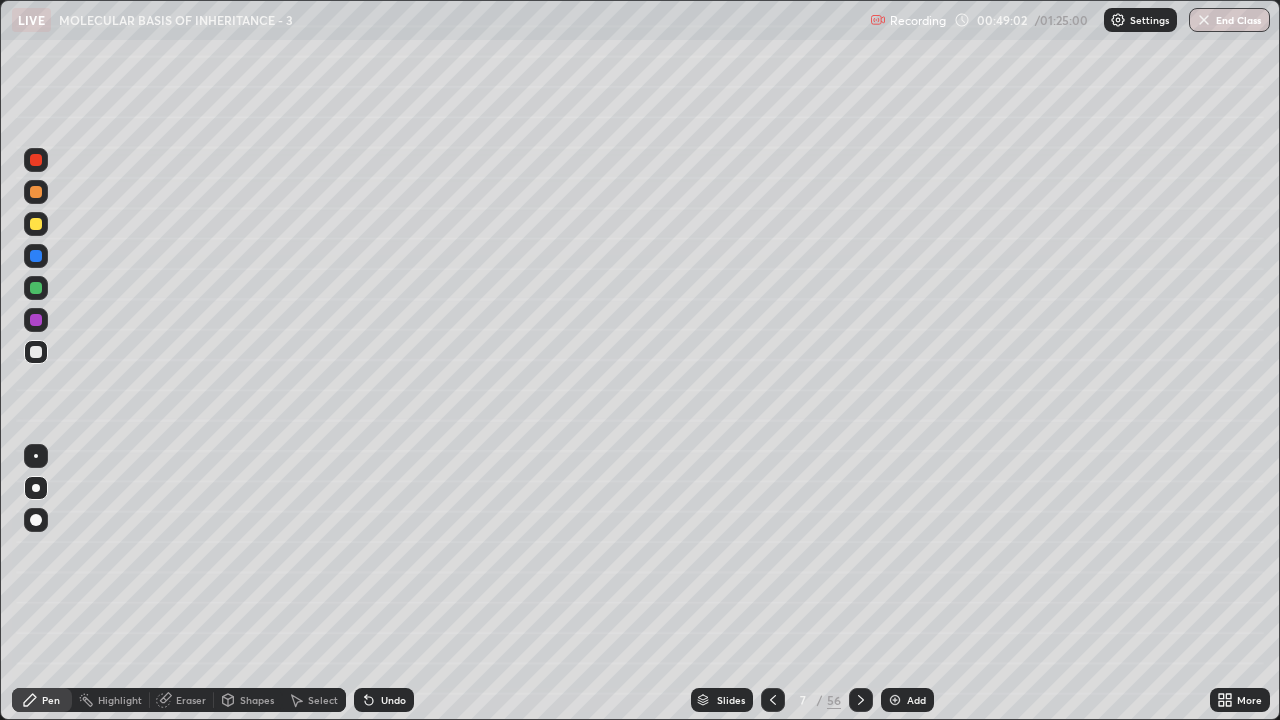 click 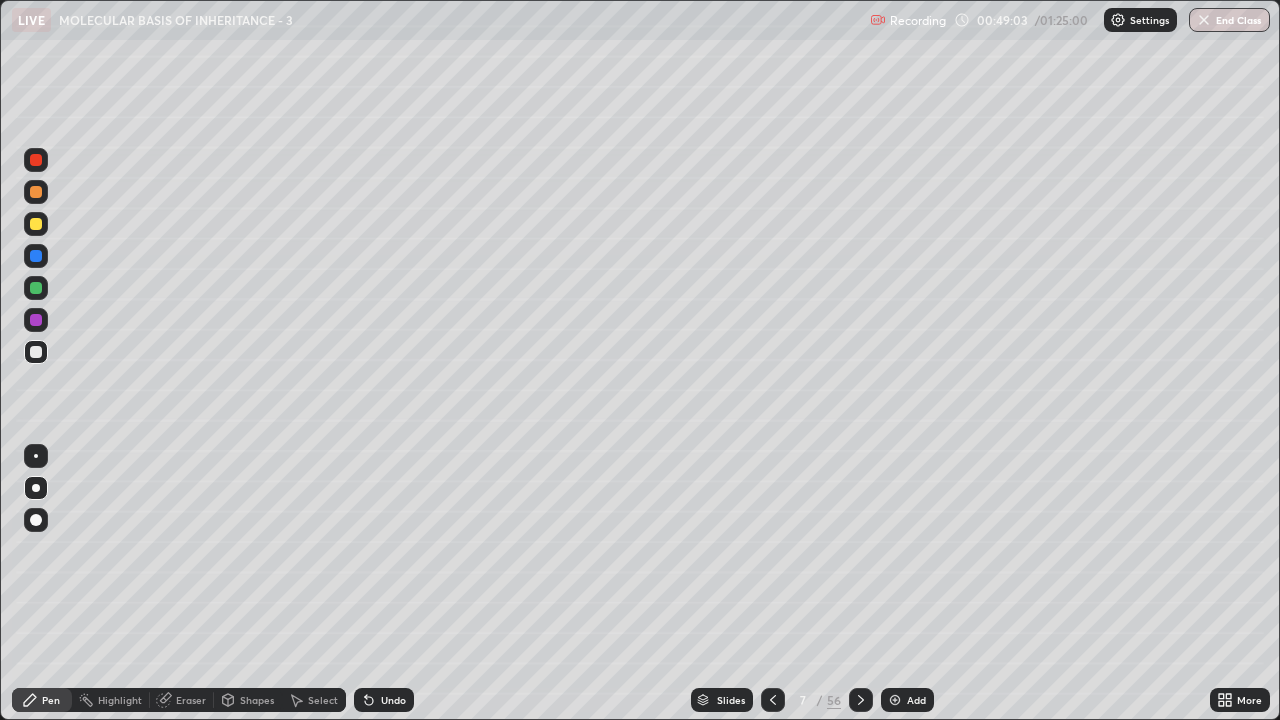 click 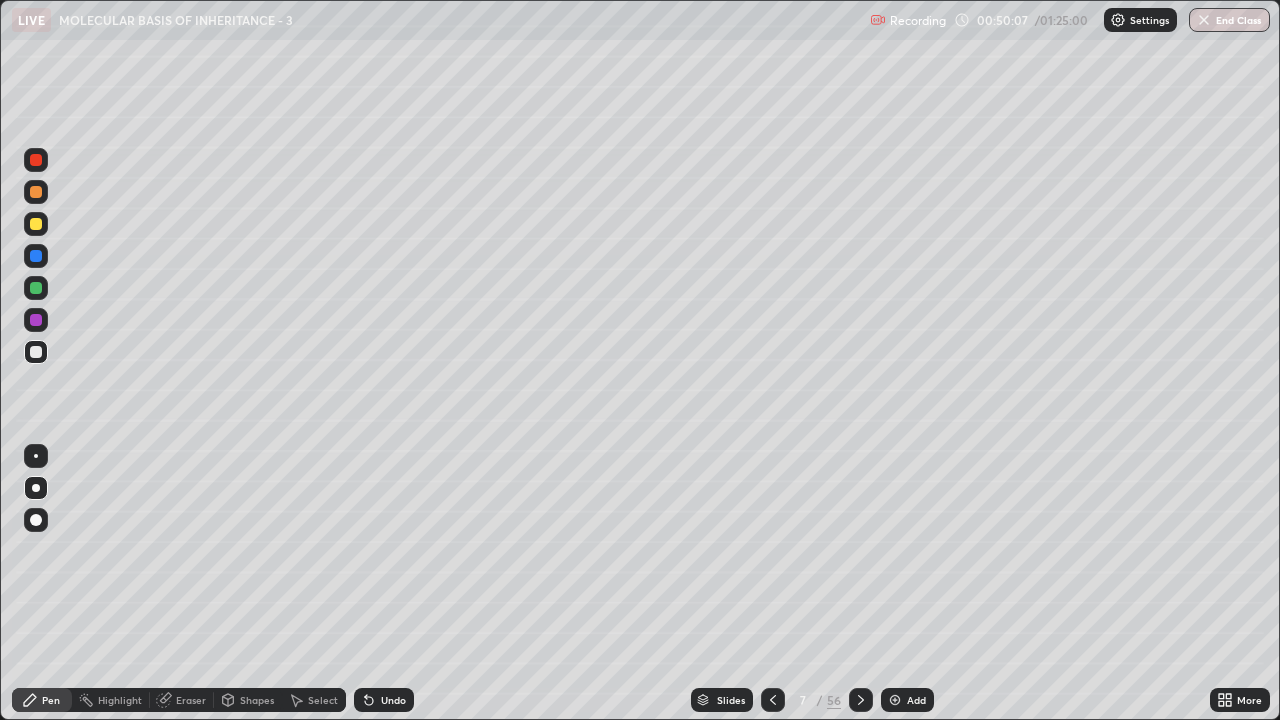 click on "Eraser" at bounding box center (191, 700) 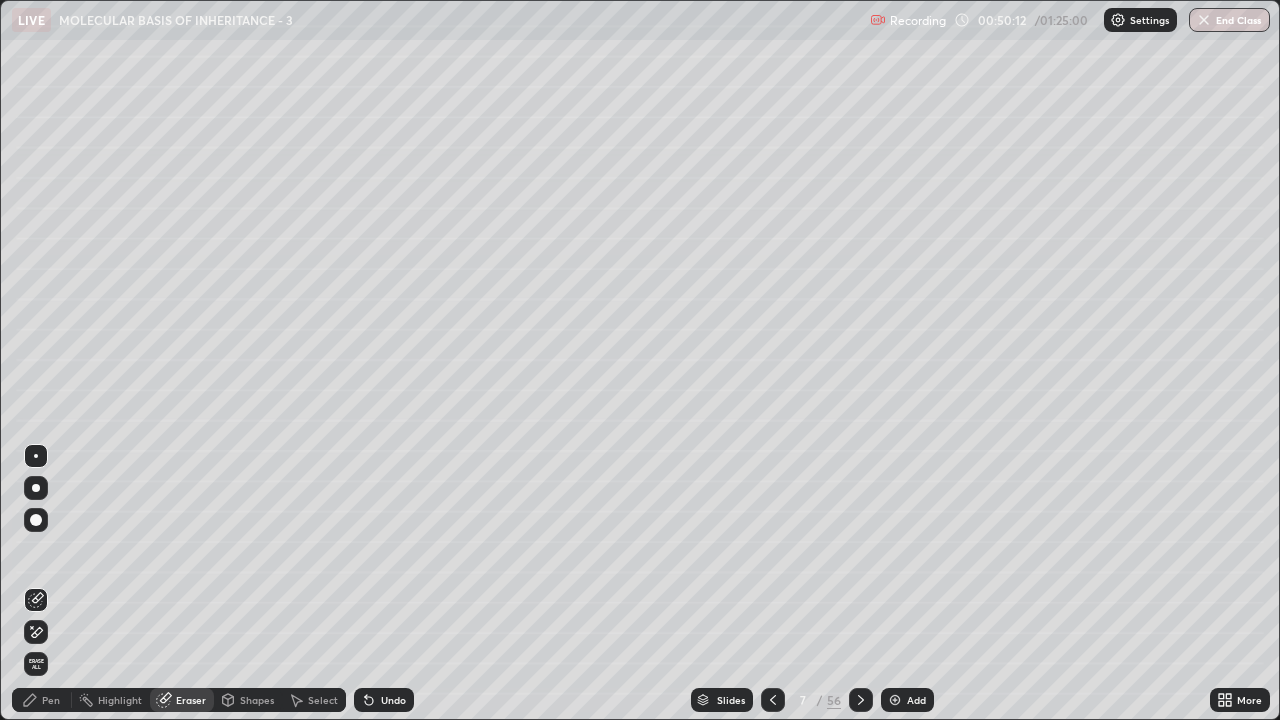 click on "Pen" at bounding box center [51, 700] 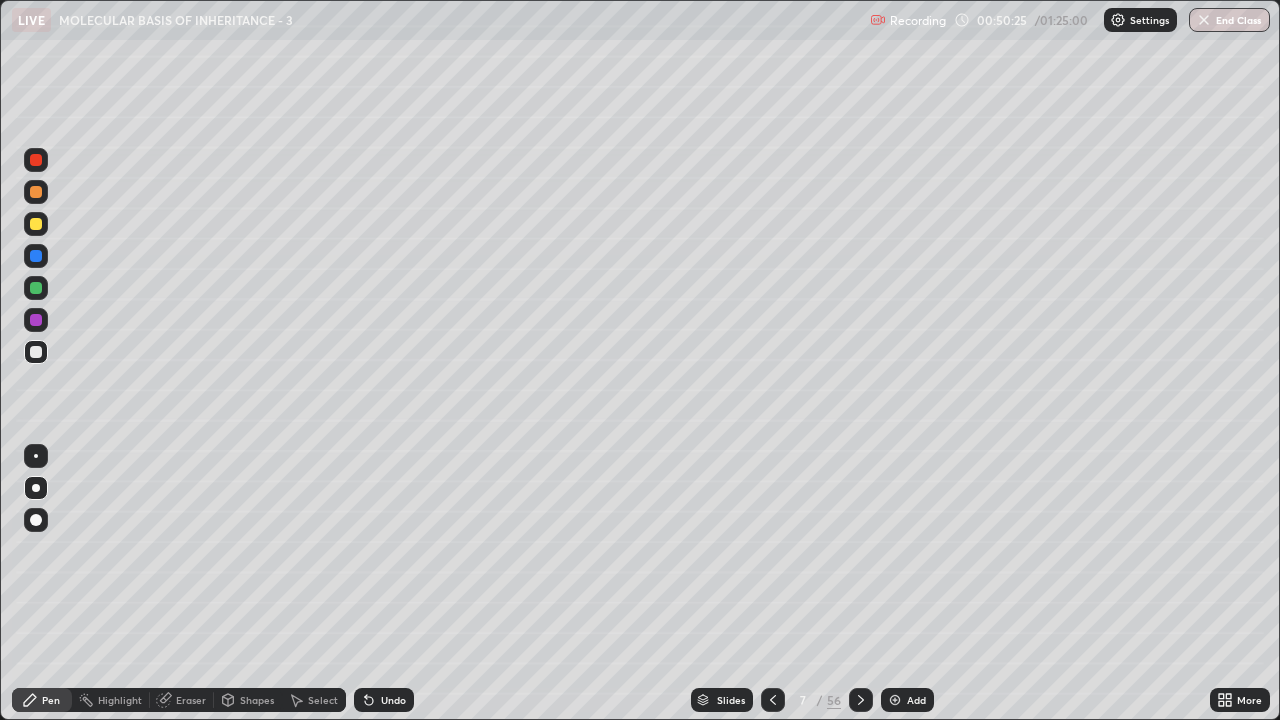 click on "Eraser" at bounding box center (182, 700) 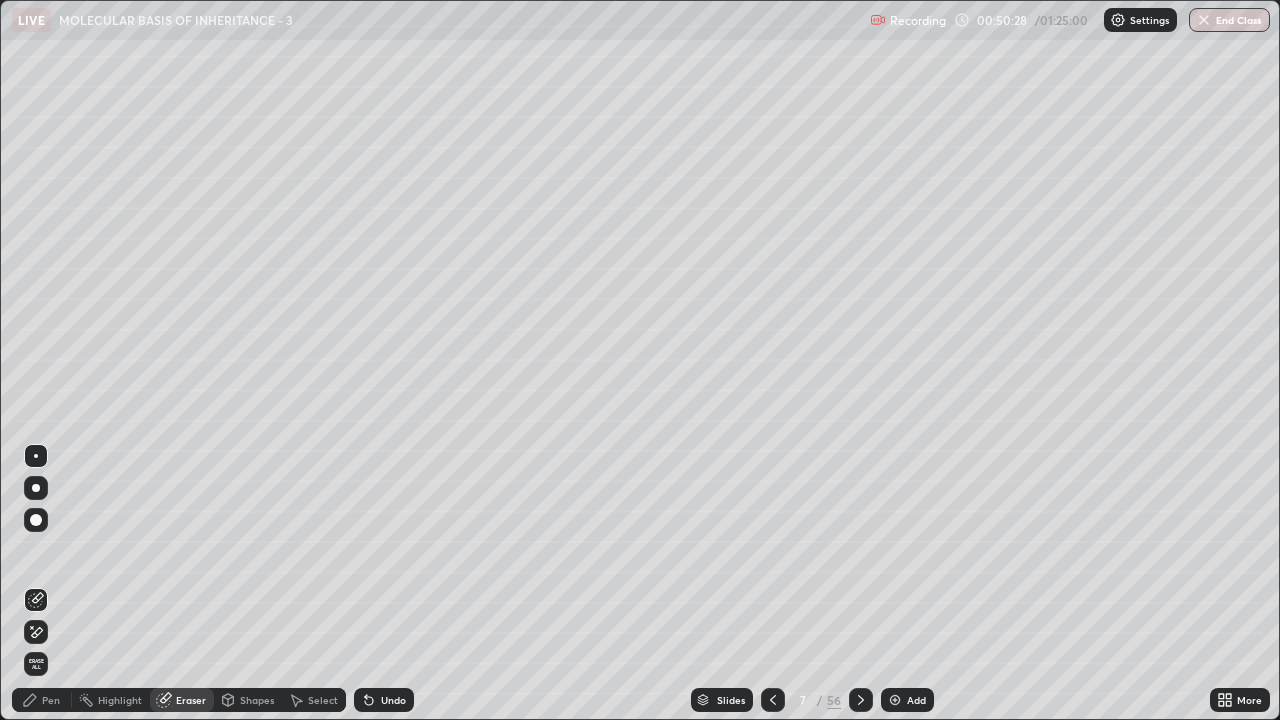 click on "Pen" at bounding box center (51, 700) 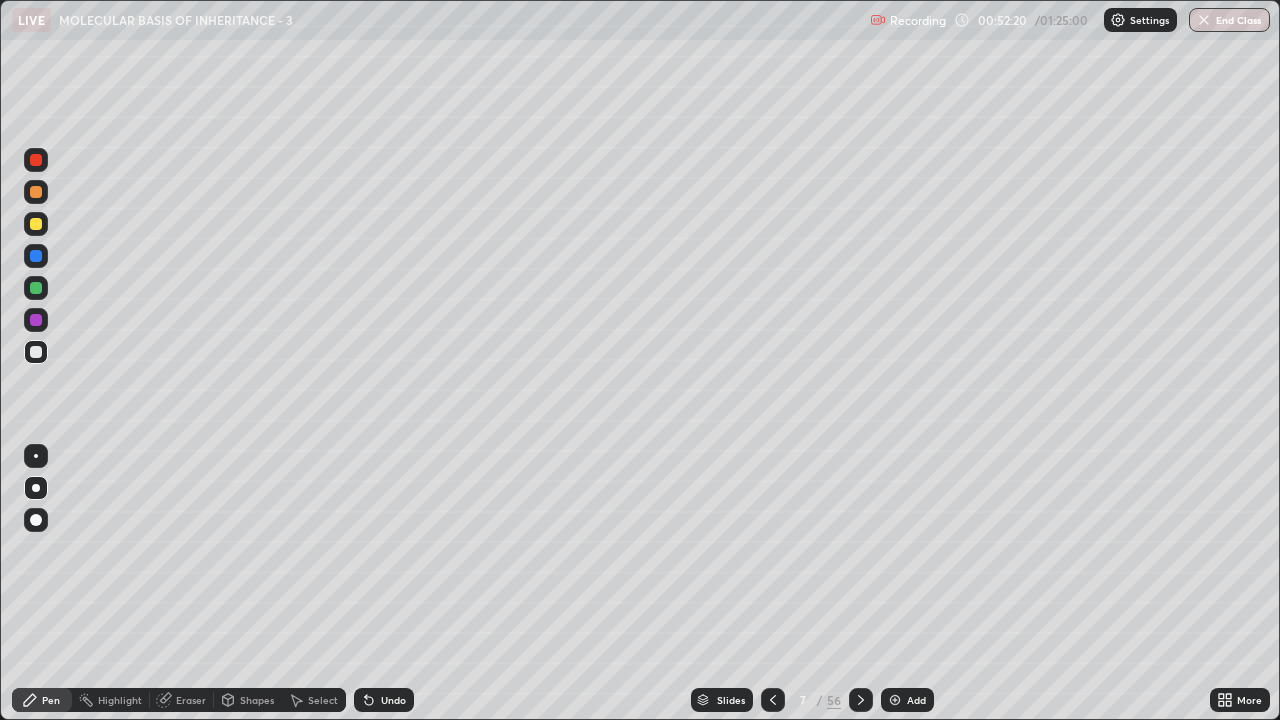 click 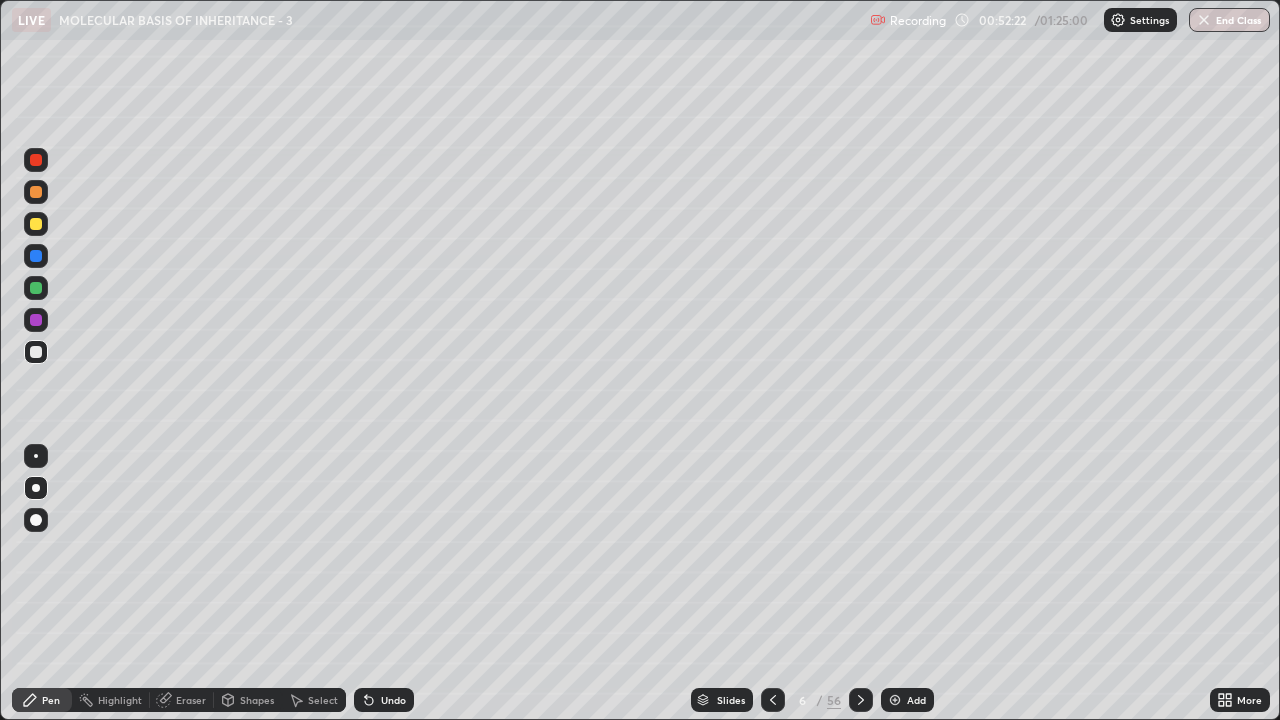 click 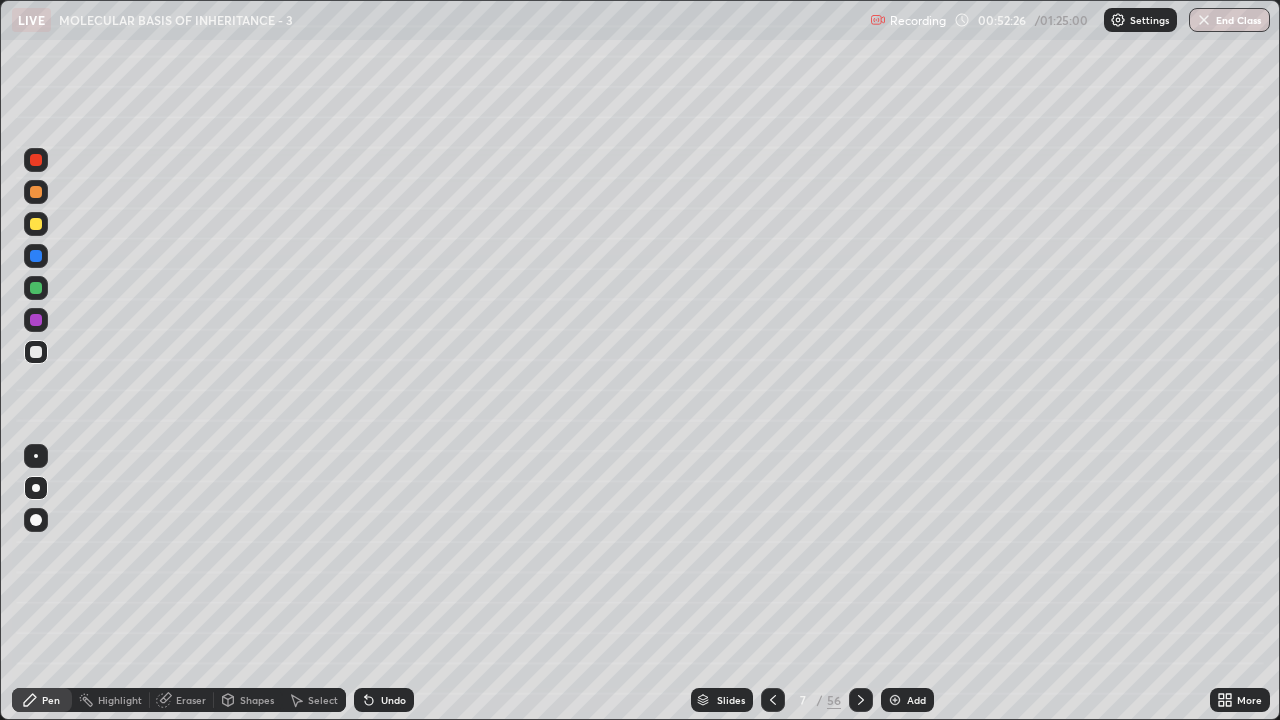 click 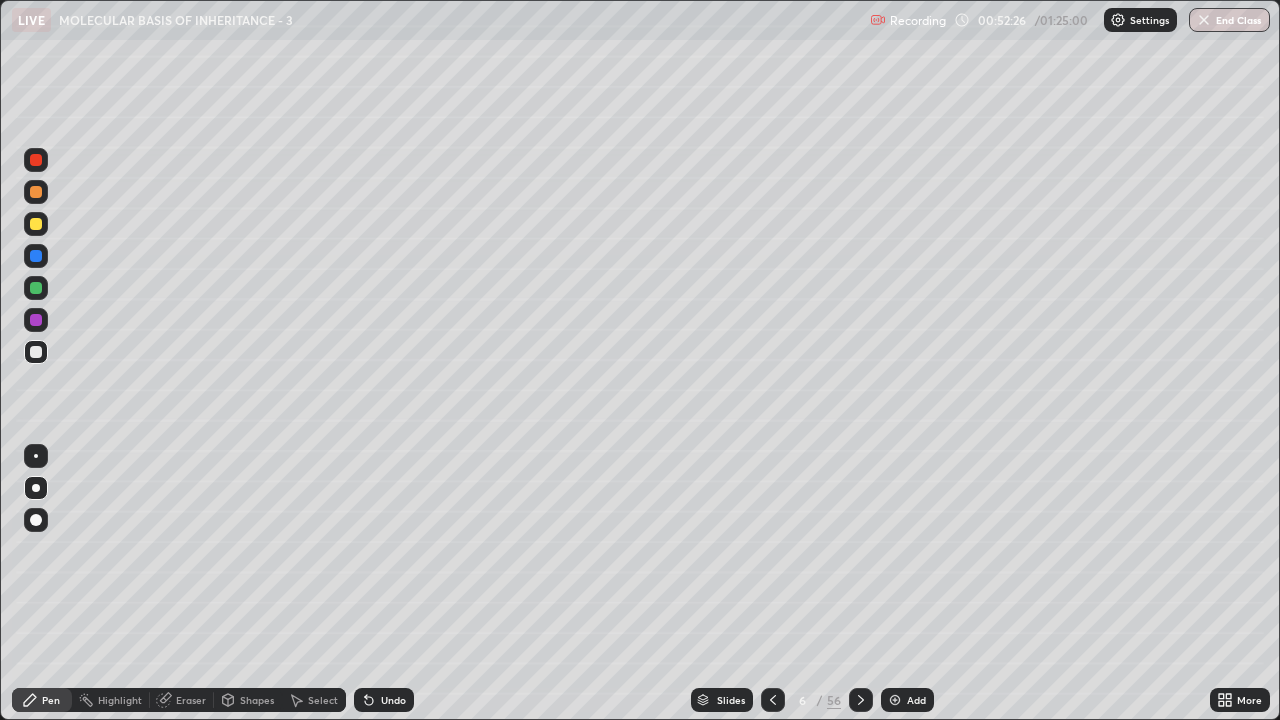 click 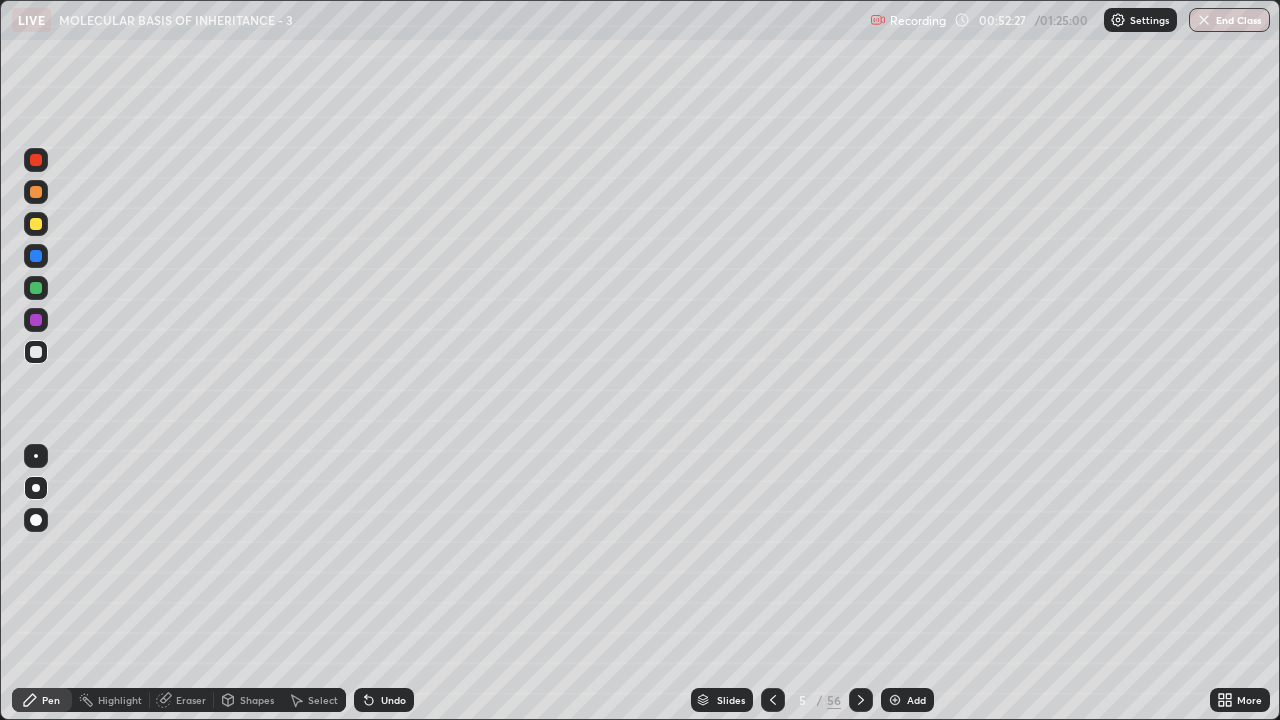 click 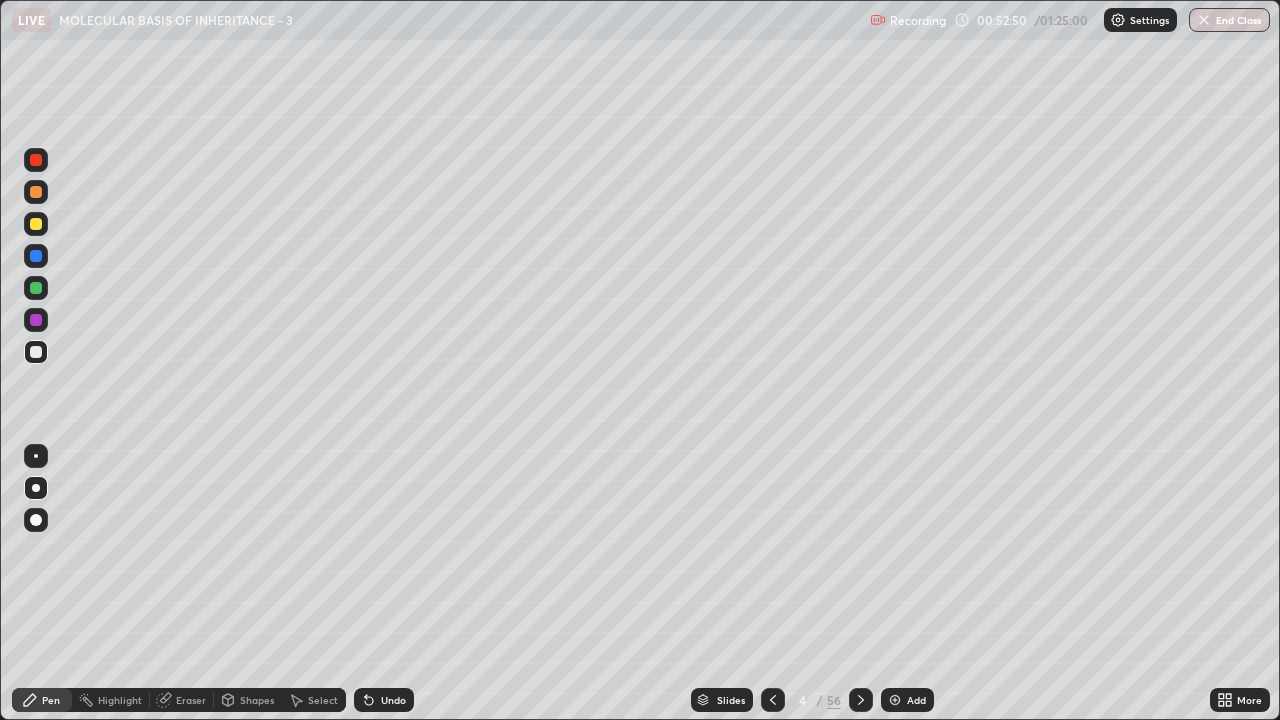click on "Shapes" at bounding box center (257, 700) 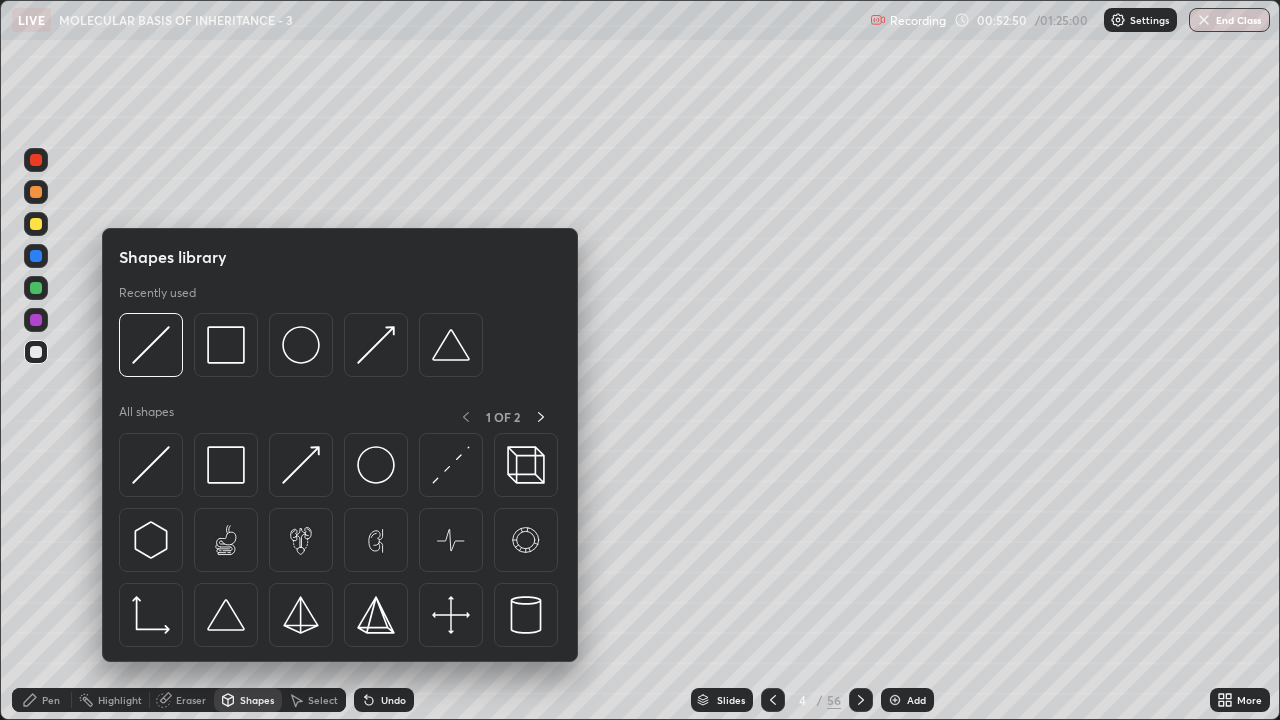 click on "Eraser" at bounding box center (191, 700) 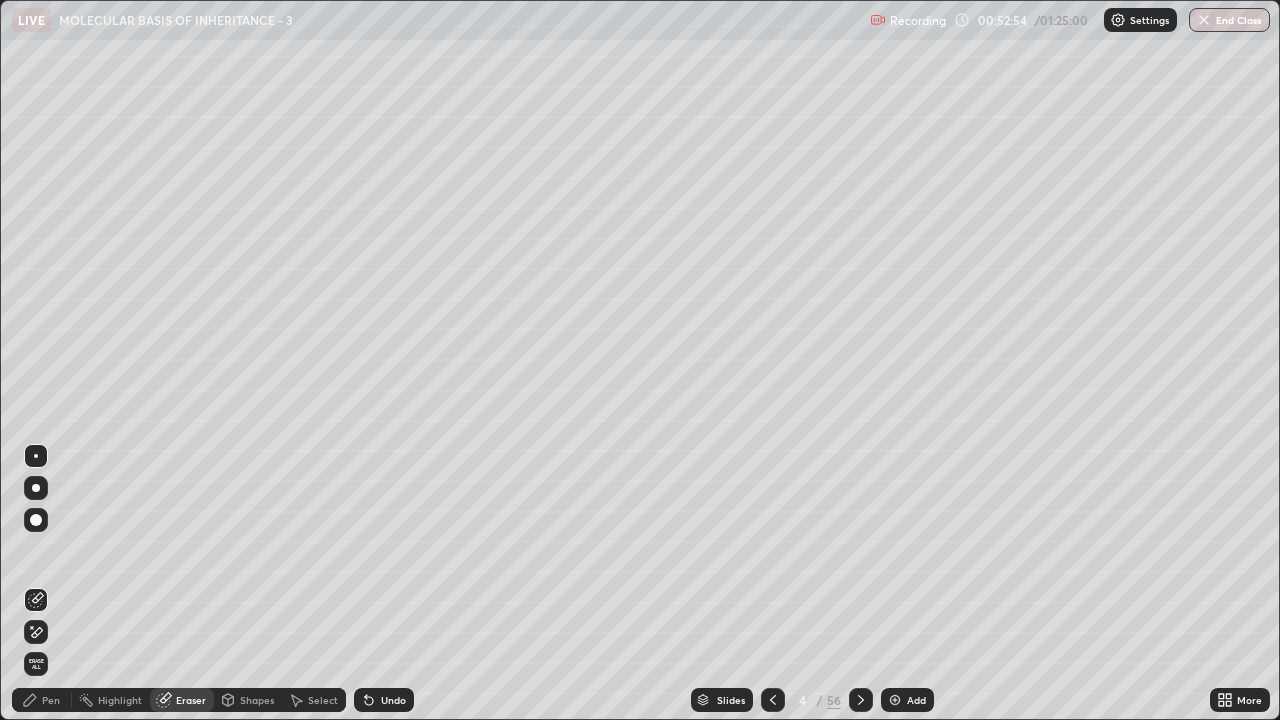 click on "Pen" at bounding box center [51, 700] 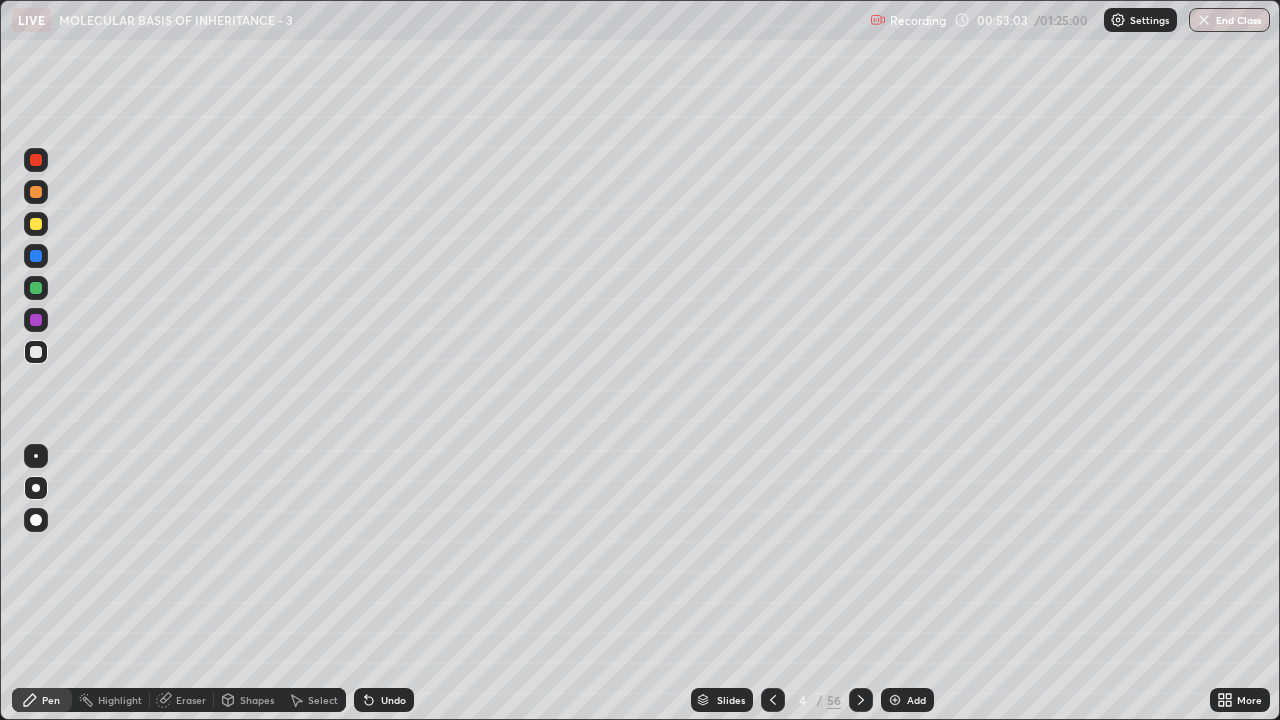 click 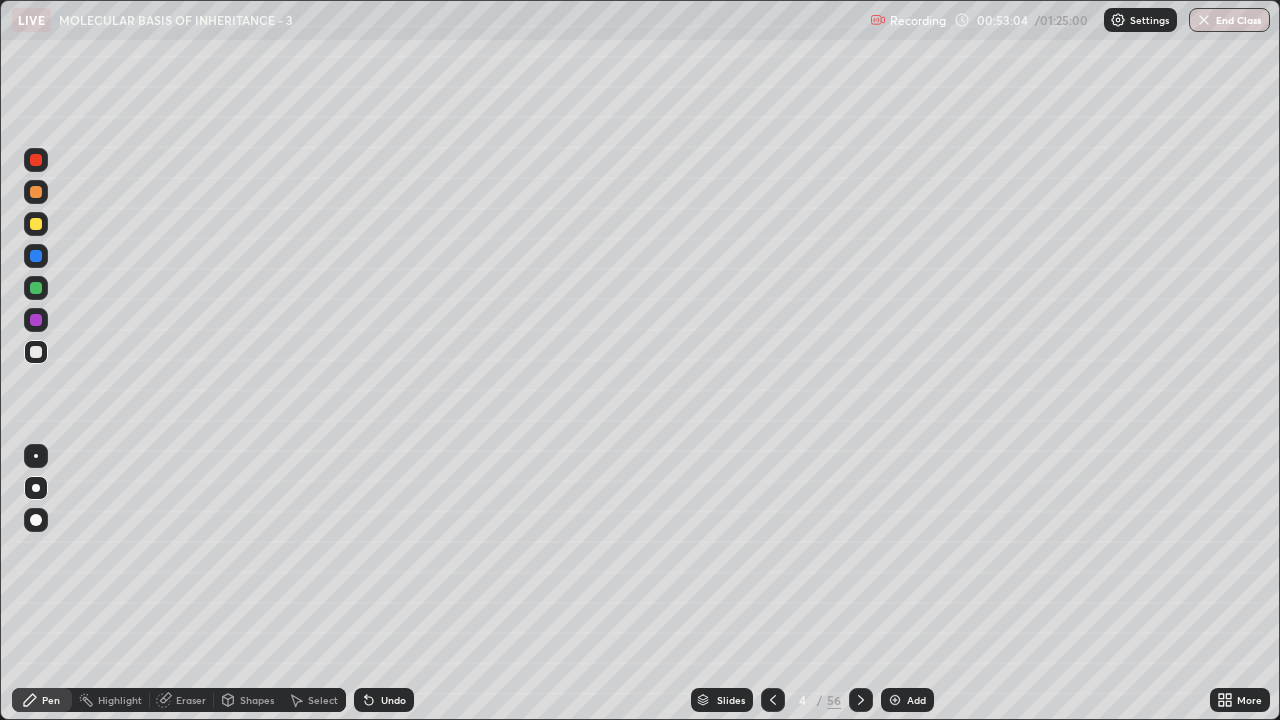 click 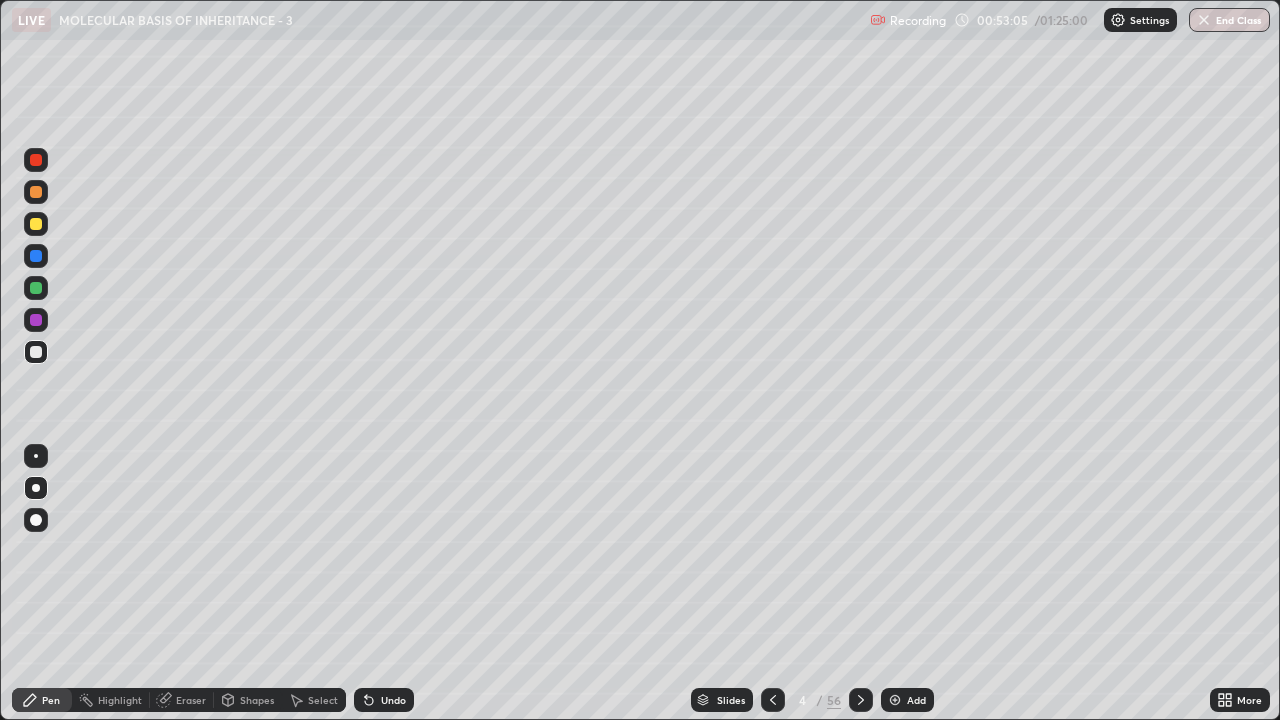 click 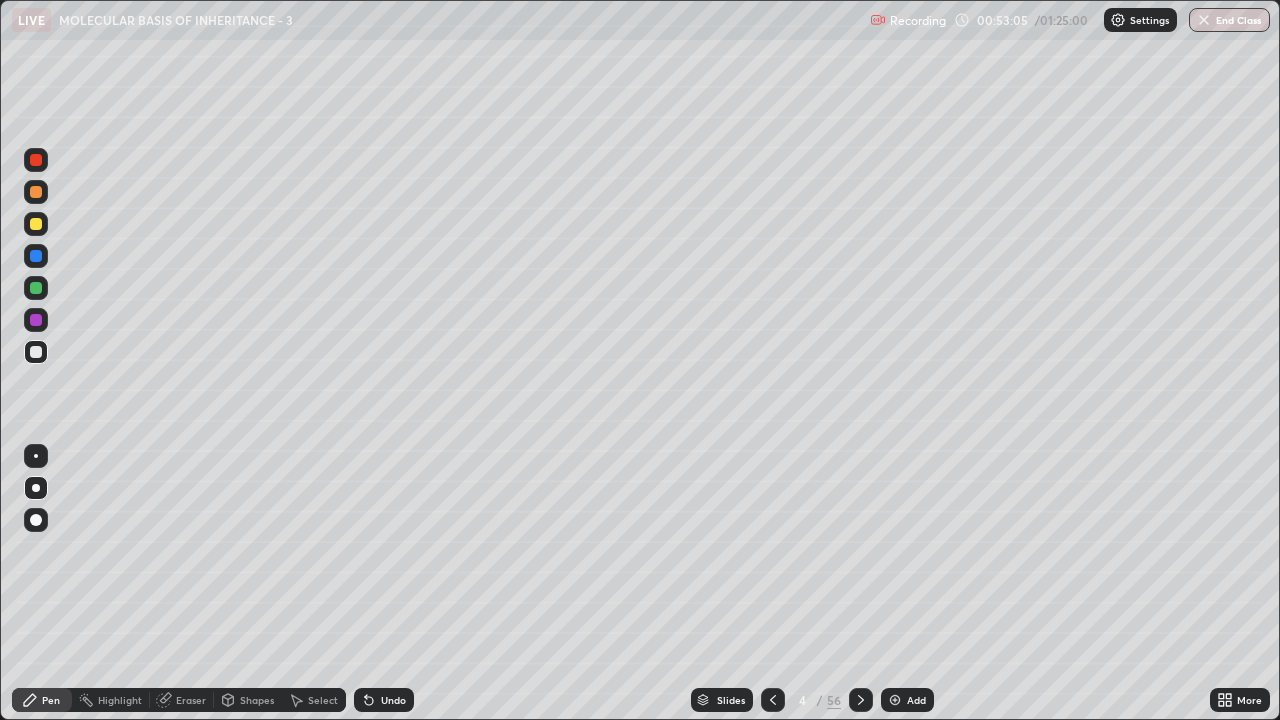 click 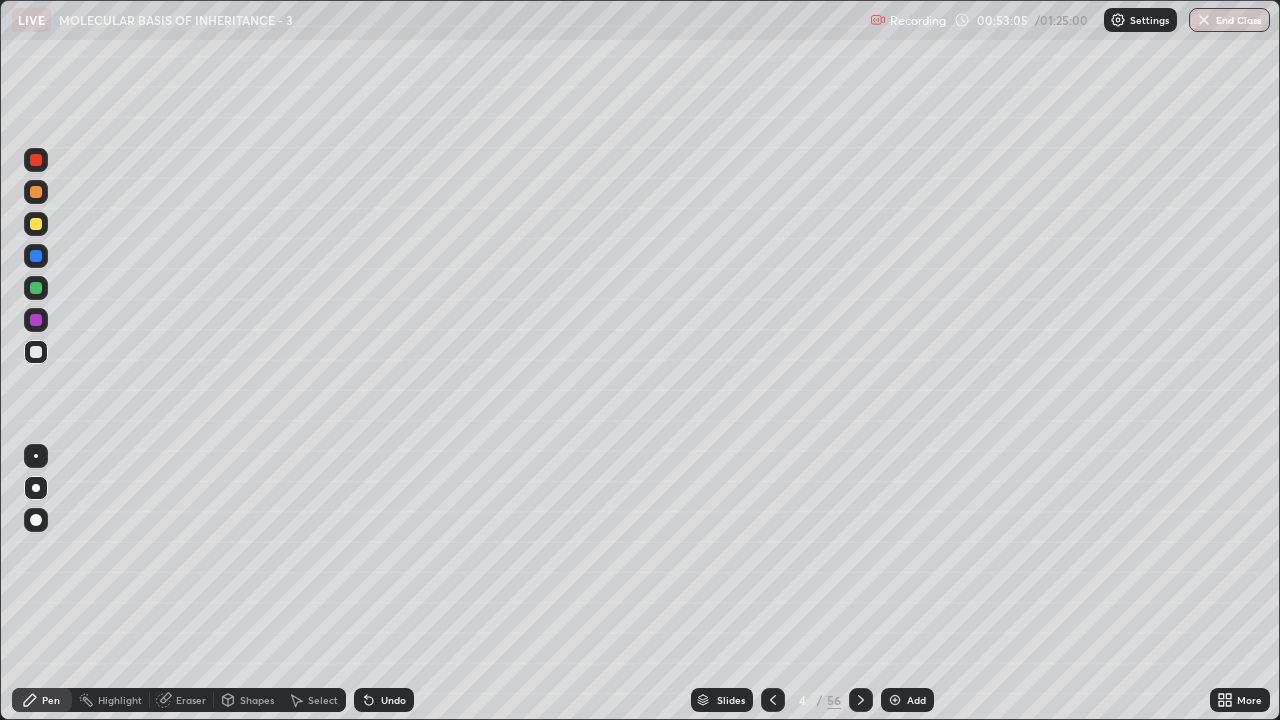 click 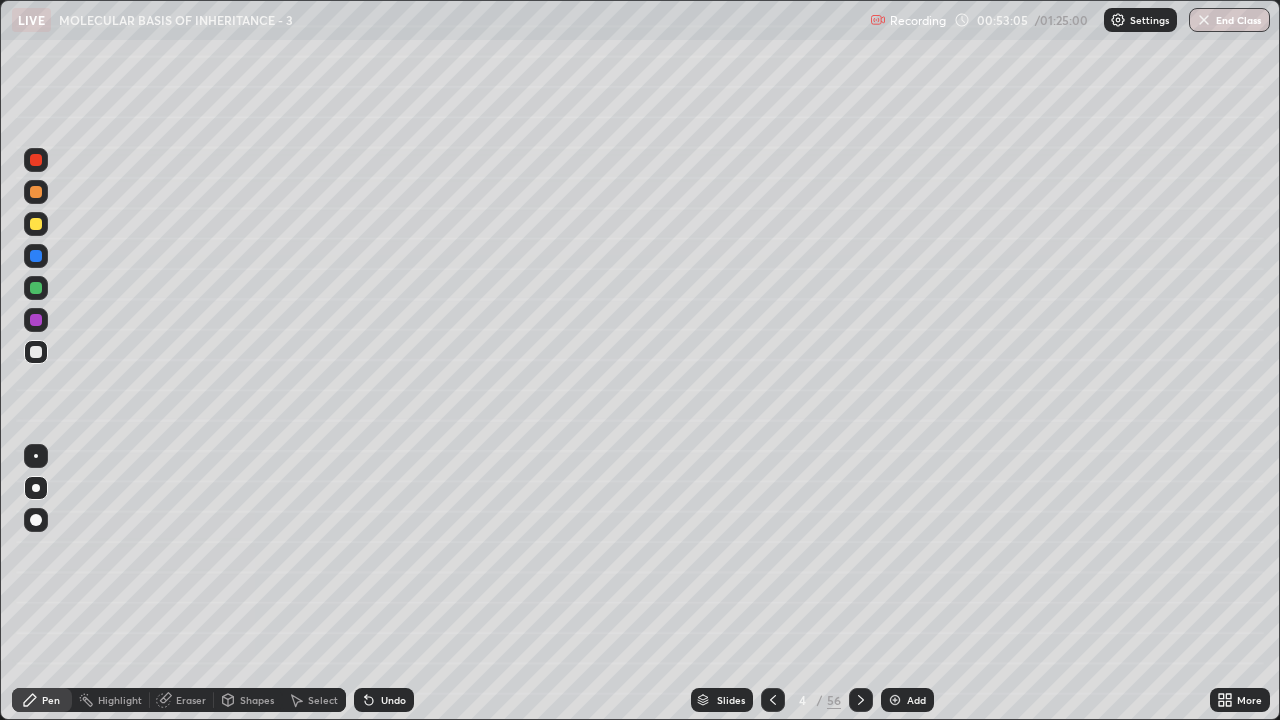 click 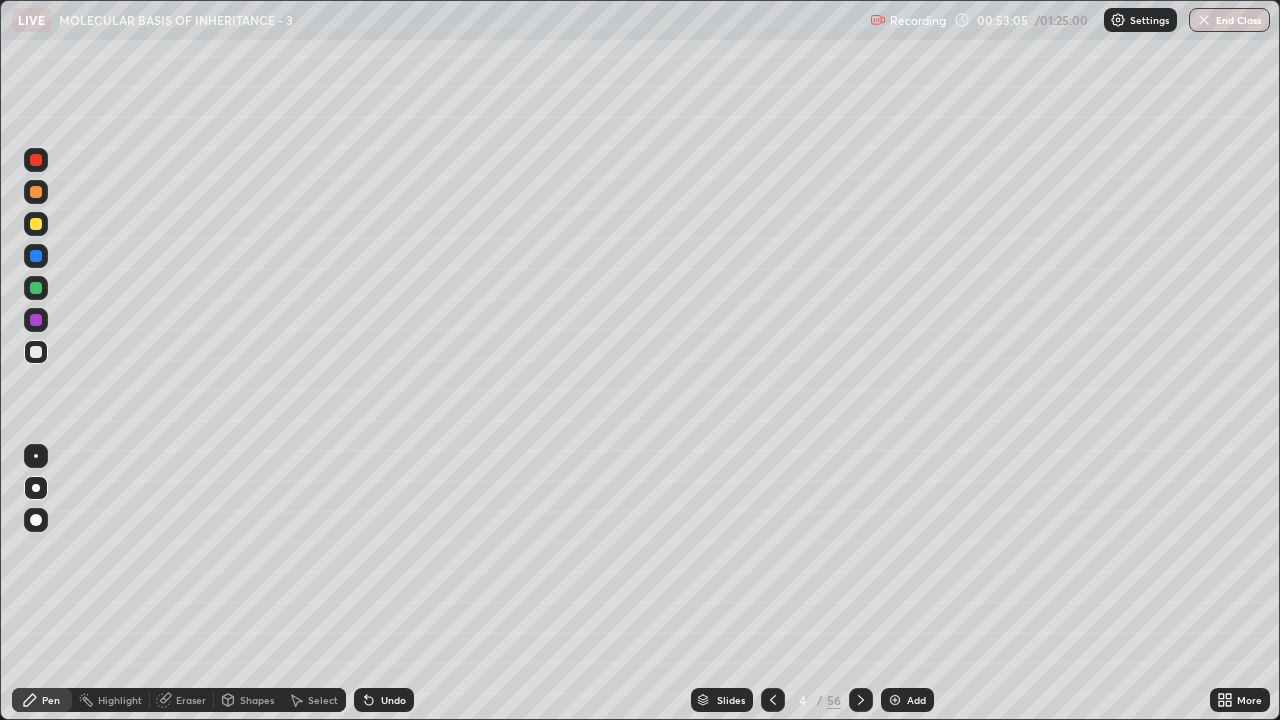 click 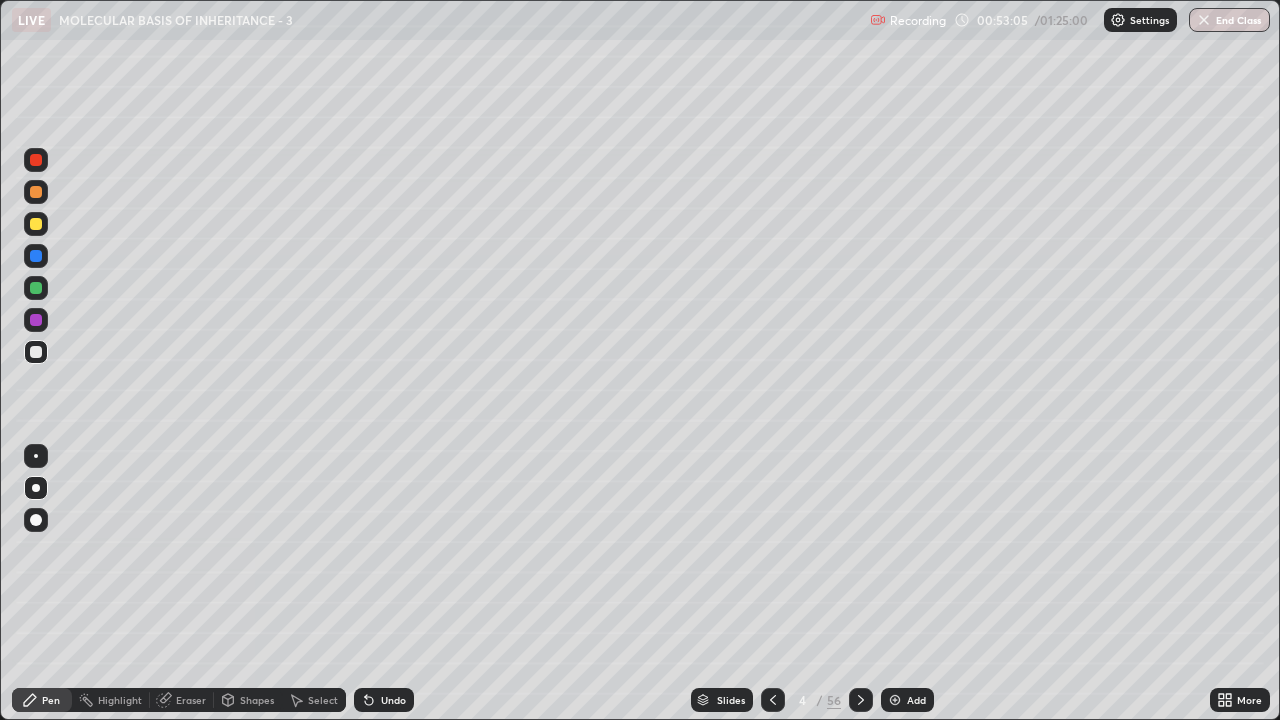 click 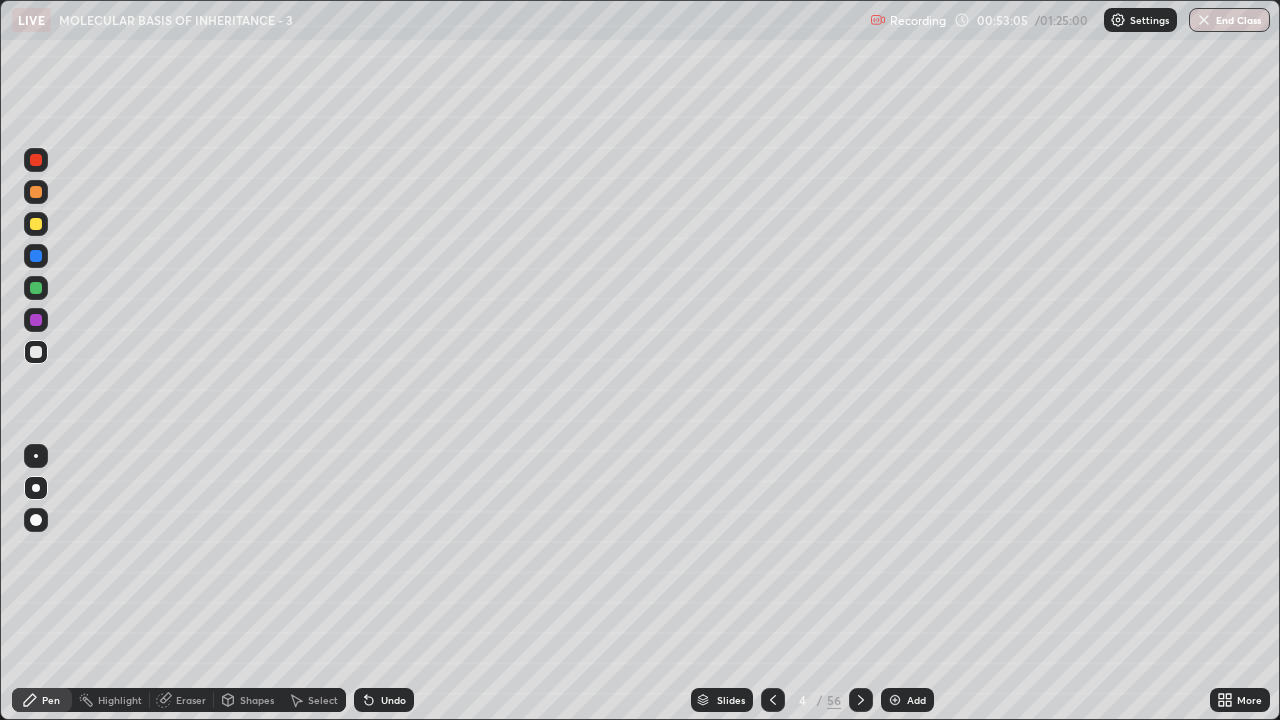 click 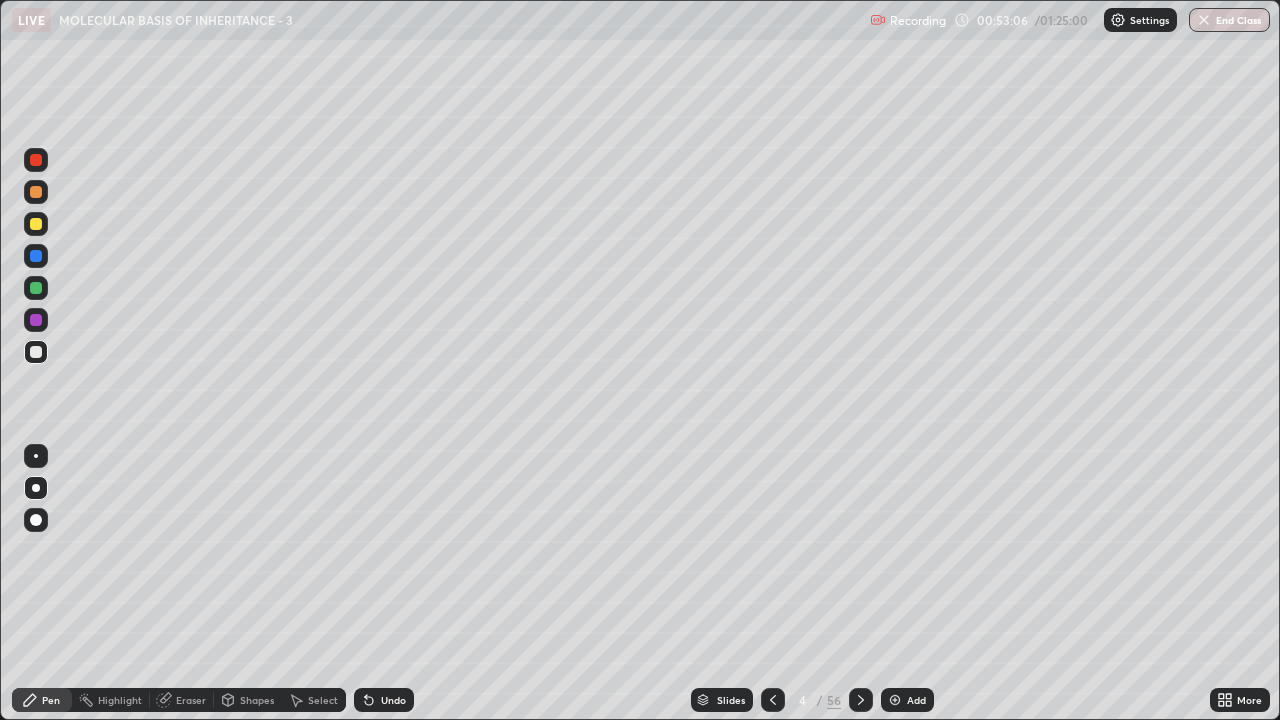click 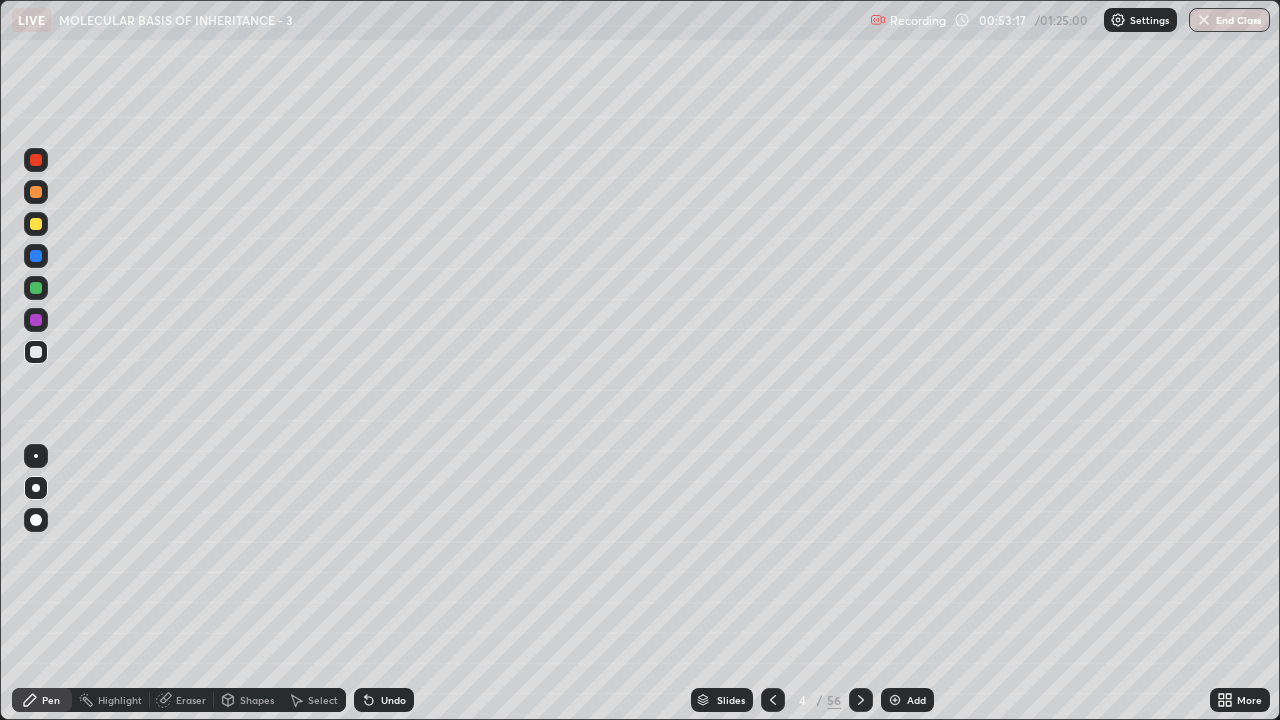 click 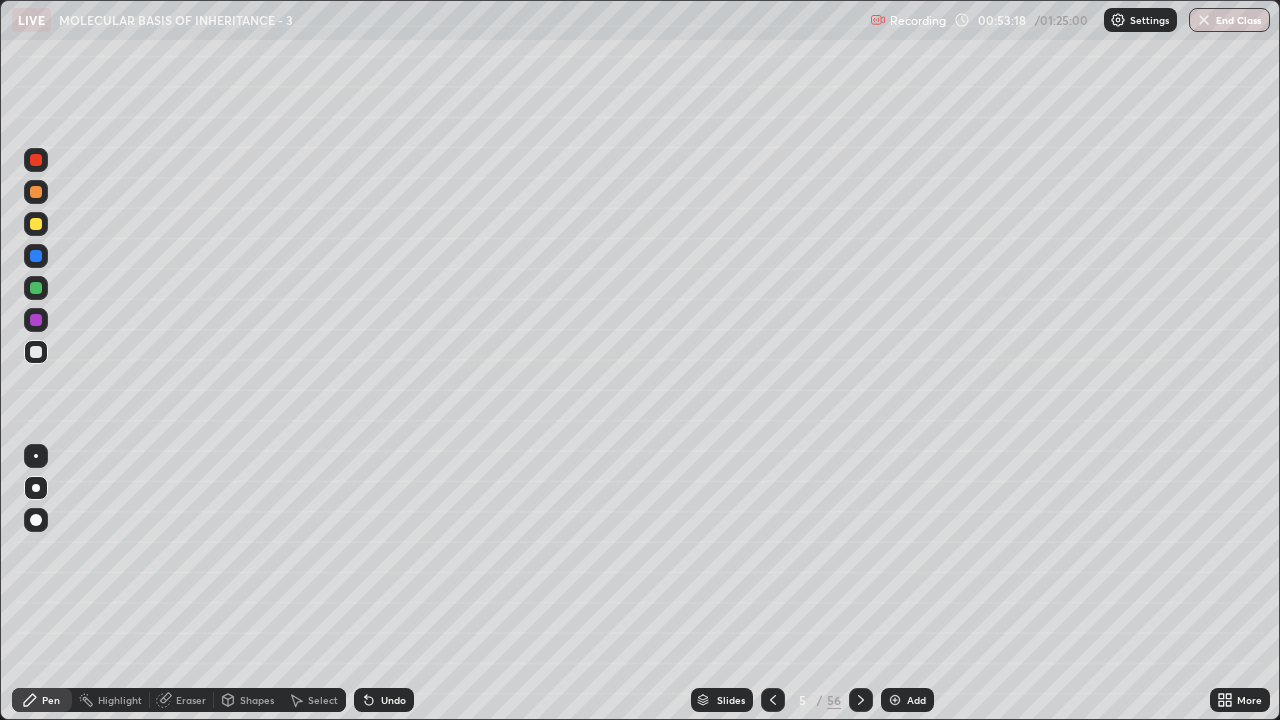 click 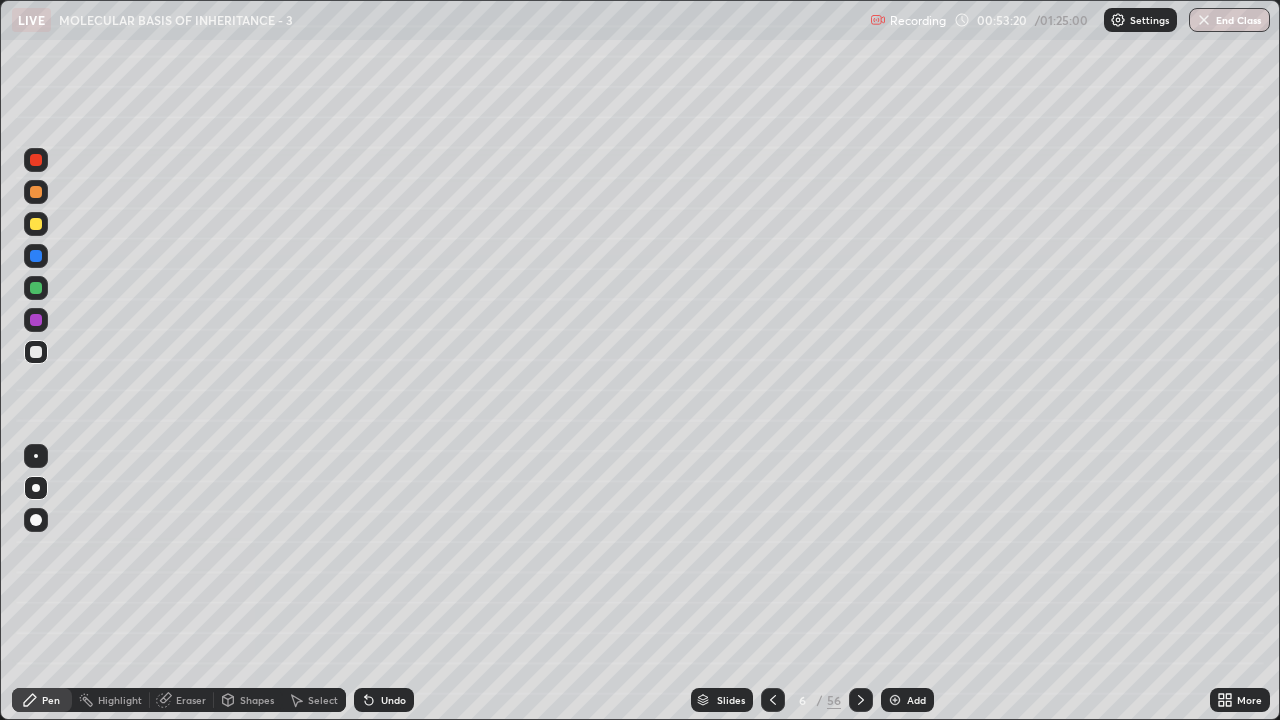 click at bounding box center [861, 700] 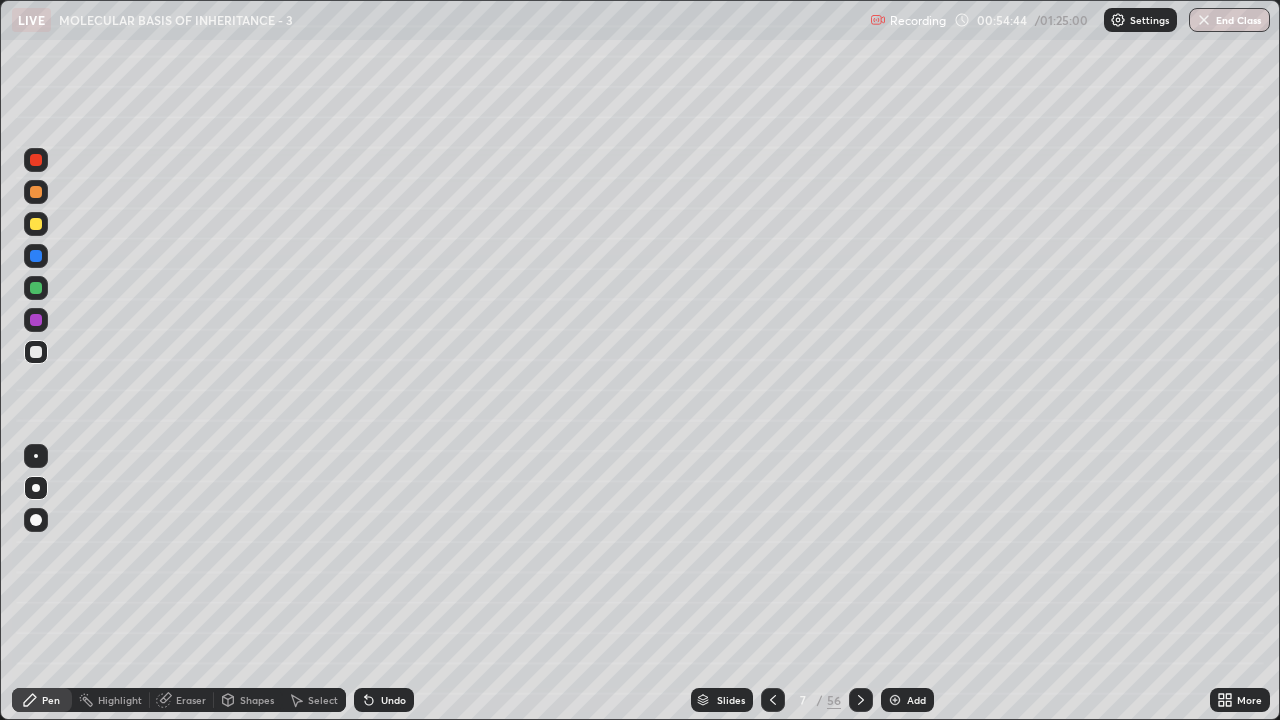 click on "Eraser" at bounding box center [182, 700] 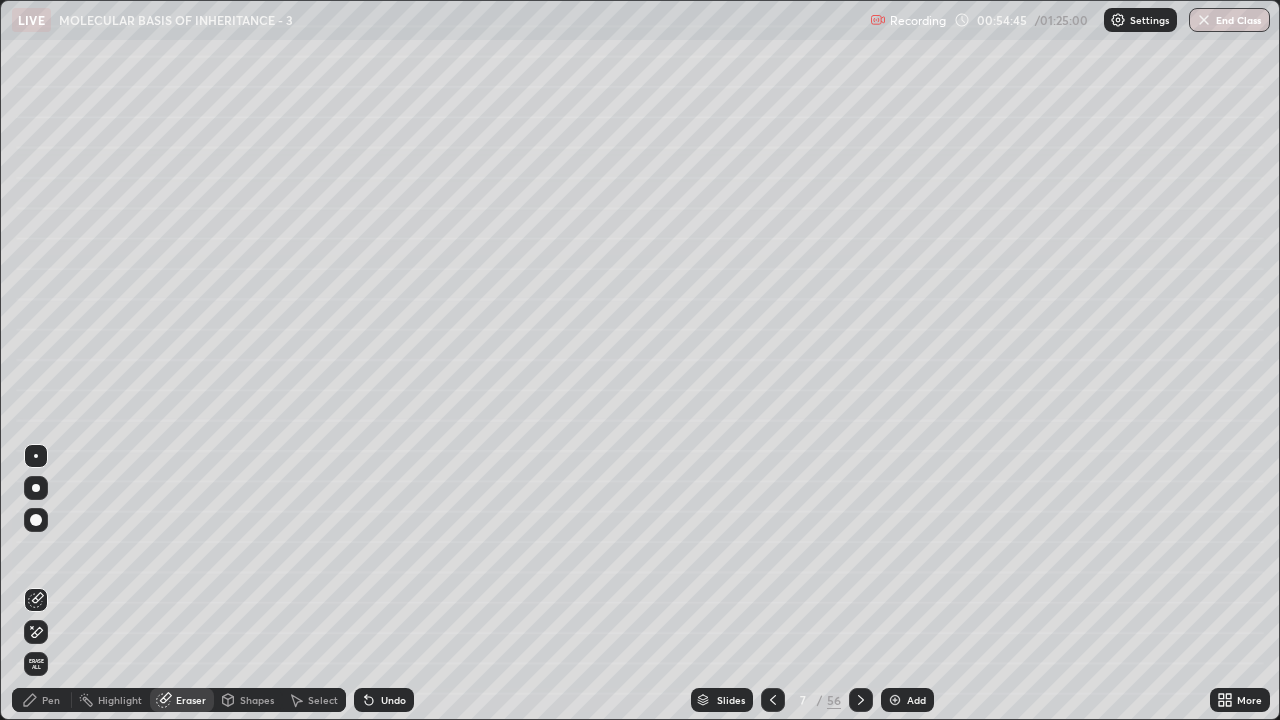 click 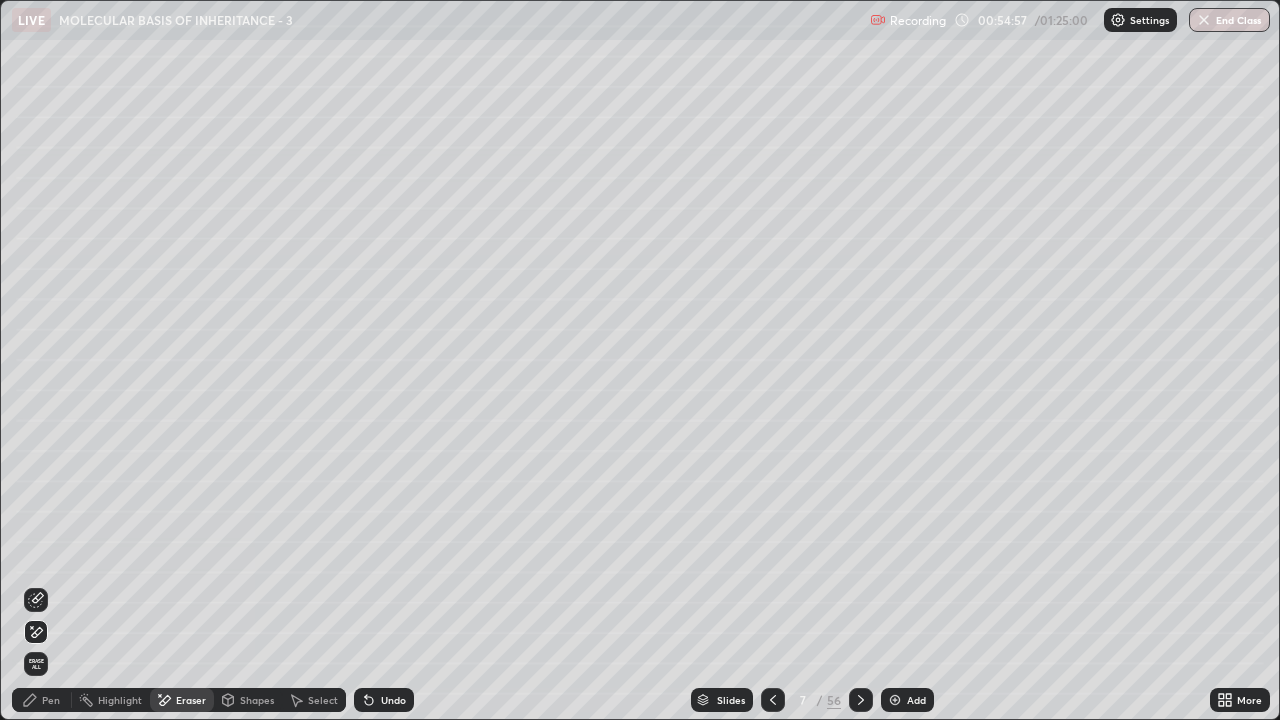 click on "Pen" at bounding box center (42, 700) 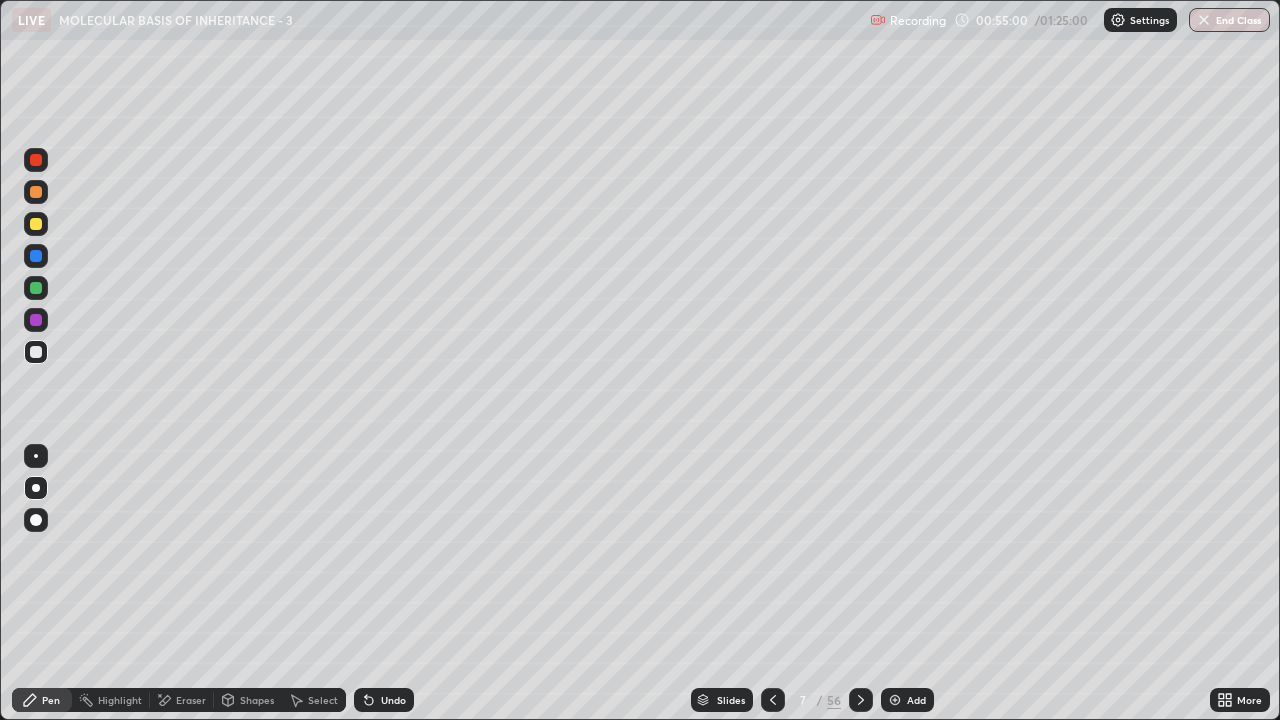 click 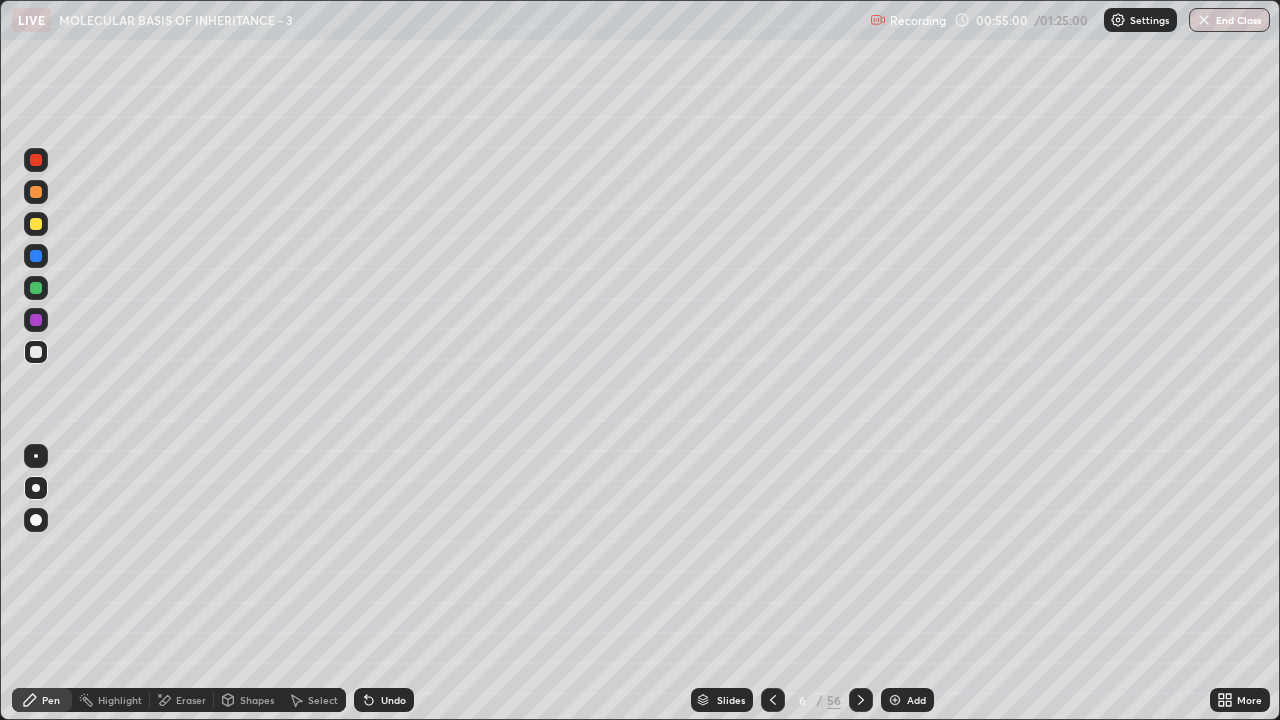 click 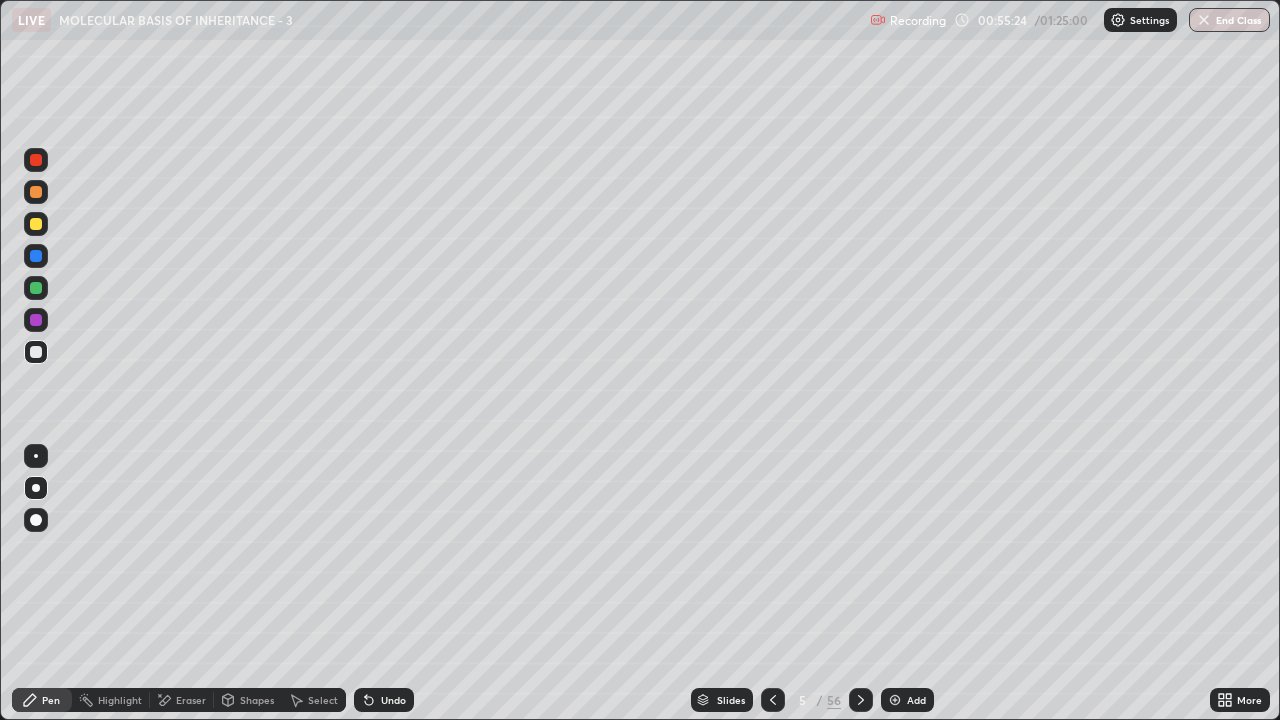 click on "Undo" at bounding box center [393, 700] 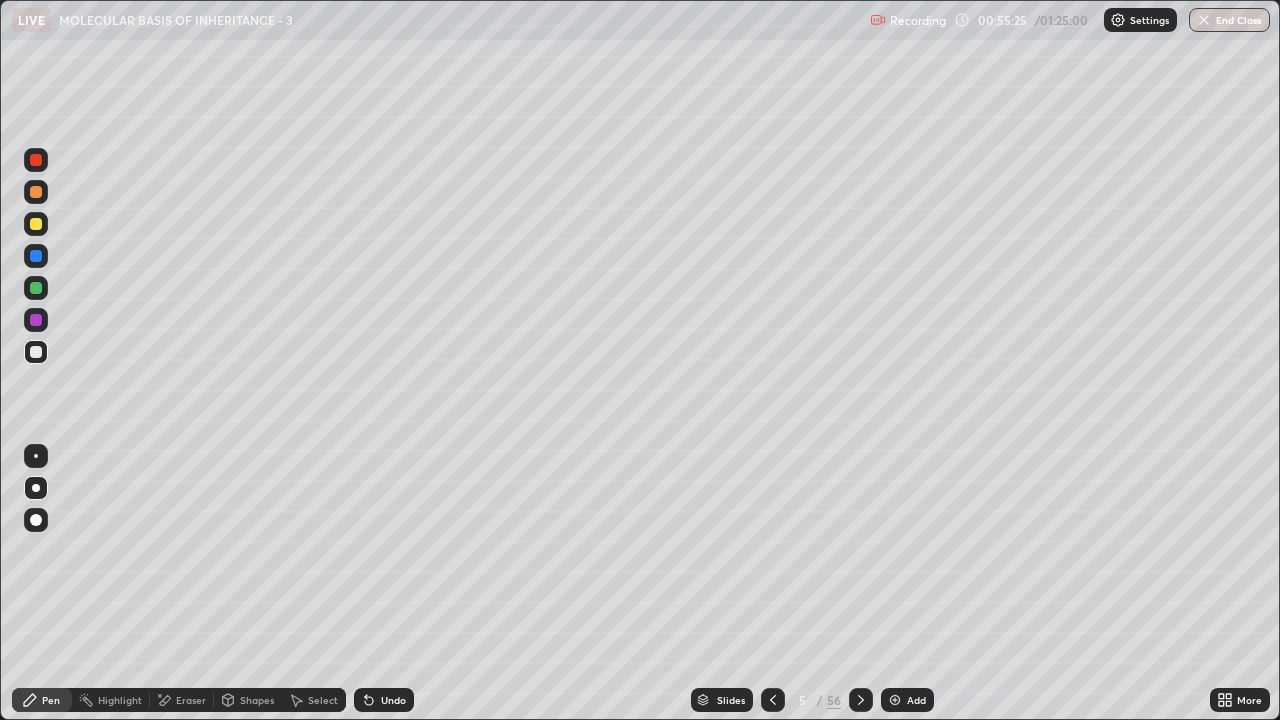 click on "Eraser" at bounding box center [191, 700] 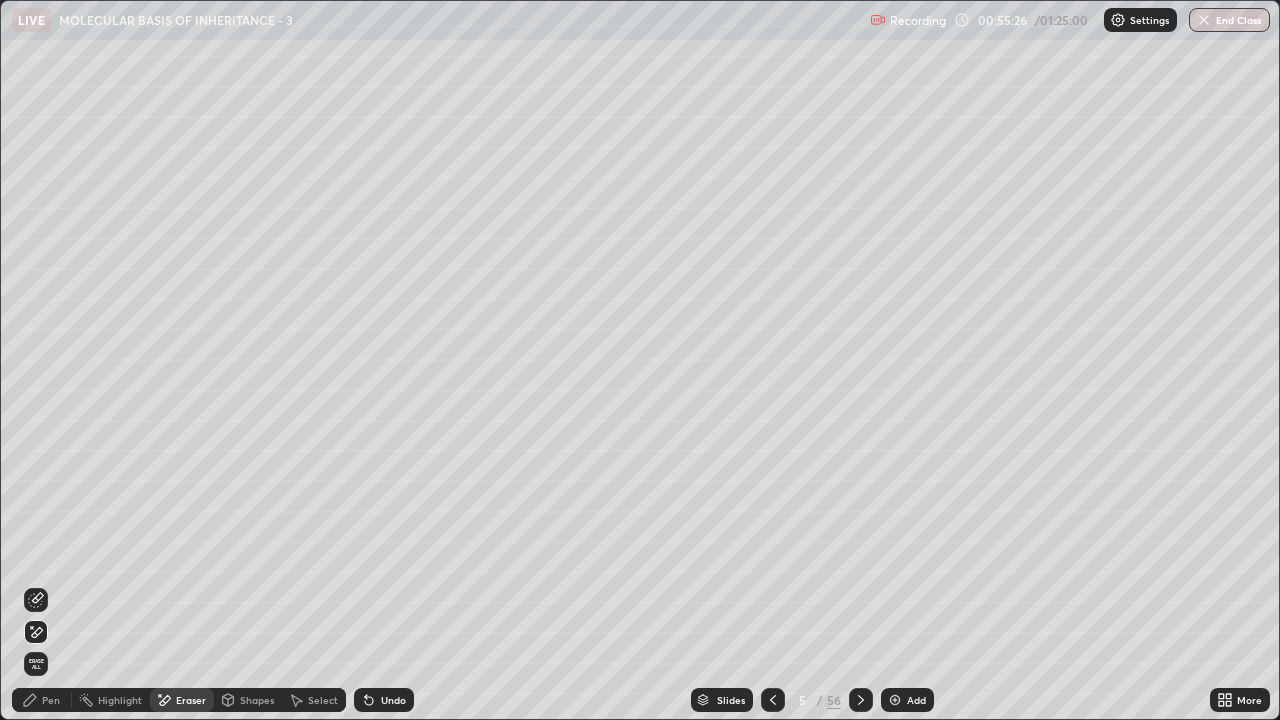 click 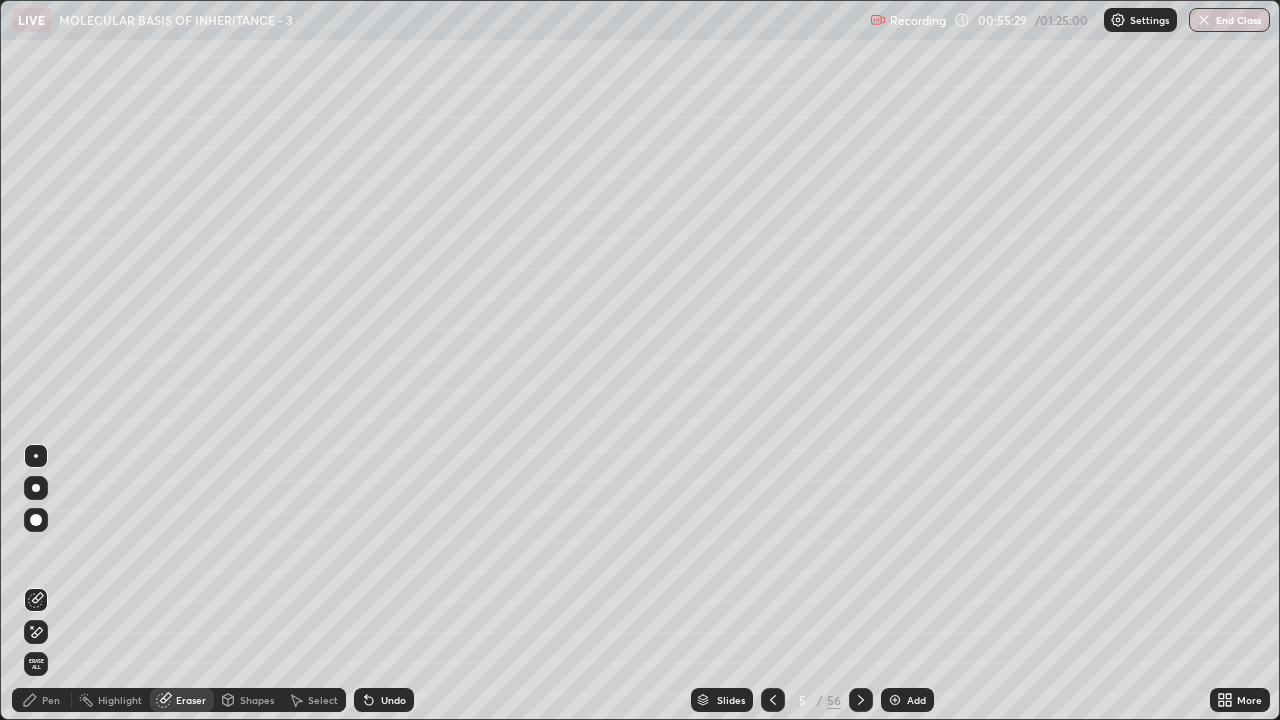 click 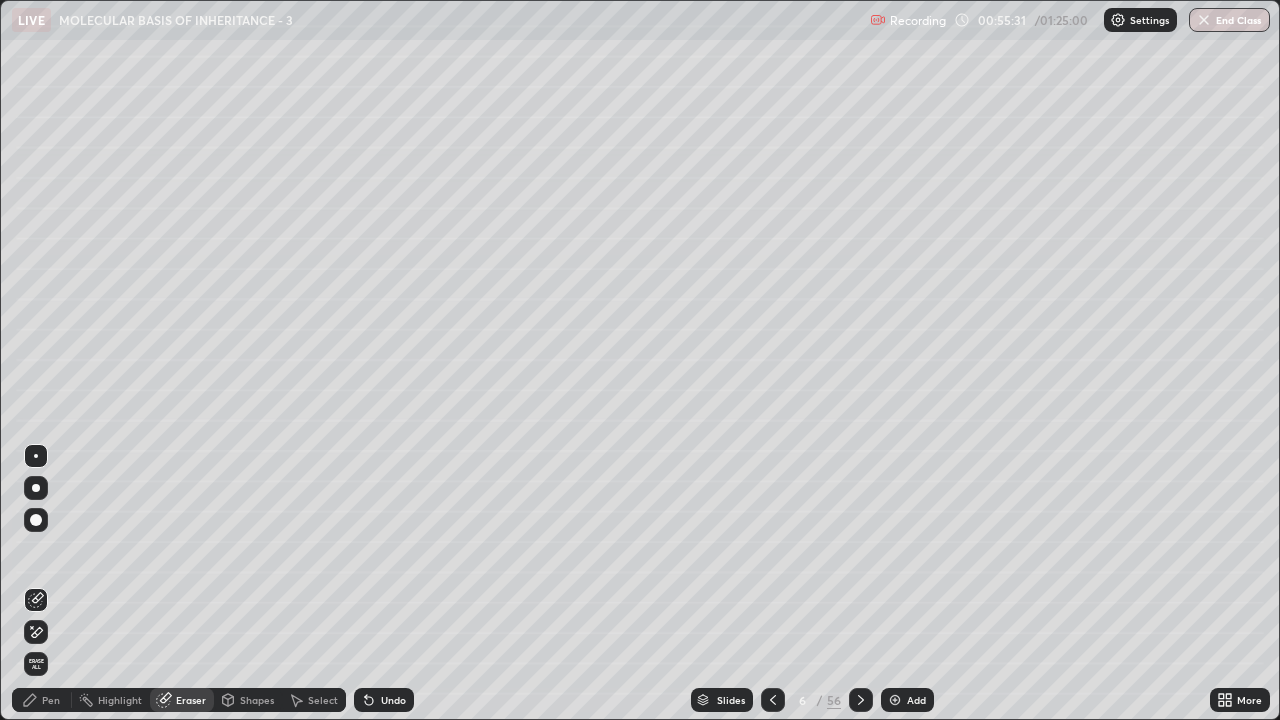 click 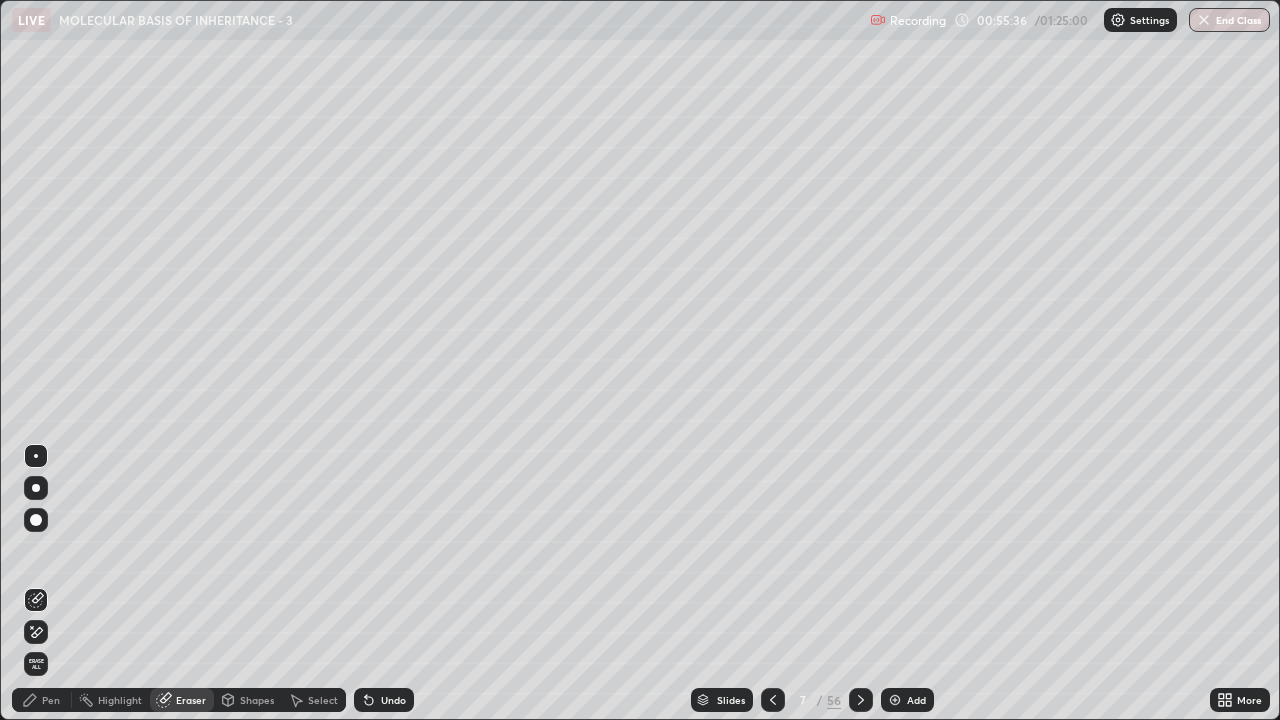 click on "Pen" at bounding box center [51, 700] 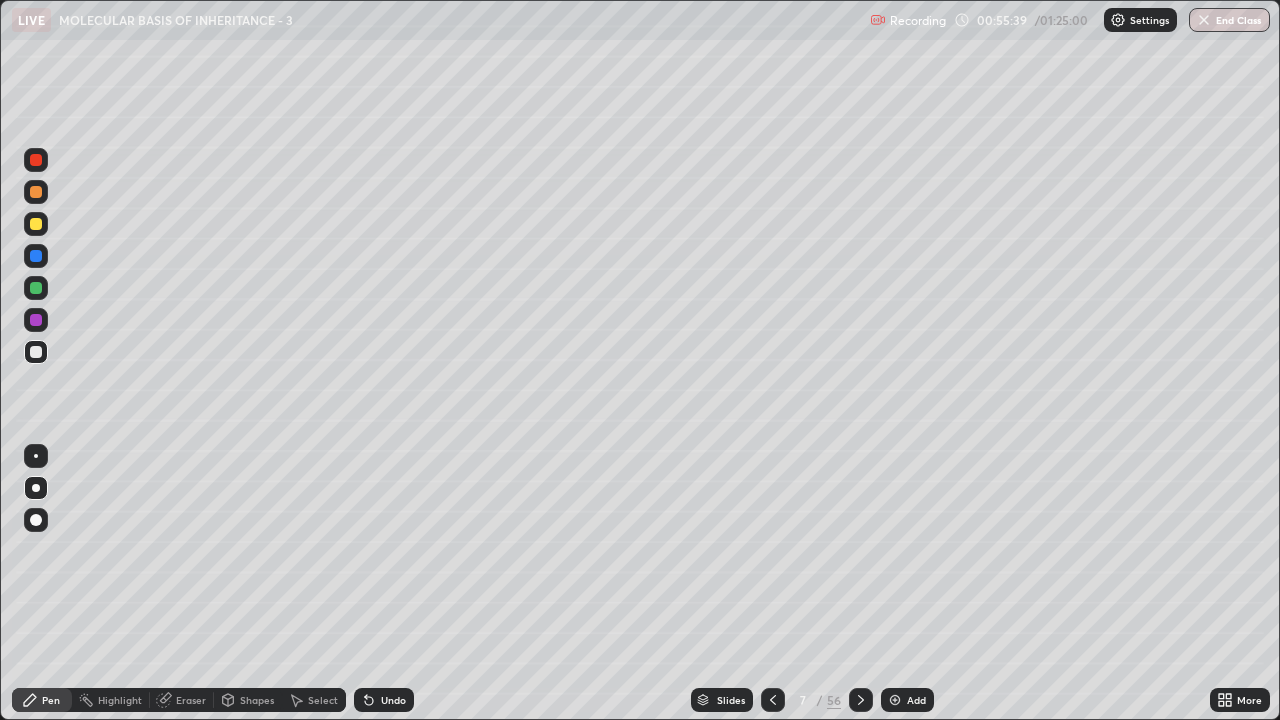 click on "Undo" at bounding box center [384, 700] 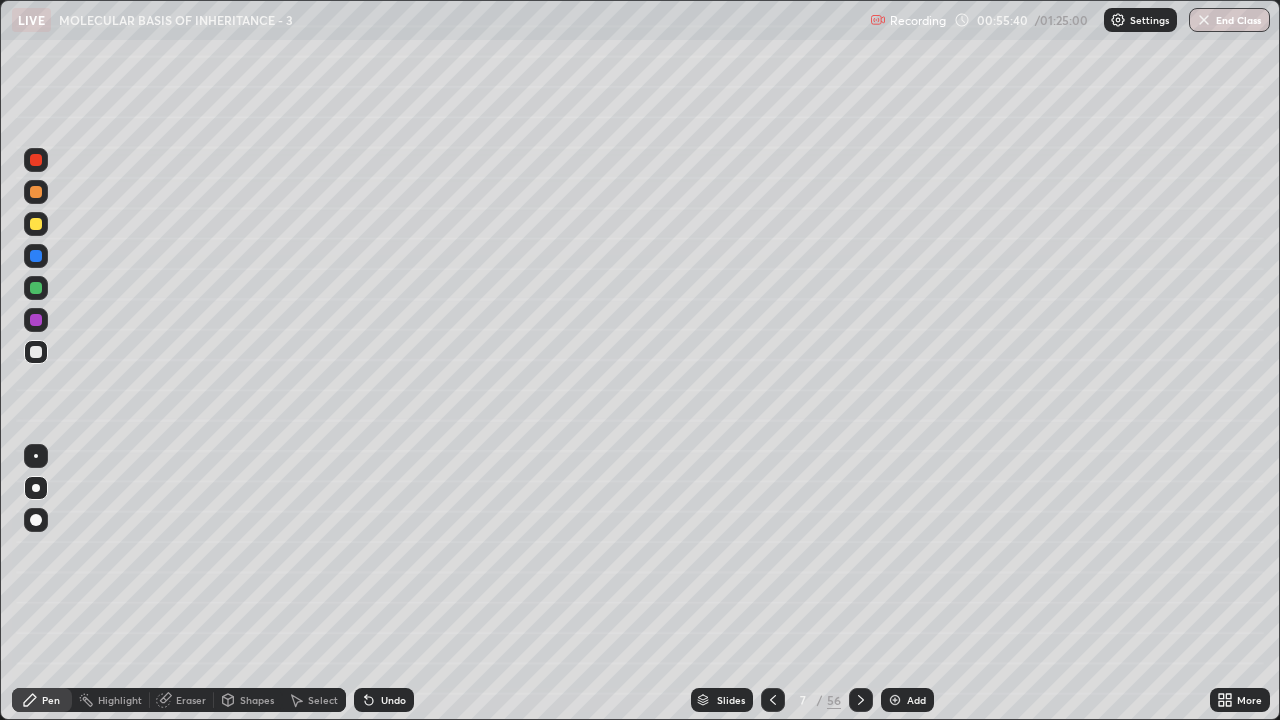 click on "Undo" at bounding box center [393, 700] 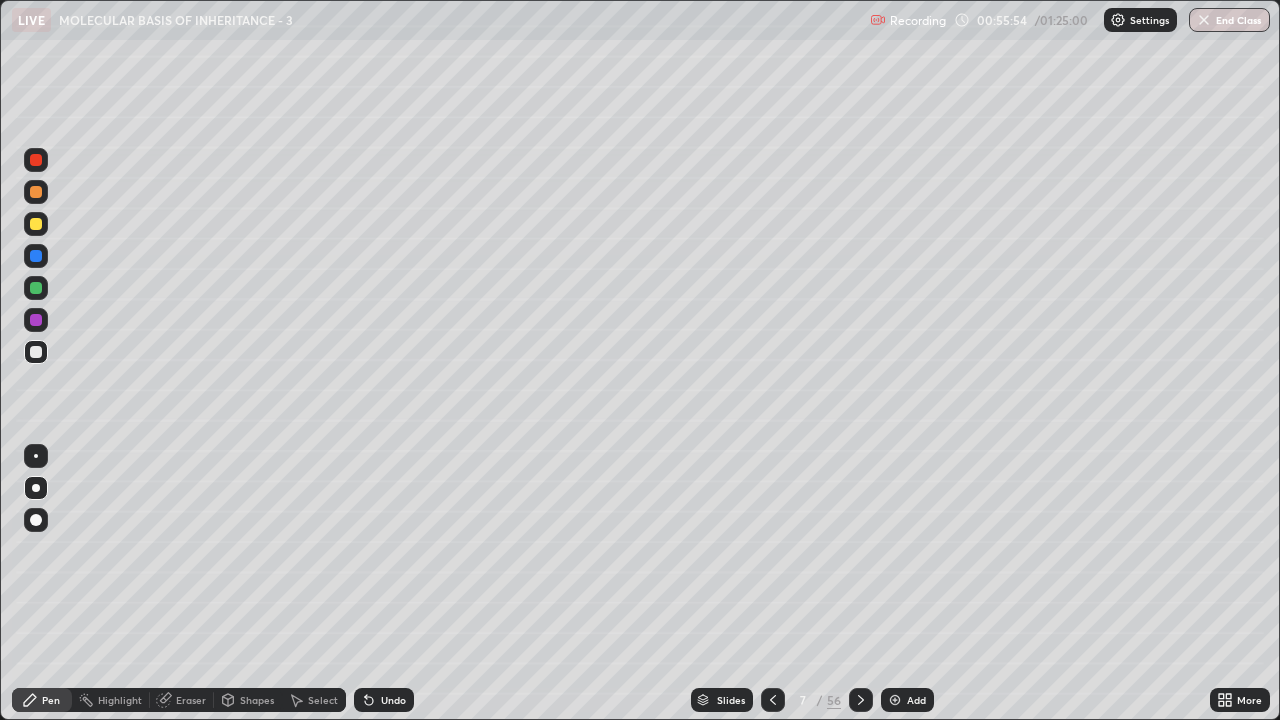 click 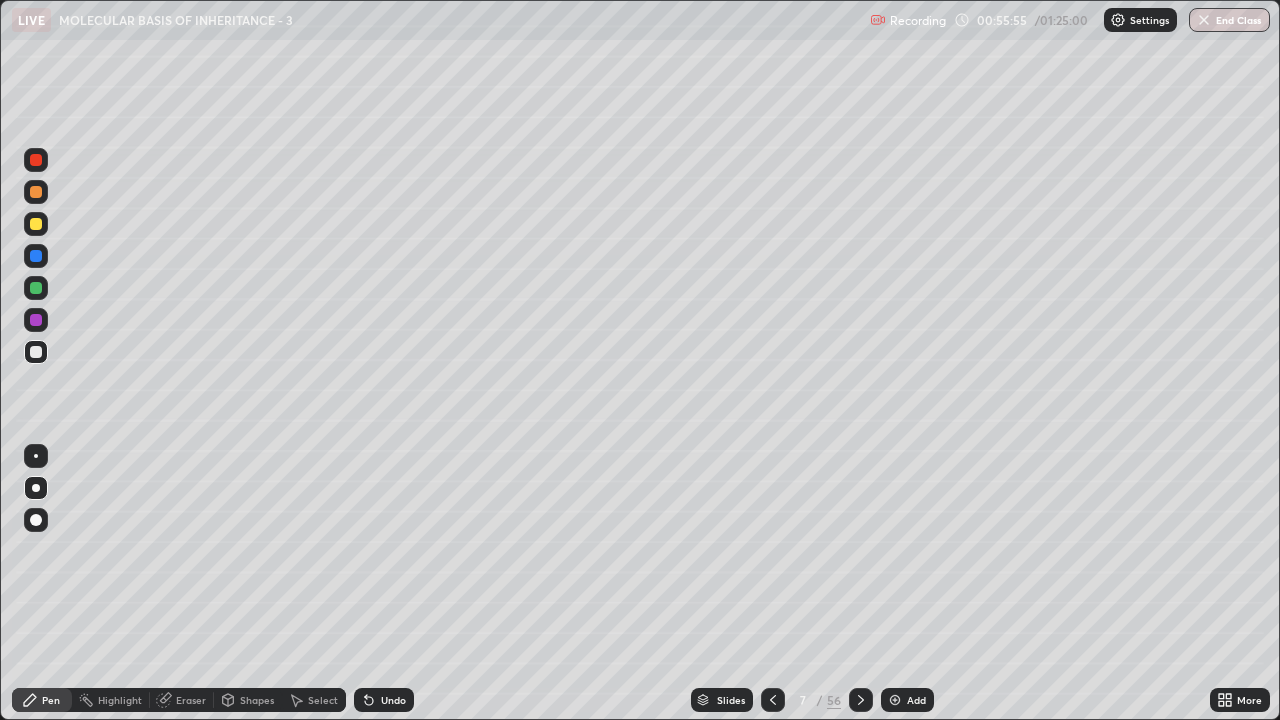 click on "Undo" at bounding box center [384, 700] 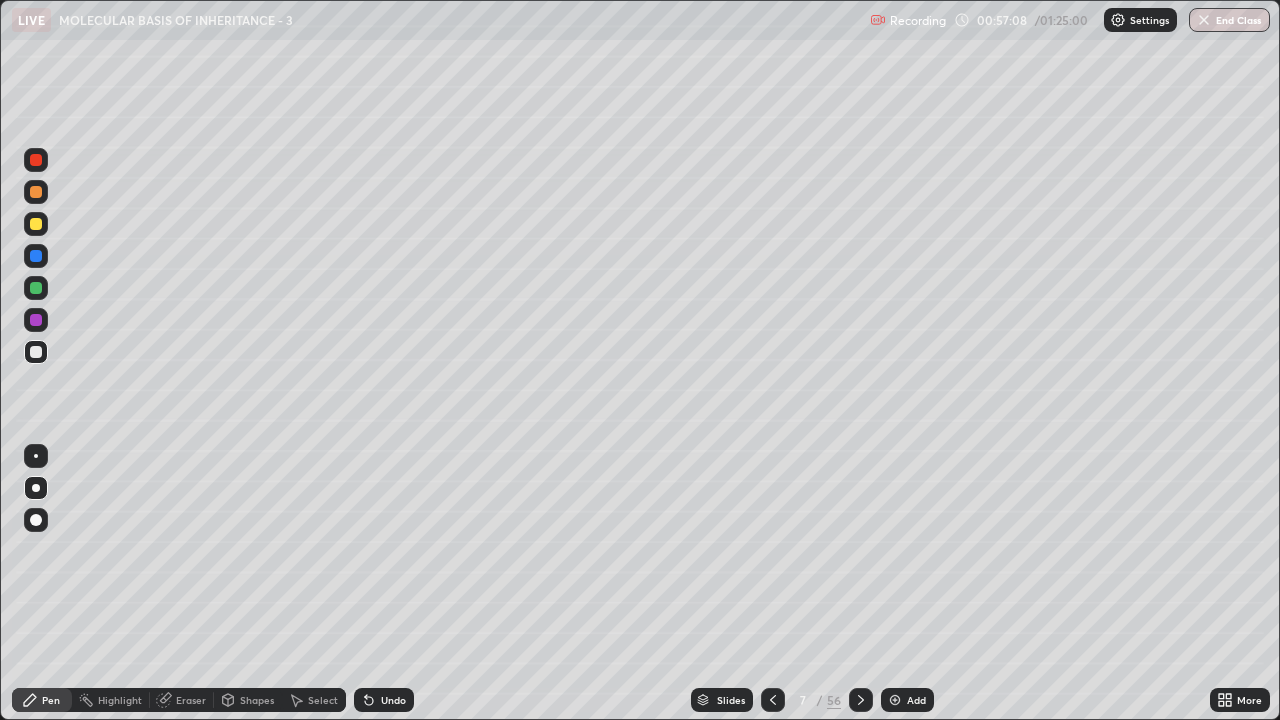 click 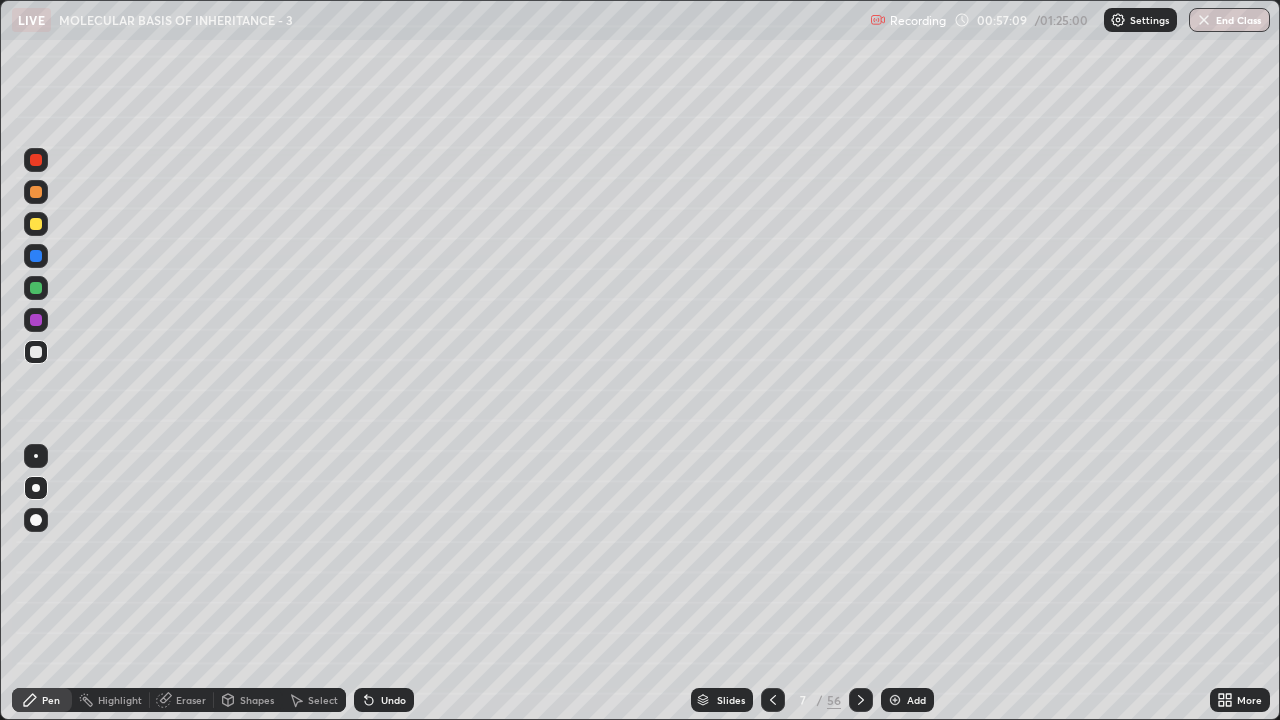 click 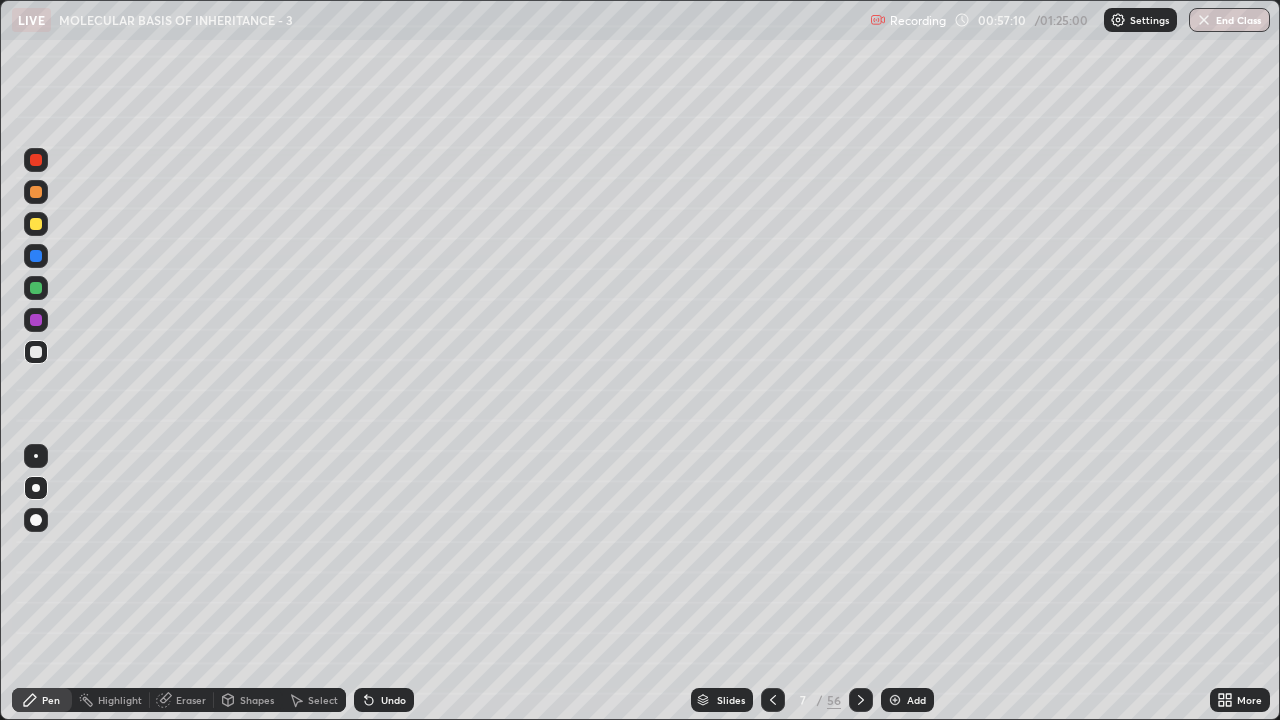 click 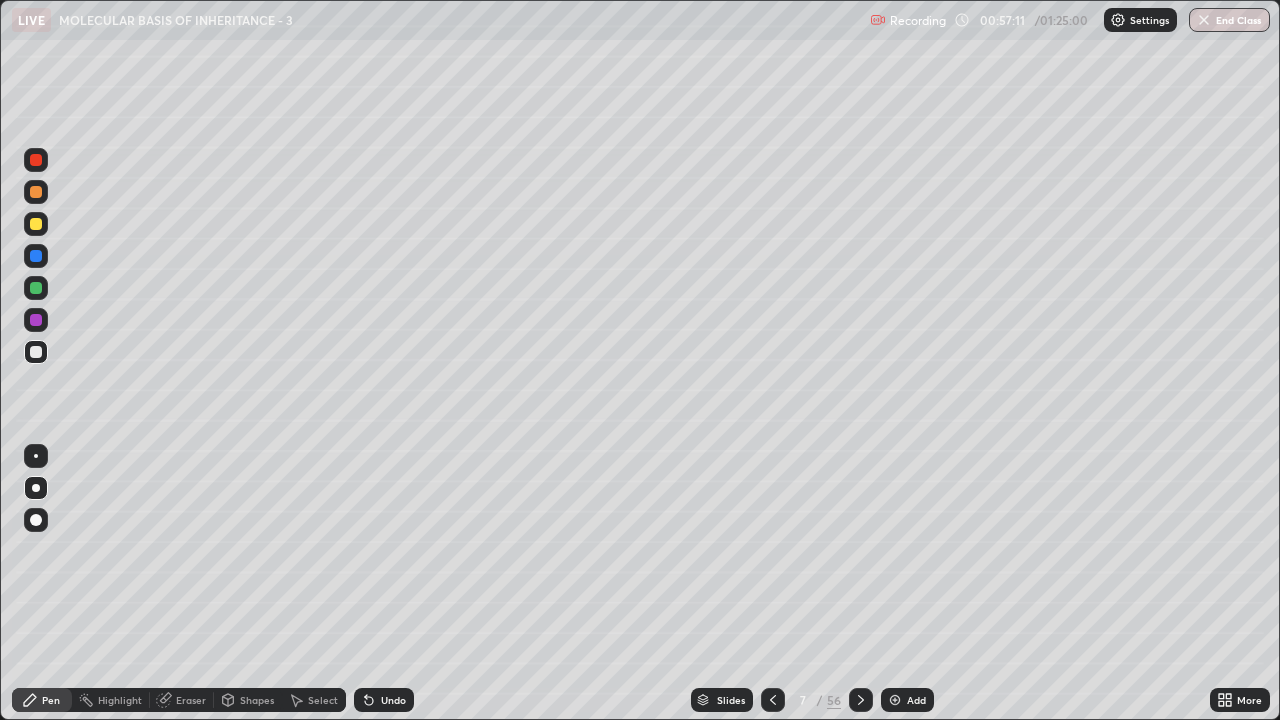 click 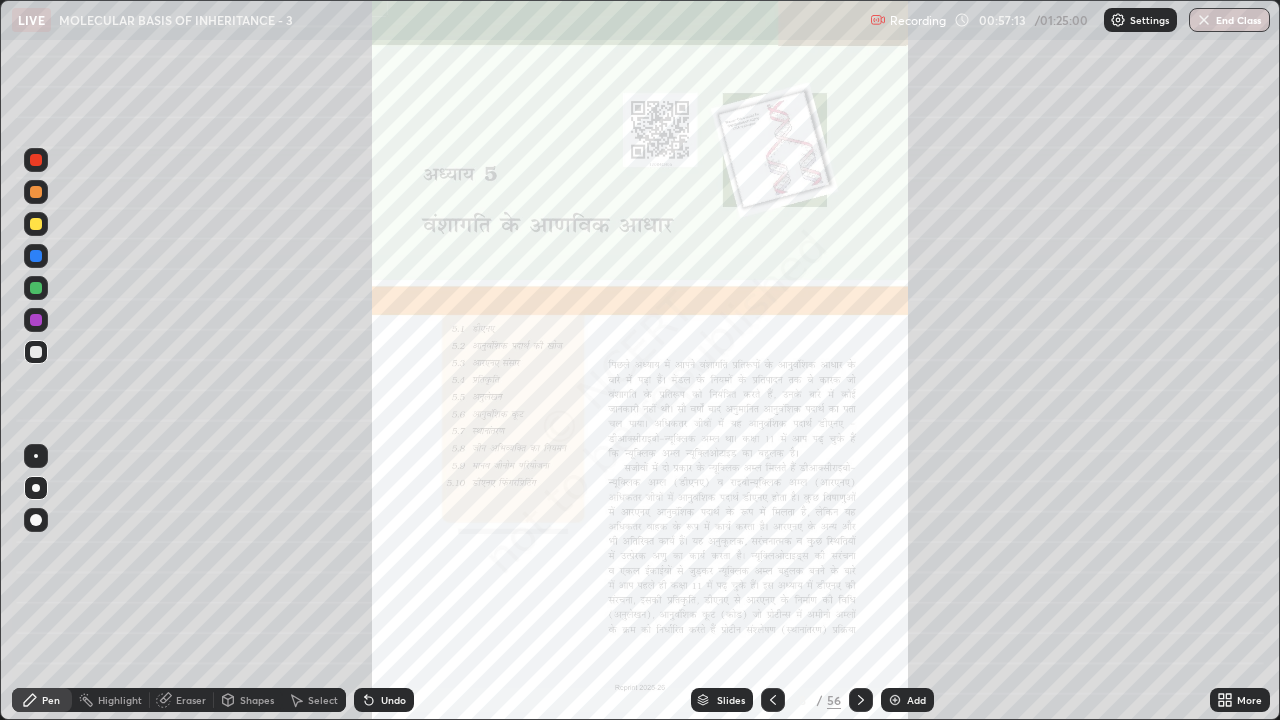 click 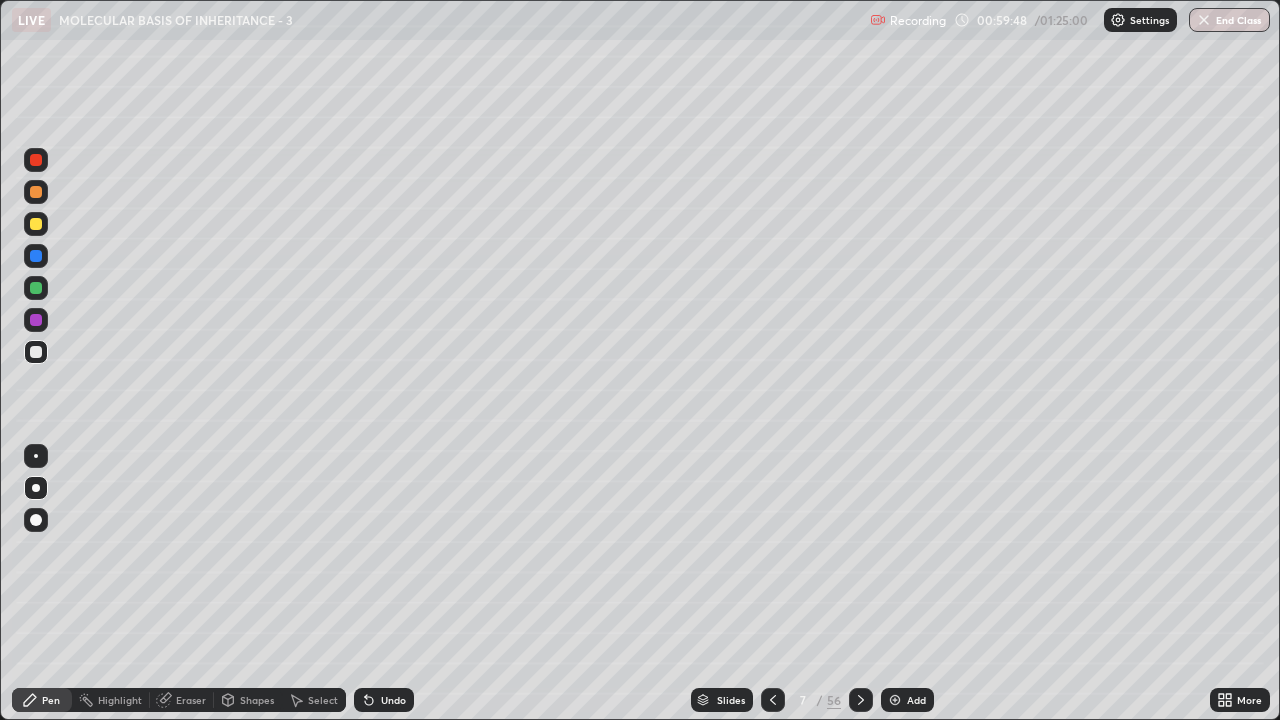 click on "Eraser" at bounding box center (182, 700) 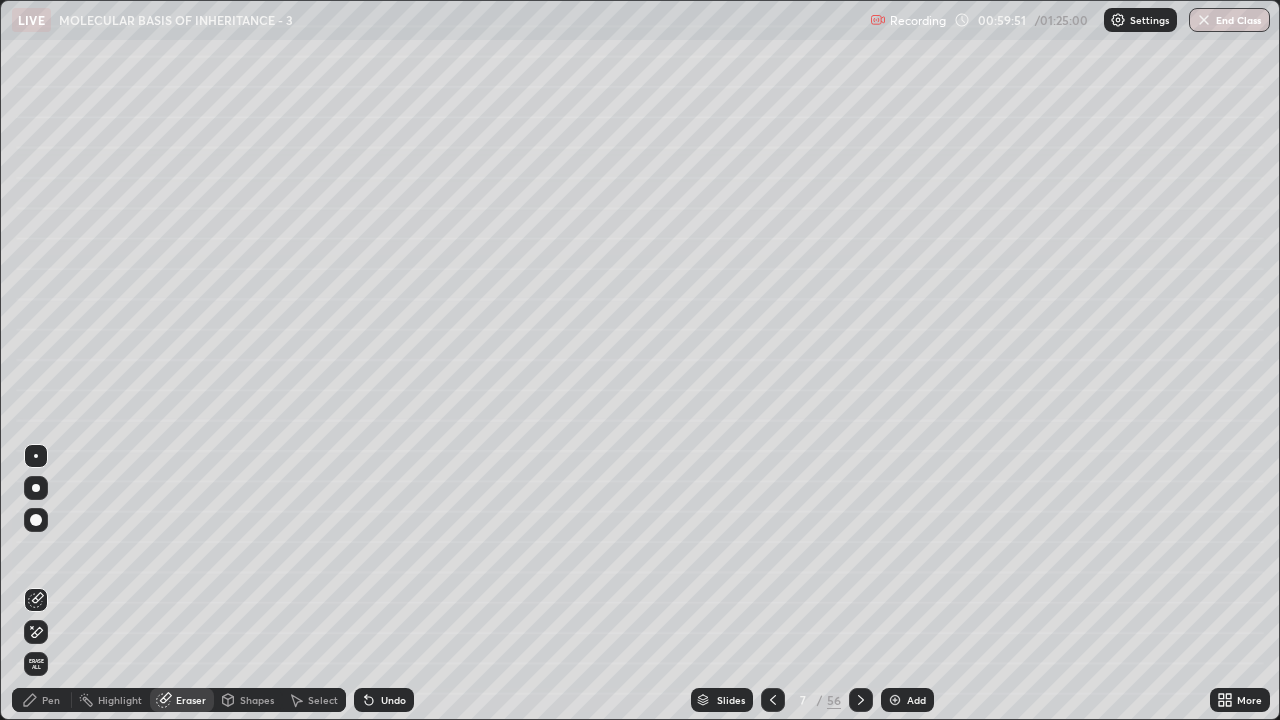 click on "Pen" at bounding box center [51, 700] 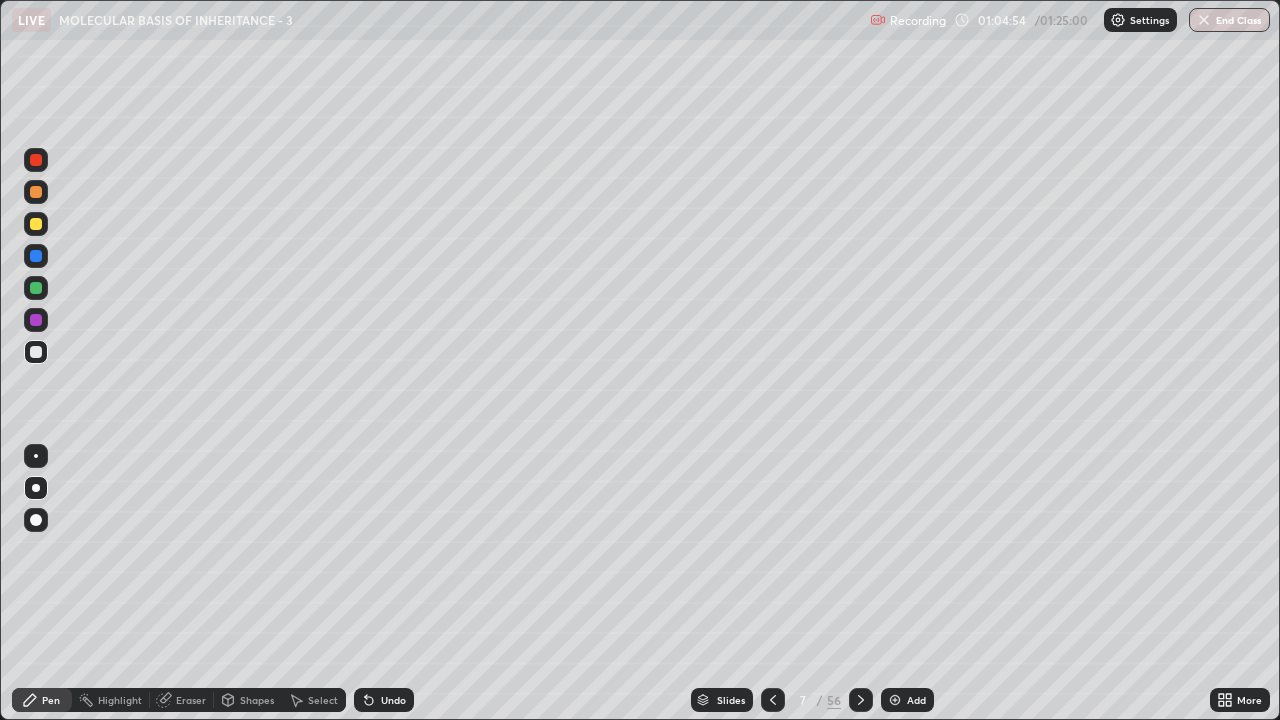click on "Slides" at bounding box center [722, 700] 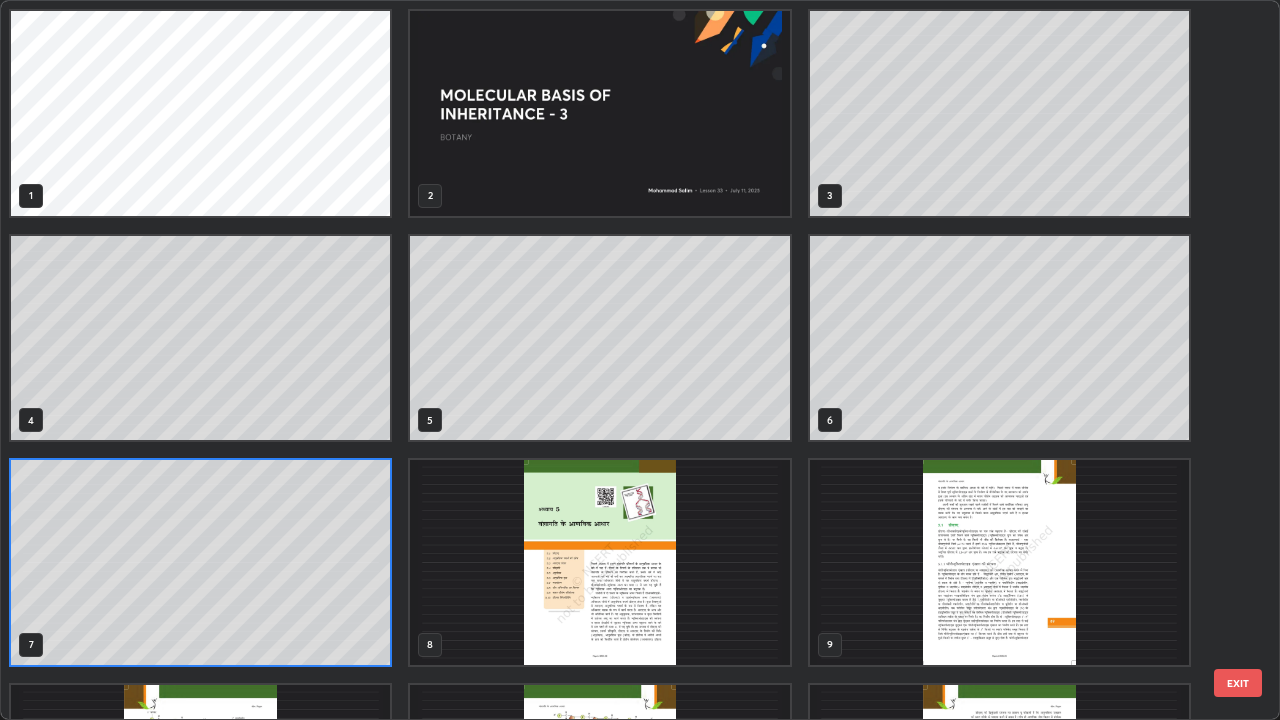 scroll, scrollTop: 7, scrollLeft: 11, axis: both 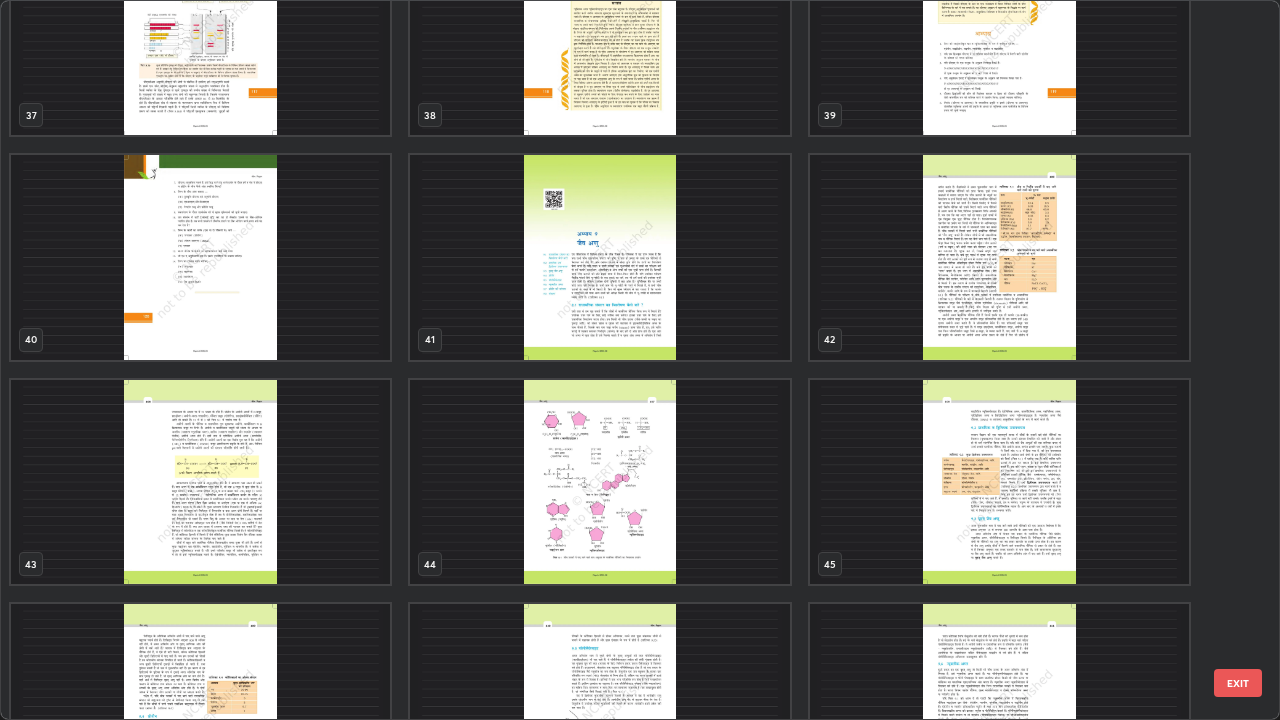 click at bounding box center (599, 482) 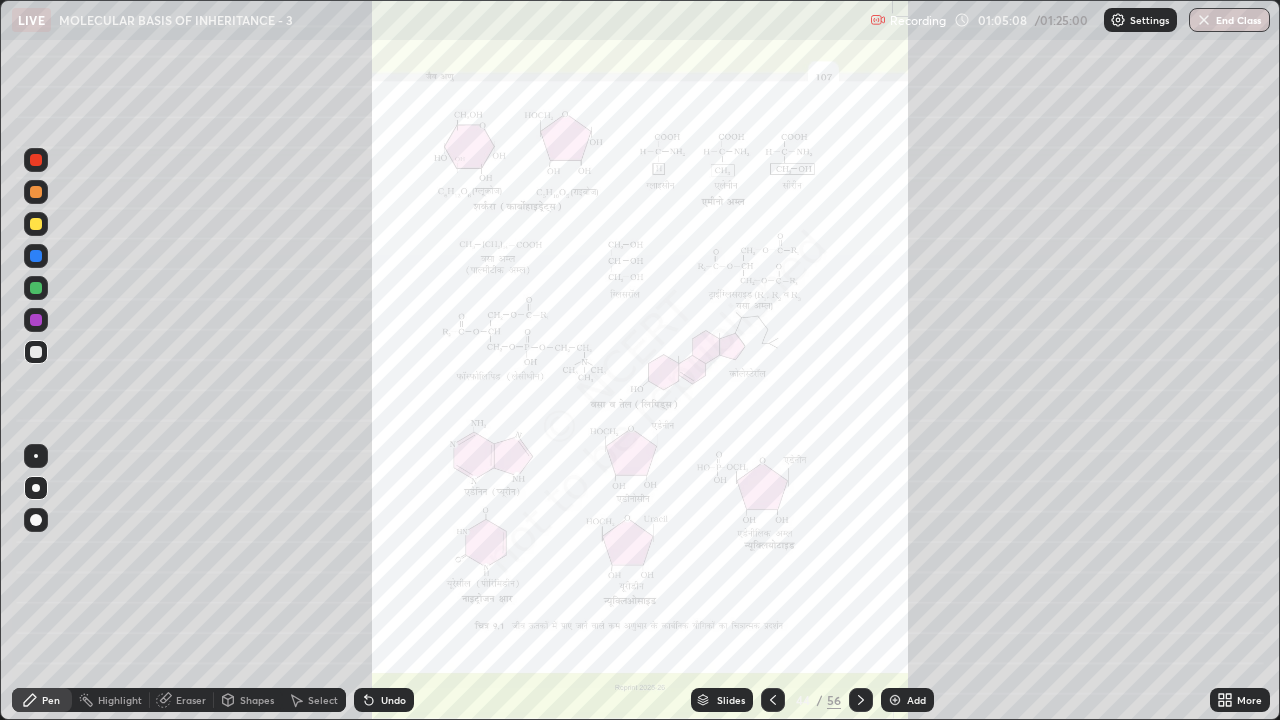 click on "Slides" at bounding box center (731, 700) 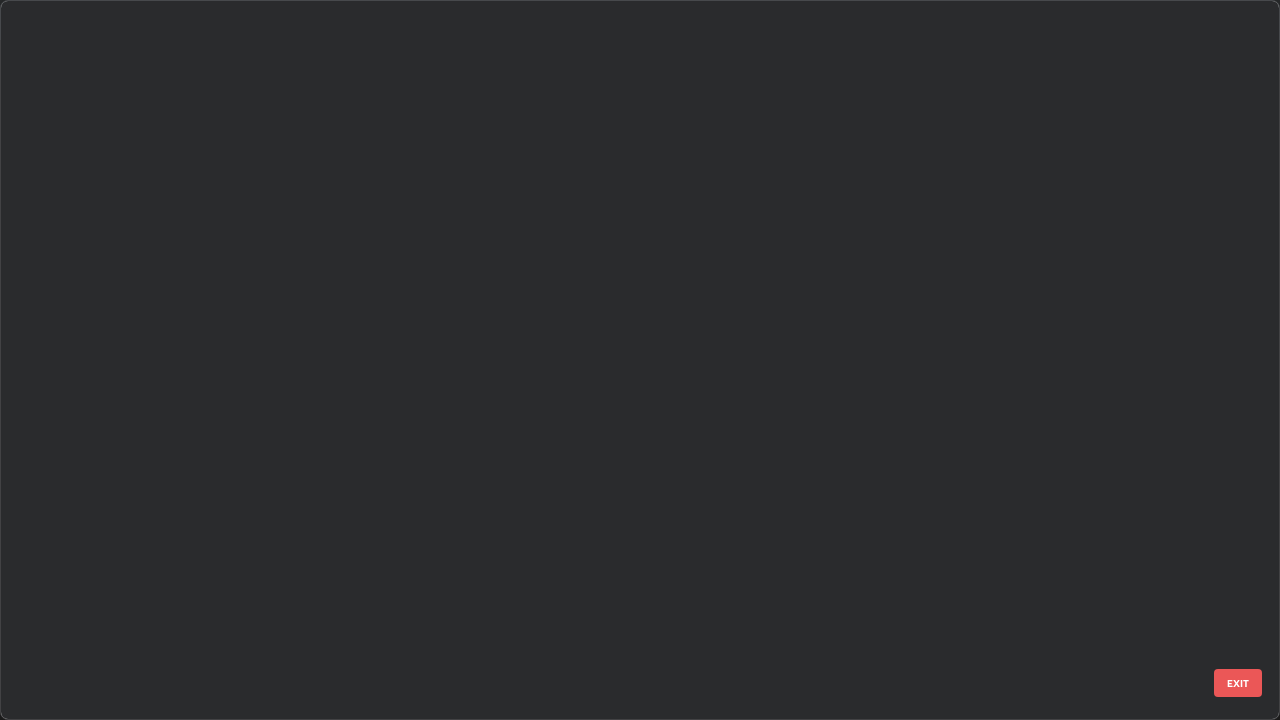 scroll, scrollTop: 2651, scrollLeft: 0, axis: vertical 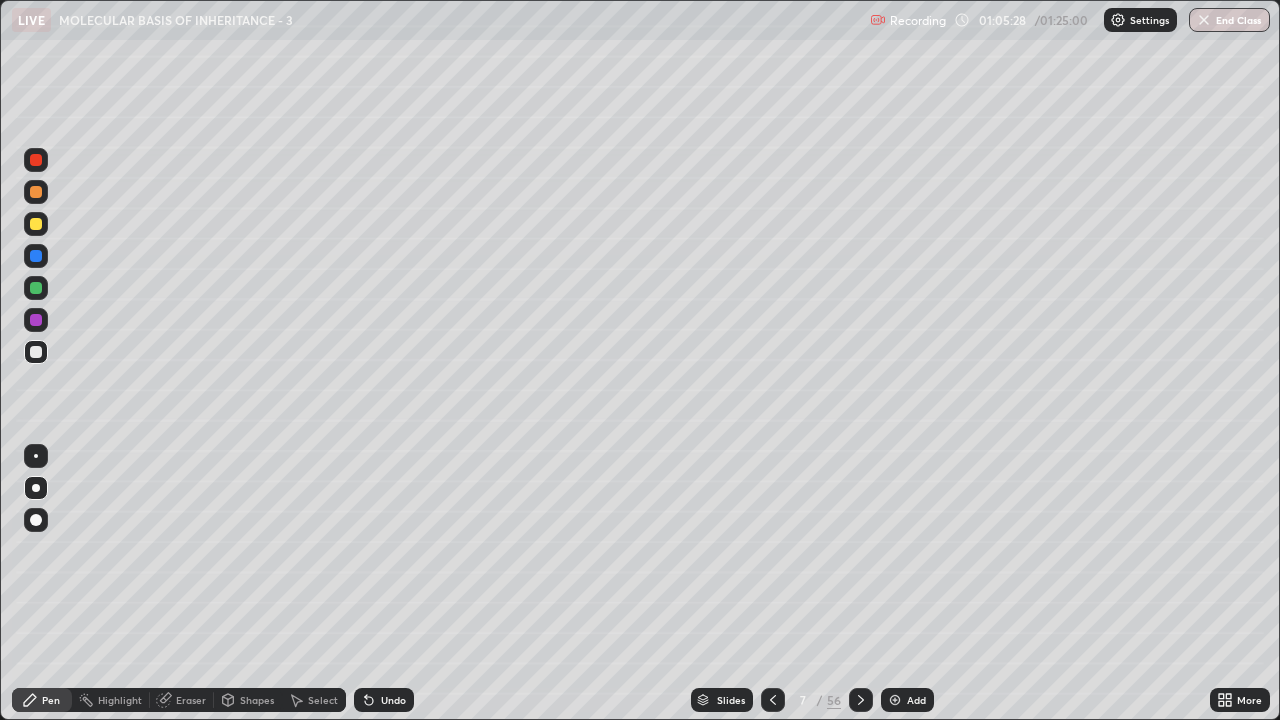 click on "Eraser" at bounding box center (191, 700) 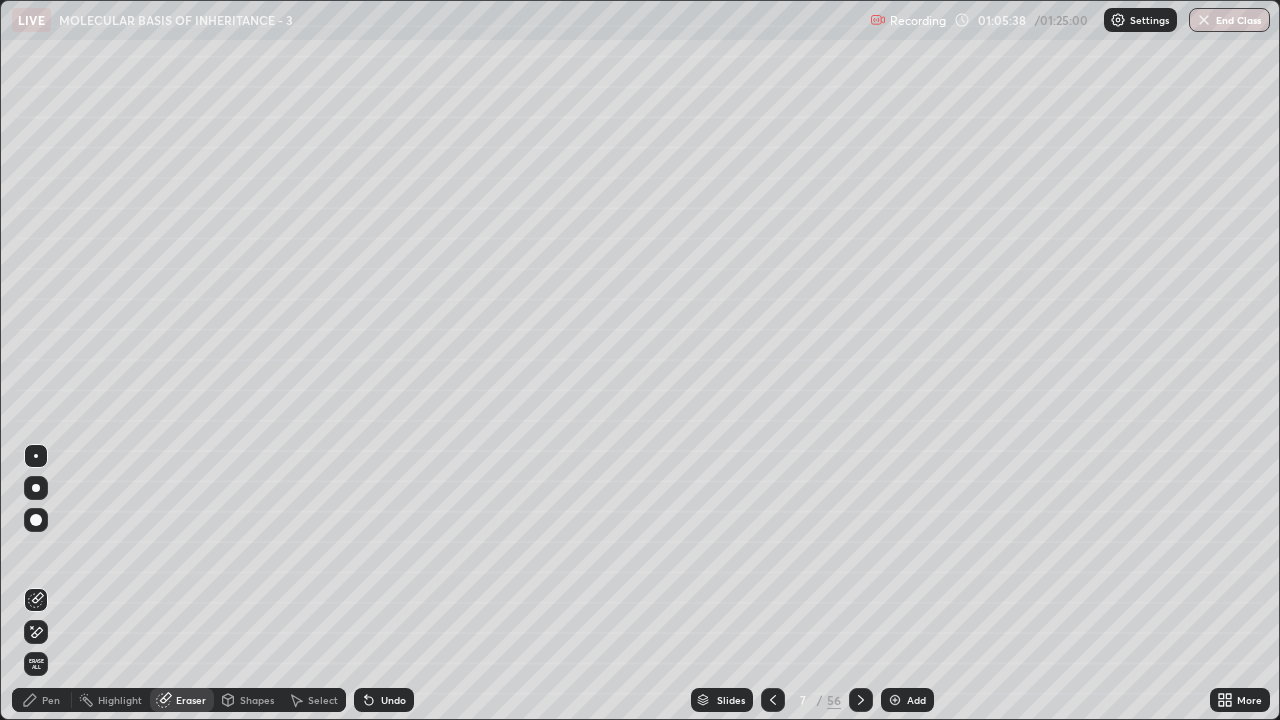click on "Pen" at bounding box center [51, 700] 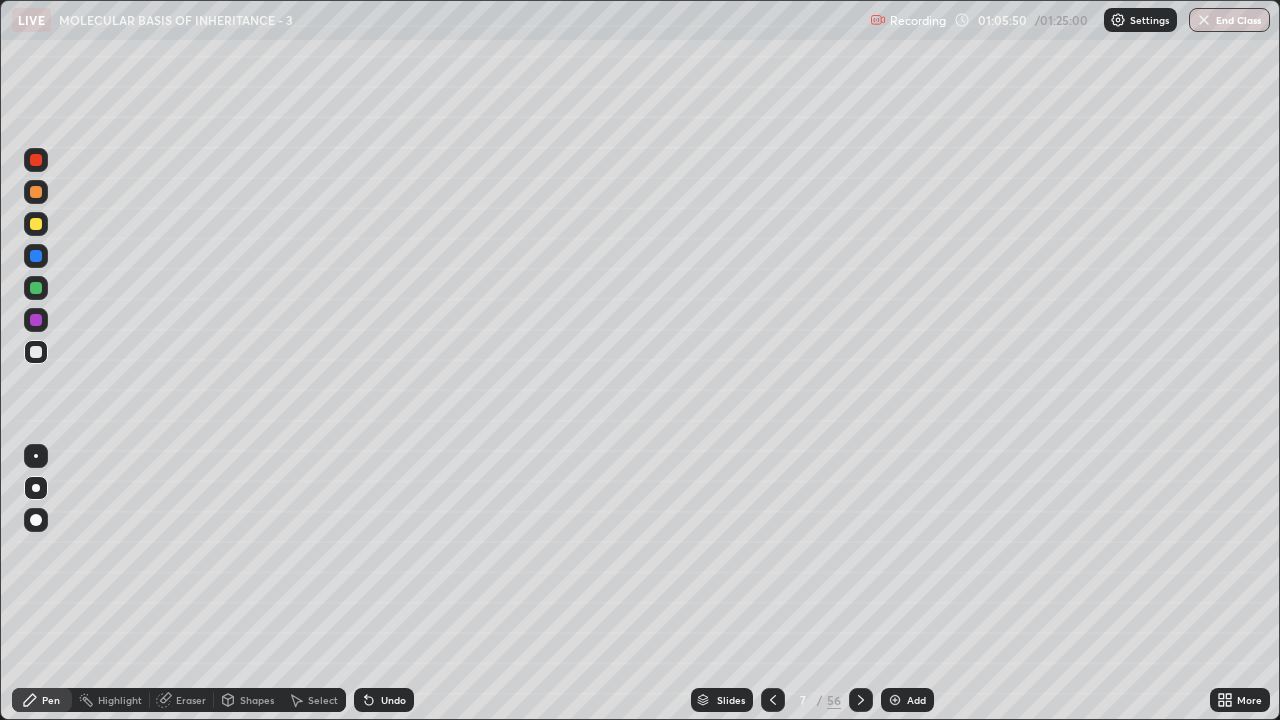 click on "Eraser" at bounding box center (191, 700) 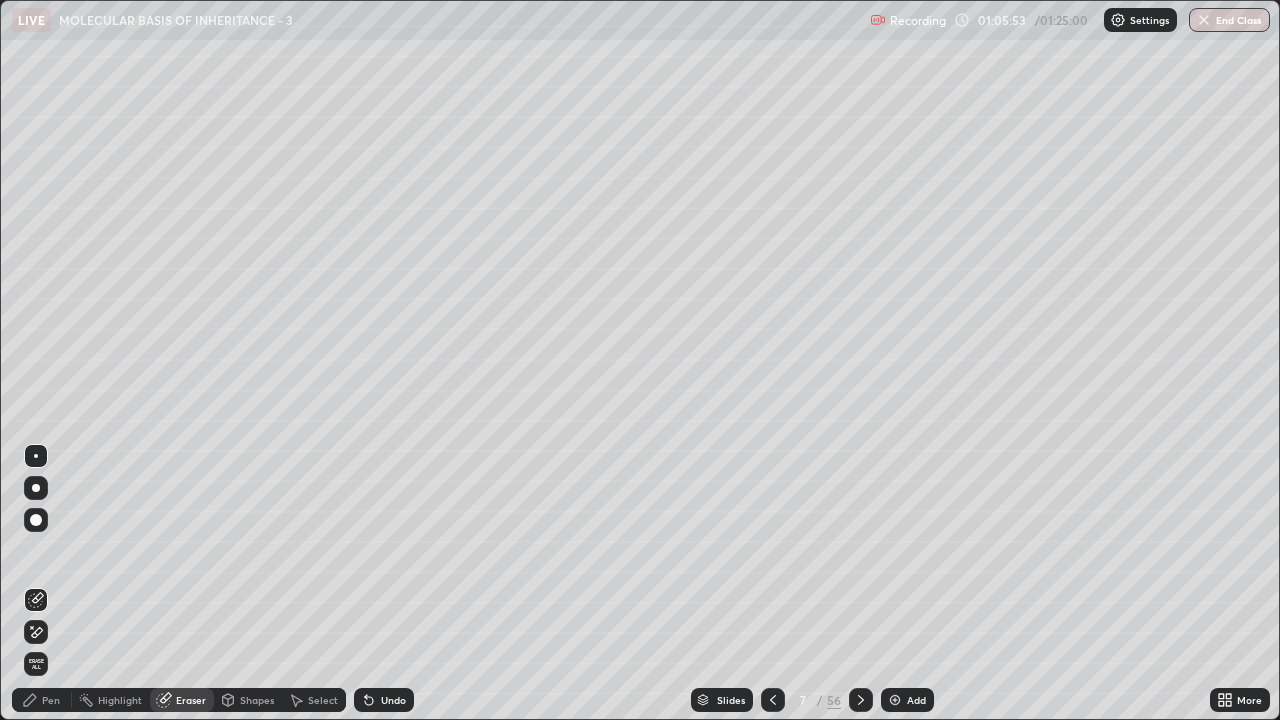 click on "Pen" at bounding box center (42, 700) 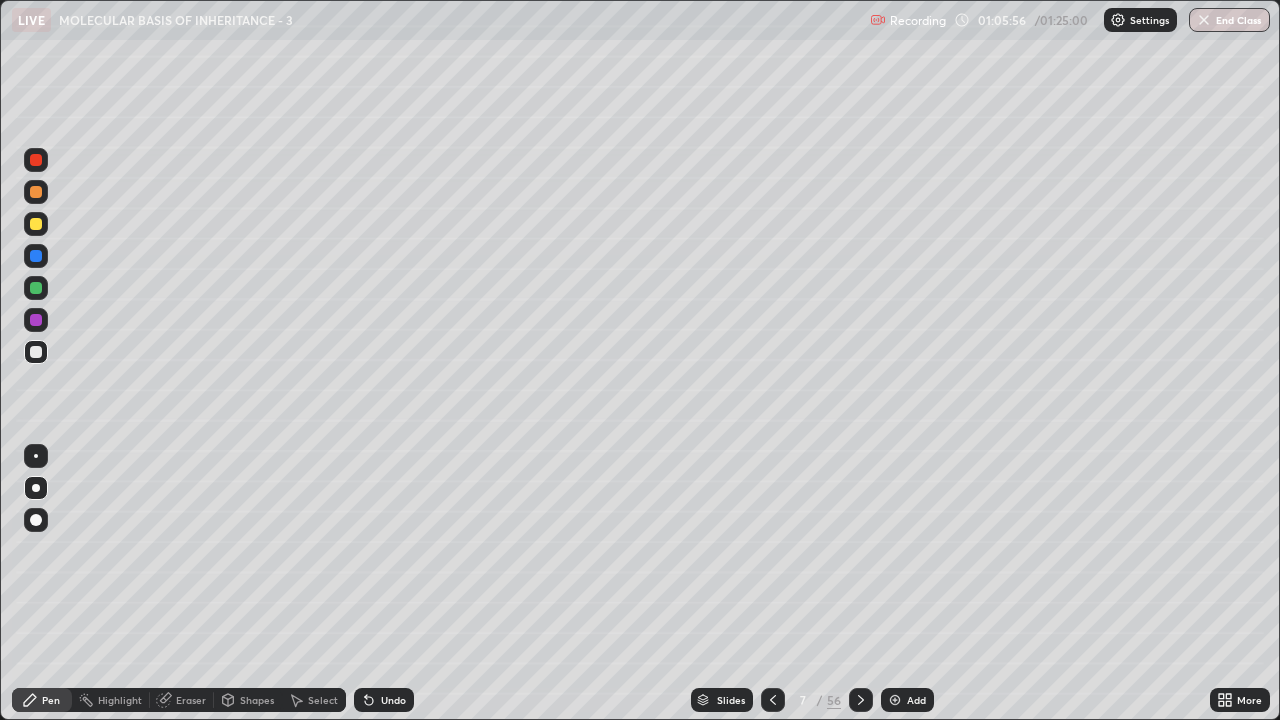 click 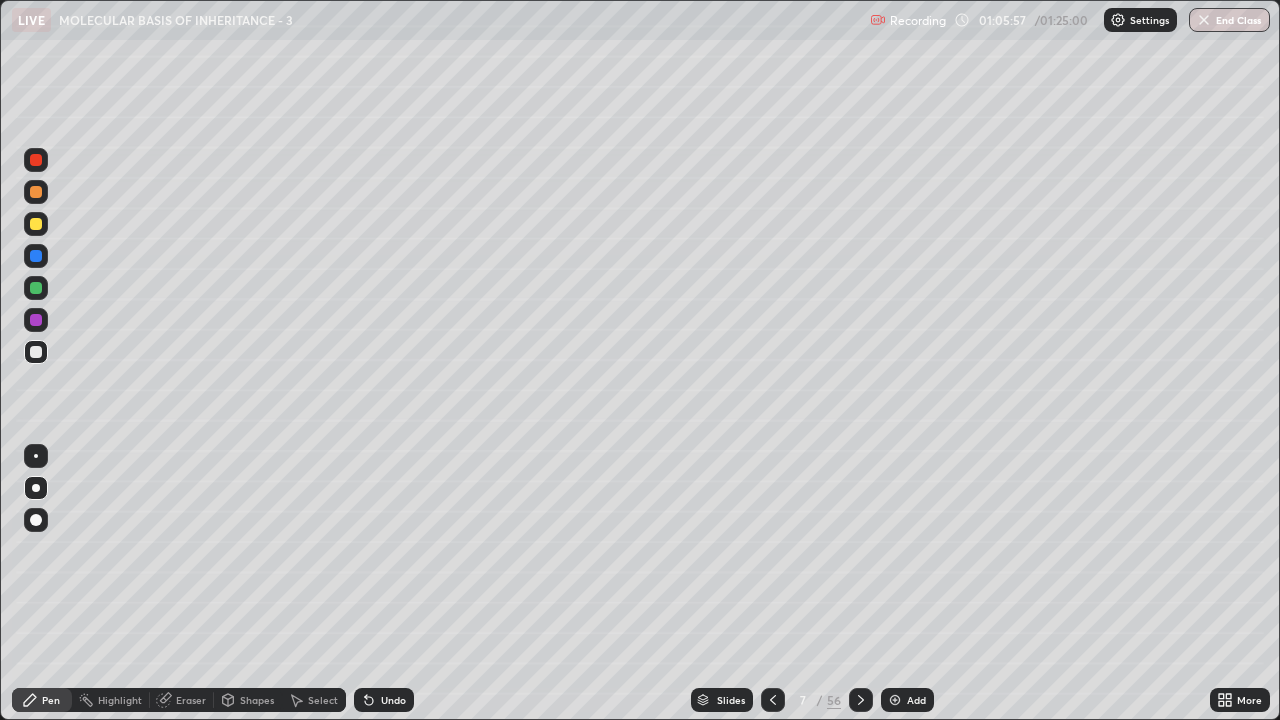click on "Highlight" at bounding box center [111, 700] 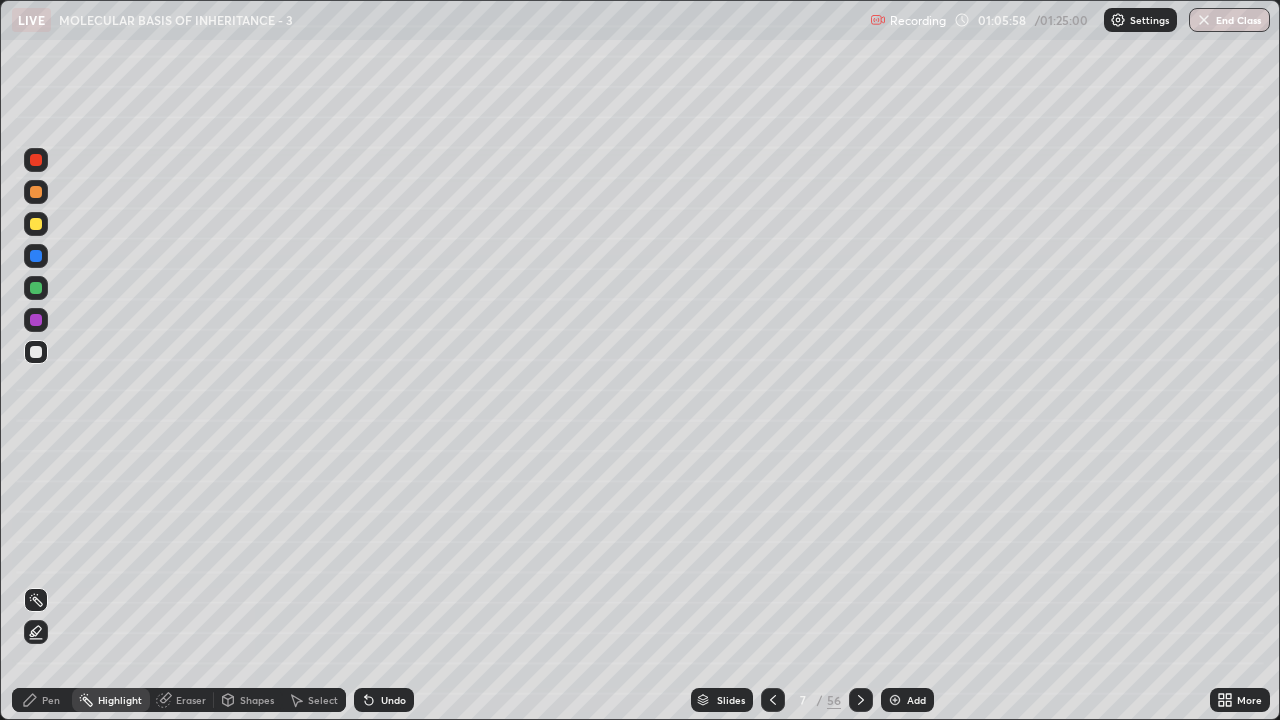 click on "Eraser" at bounding box center (191, 700) 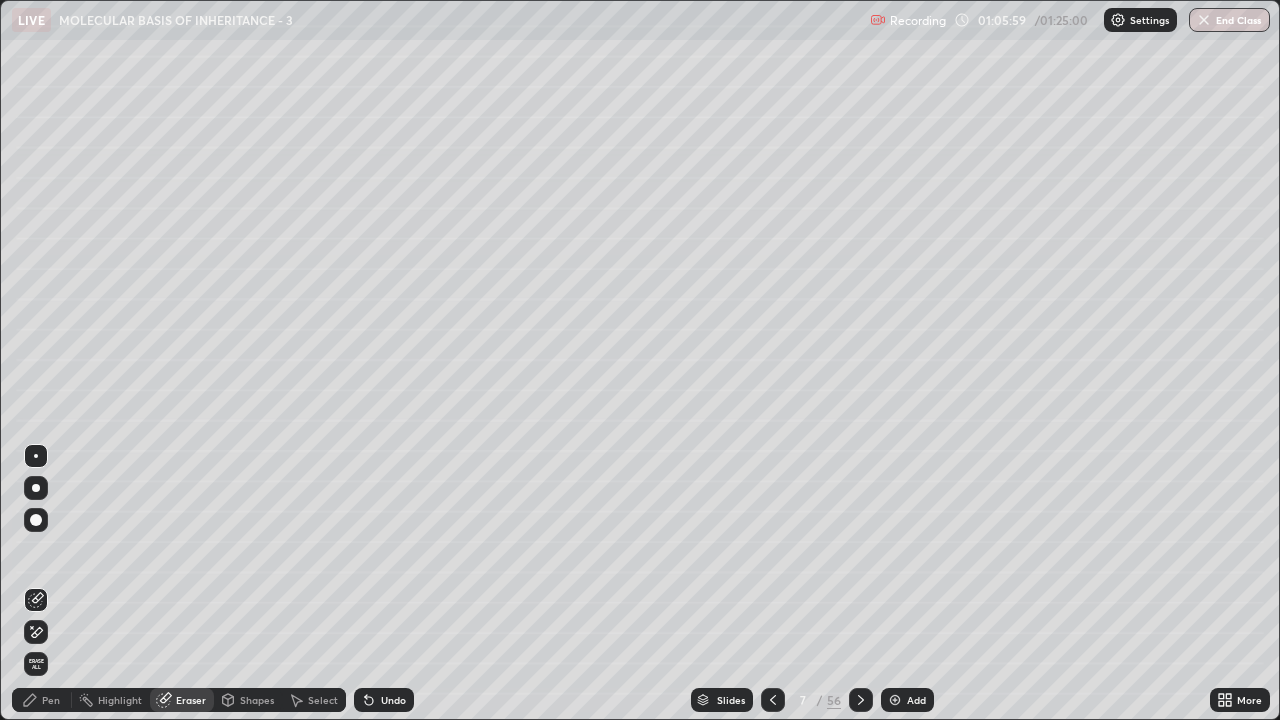 click on "Pen" at bounding box center [51, 700] 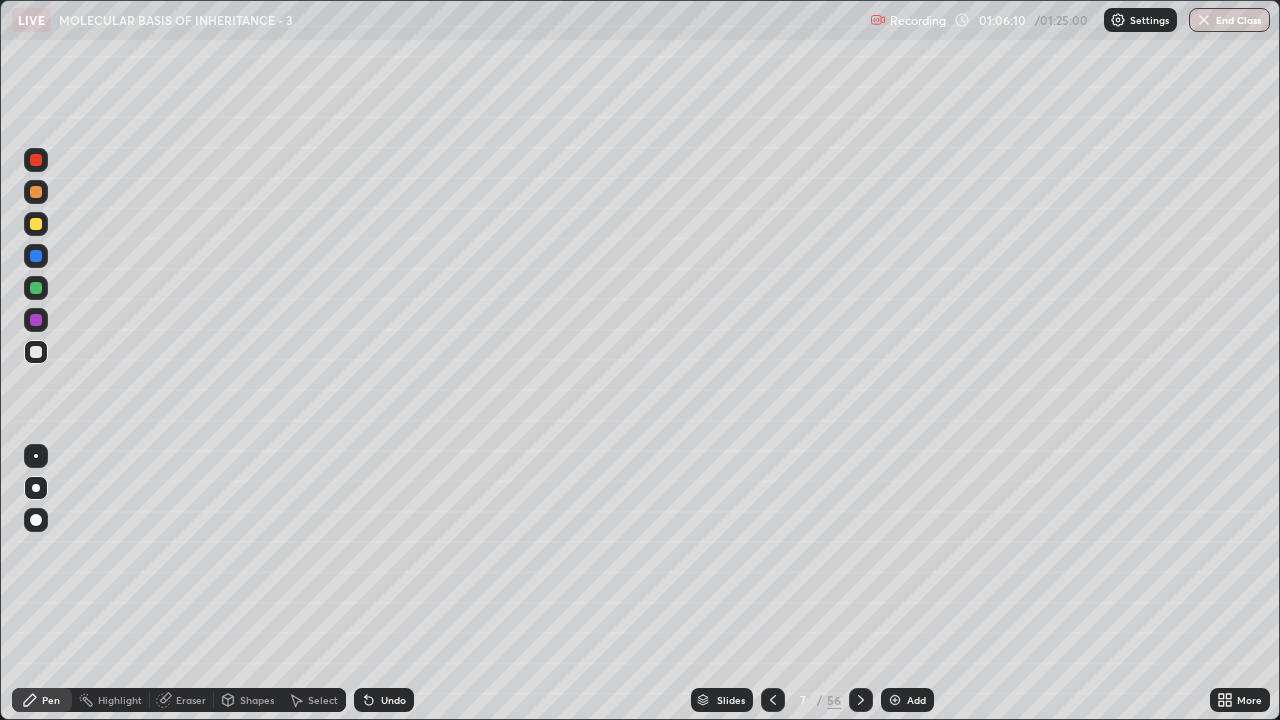 click on "Slides" at bounding box center (731, 700) 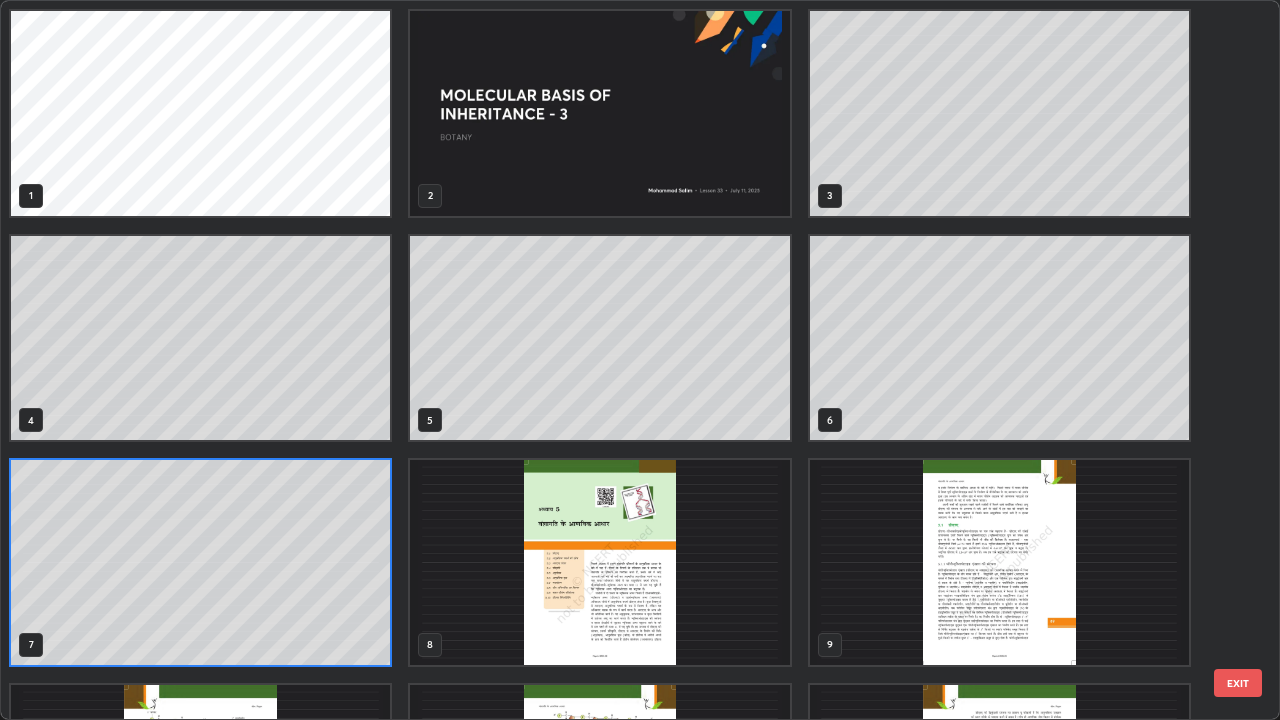 scroll, scrollTop: 7, scrollLeft: 11, axis: both 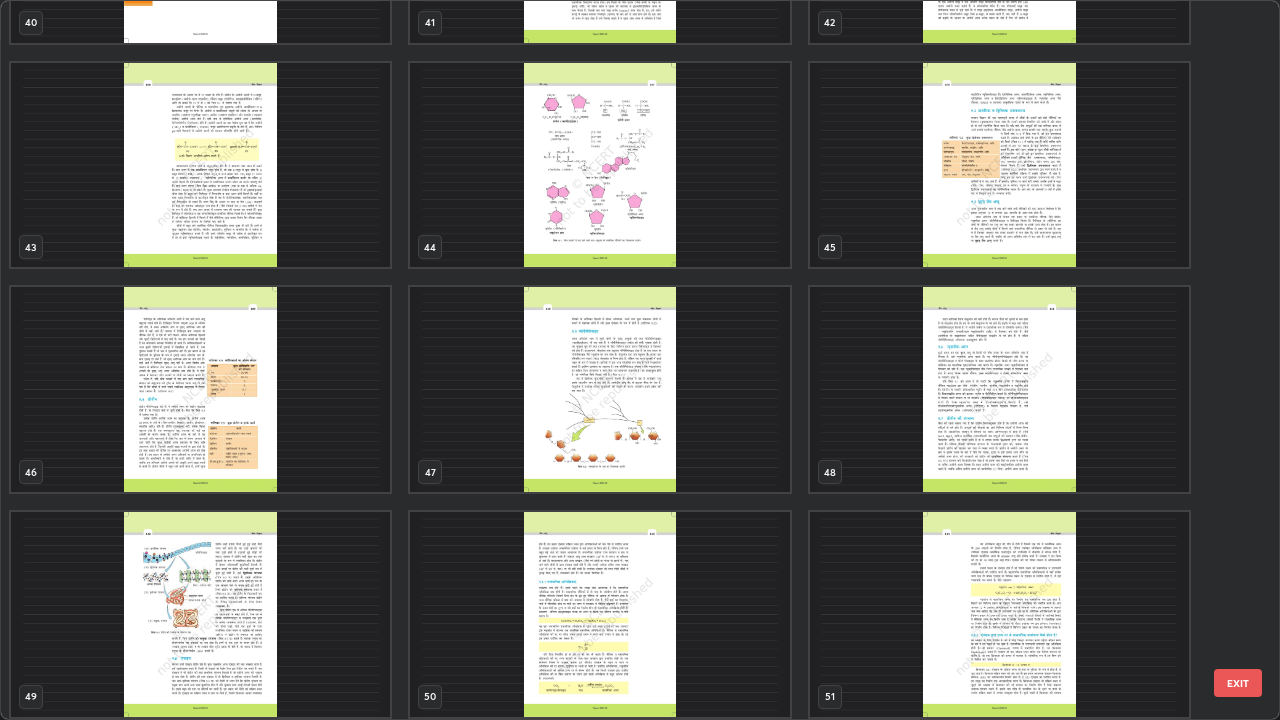 click at bounding box center (599, 165) 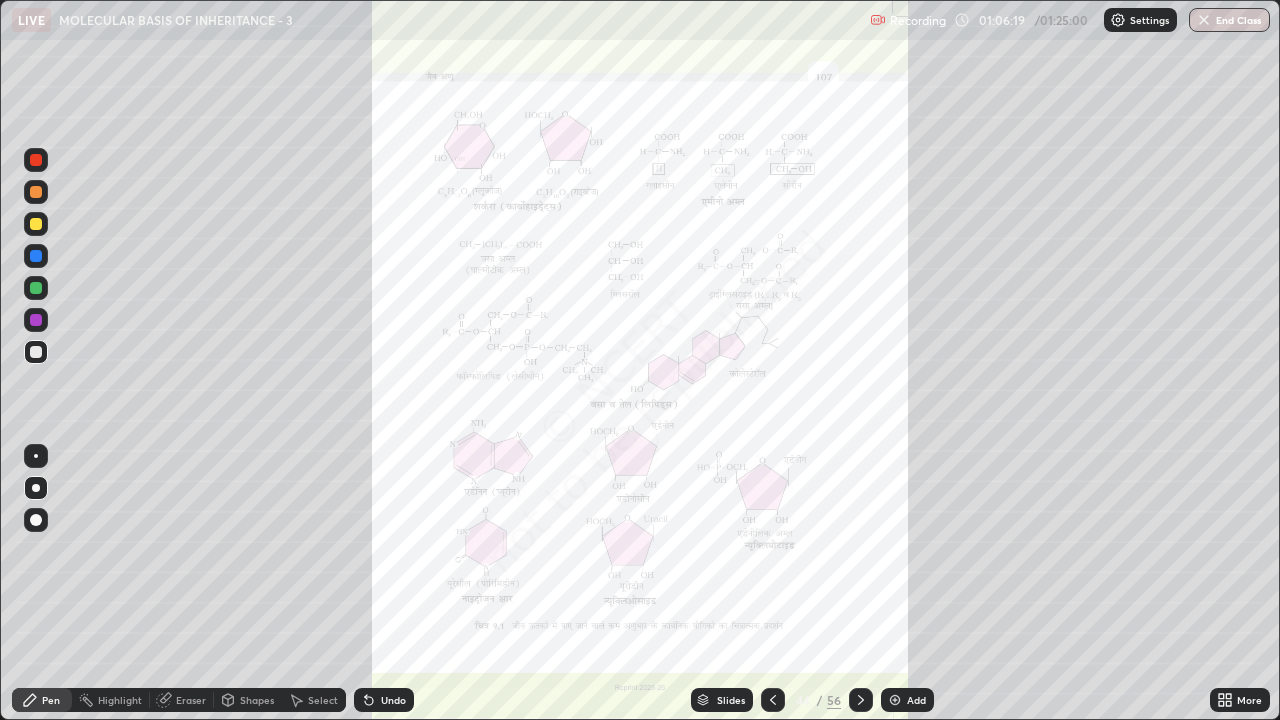 click at bounding box center (599, 165) 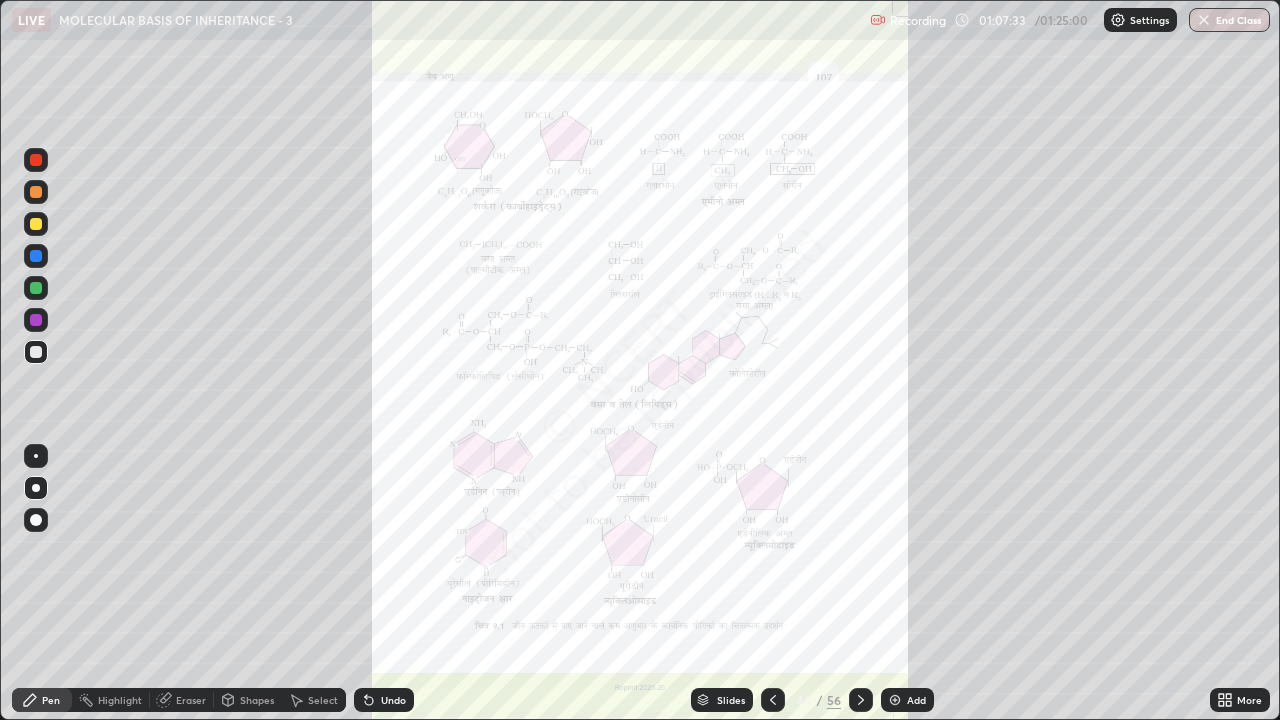 click on "Slides" at bounding box center (731, 700) 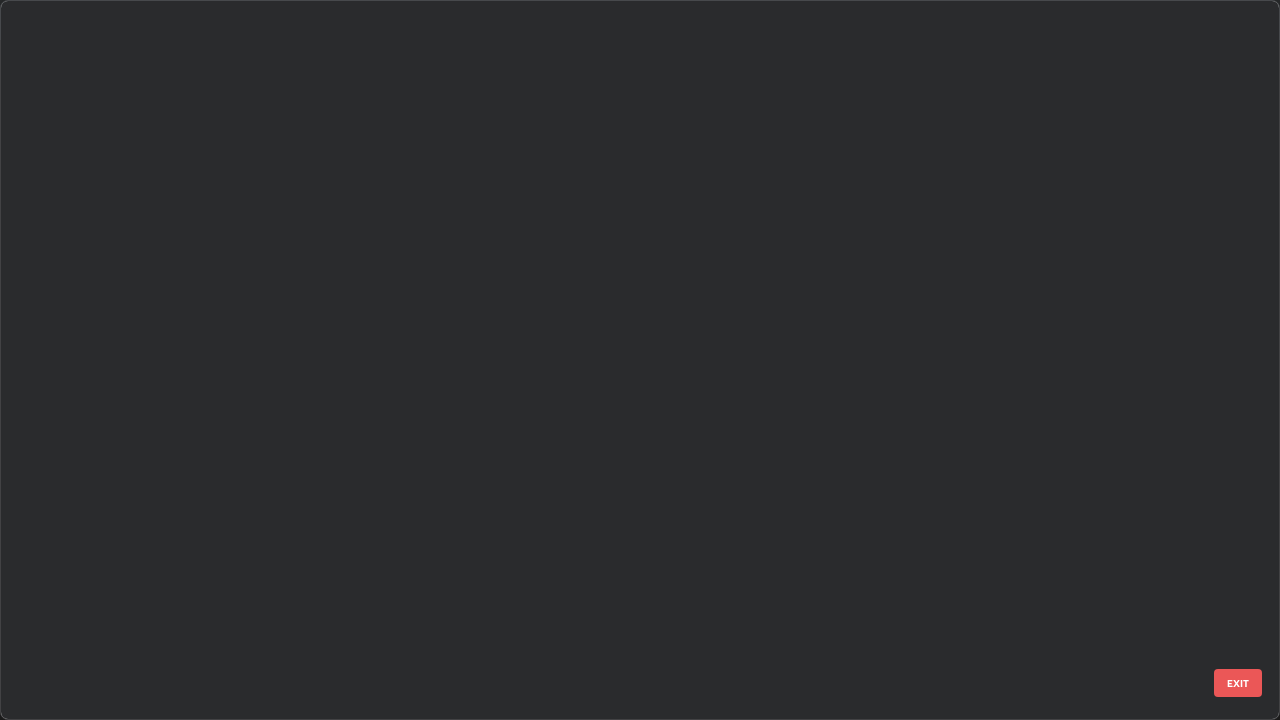 scroll, scrollTop: 2651, scrollLeft: 0, axis: vertical 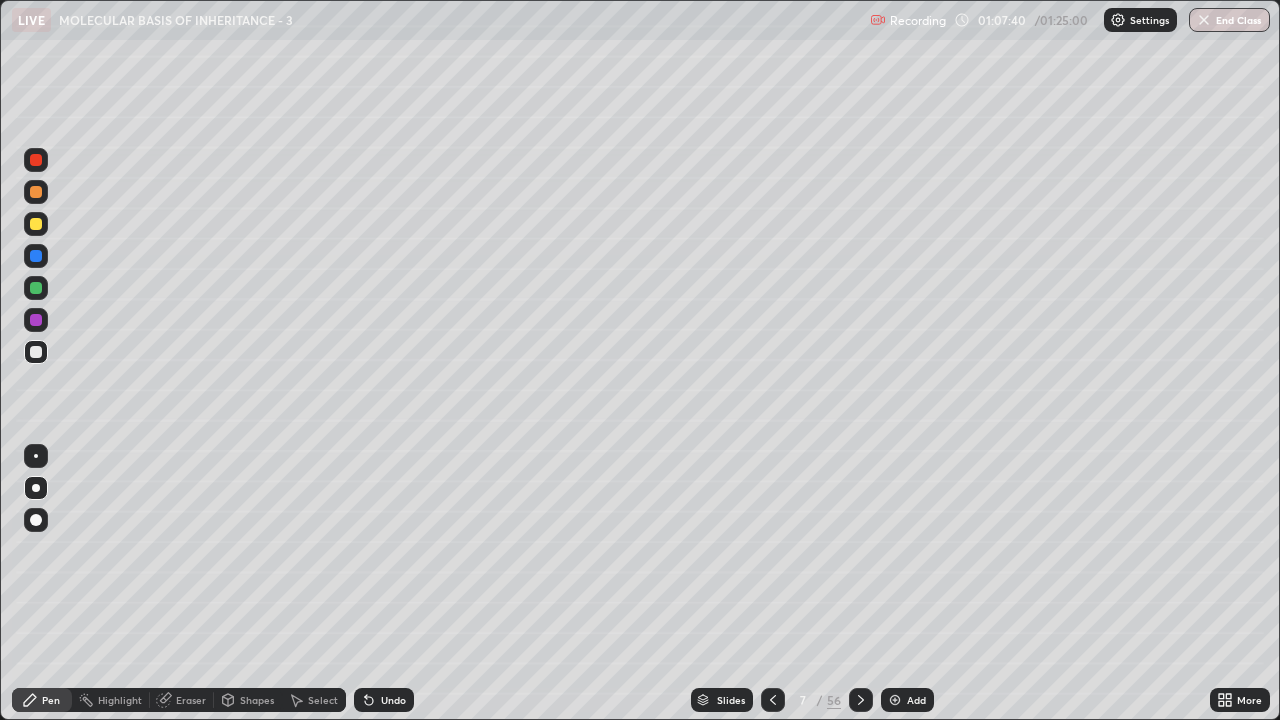 click at bounding box center (895, 700) 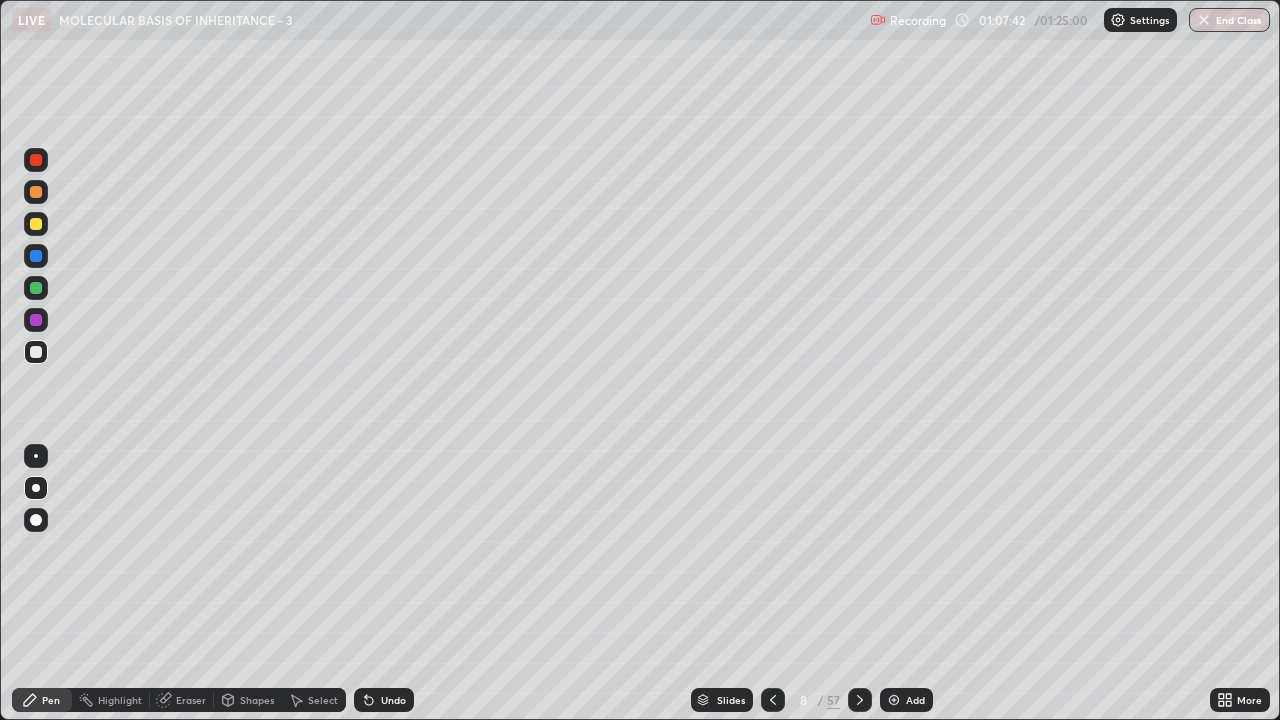 click at bounding box center [36, 256] 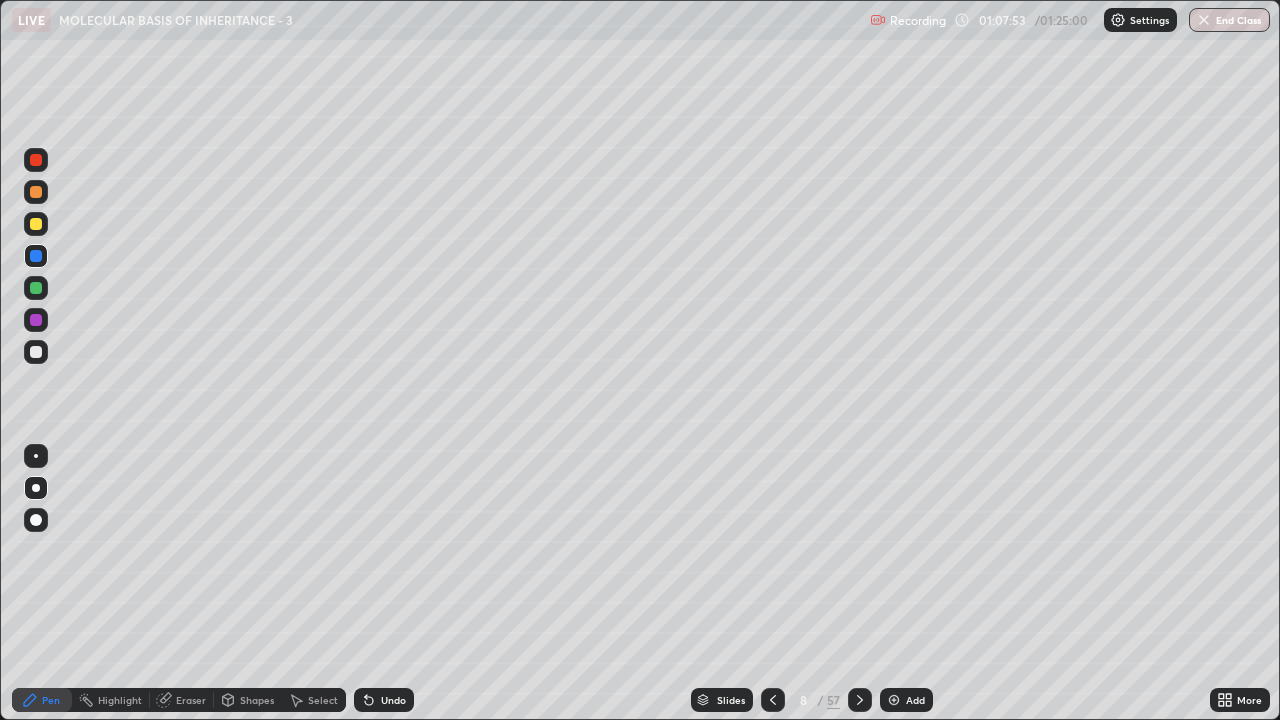click at bounding box center [36, 352] 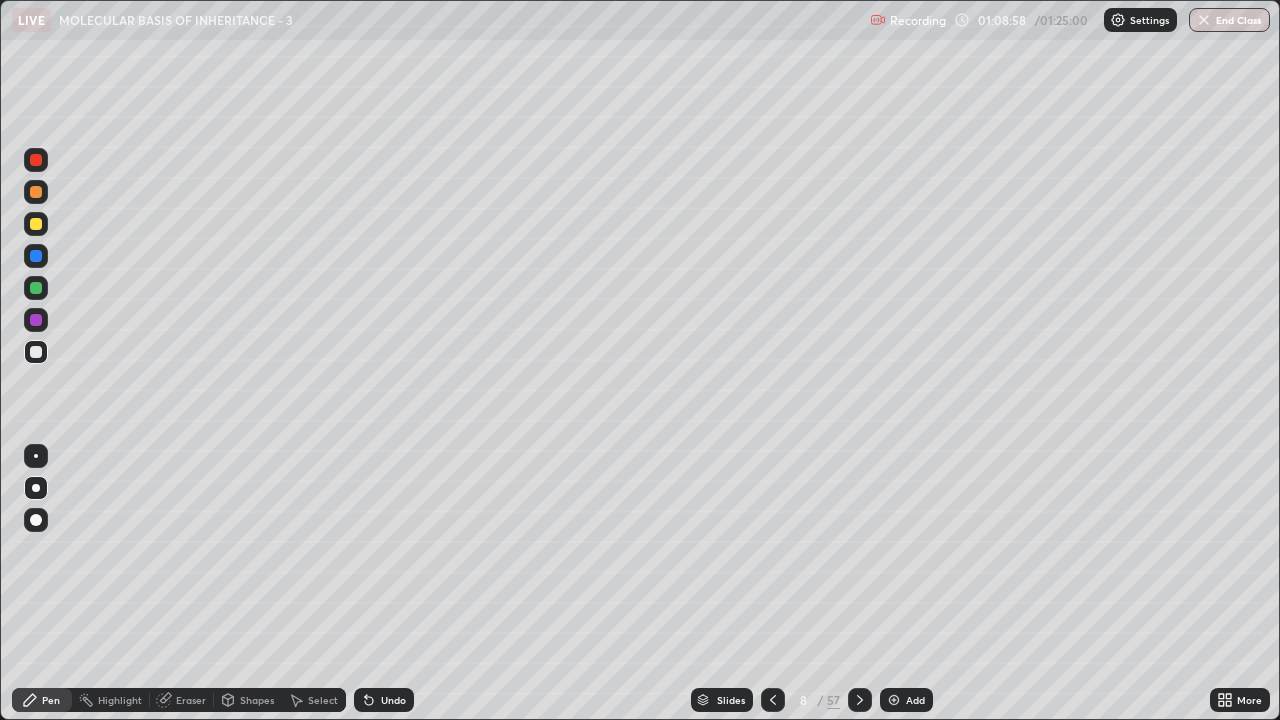 click 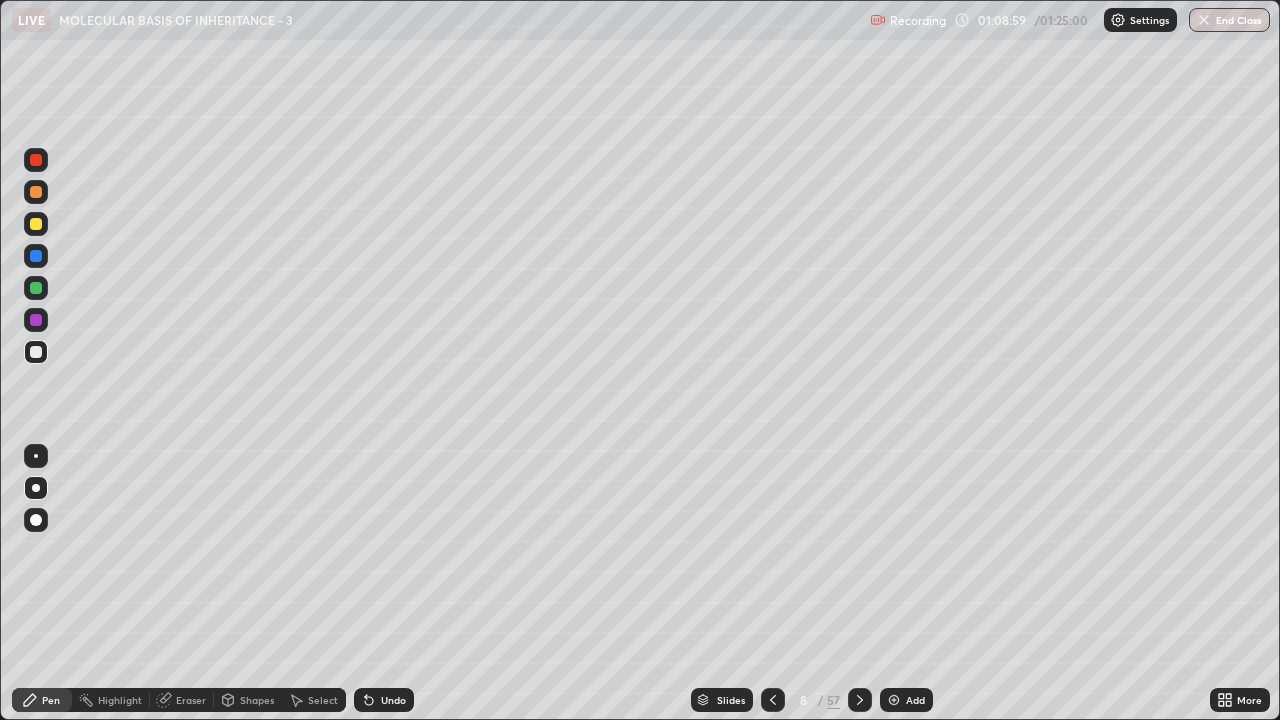click 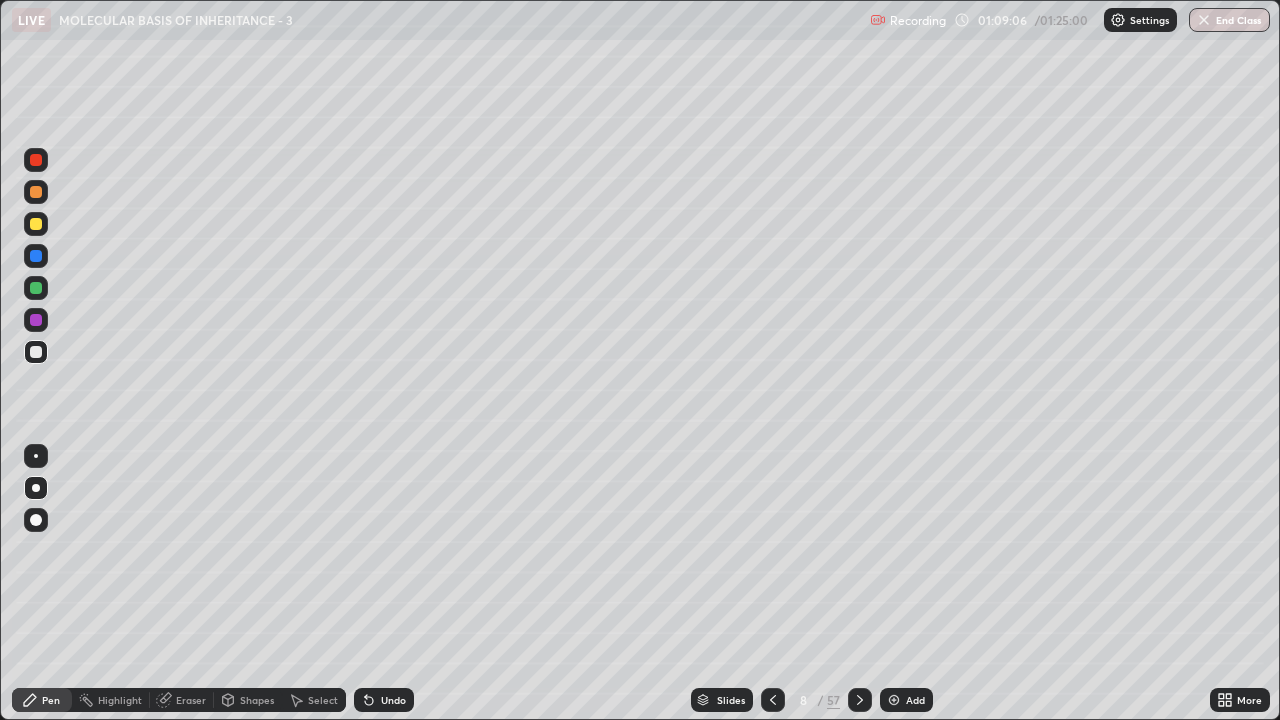 click on "Undo" at bounding box center [384, 700] 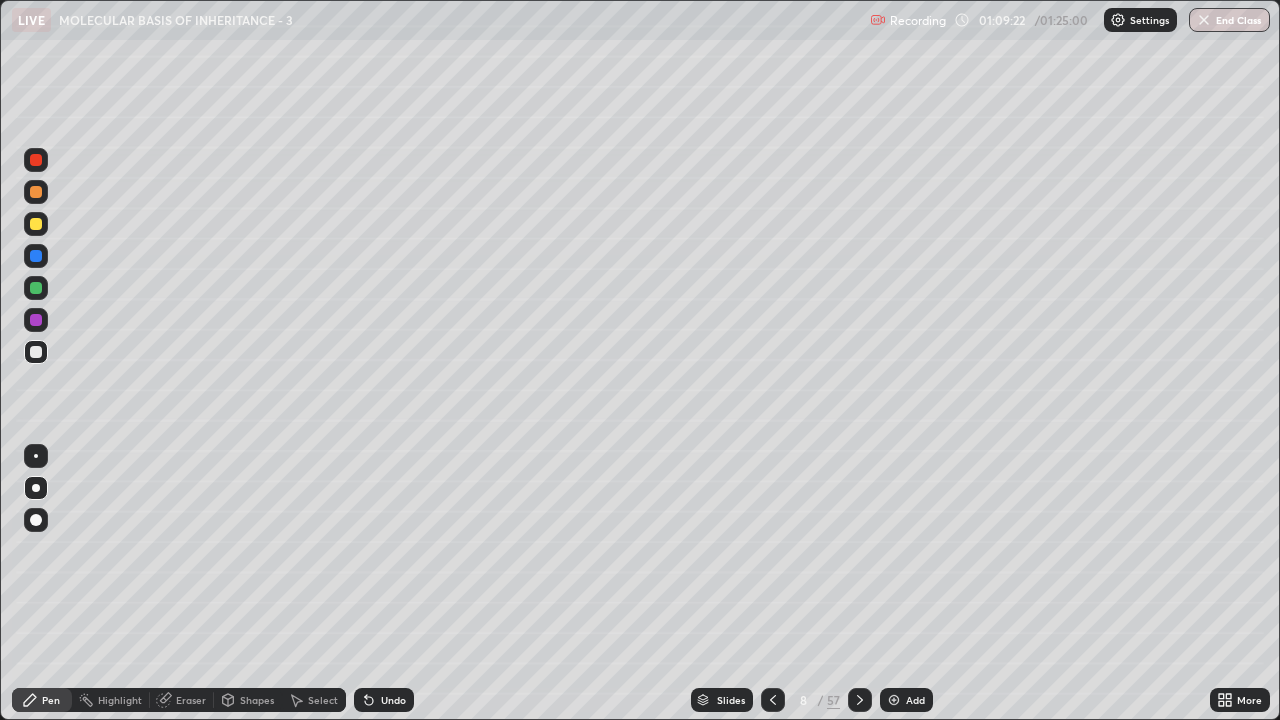 click on "Pen" at bounding box center (51, 700) 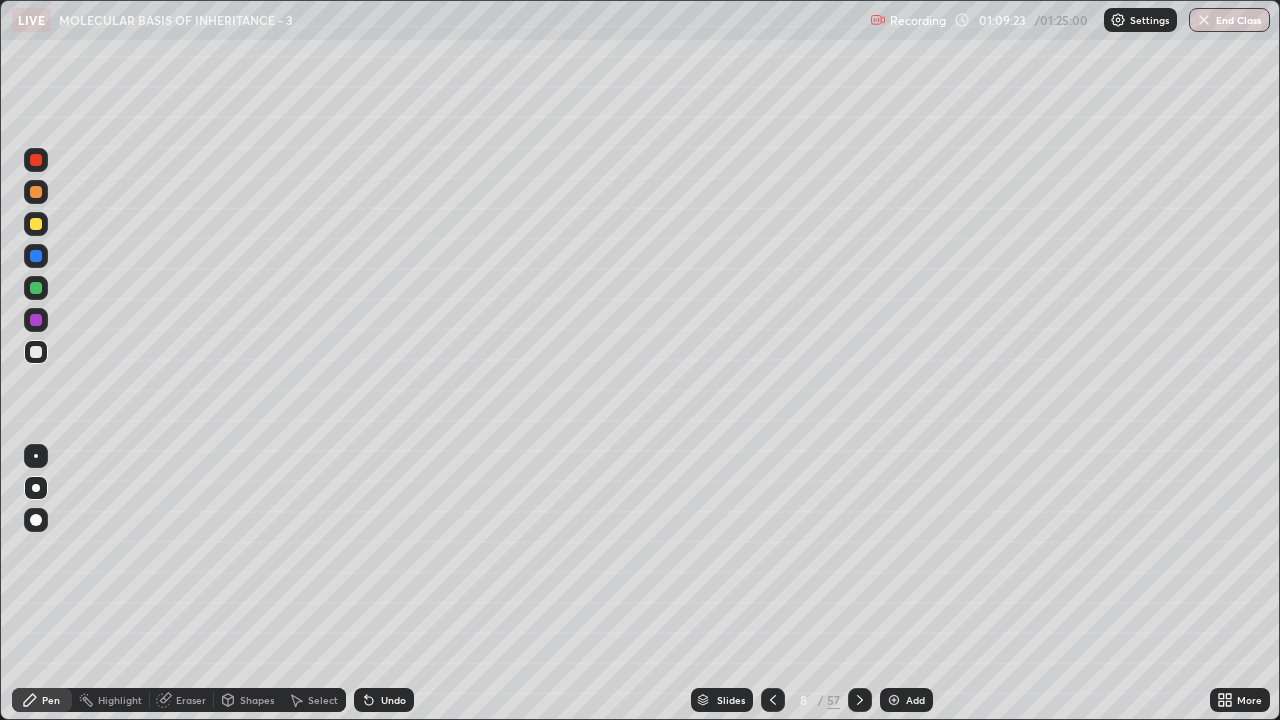 click at bounding box center [36, 288] 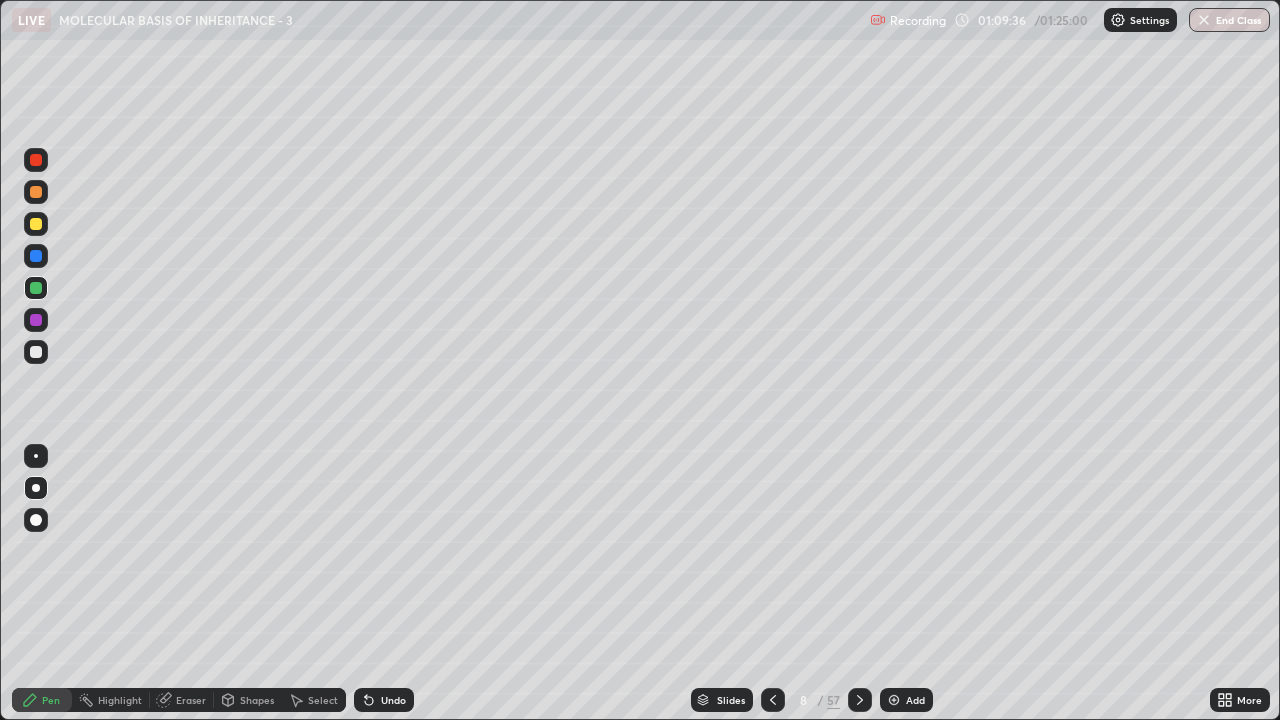 click 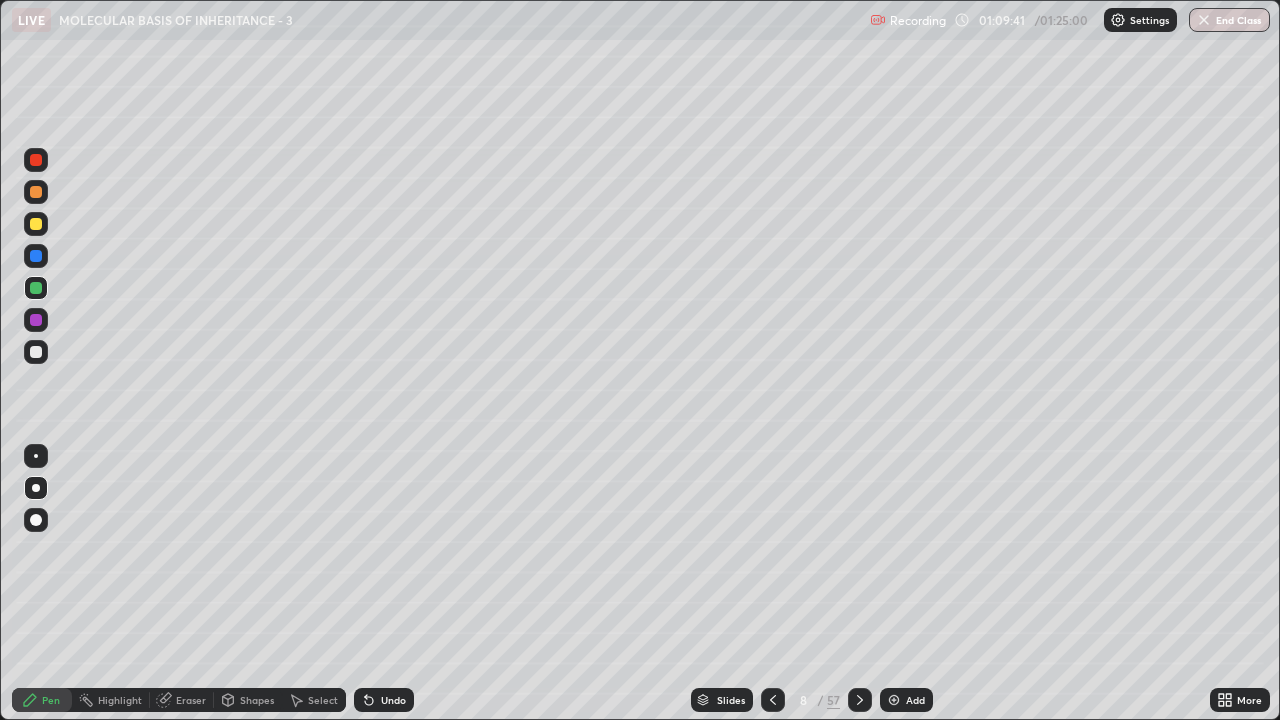 click on "Select" at bounding box center (314, 700) 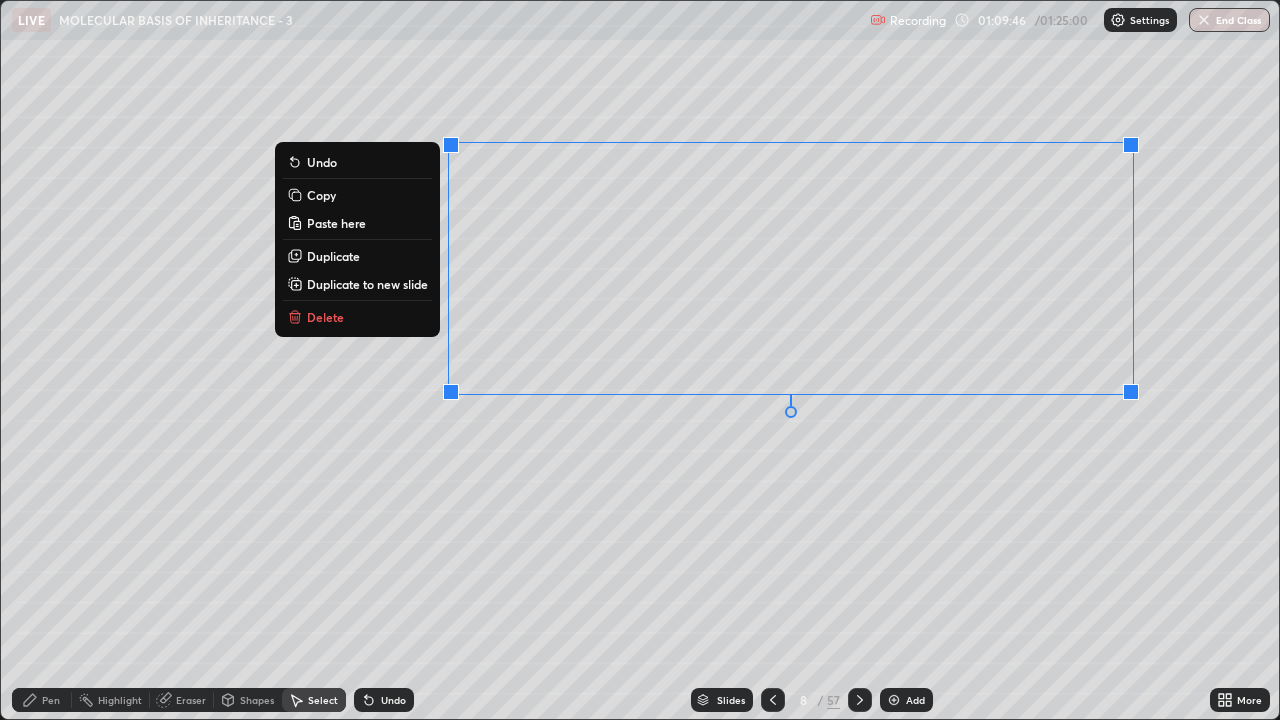 click on "0 ° Undo Copy Paste here Duplicate Duplicate to new slide Delete" at bounding box center [640, 360] 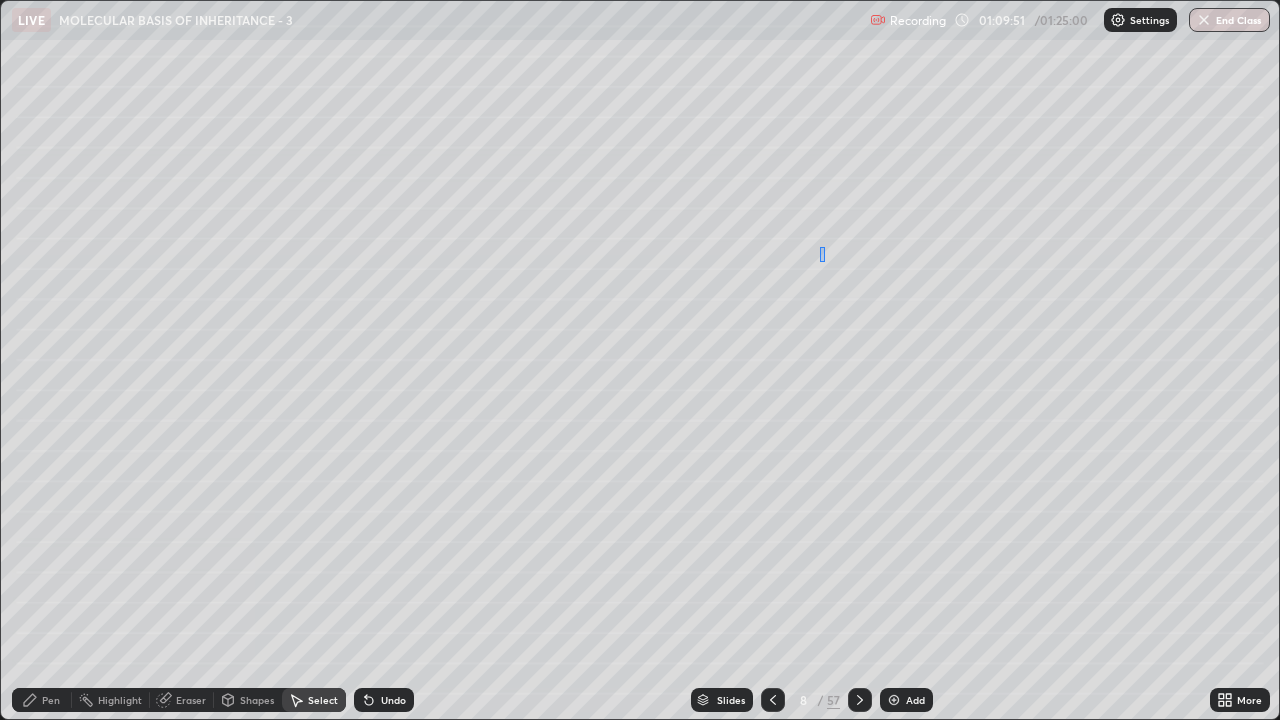 click at bounding box center [0, 0] 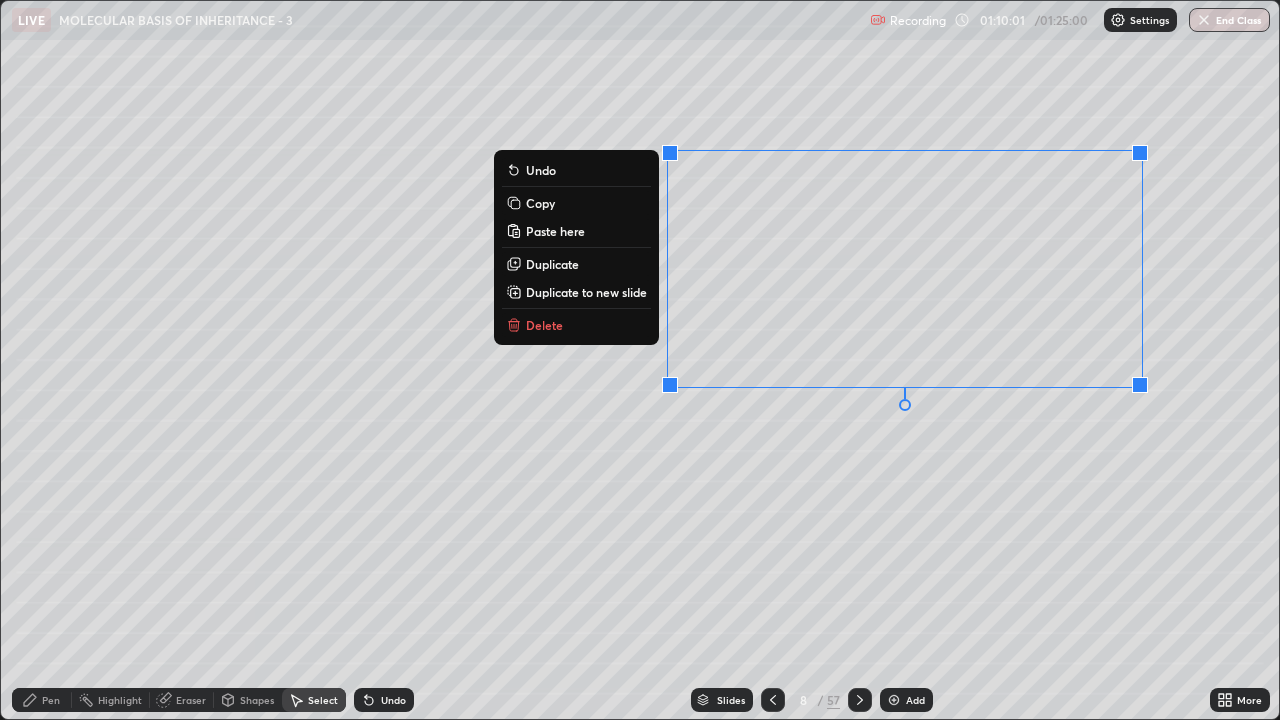 click on "0 ° Undo Copy Paste here Duplicate Duplicate to new slide Delete" at bounding box center (640, 360) 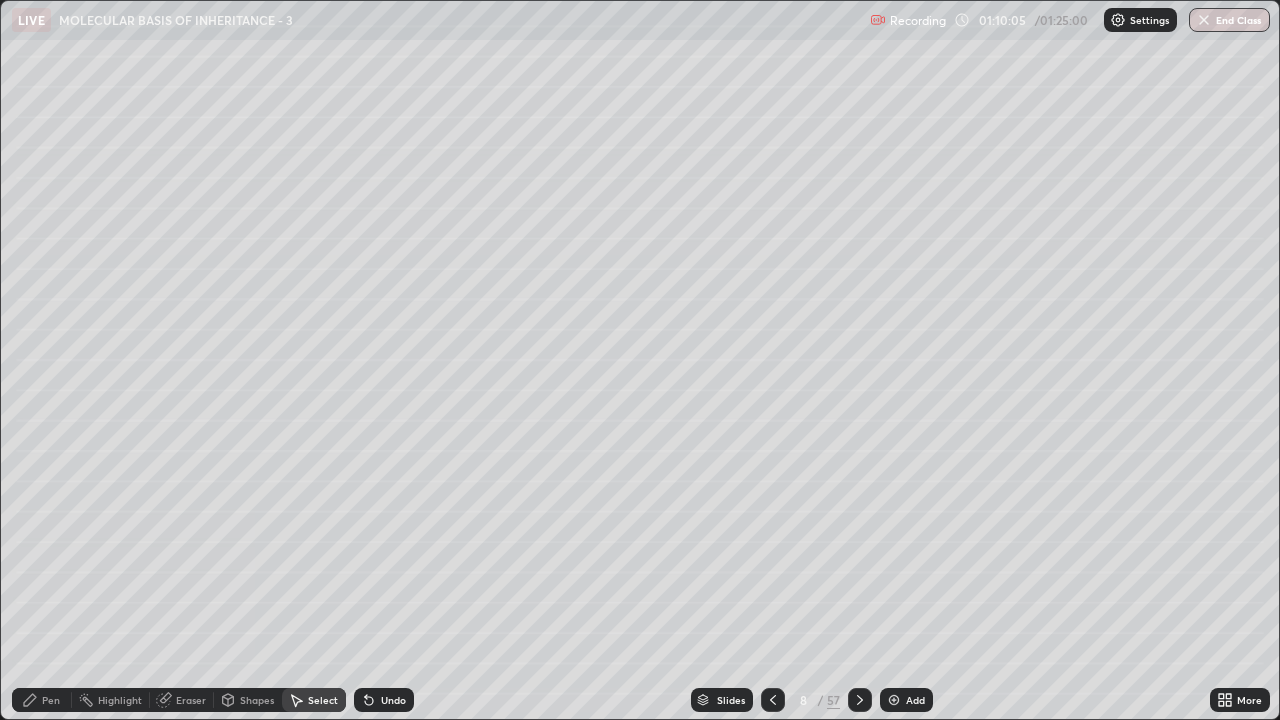 click on "Undo" at bounding box center [384, 700] 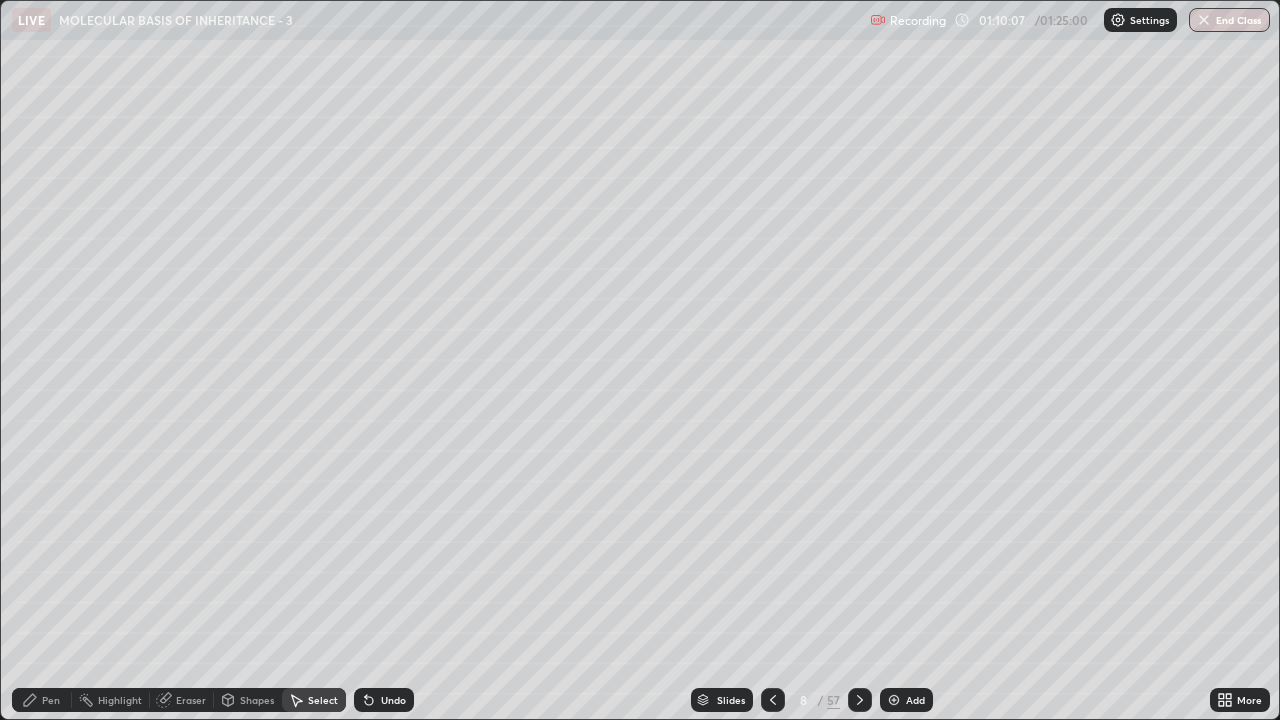 click on "Pen" at bounding box center [42, 700] 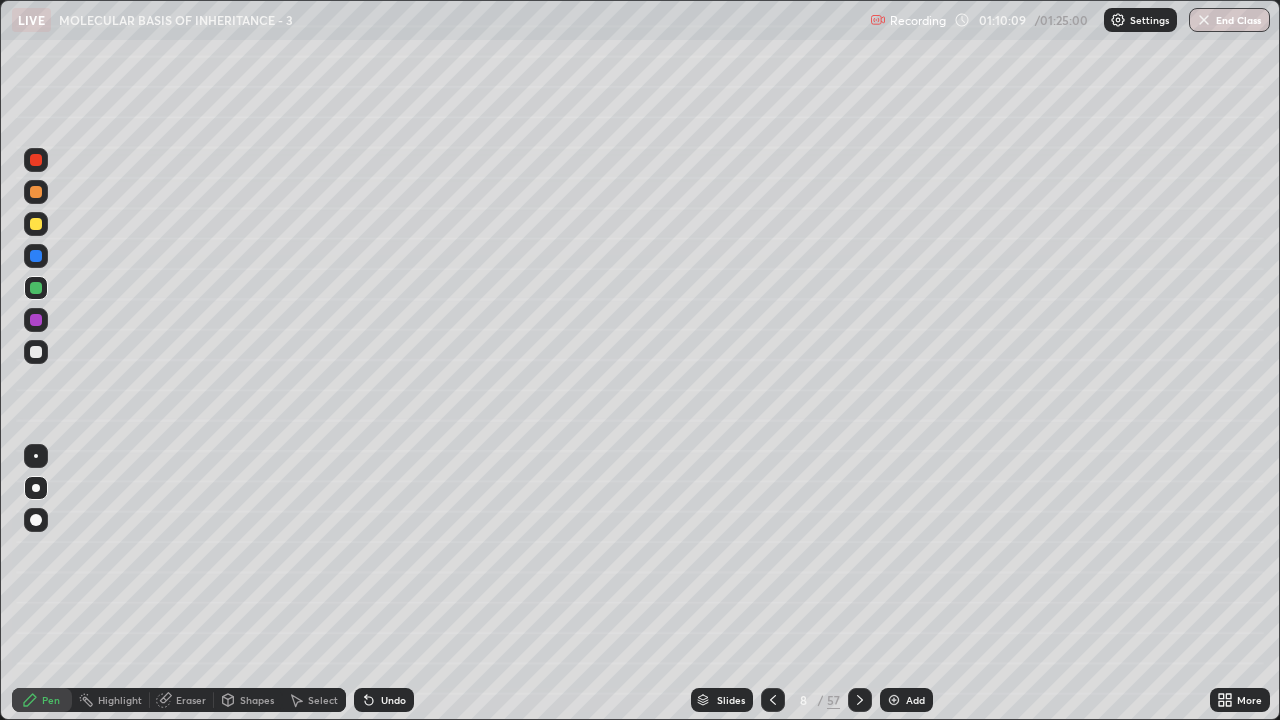 click on "Select" at bounding box center [314, 700] 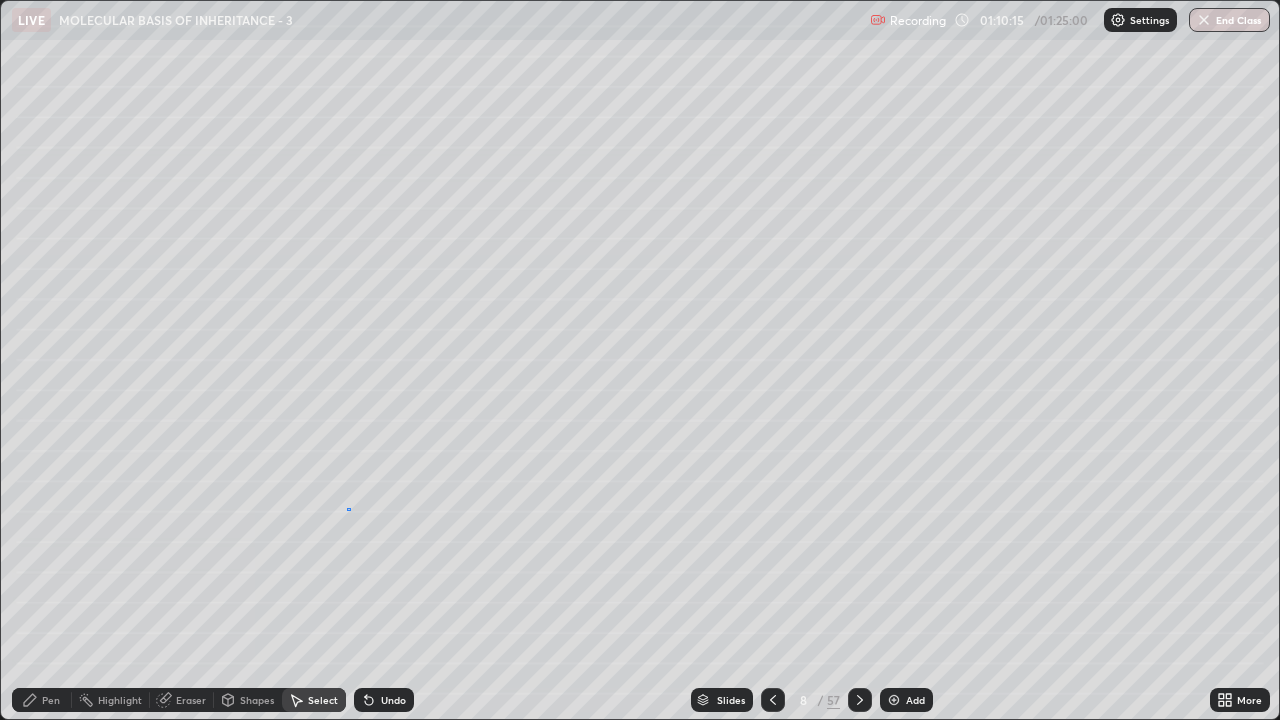 click on "0 ° Undo Copy Paste here Duplicate Duplicate to new slide Delete" at bounding box center (640, 360) 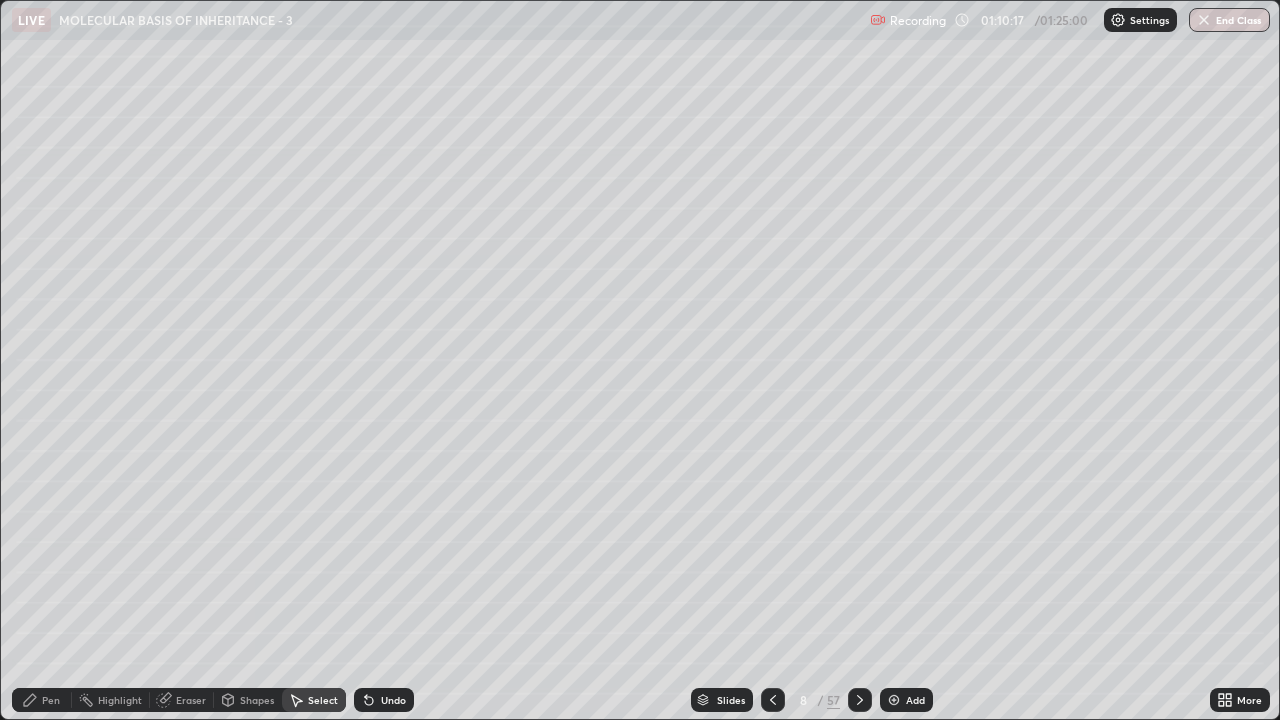 click on "Pen" at bounding box center [51, 700] 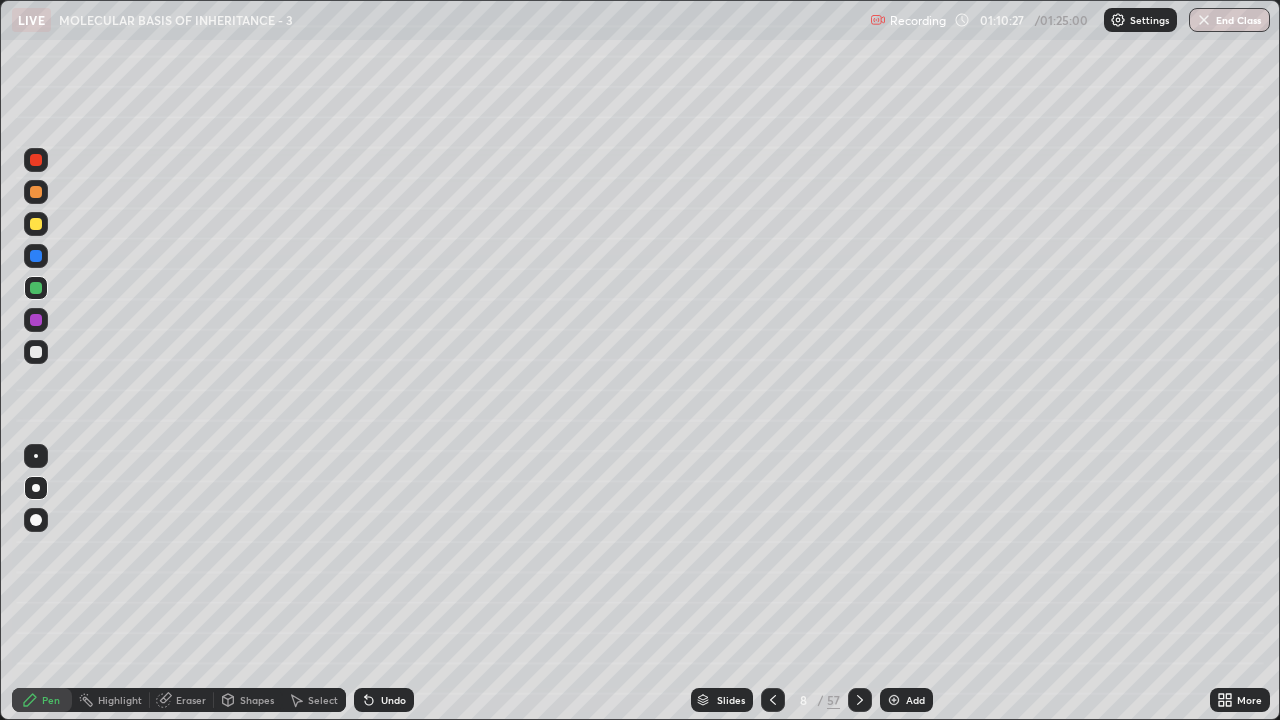 click on "Eraser" at bounding box center [191, 700] 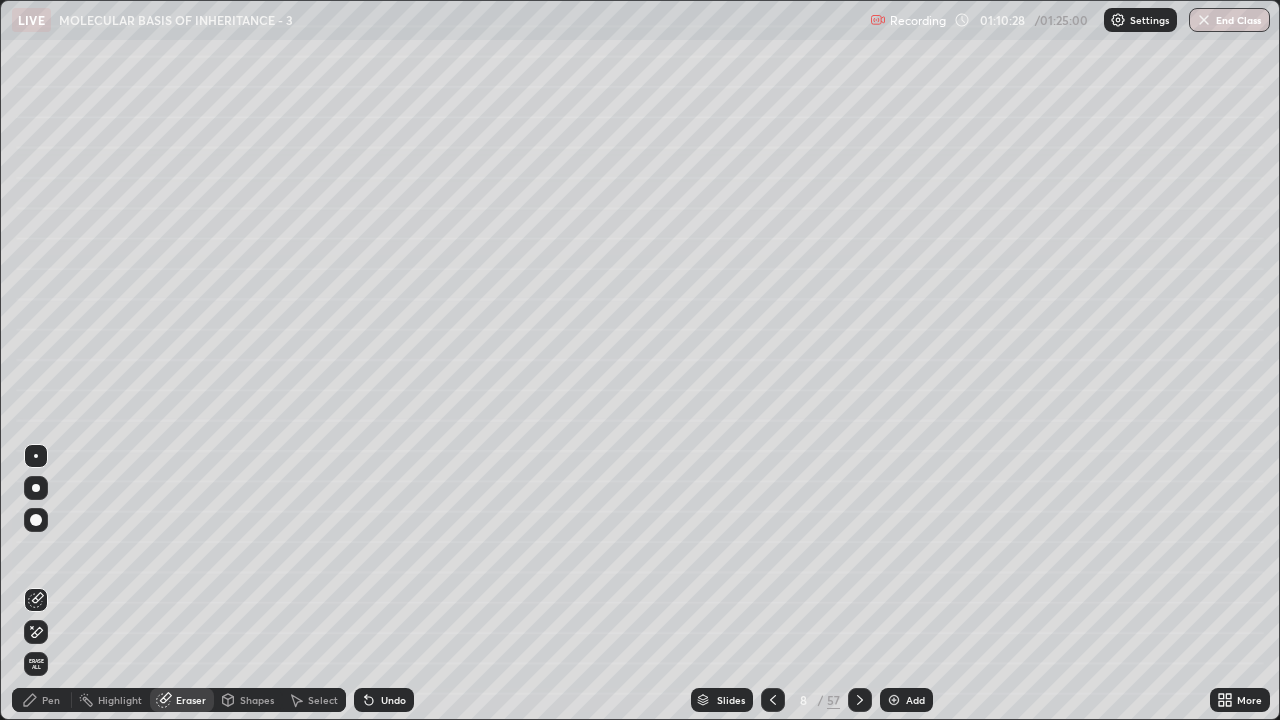 click 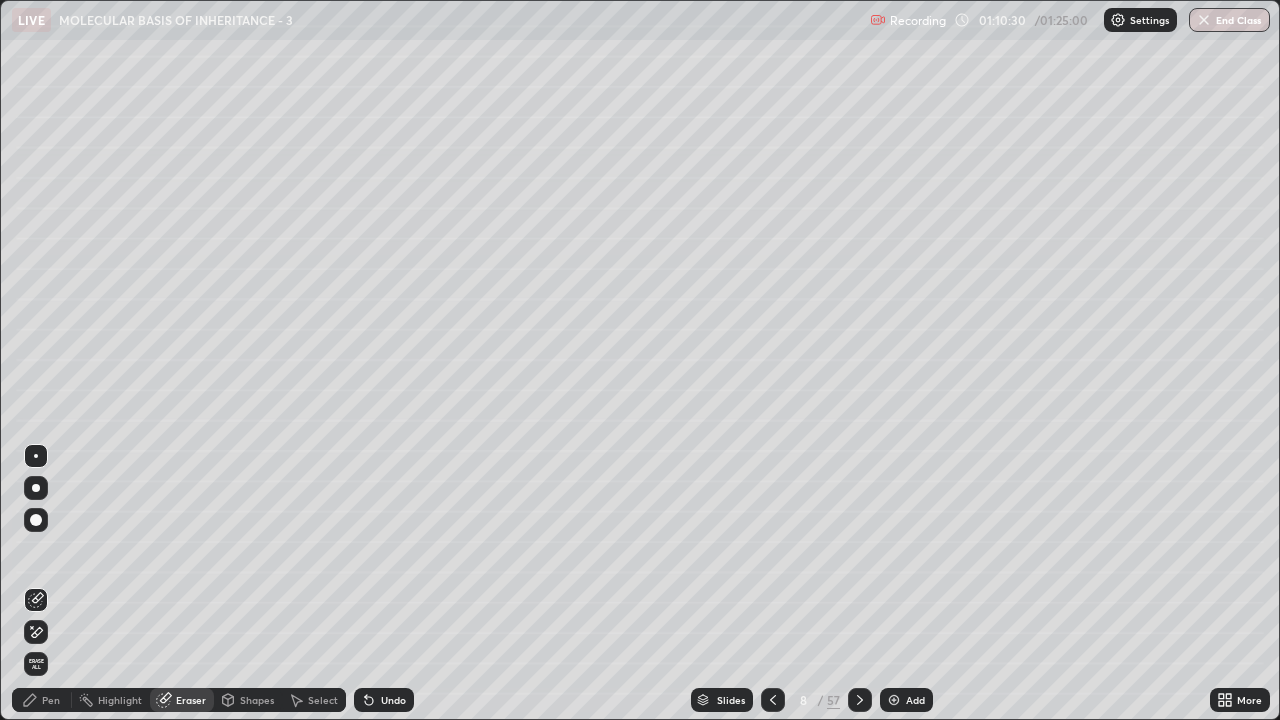click on "Erase all" at bounding box center (36, 664) 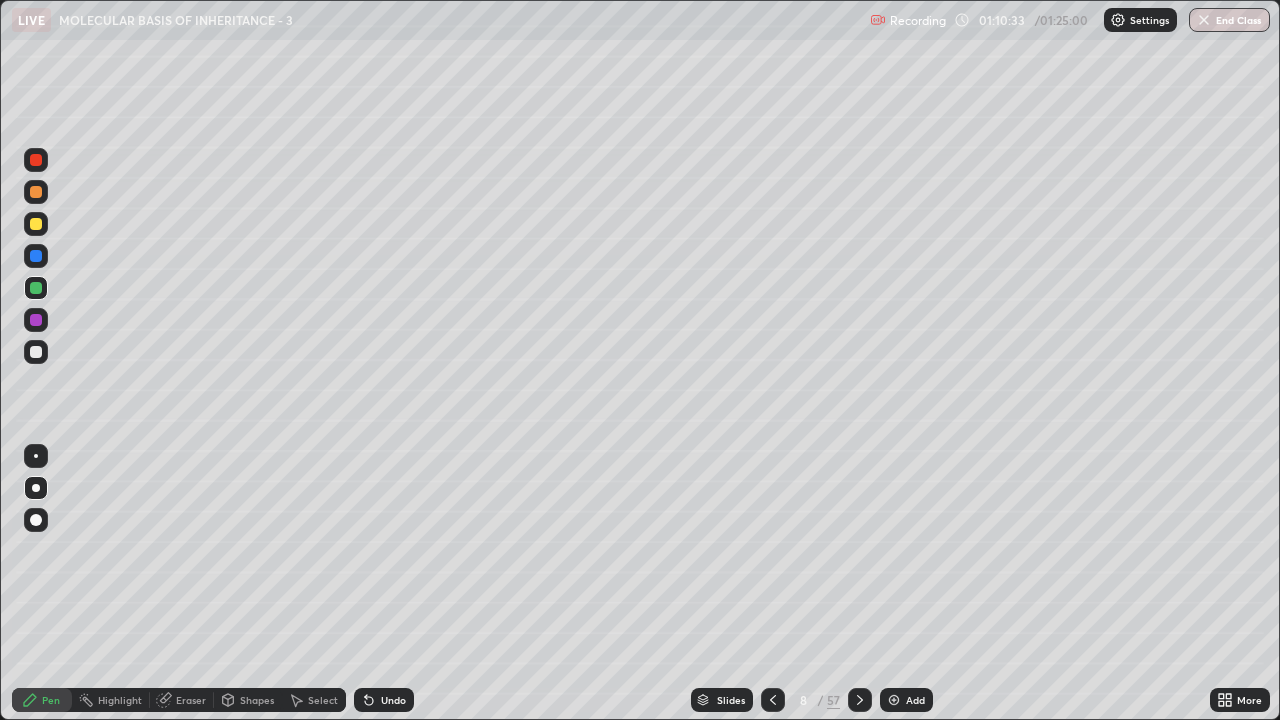 click 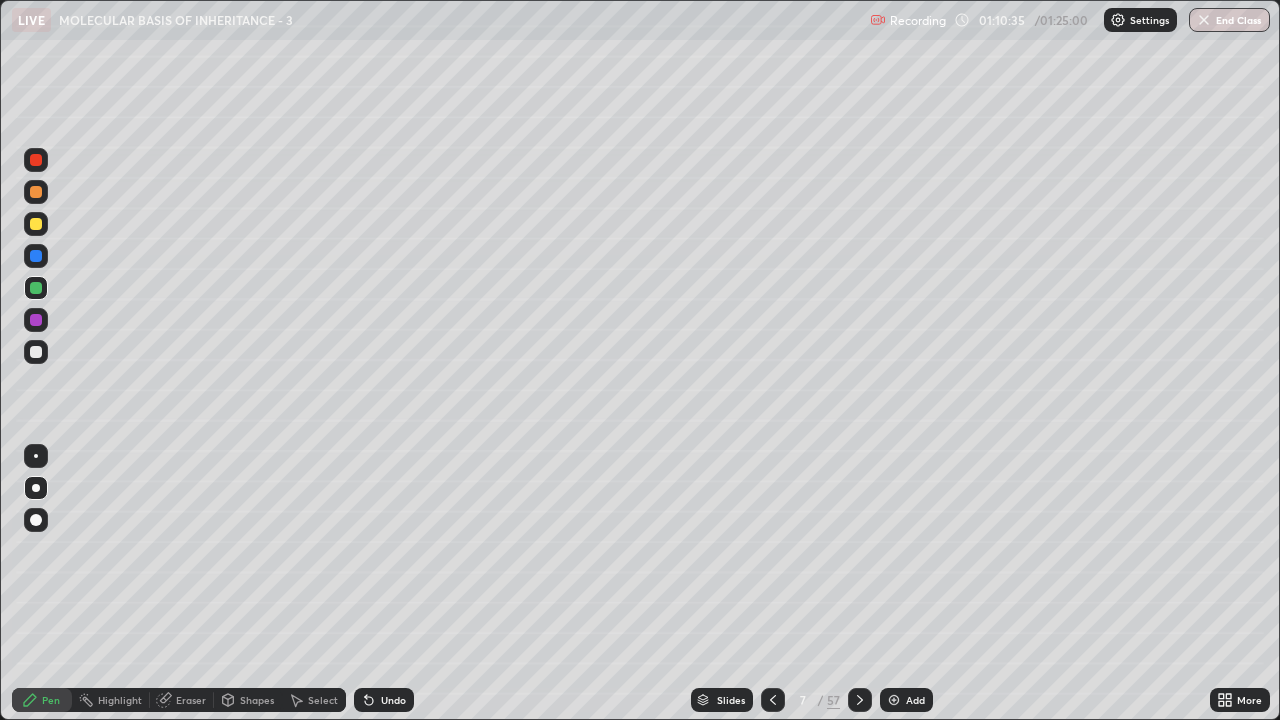 click 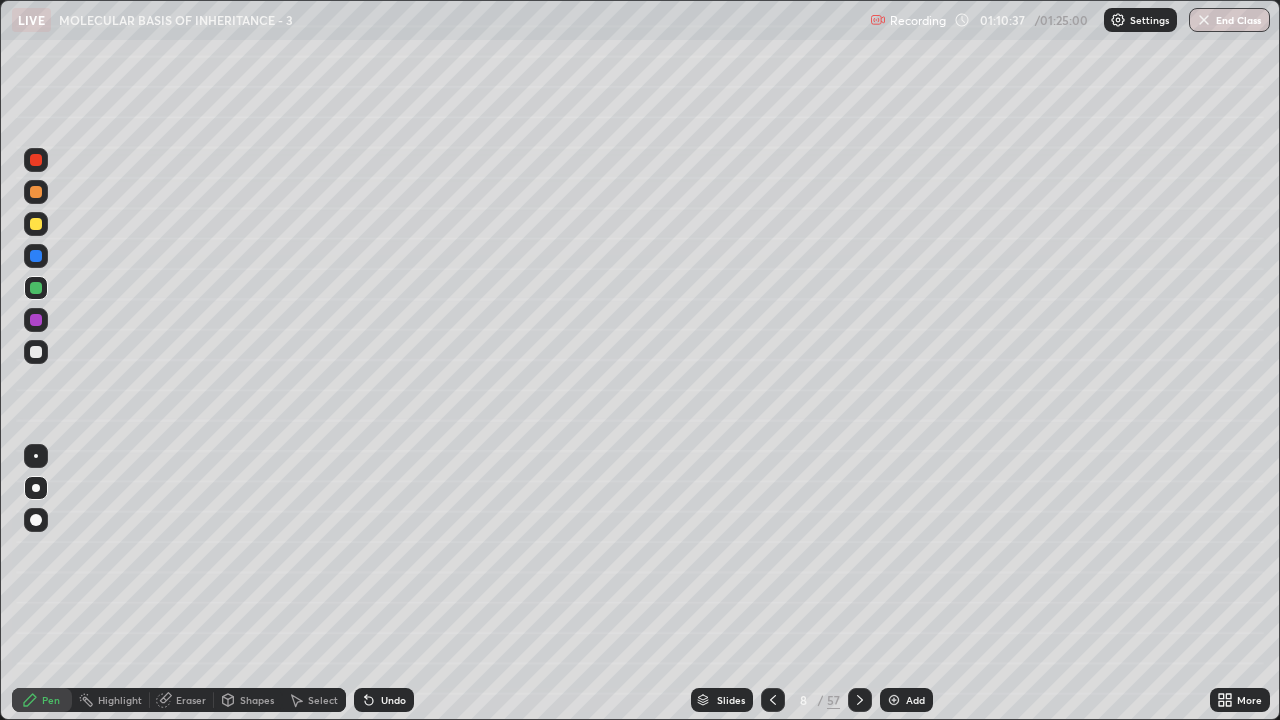 click 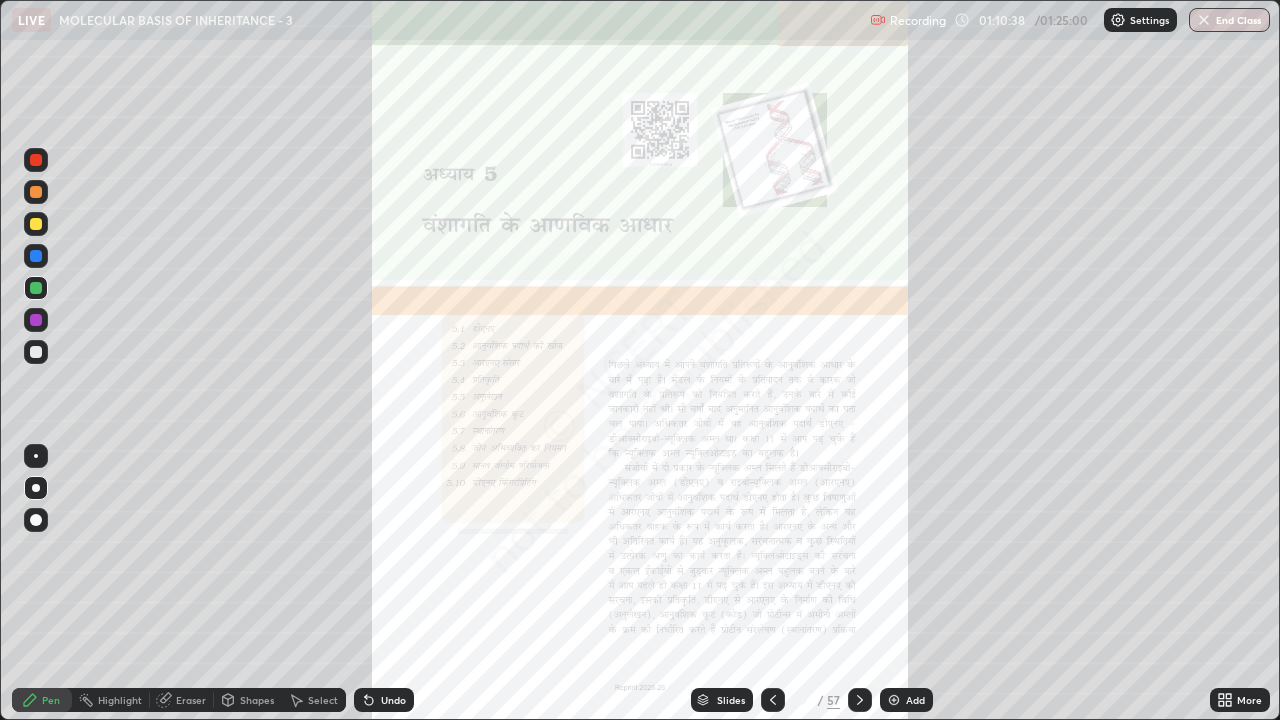 click 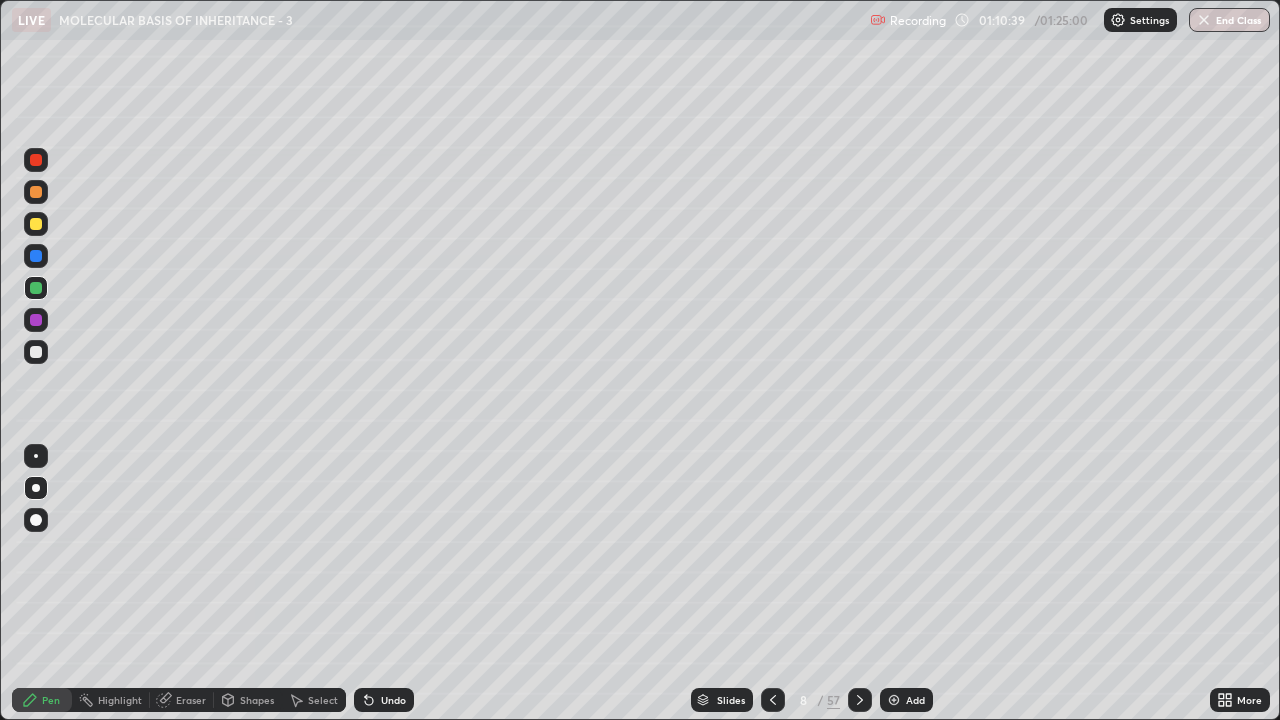 click 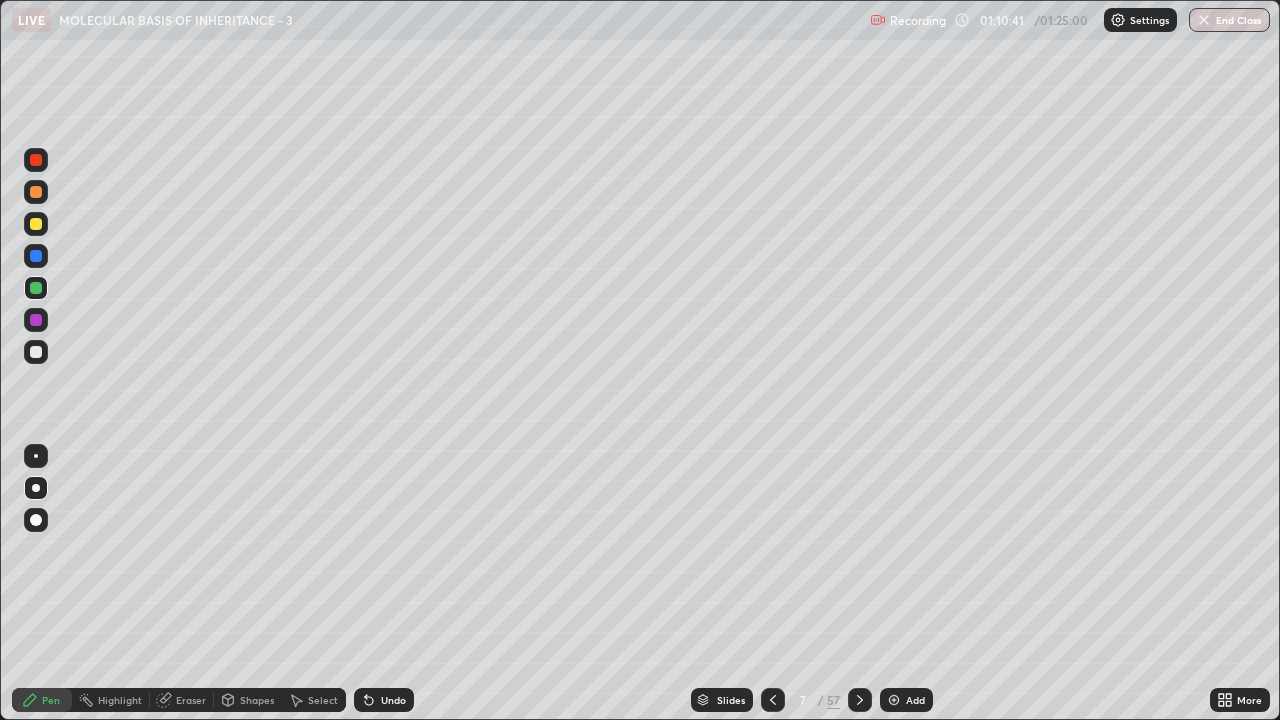 click 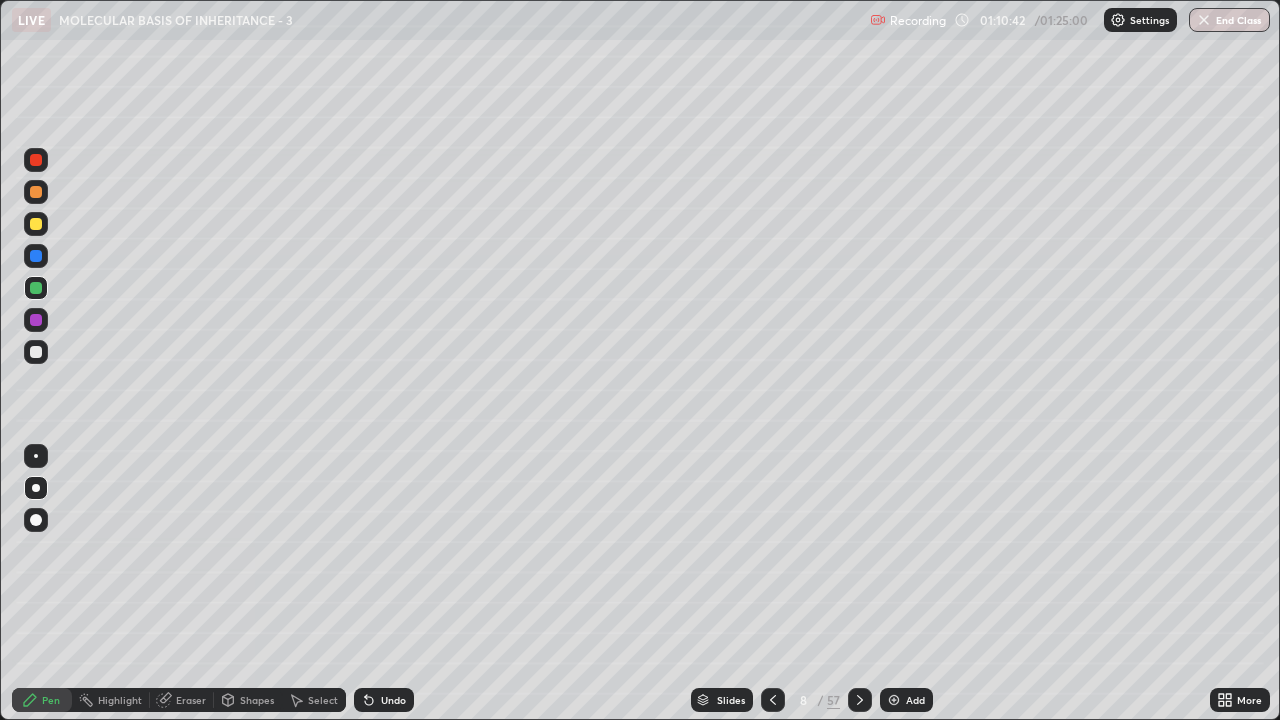 click 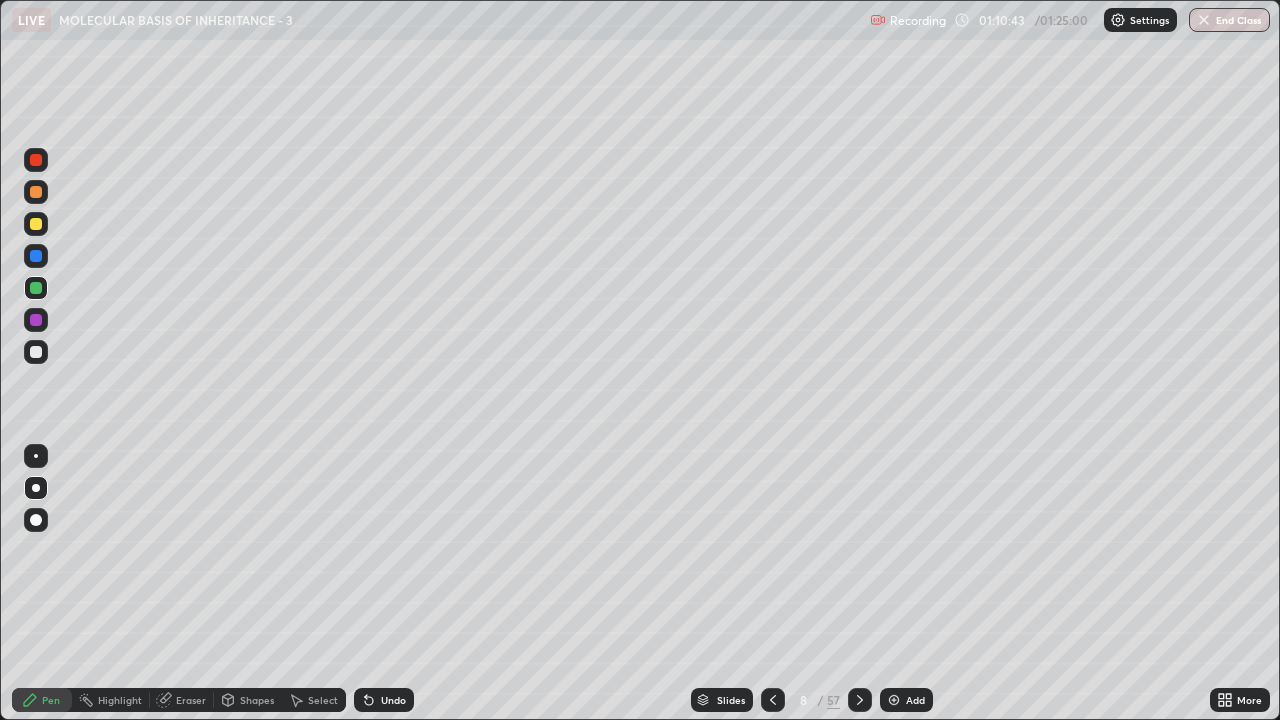 click 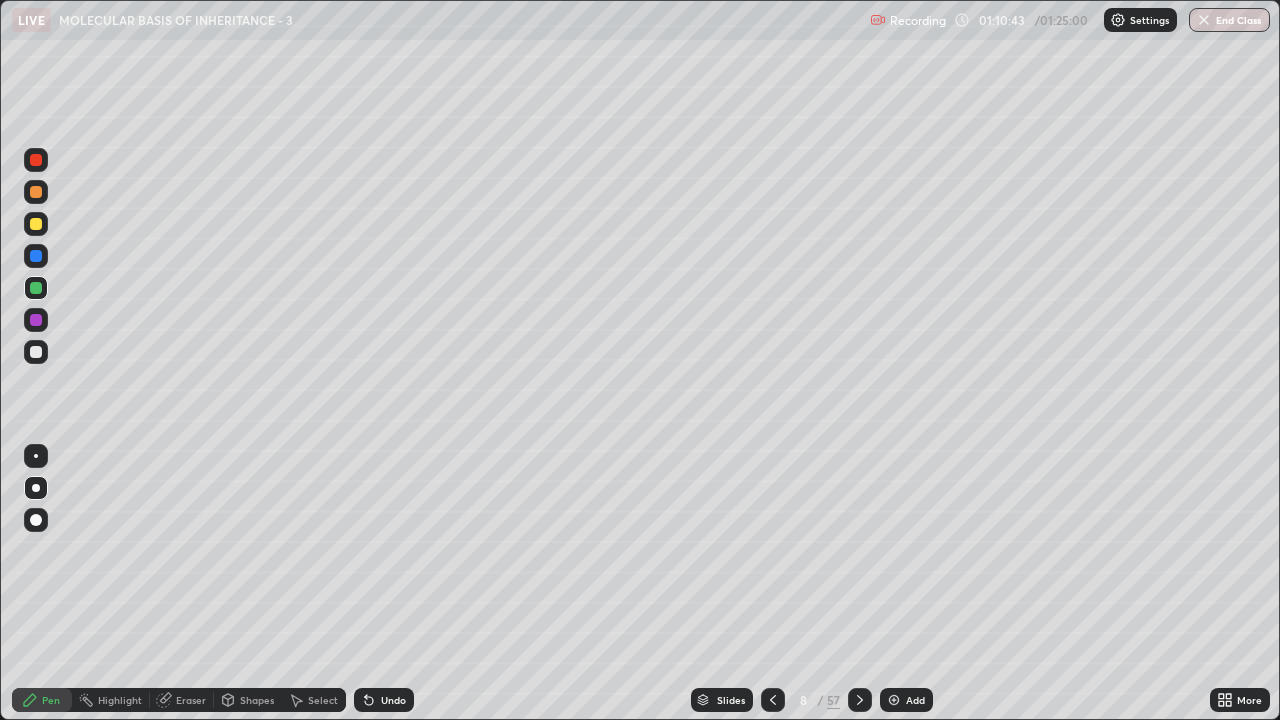 click 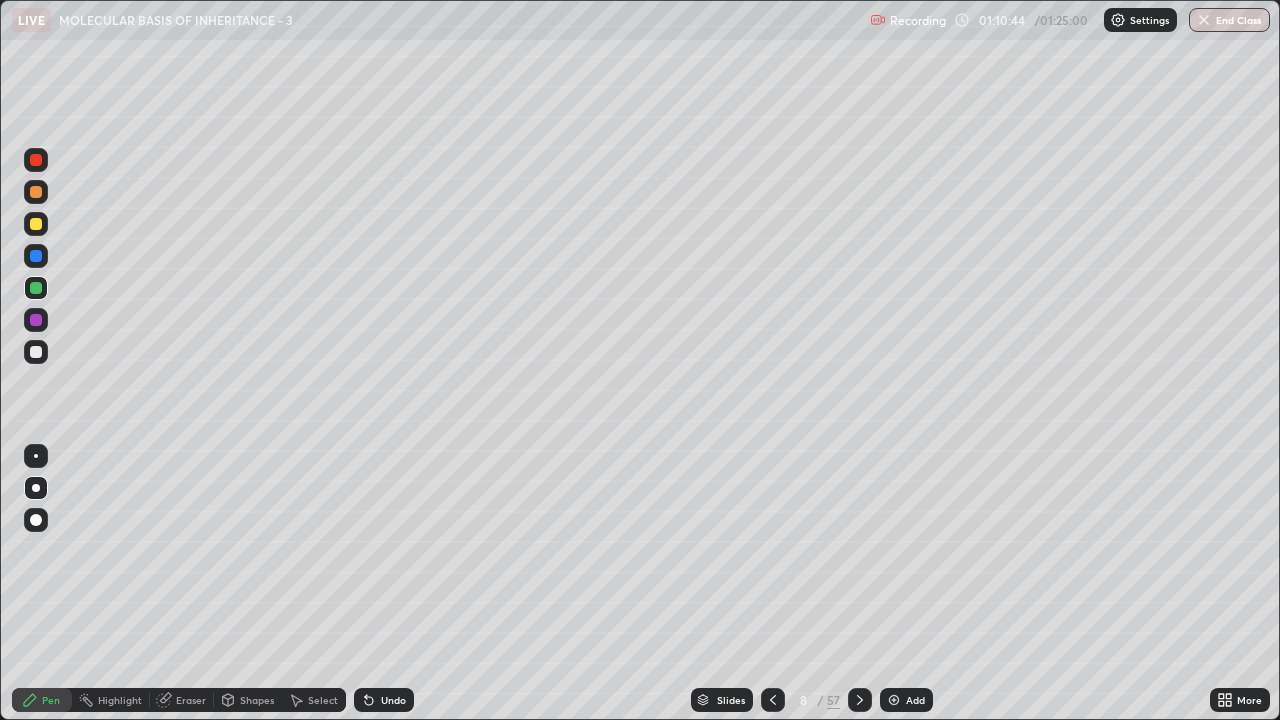 click 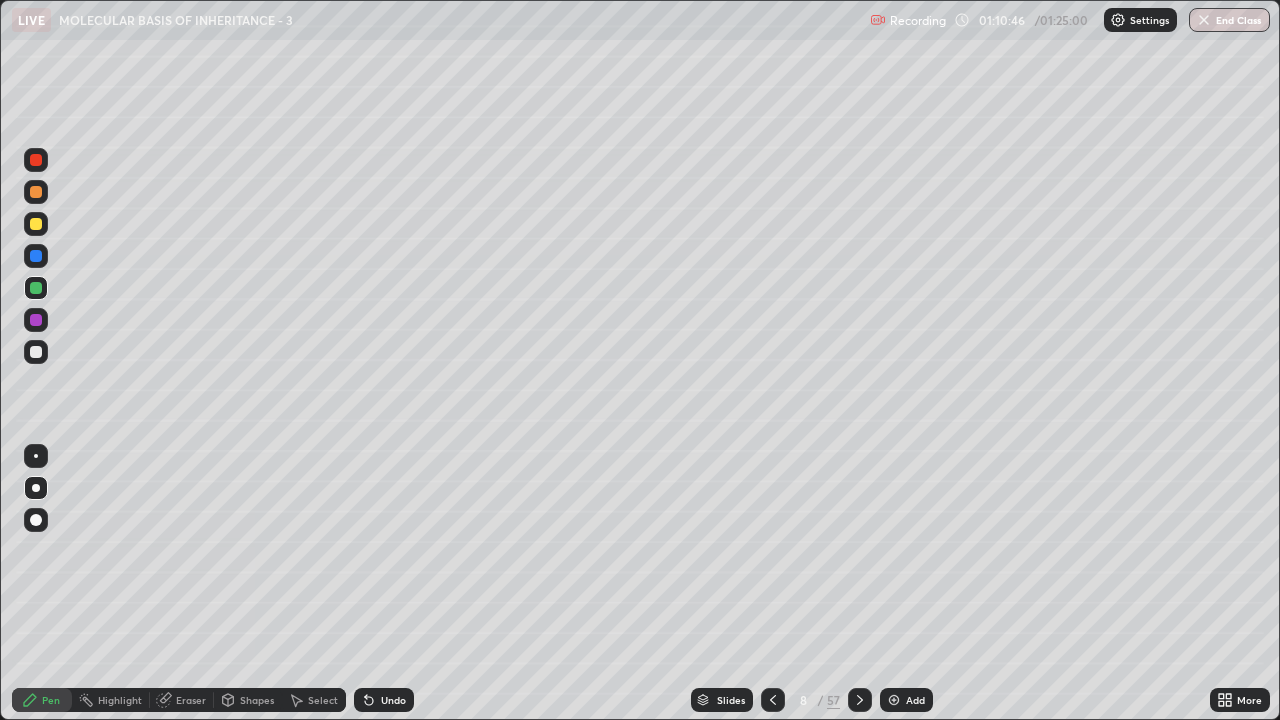 click at bounding box center [36, 288] 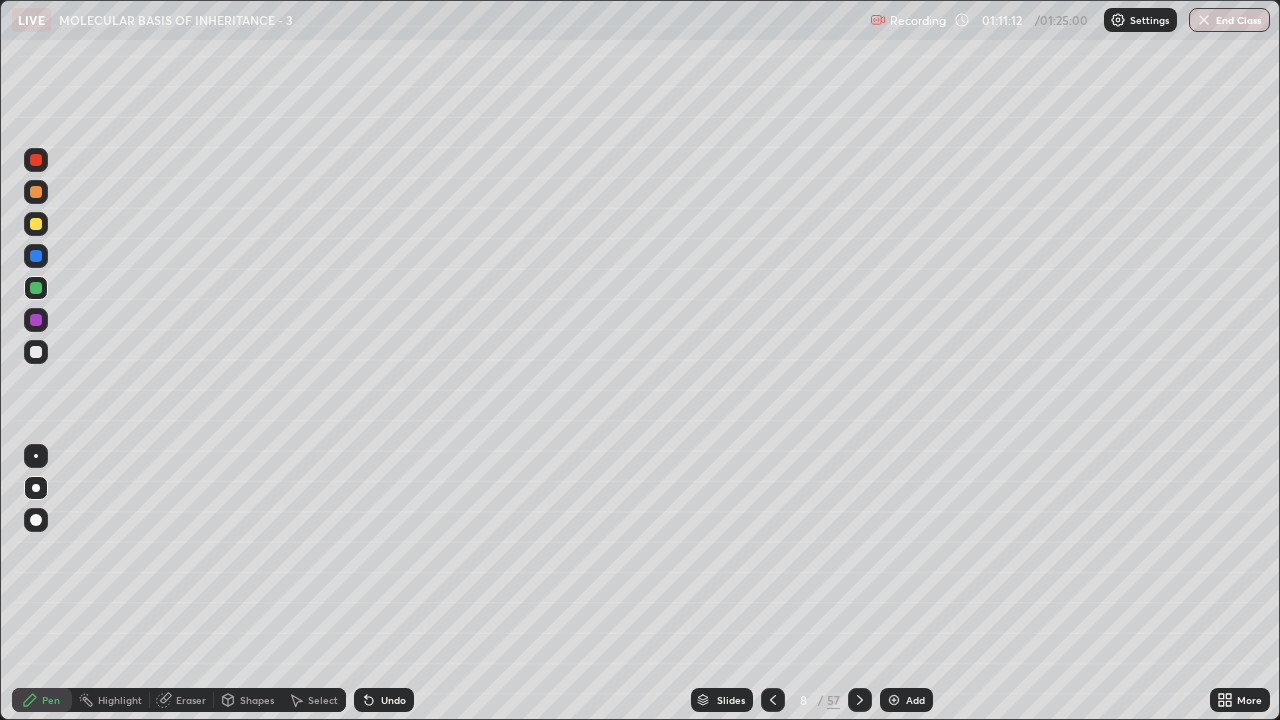 click on "Undo" at bounding box center [384, 700] 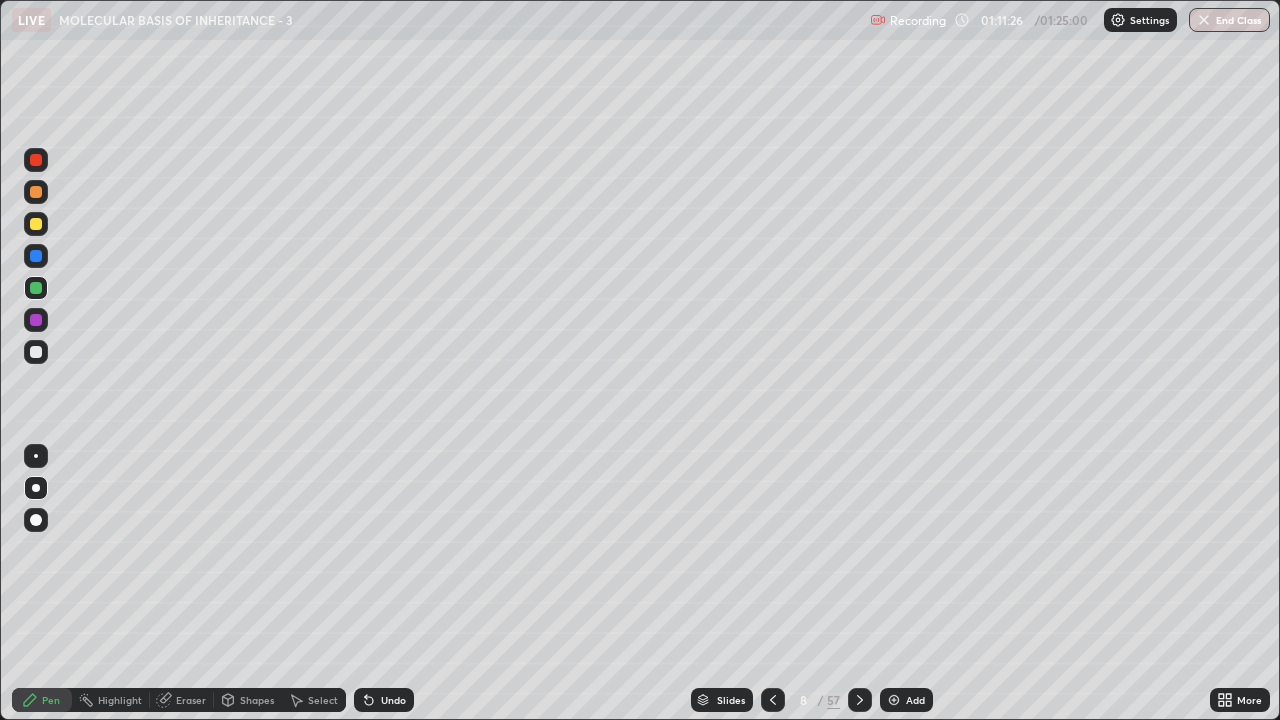 click on "Undo" at bounding box center [384, 700] 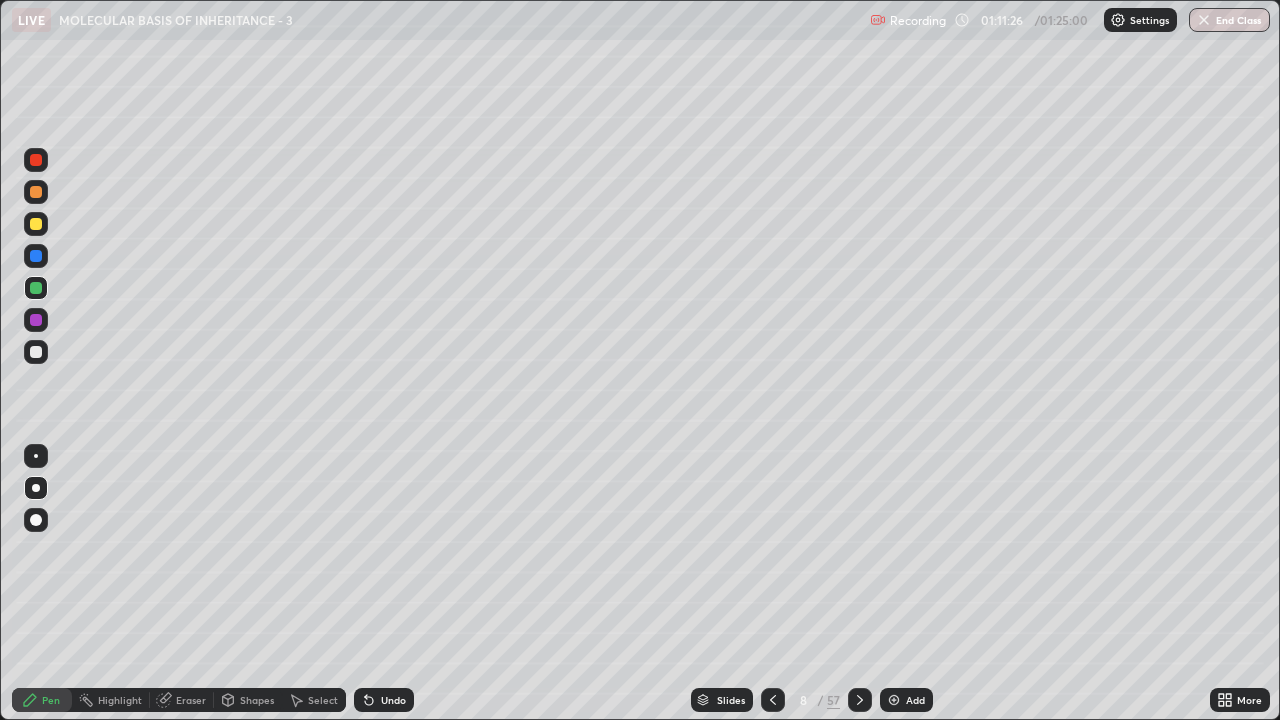 click on "Undo" at bounding box center (384, 700) 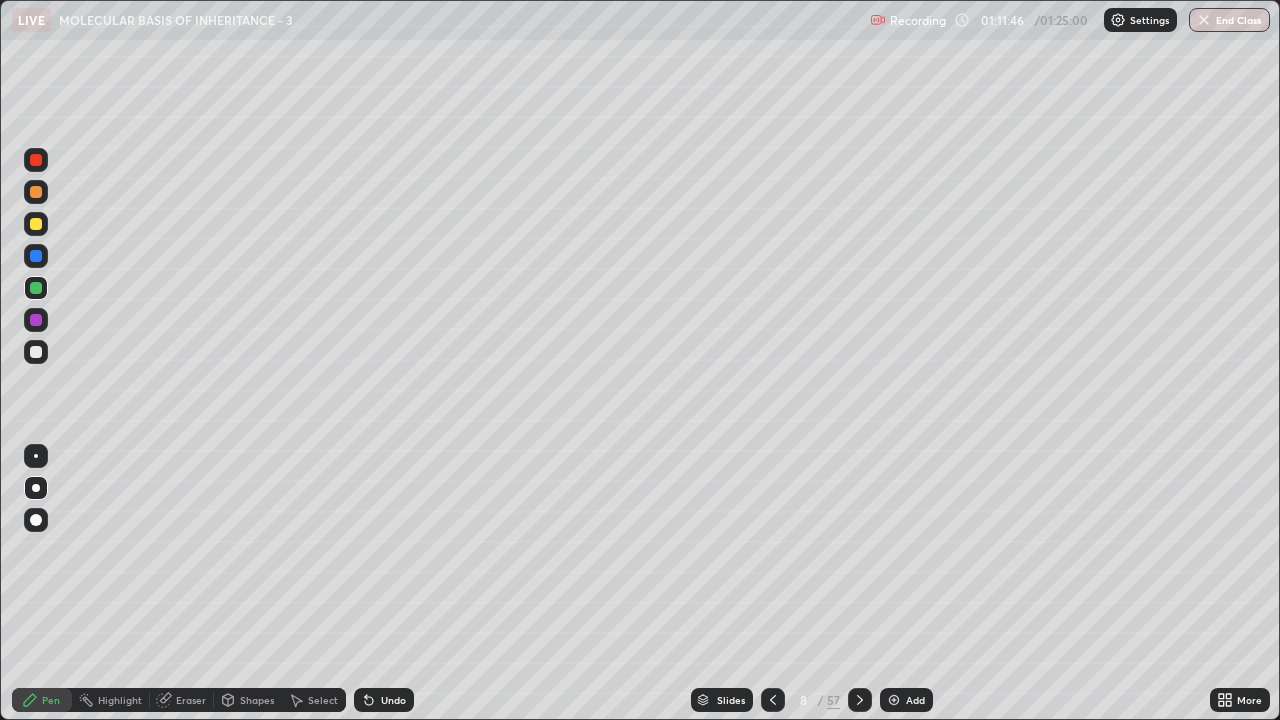 click at bounding box center (36, 320) 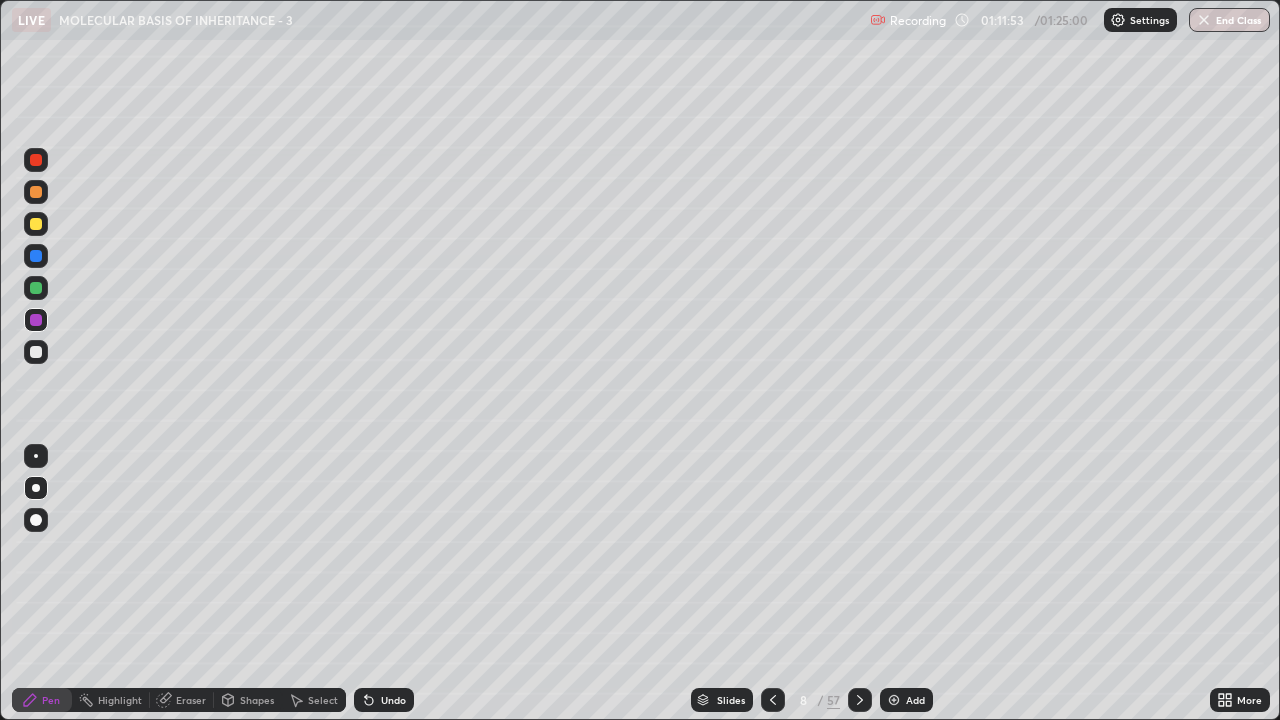 click at bounding box center (36, 288) 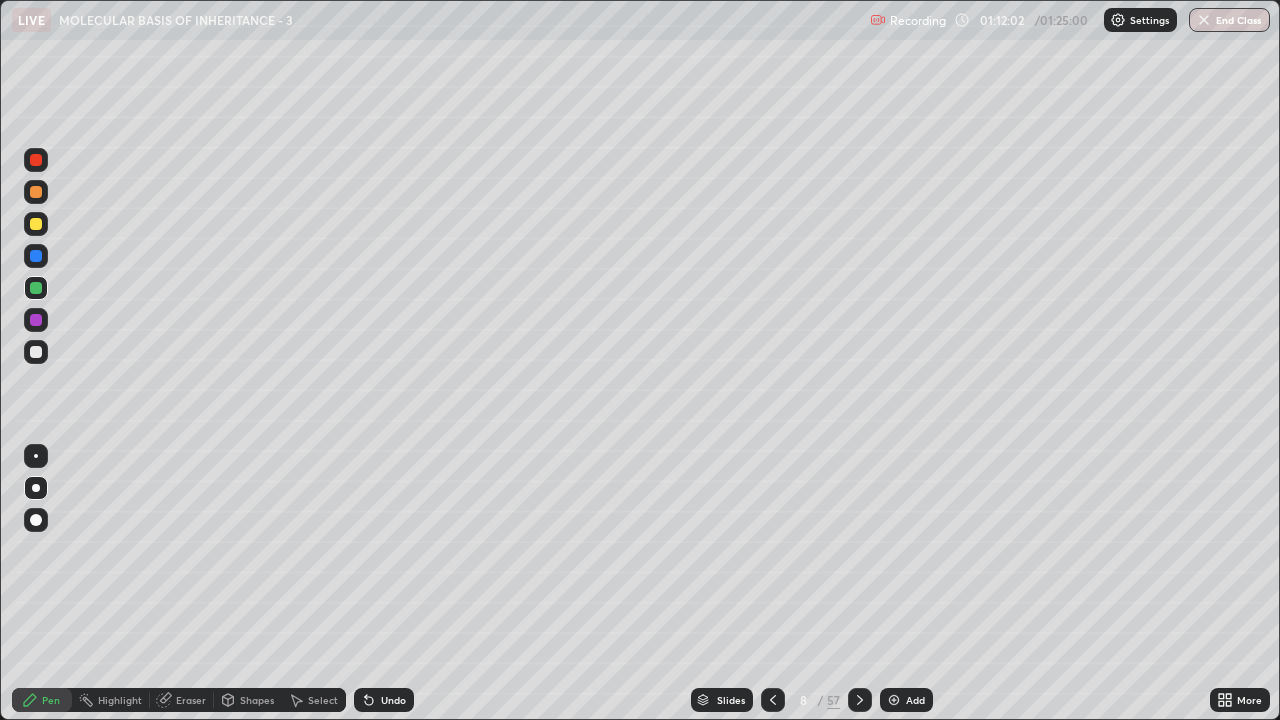 click at bounding box center [36, 320] 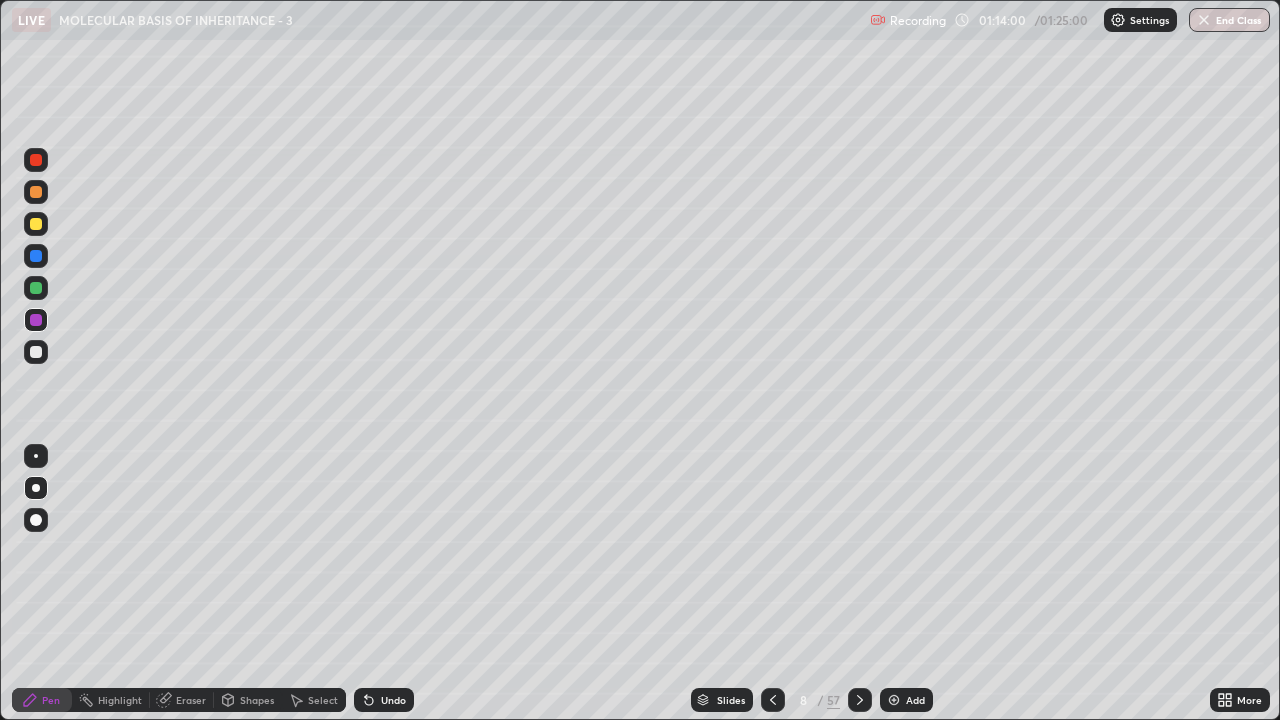click on "Slides" at bounding box center [722, 700] 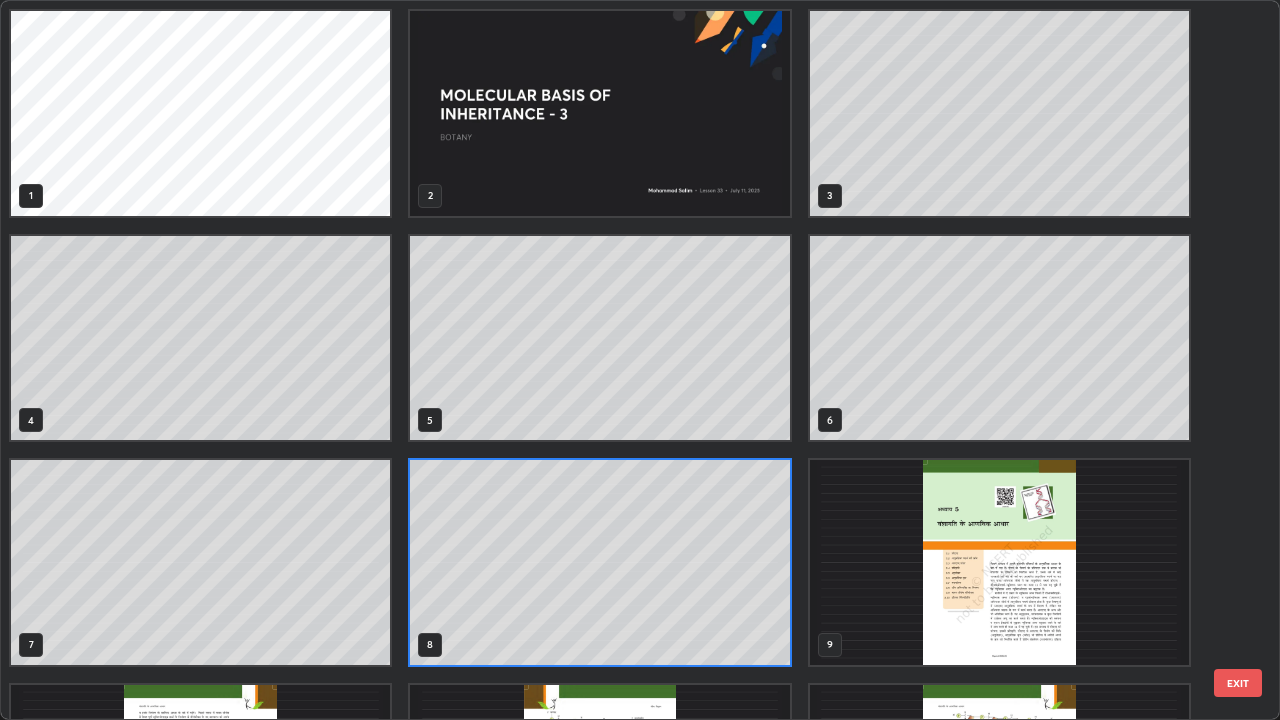 scroll, scrollTop: 7, scrollLeft: 11, axis: both 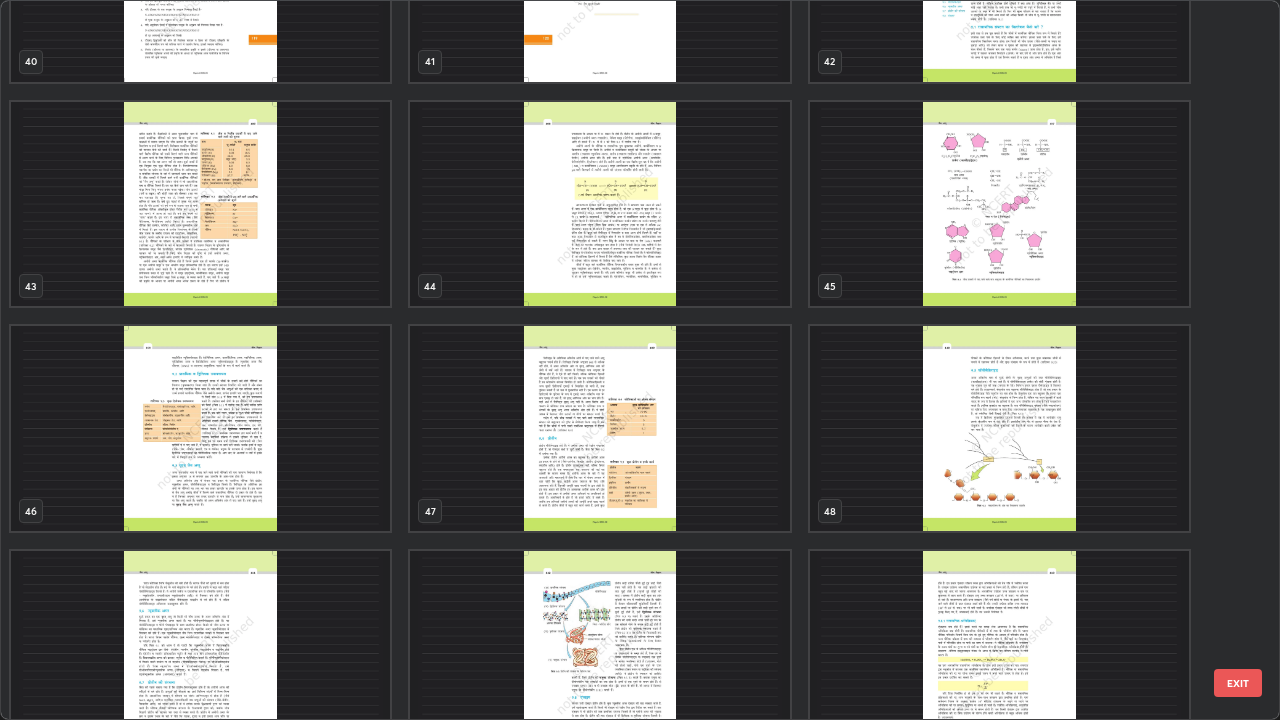 click at bounding box center [999, 204] 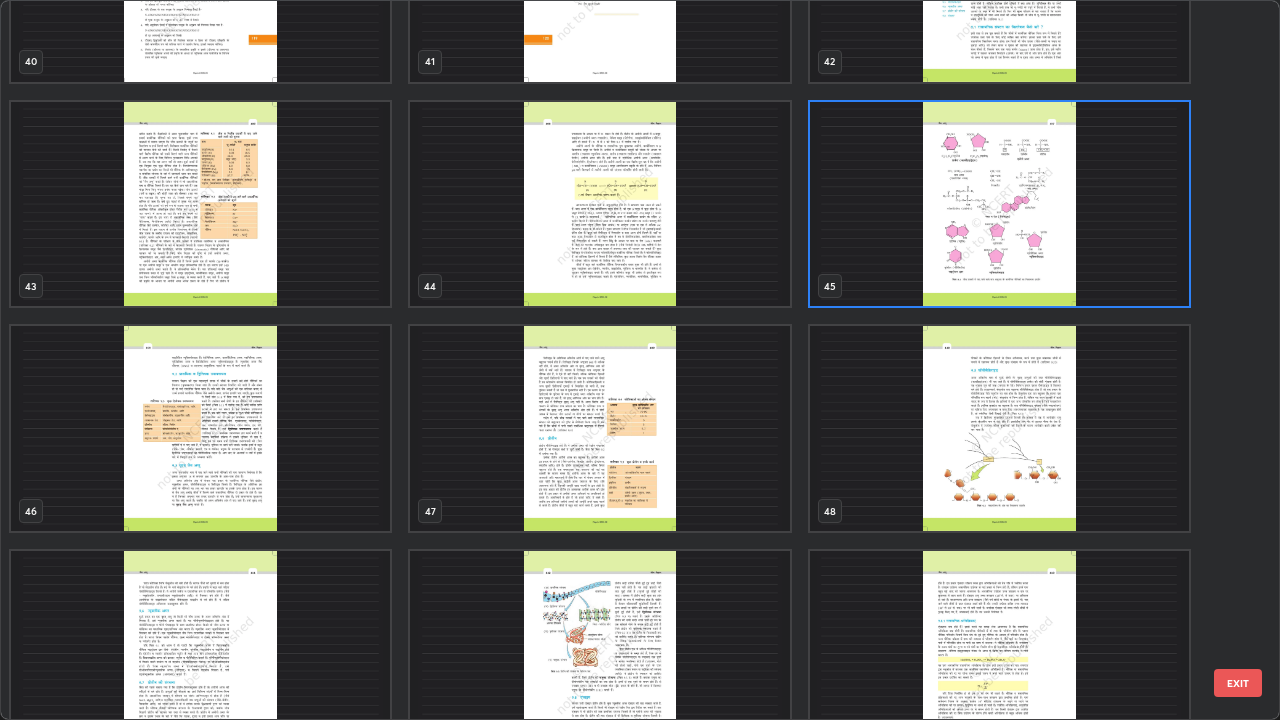 click at bounding box center (999, 204) 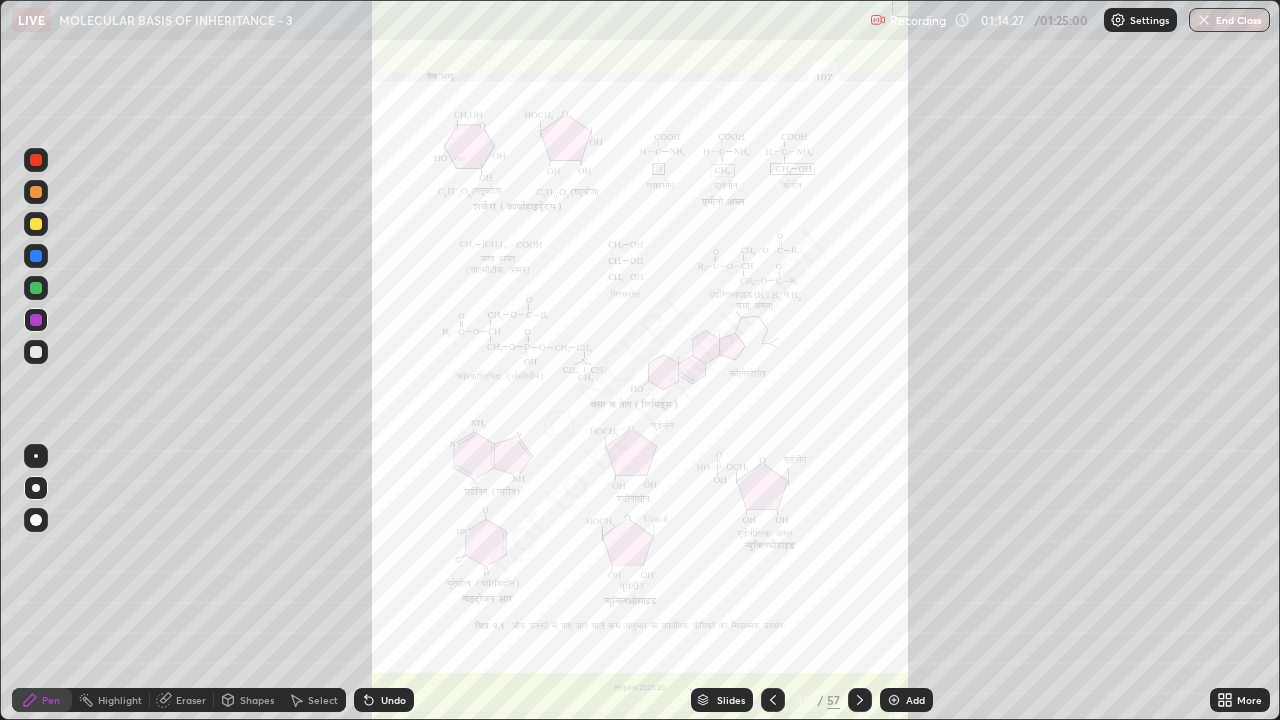 click on "Slides" at bounding box center [731, 700] 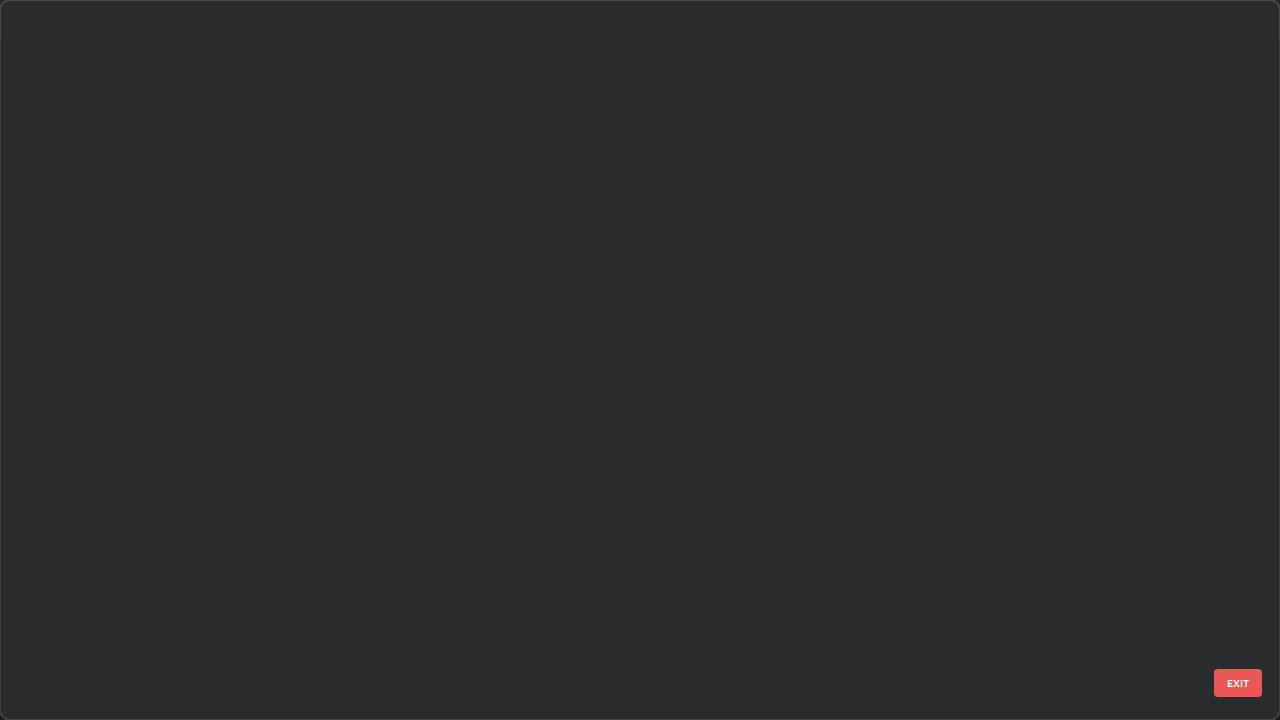 scroll, scrollTop: 2651, scrollLeft: 0, axis: vertical 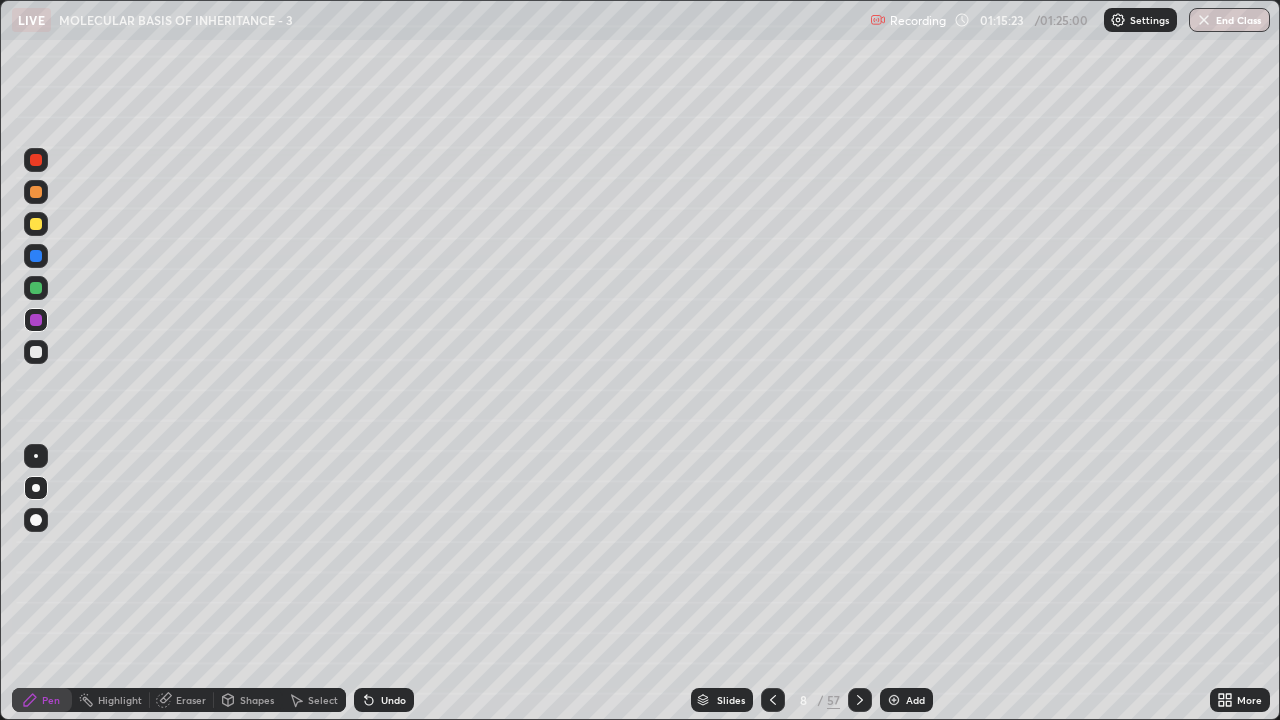 click 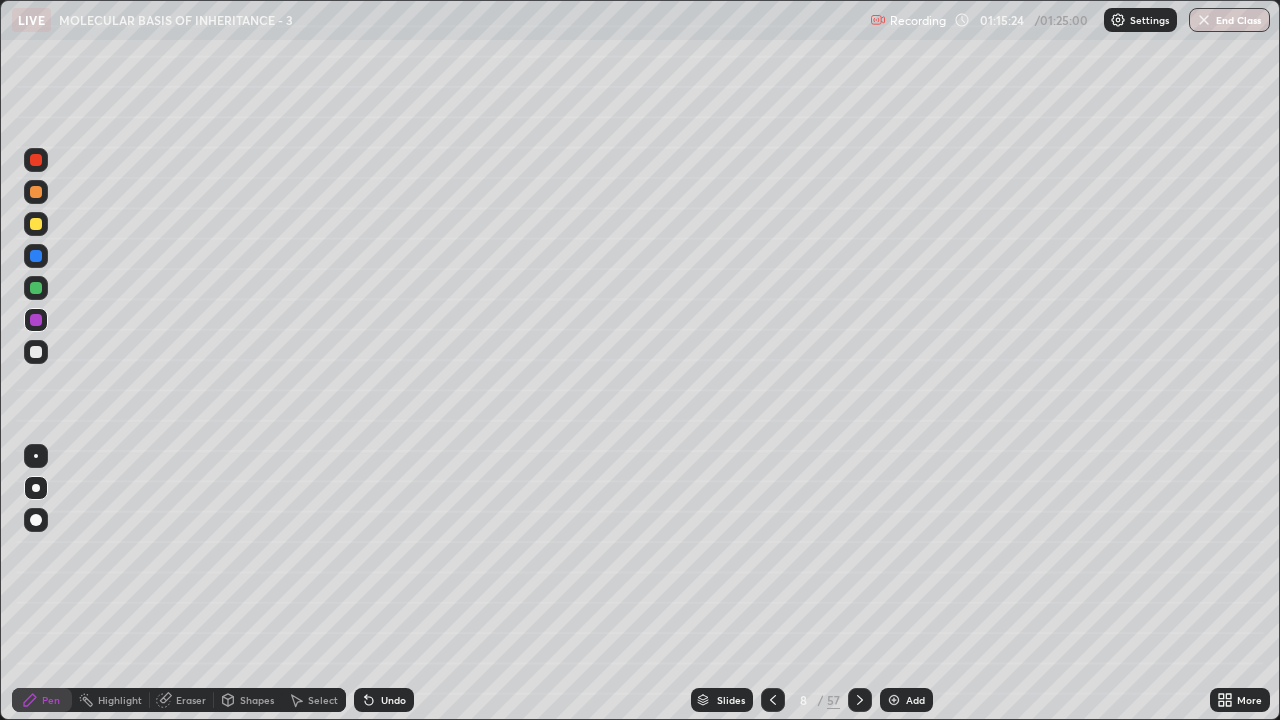 click 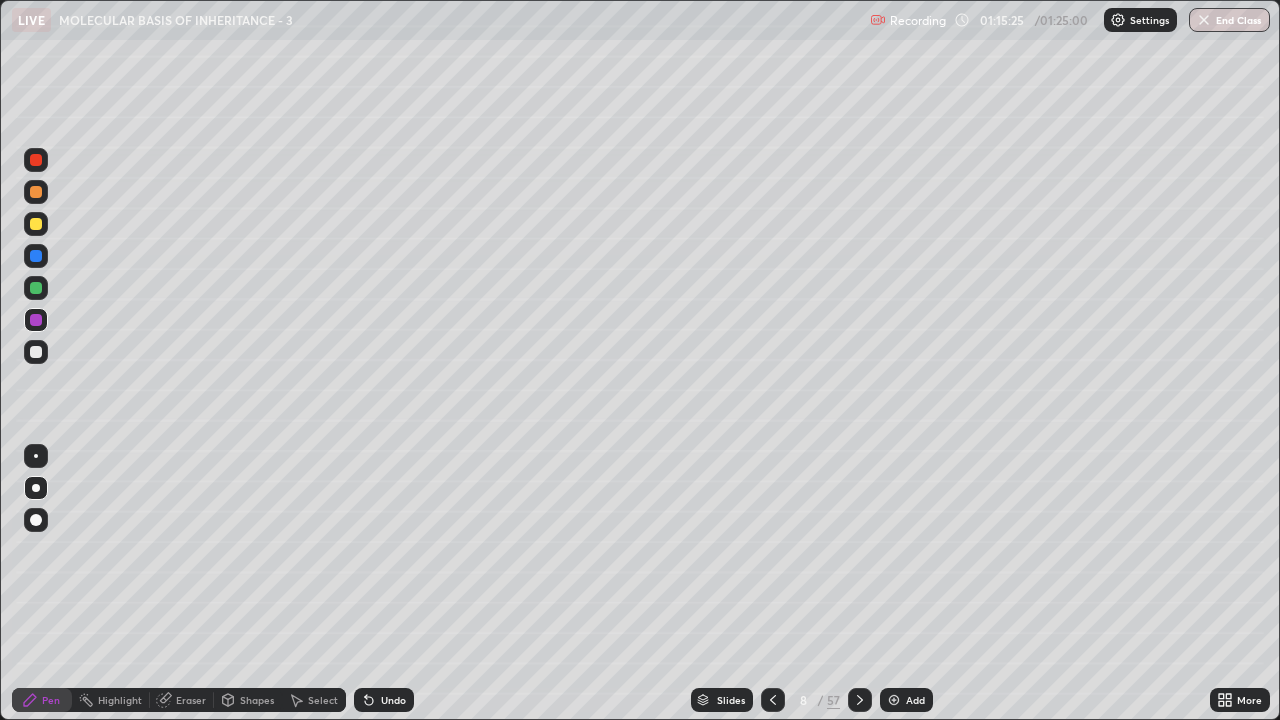 click on "Undo" at bounding box center [384, 700] 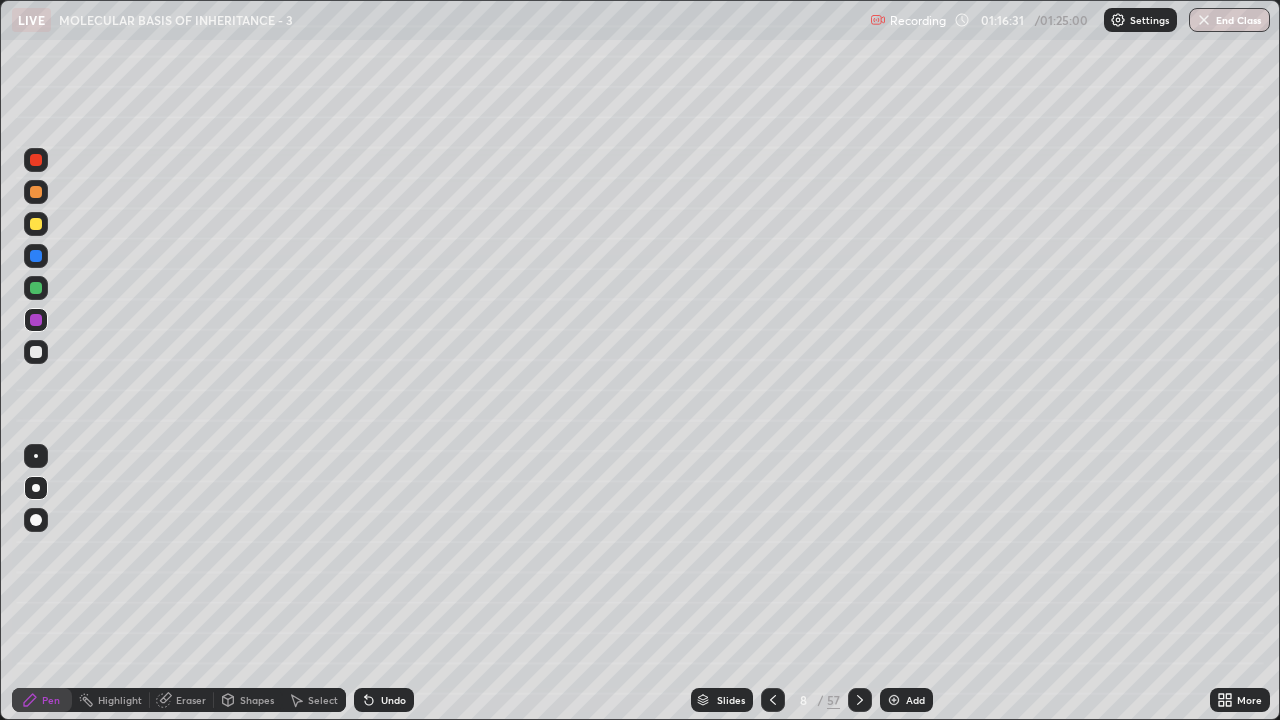 click 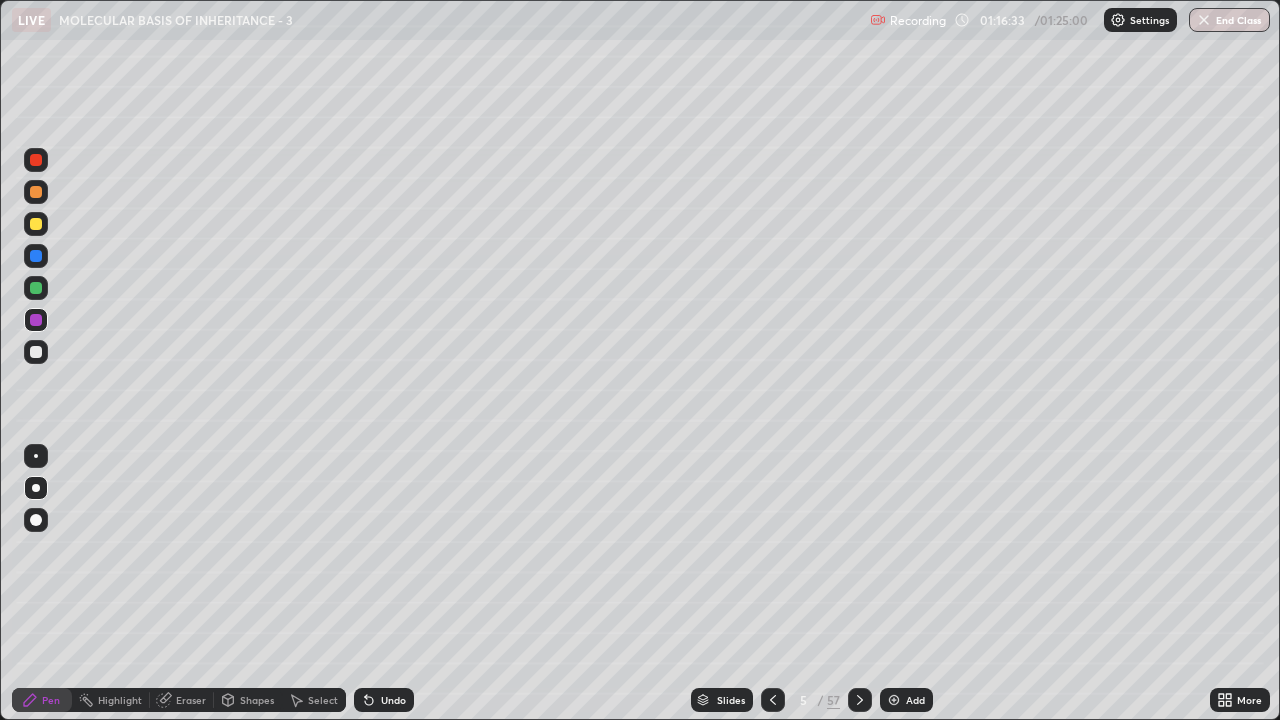 click 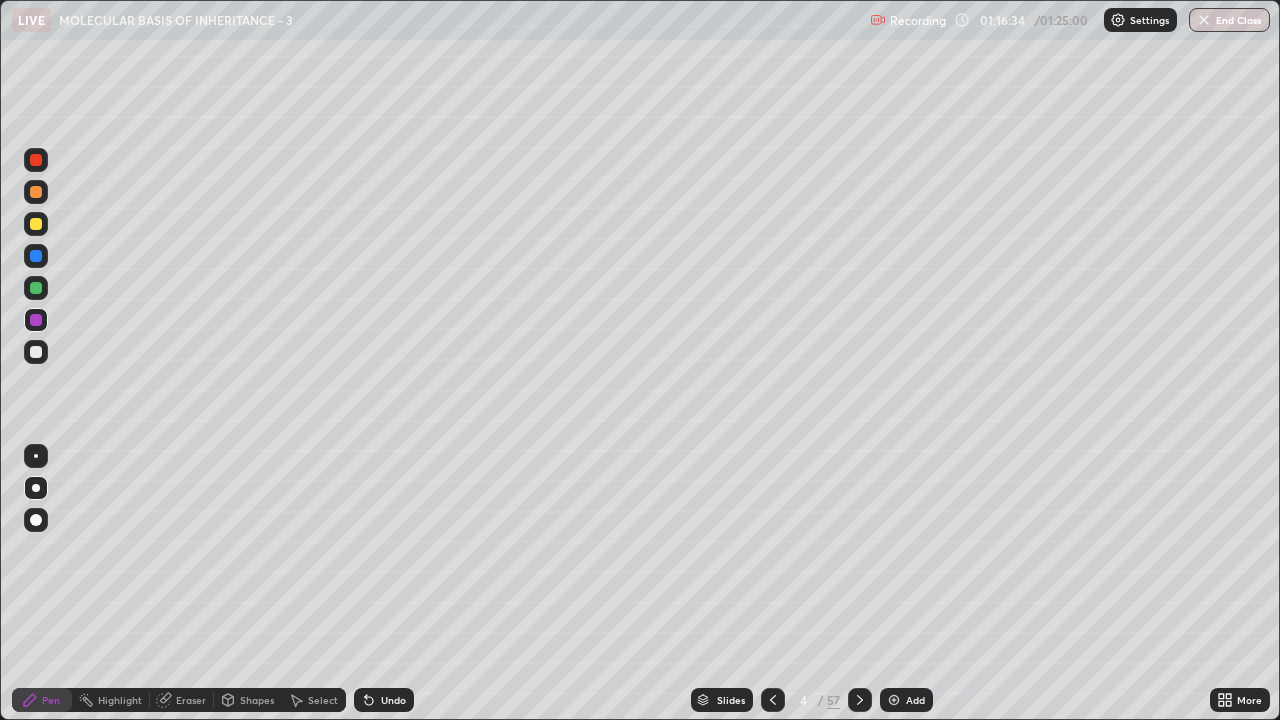 click 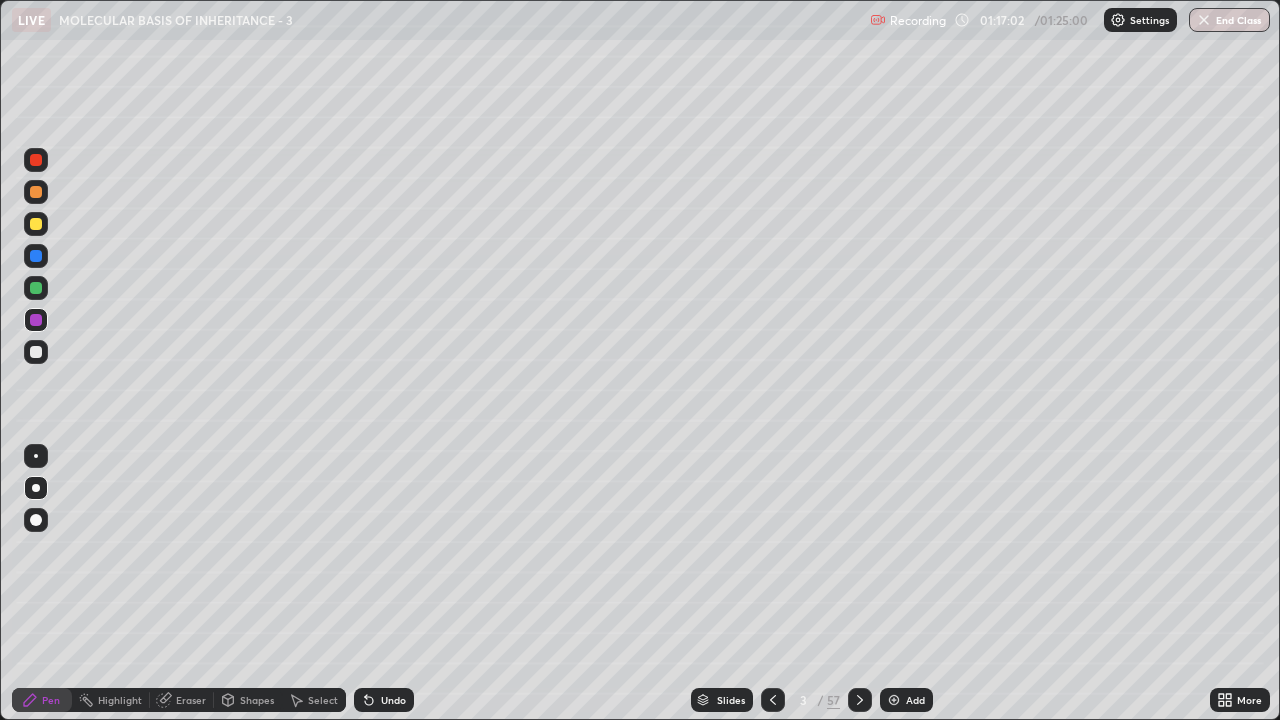 click 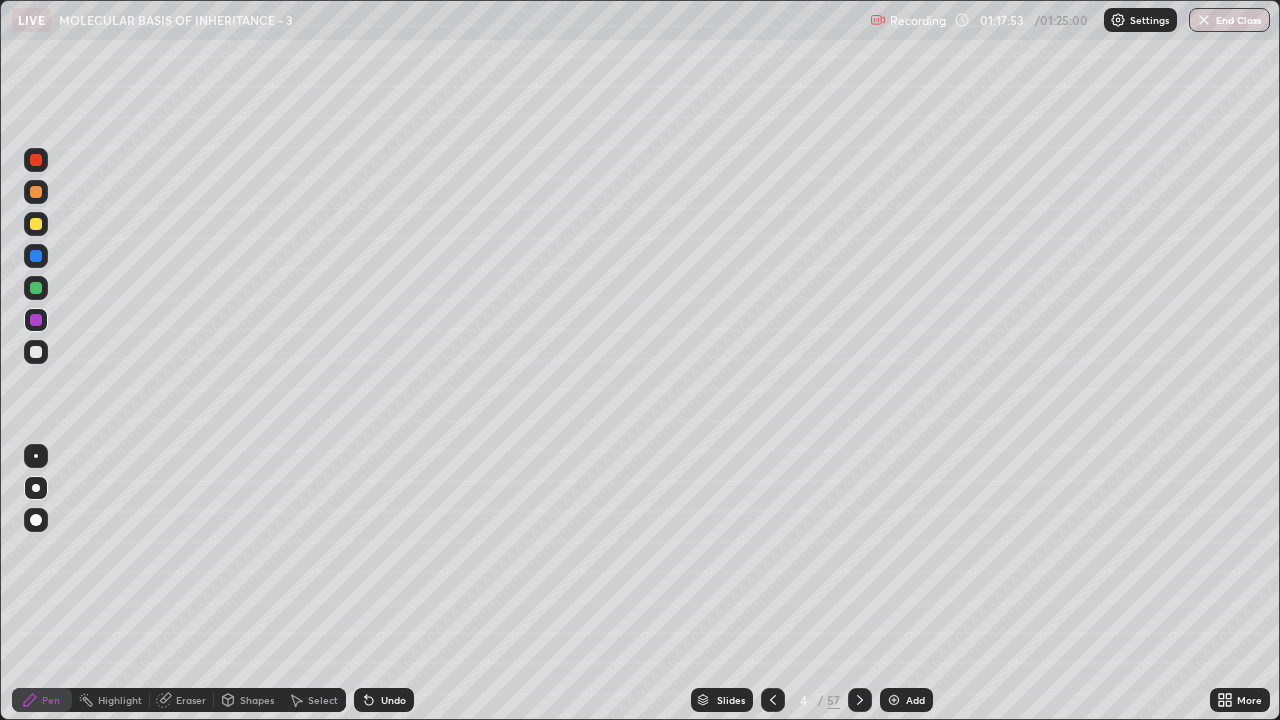click on "Undo" at bounding box center (384, 700) 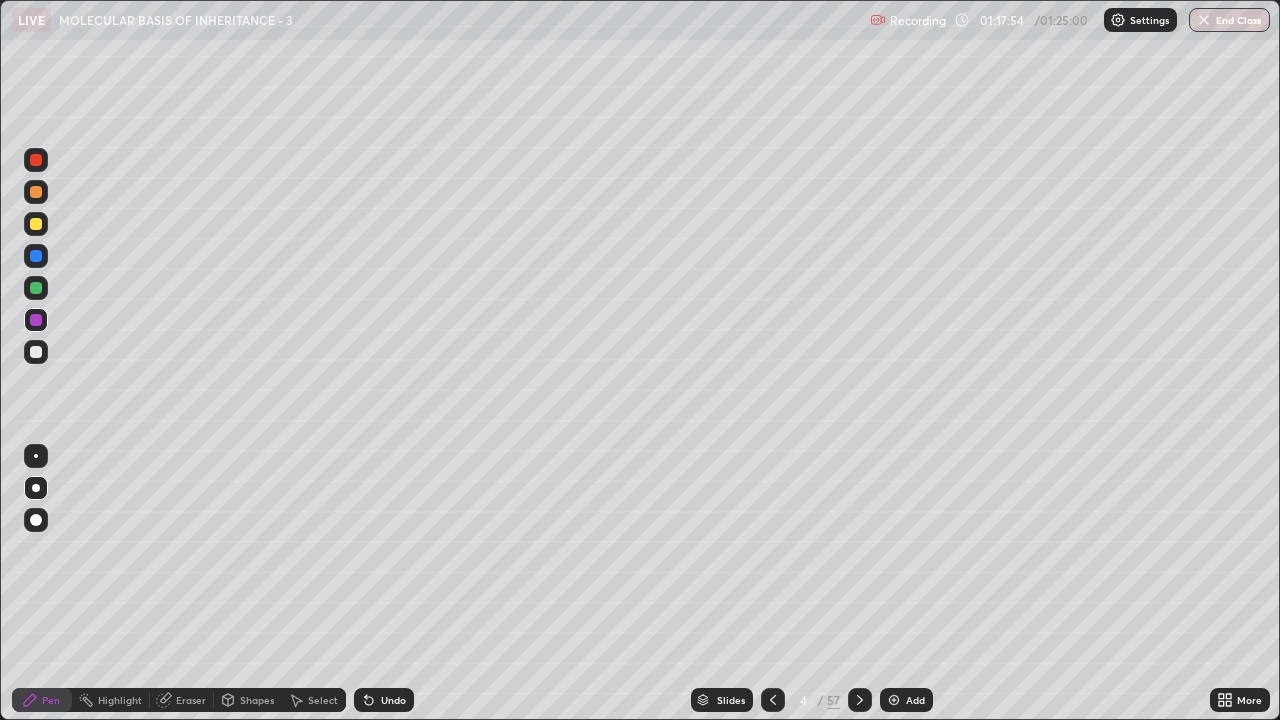 click 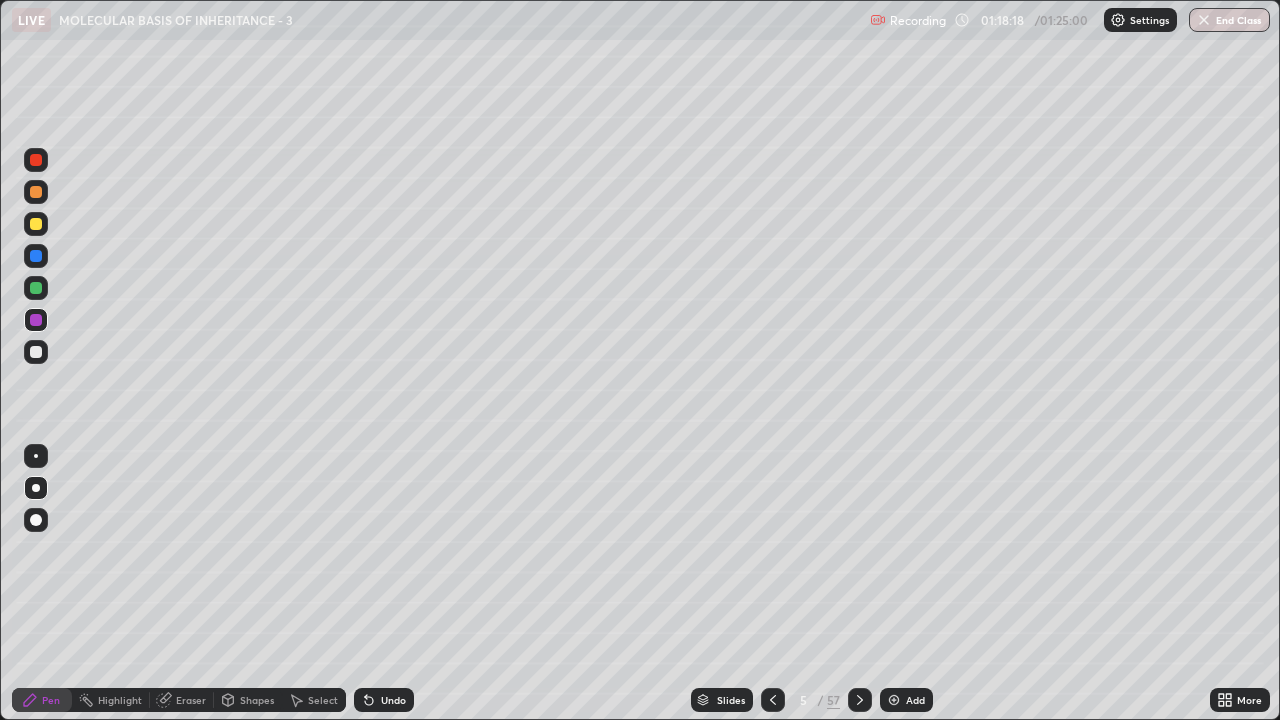 click 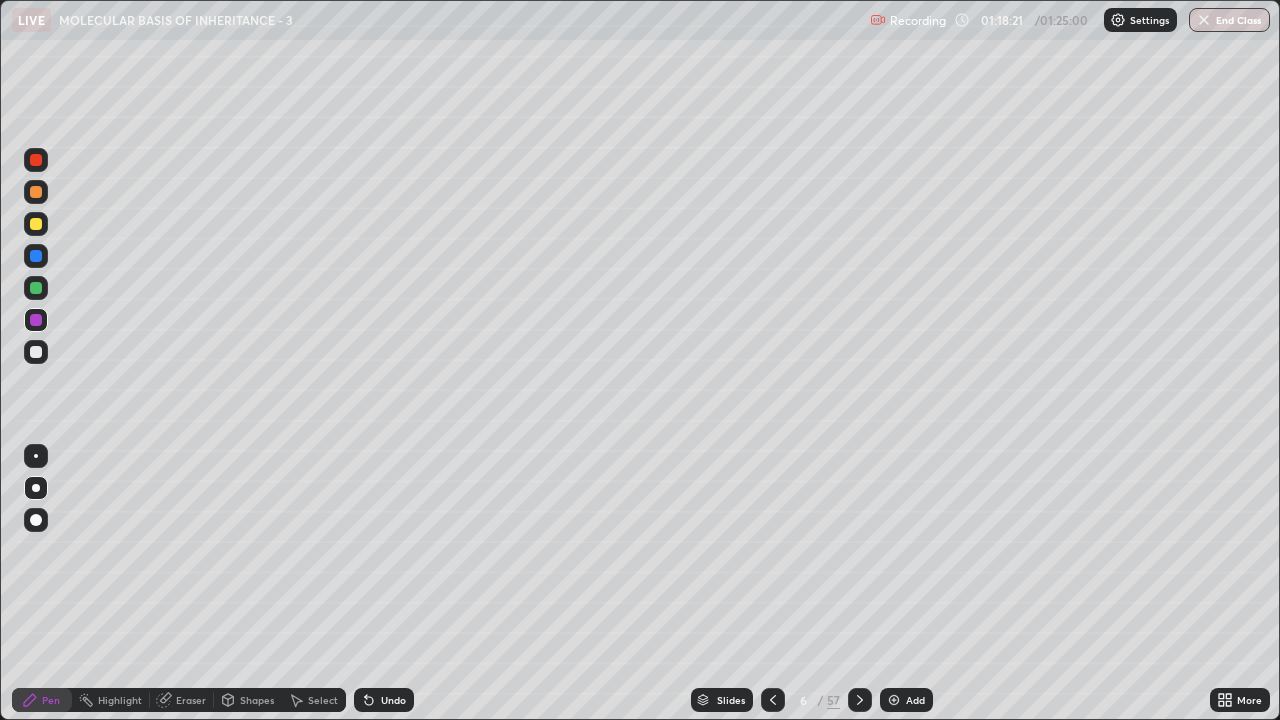 click 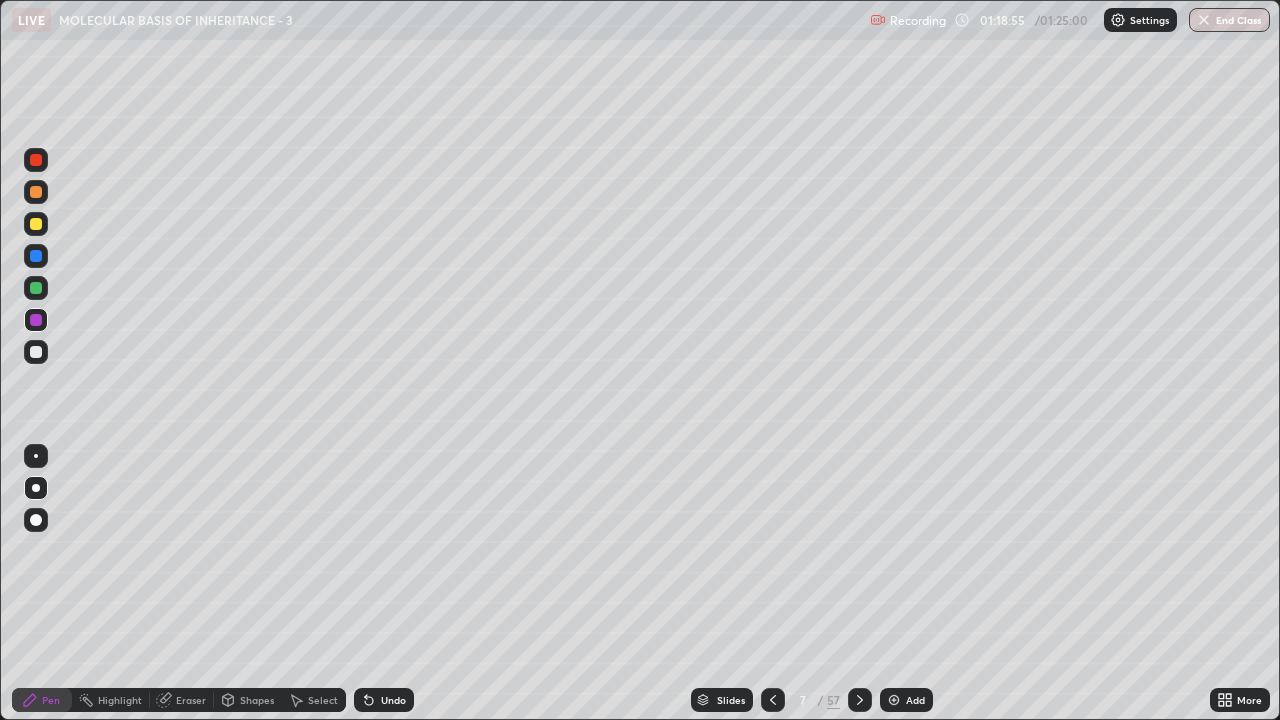 click 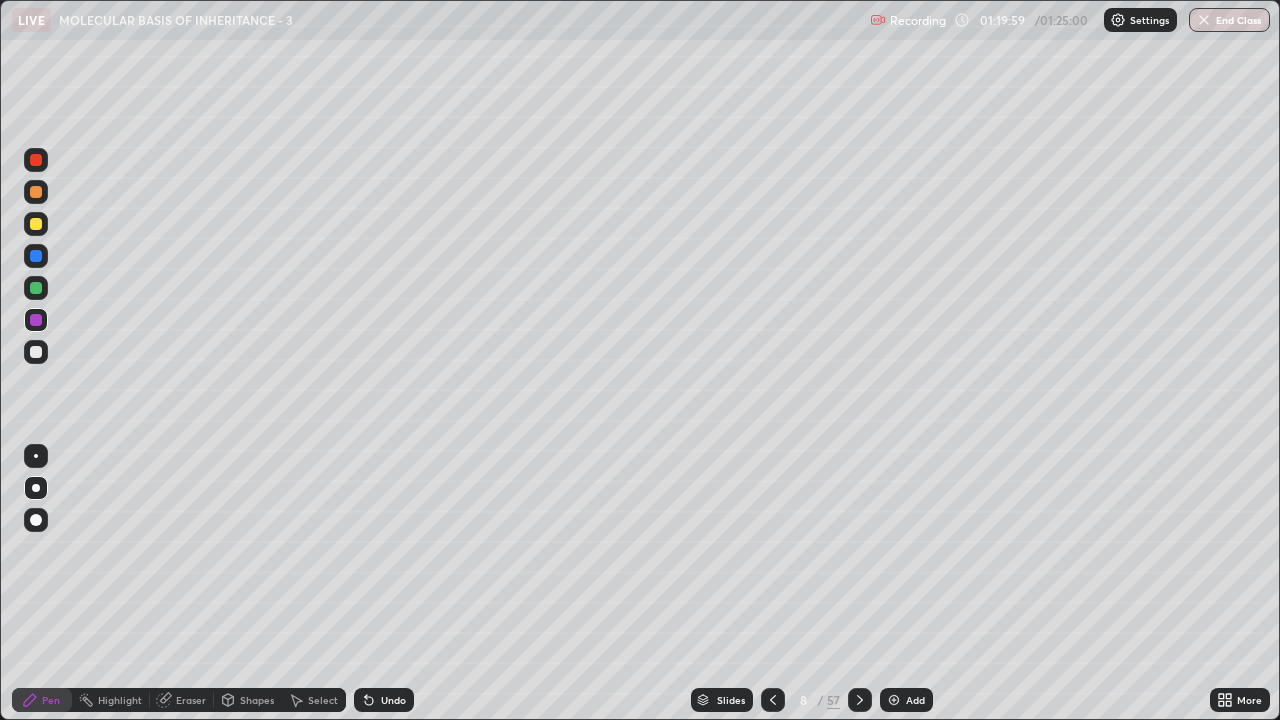 click at bounding box center [773, 700] 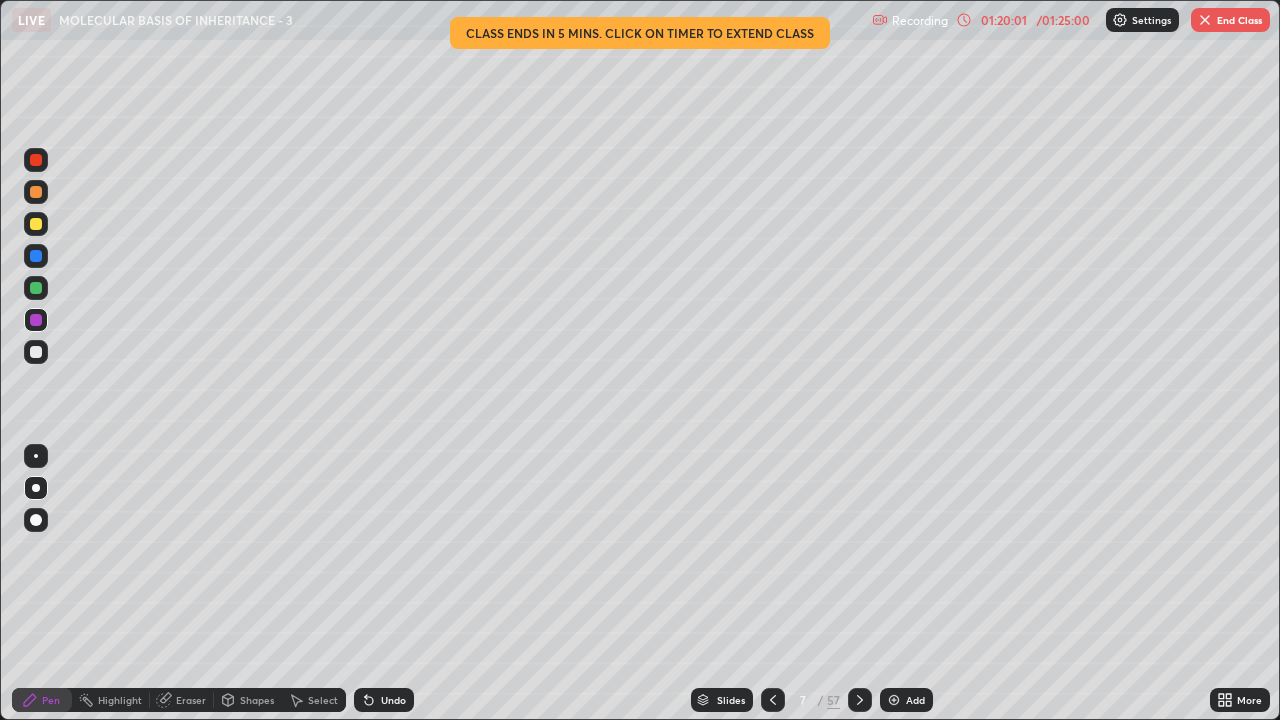 click at bounding box center [860, 700] 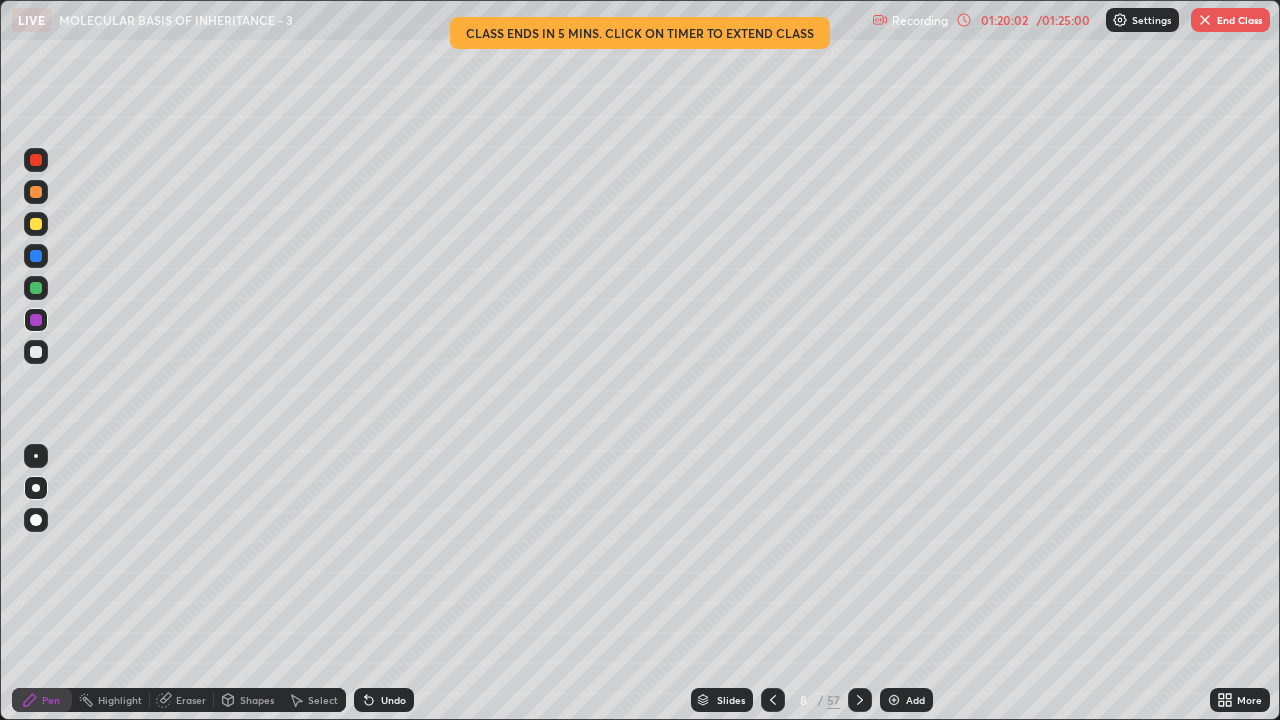 click on "Undo" at bounding box center [384, 700] 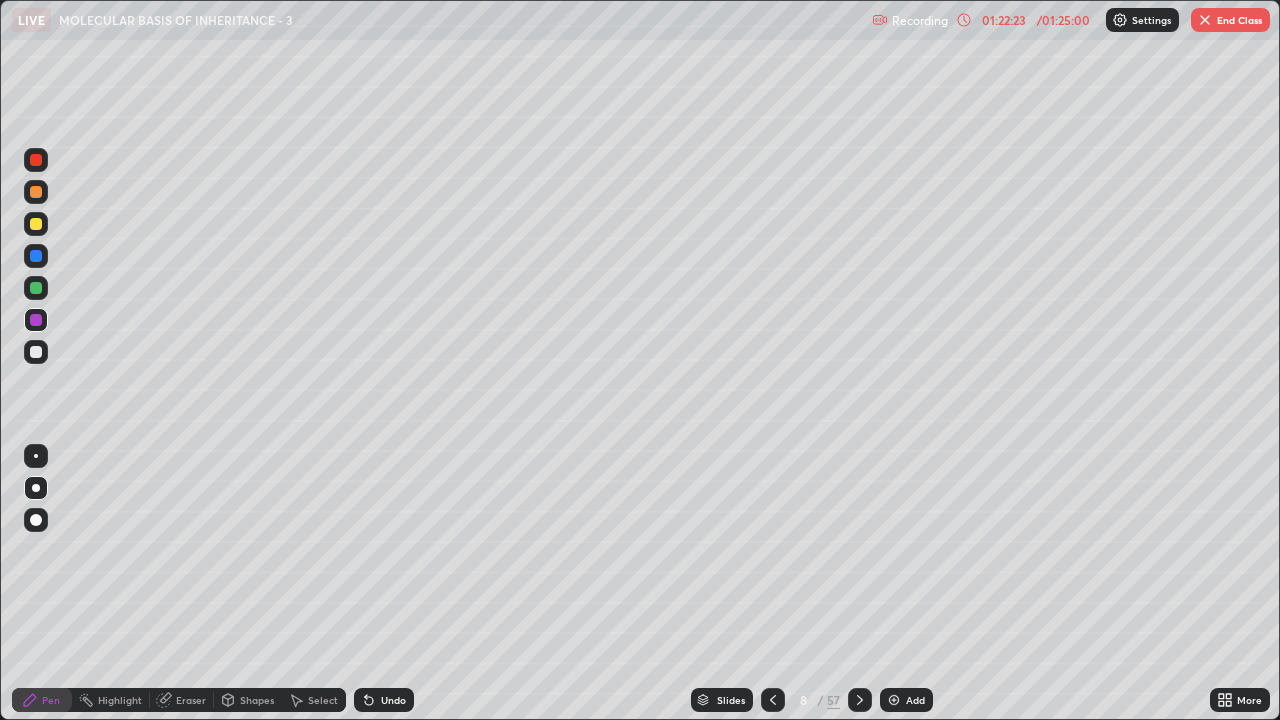 click 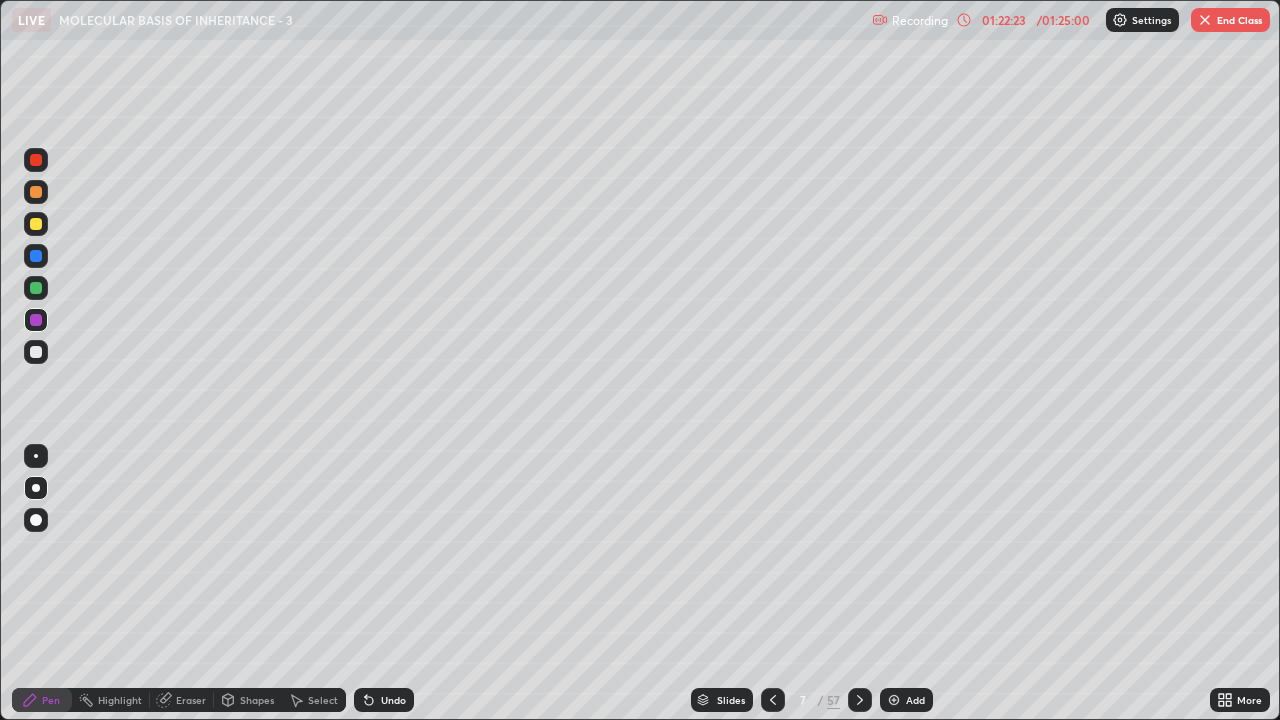 click 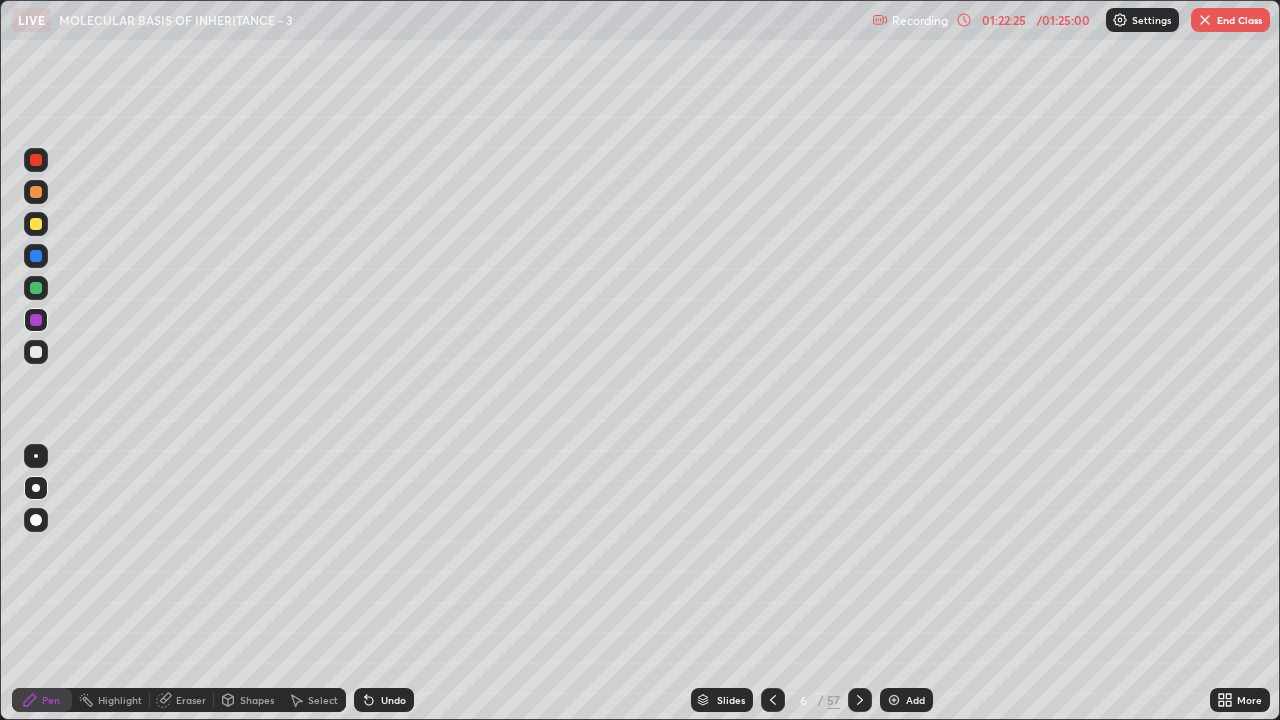 click 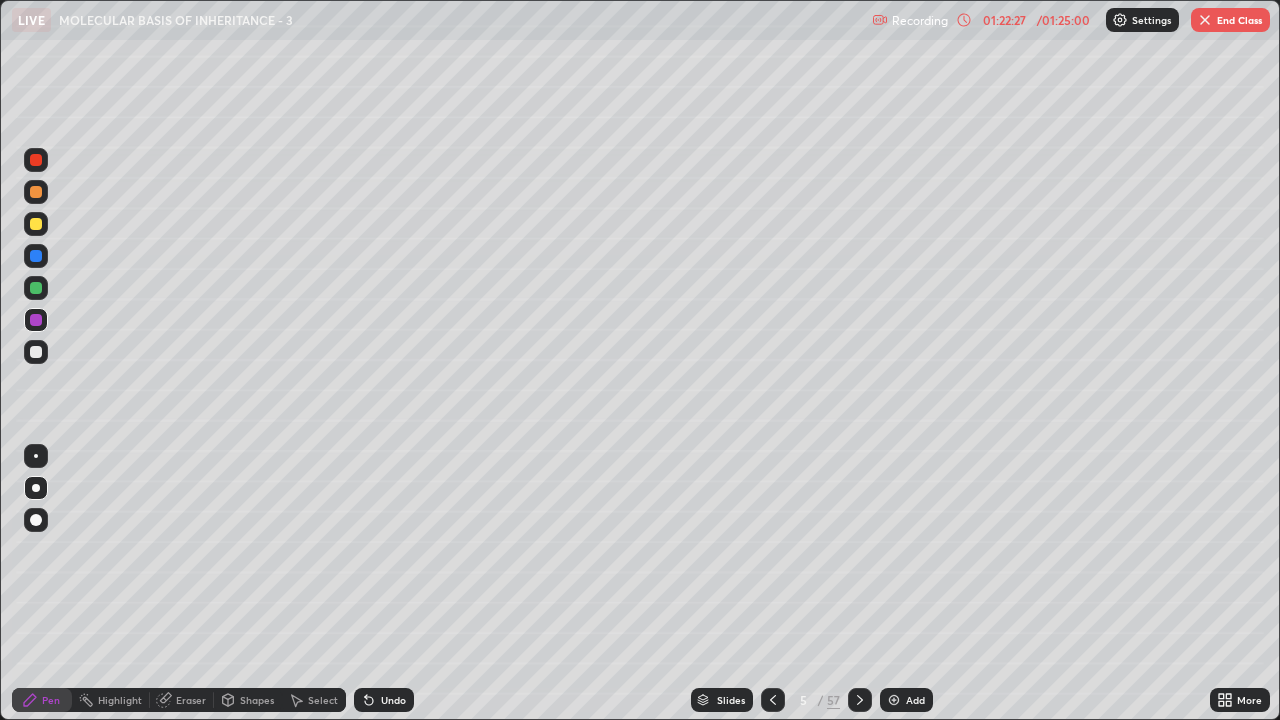 click at bounding box center [773, 700] 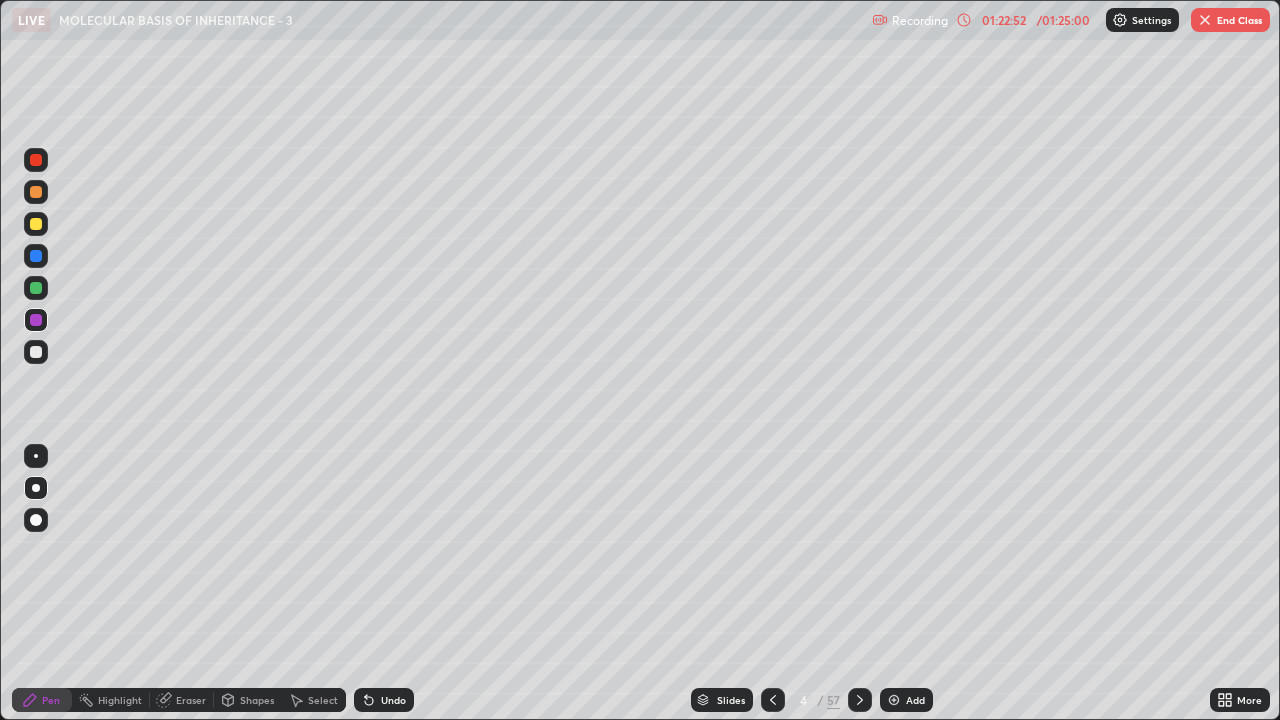 click 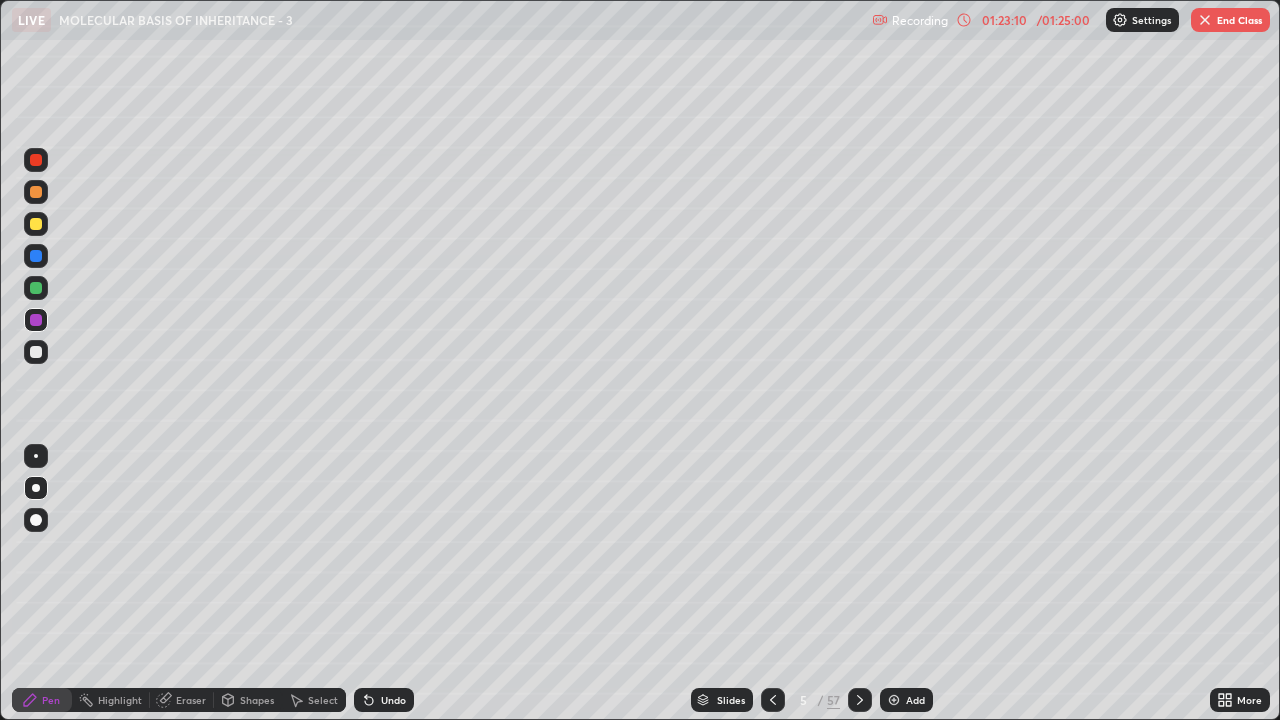 click 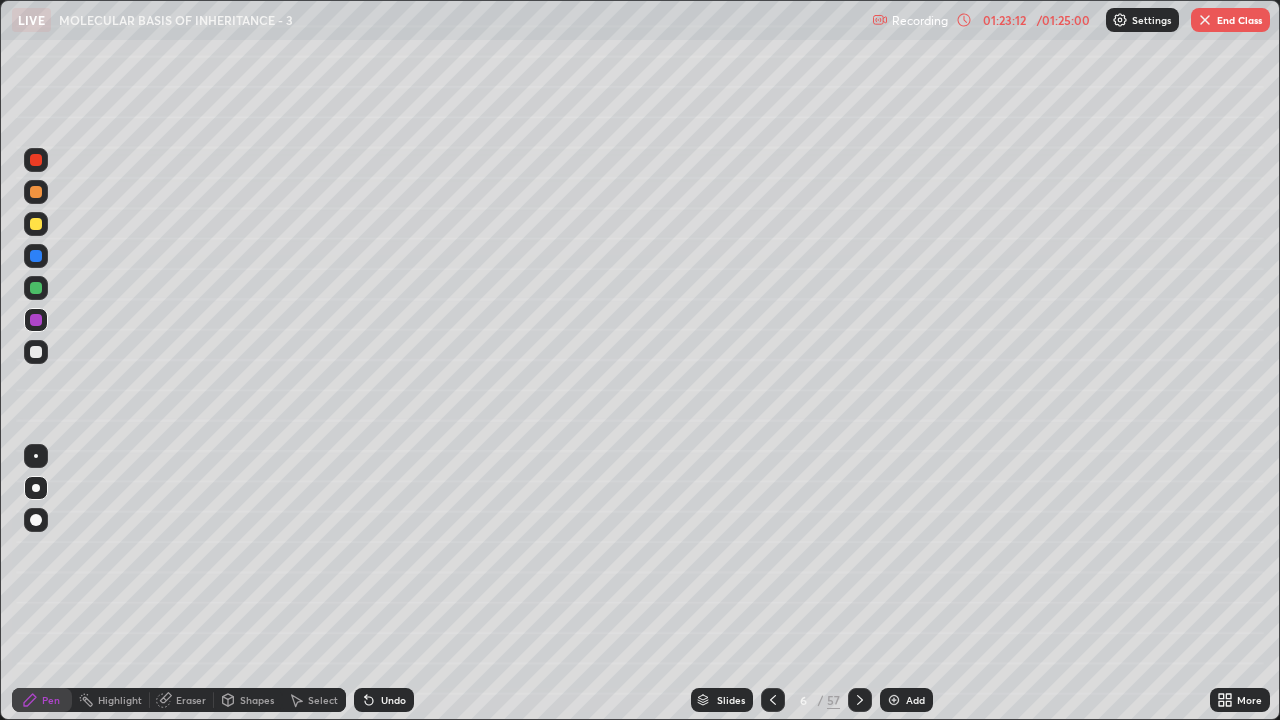 click at bounding box center (860, 700) 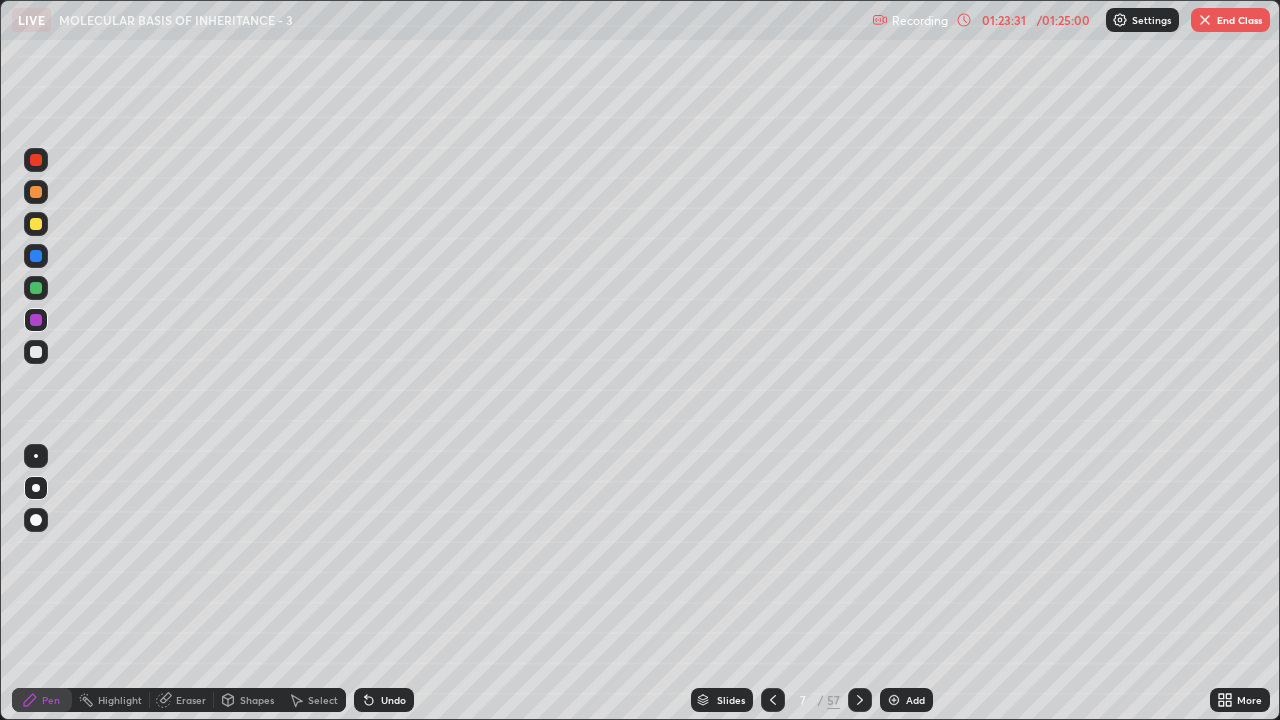 click at bounding box center [860, 700] 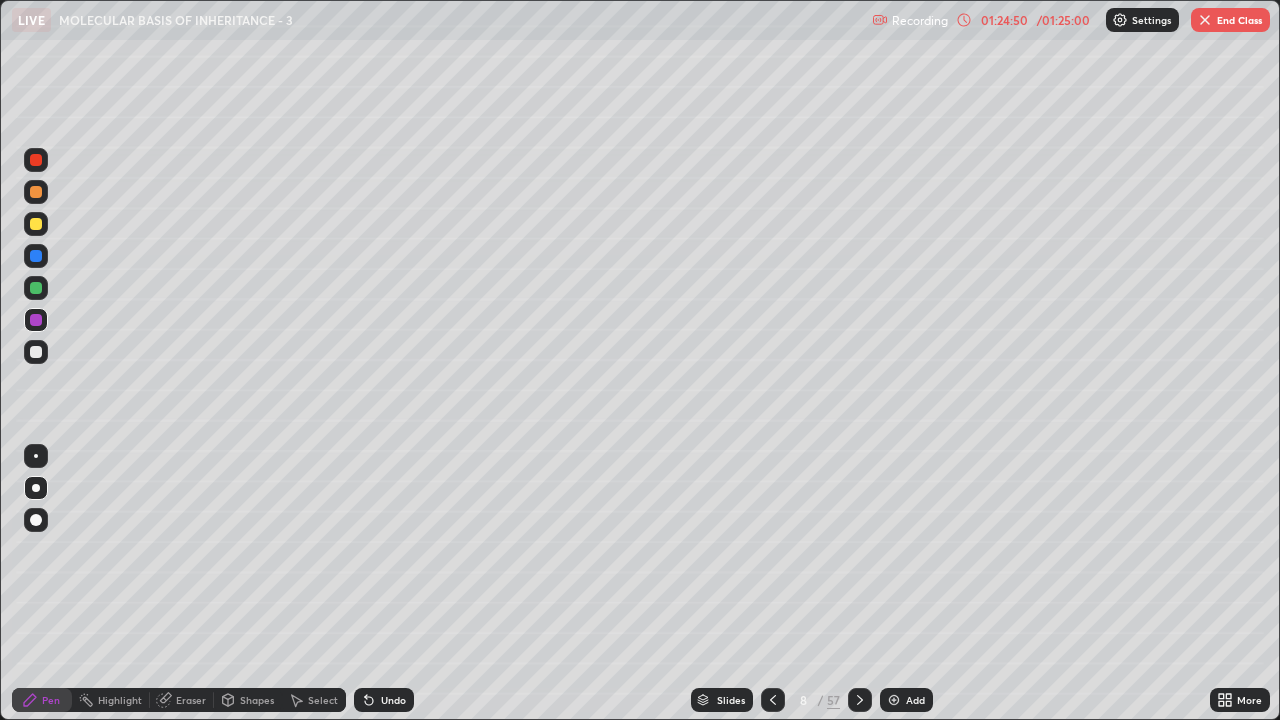 click on "Slides" at bounding box center (731, 700) 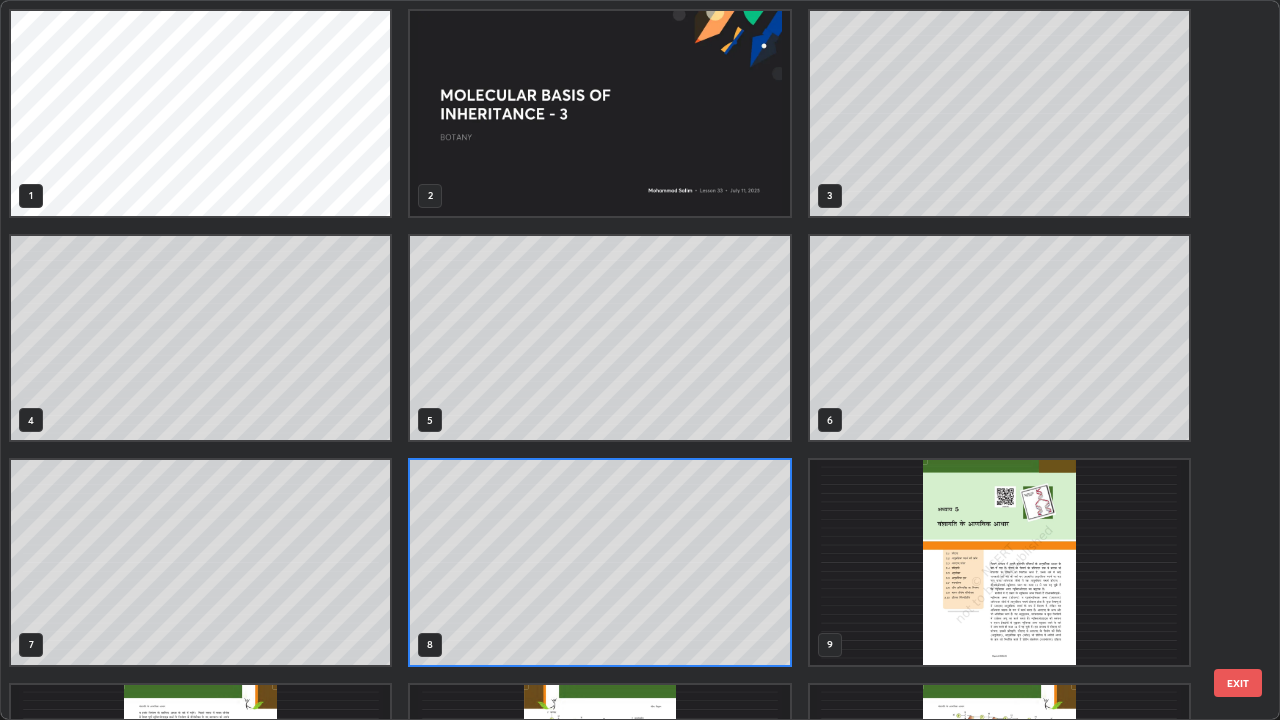 scroll, scrollTop: 7, scrollLeft: 11, axis: both 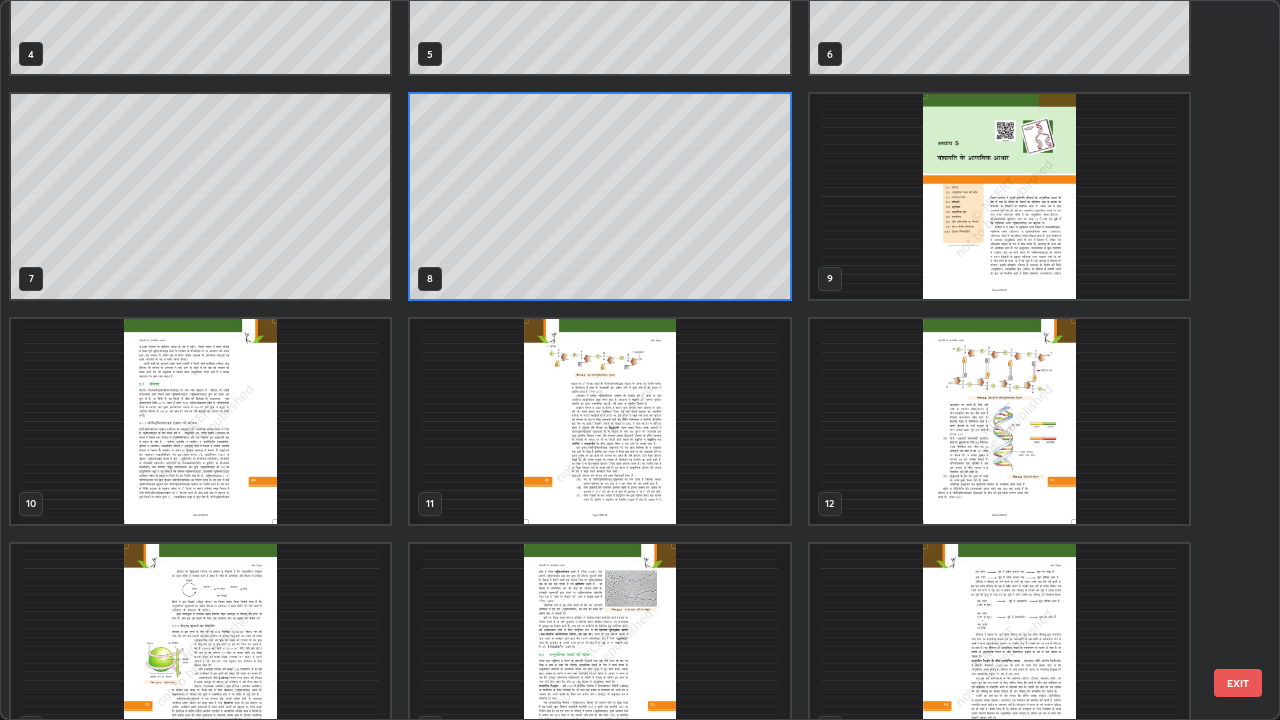 click at bounding box center (999, 421) 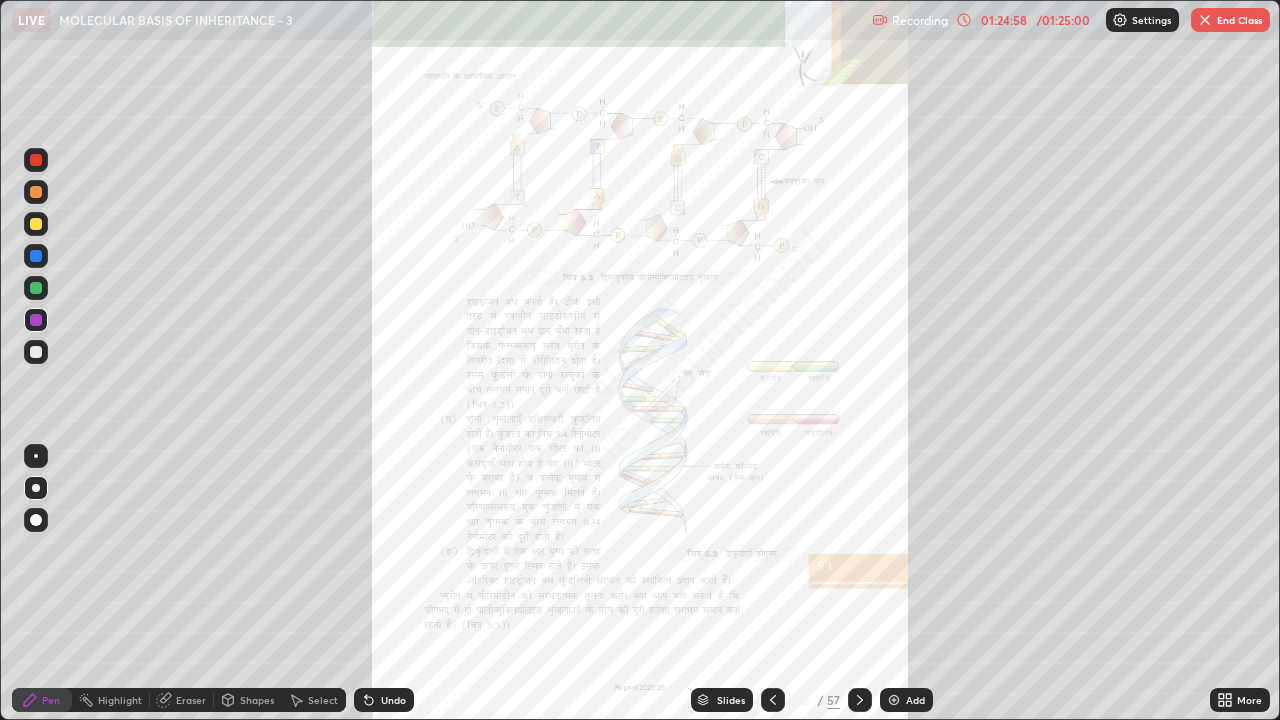 click at bounding box center [999, 421] 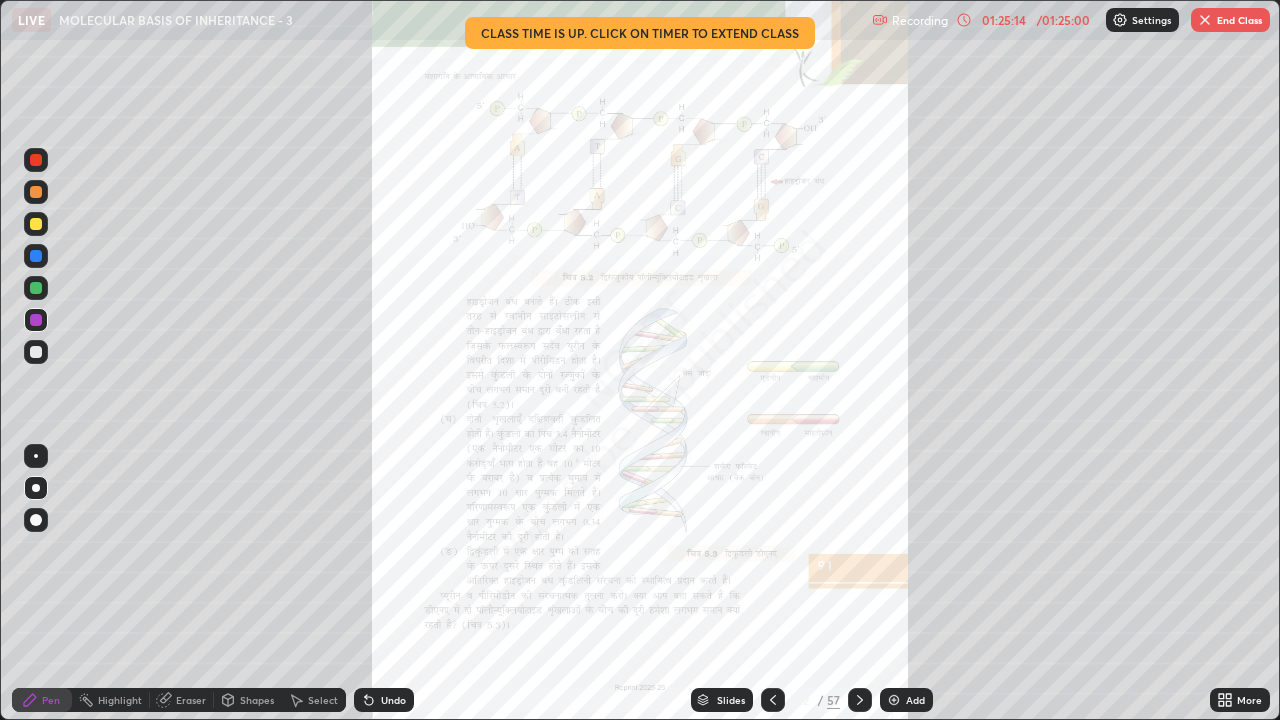 click on "Undo" at bounding box center (384, 700) 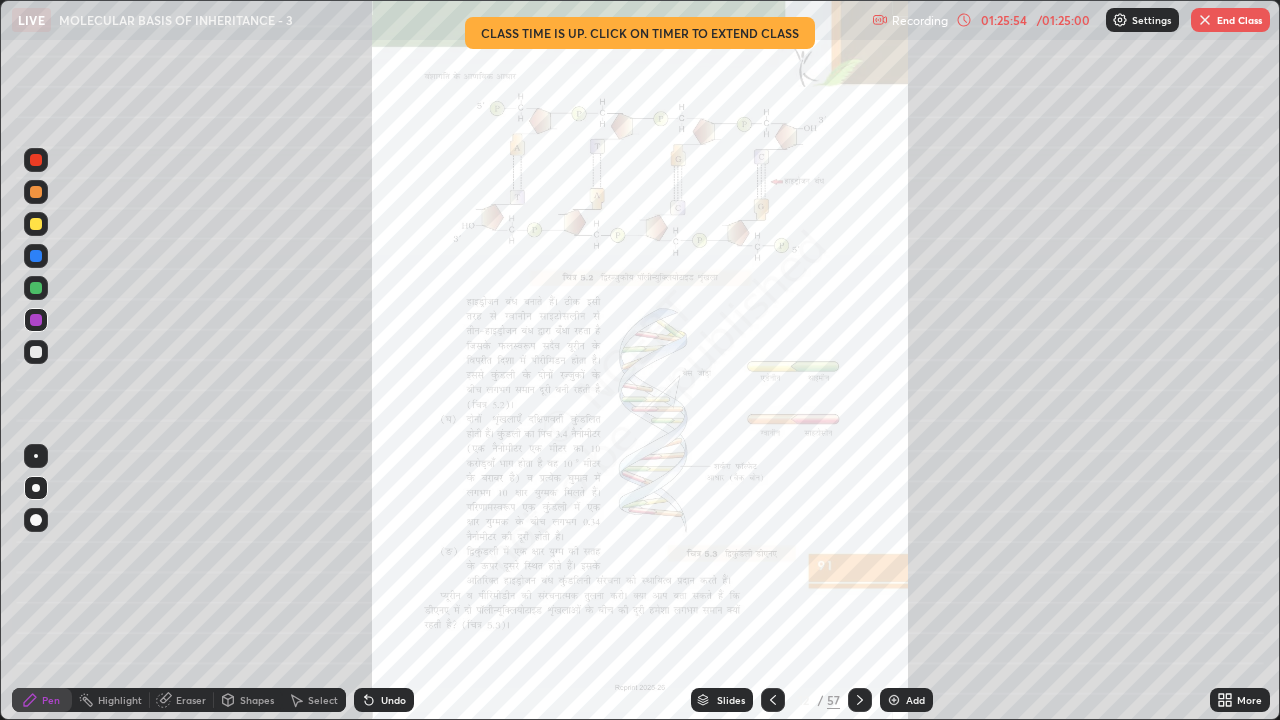 click on "Undo" at bounding box center [393, 700] 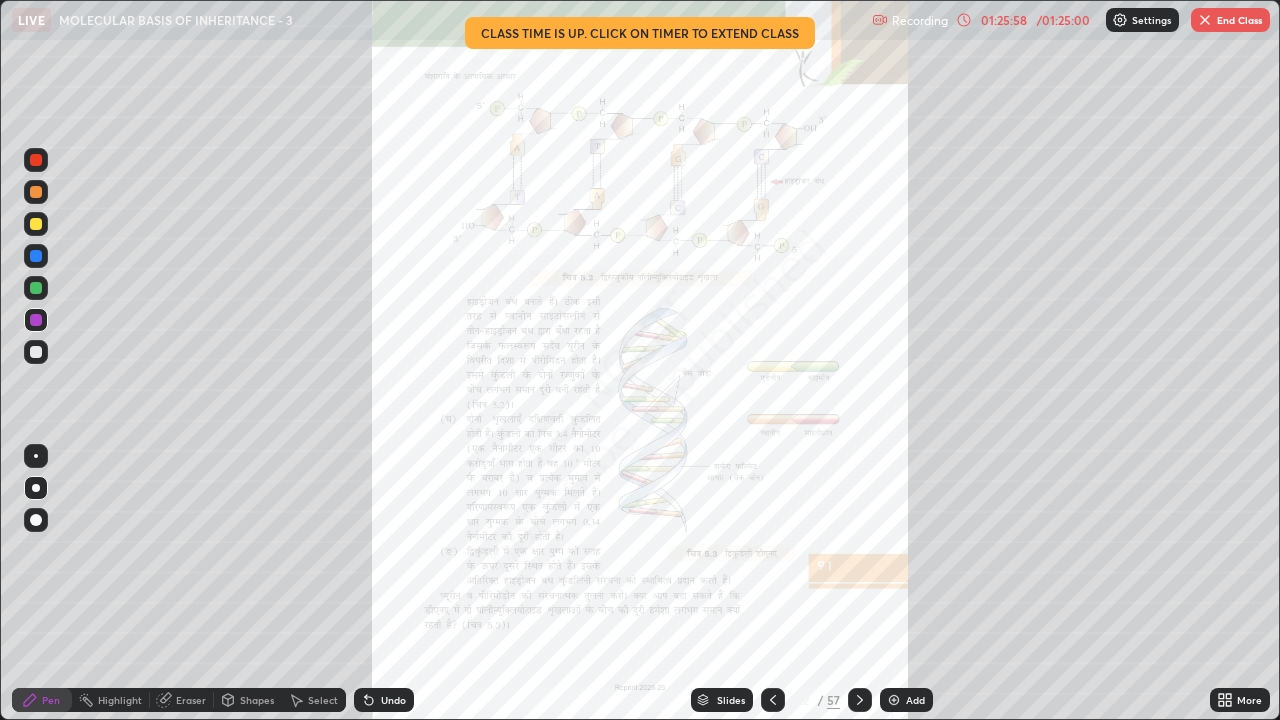 click at bounding box center (773, 700) 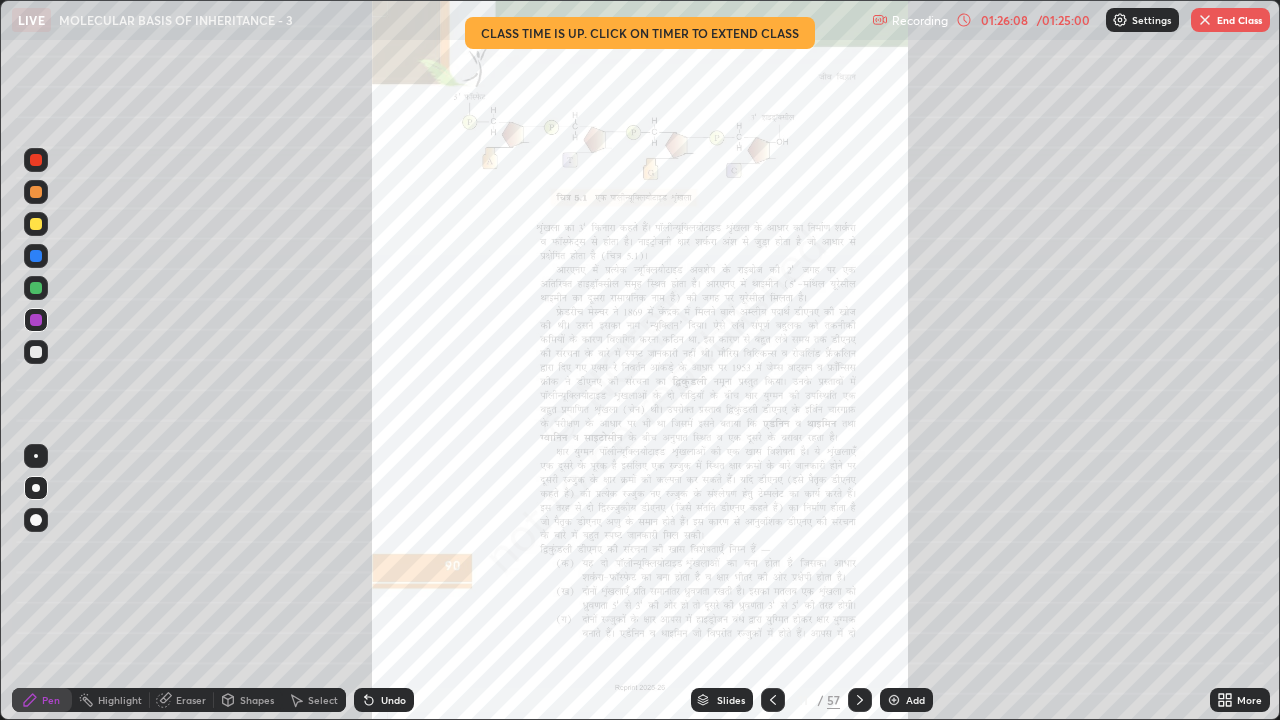 click on "Slides" at bounding box center (731, 700) 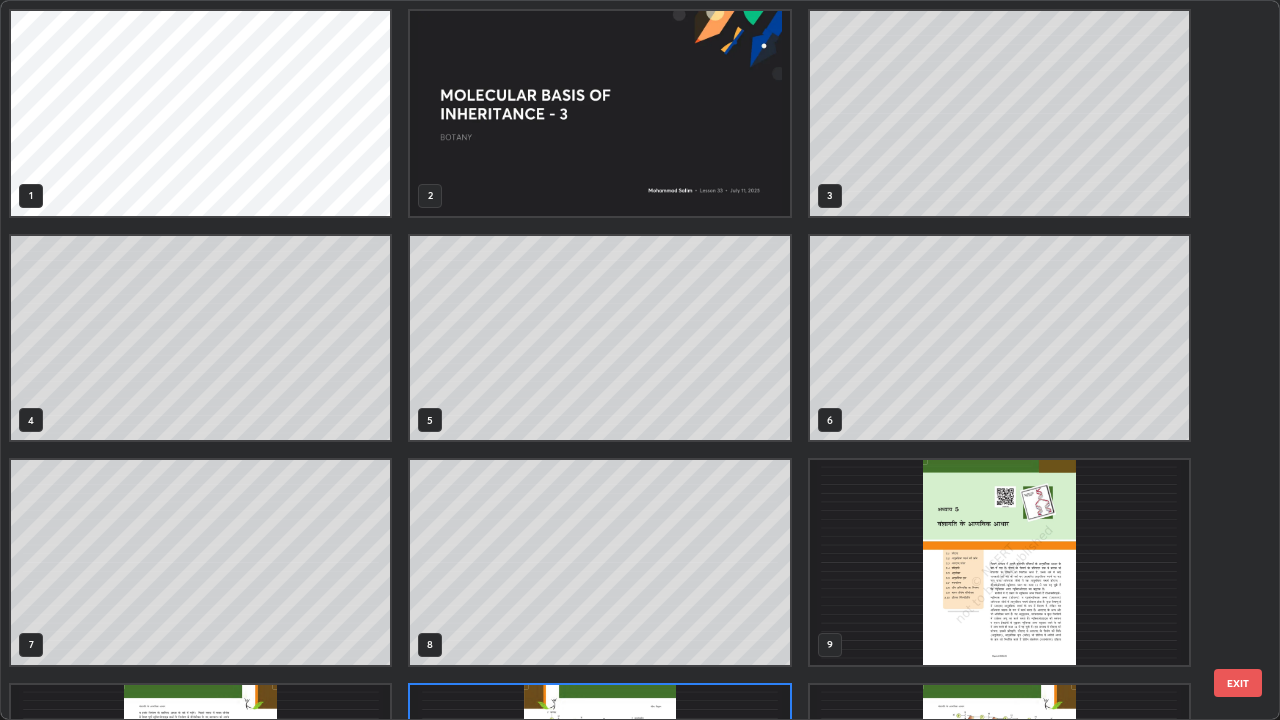 scroll, scrollTop: 180, scrollLeft: 0, axis: vertical 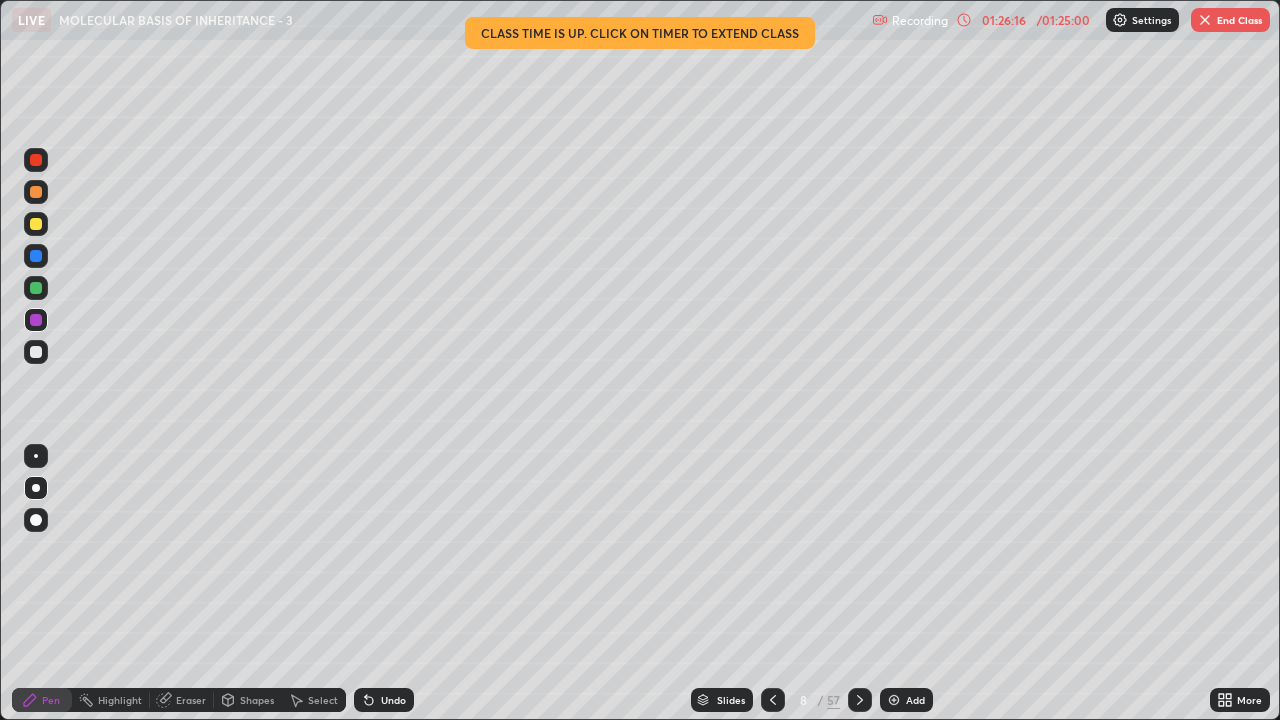 click on "End Class" at bounding box center [1230, 20] 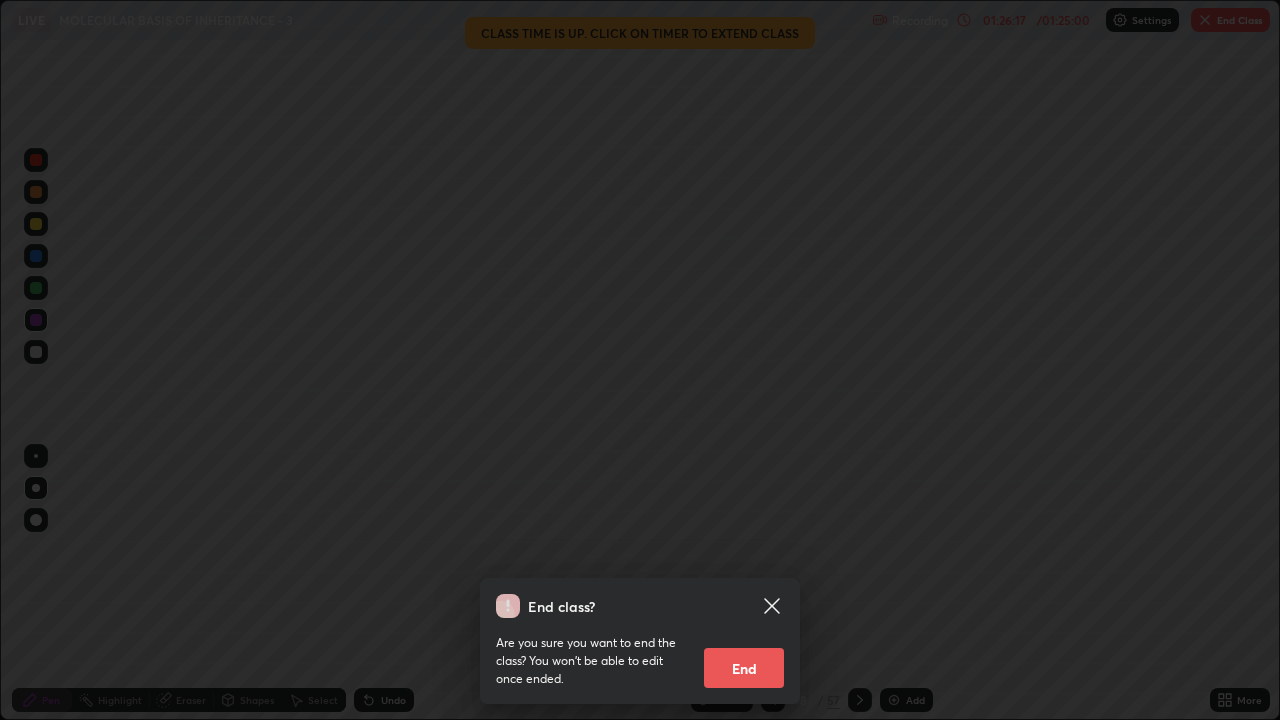 click on "End" at bounding box center (744, 668) 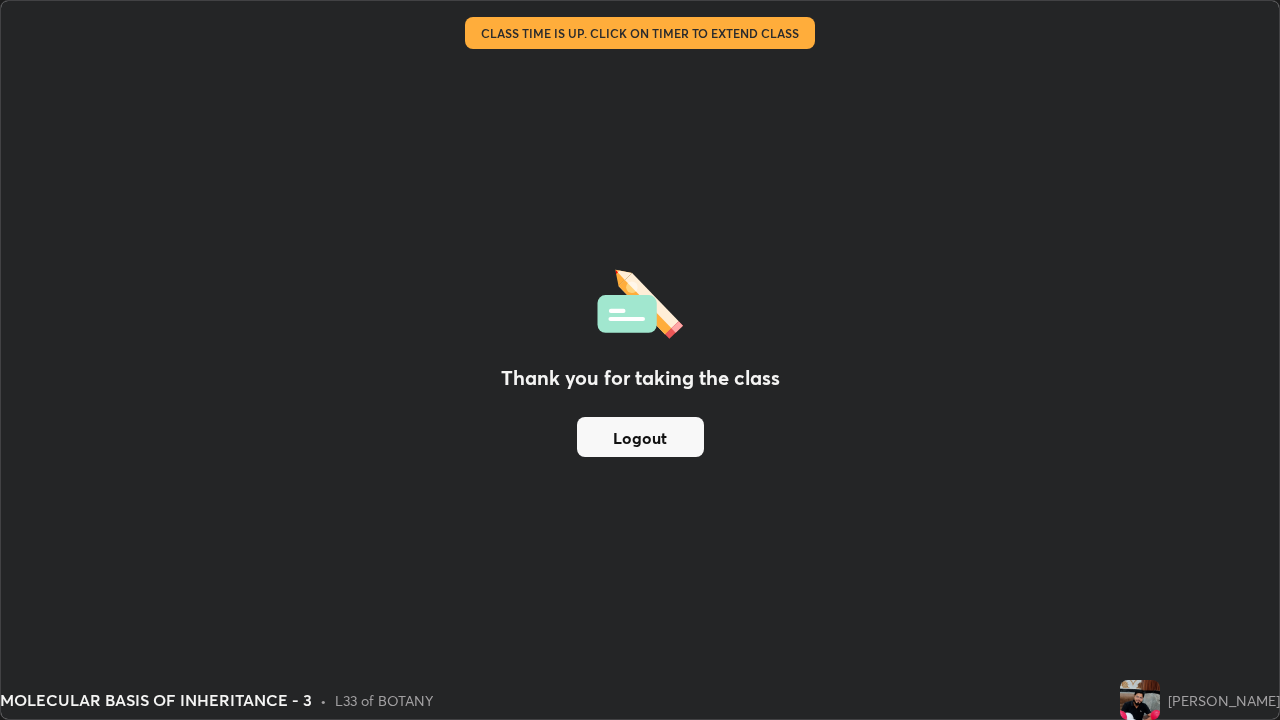 click on "Logout" at bounding box center (640, 437) 